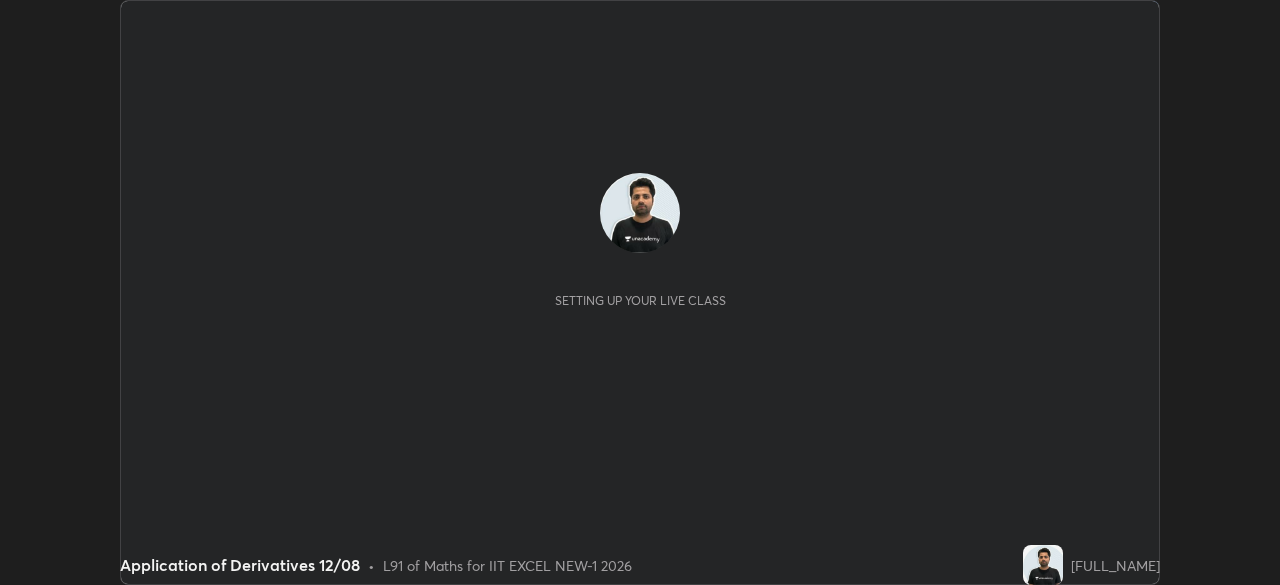 scroll, scrollTop: 0, scrollLeft: 0, axis: both 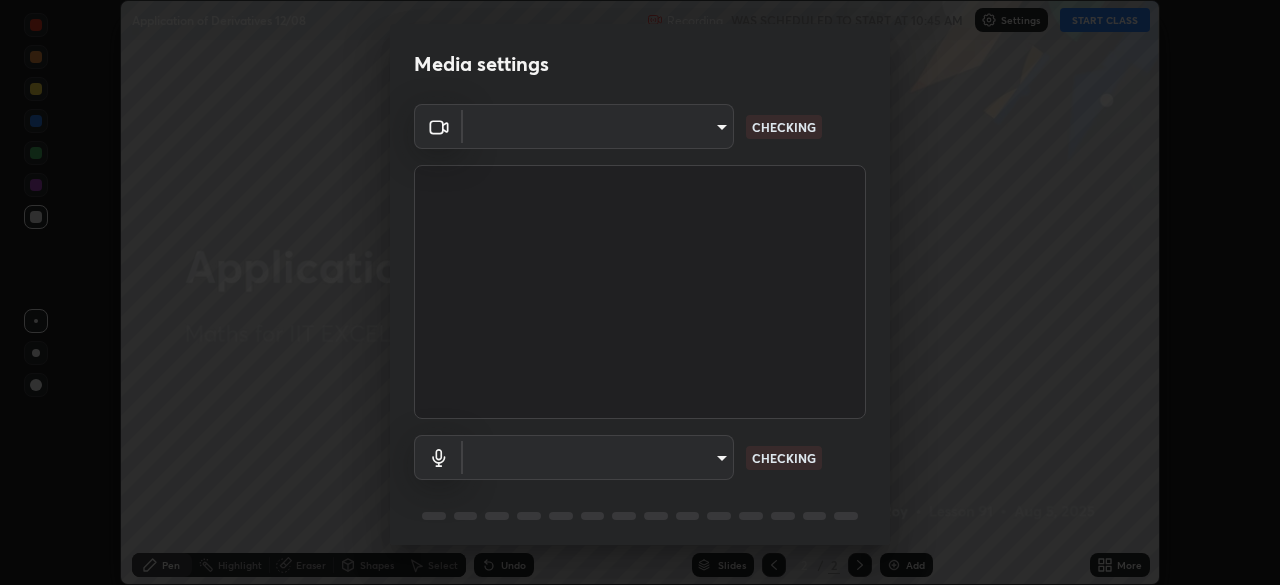 type on "4d63cd10dcc1379e9927399513255d12d620b7bbb39ca773e0f9116a90128a71" 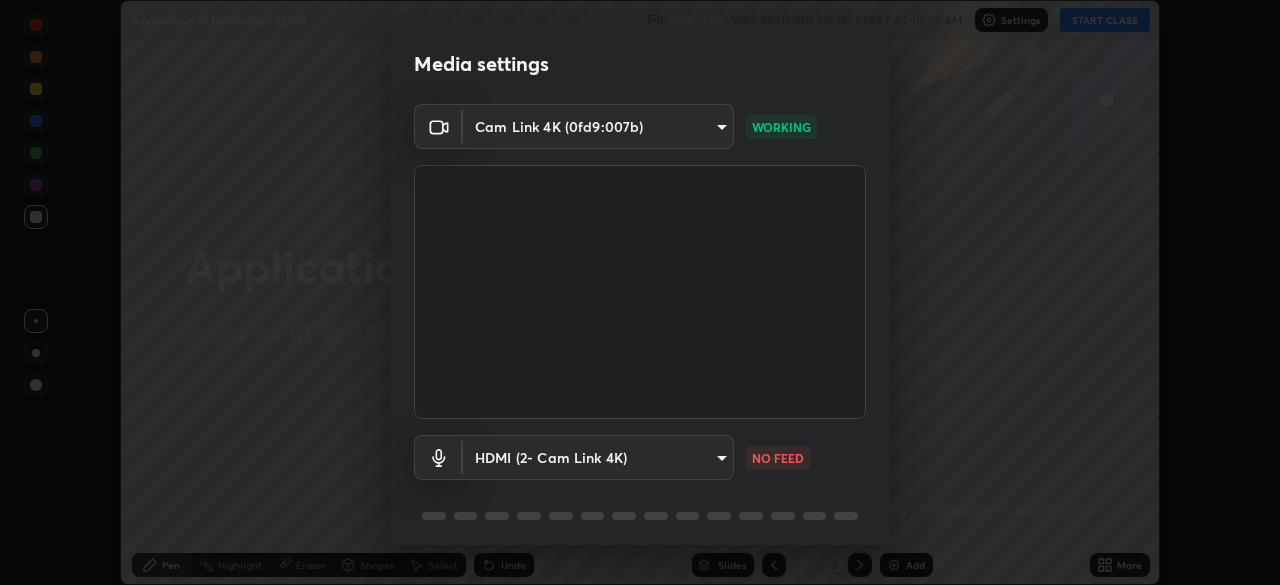 click on "Erase all Application of Derivatives [DATE] Recording WAS SCHEDULED TO START AT  [TIME] Settings START CLASS Setting up your live class Application of Derivatives [DATE] • L91 of Maths for IIT EXCEL NEW-1 2026 [FULL_NAME] Pen Highlight Eraser Shapes Select Undo Slides 2 / 2 Add More No doubts shared Encourage your learners to ask a doubt for better clarity Report an issue Reason for reporting Buffering Chat not working Audio - Video sync issue Educator video quality low ​ Attach an image Report Media settings Cam Link 4K ([HEX]) [HASH] WORKING HDMI (2- Cam Link 4K) [HASH] NO FEED 1 / 5 Next" at bounding box center [640, 292] 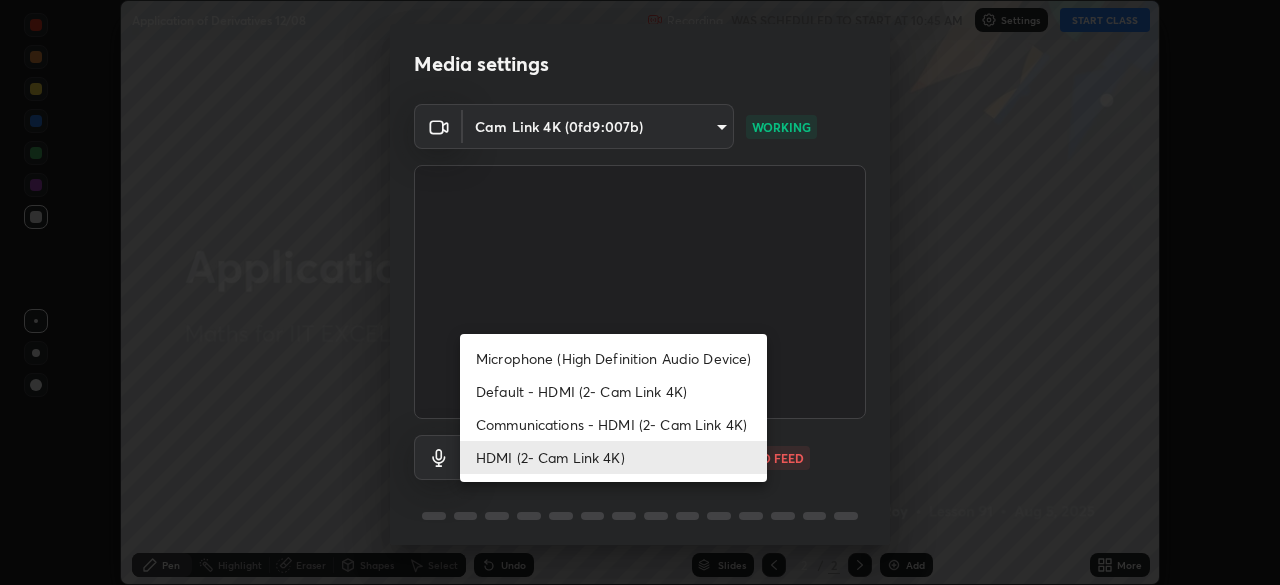 click on "Microphone (High Definition Audio Device)" at bounding box center (613, 358) 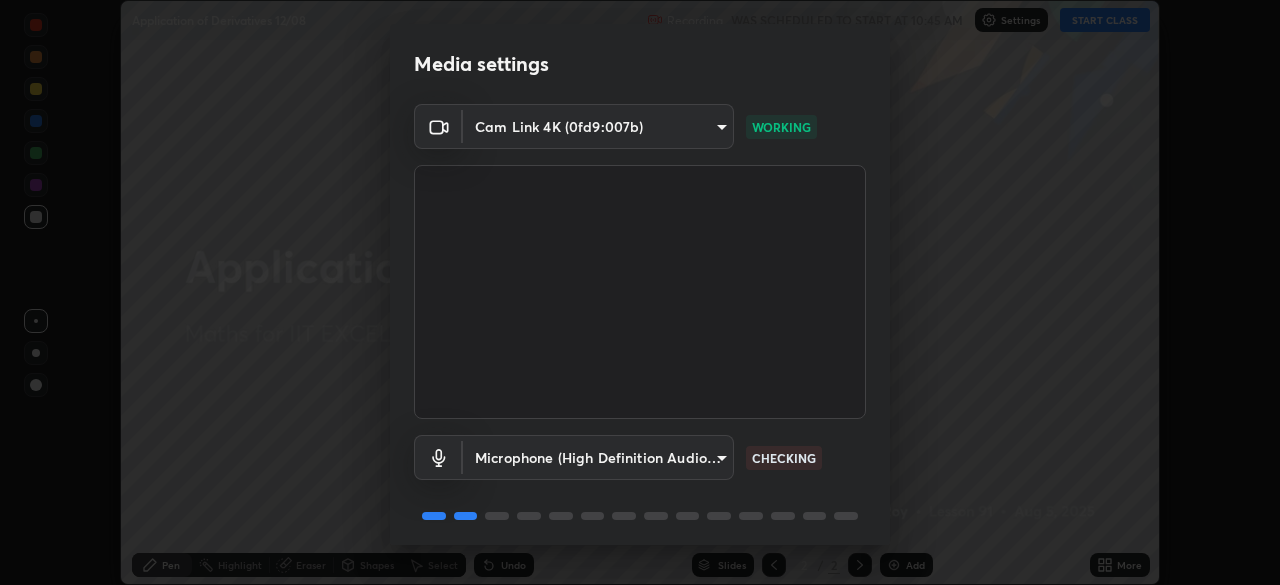 click on "Erase all Application of Derivatives [DATE] Recording WAS SCHEDULED TO START AT  [TIME] Settings START CLASS Setting up your live class Application of Derivatives [DATE] • L91 of Maths for IIT EXCEL NEW-1 2026 [FULL_NAME] Pen Highlight Eraser Shapes Select Undo Slides 2 / 2 Add More No doubts shared Encourage your learners to ask a doubt for better clarity Report an issue Reason for reporting Buffering Chat not working Audio - Video sync issue Educator video quality low ​ Attach an image Report Media settings Cam Link 4K ([HEX]) [HASH] WORKING Microphone (High Definition Audio Device) [HASH] CHECKING 1 / 5 Next" at bounding box center (640, 292) 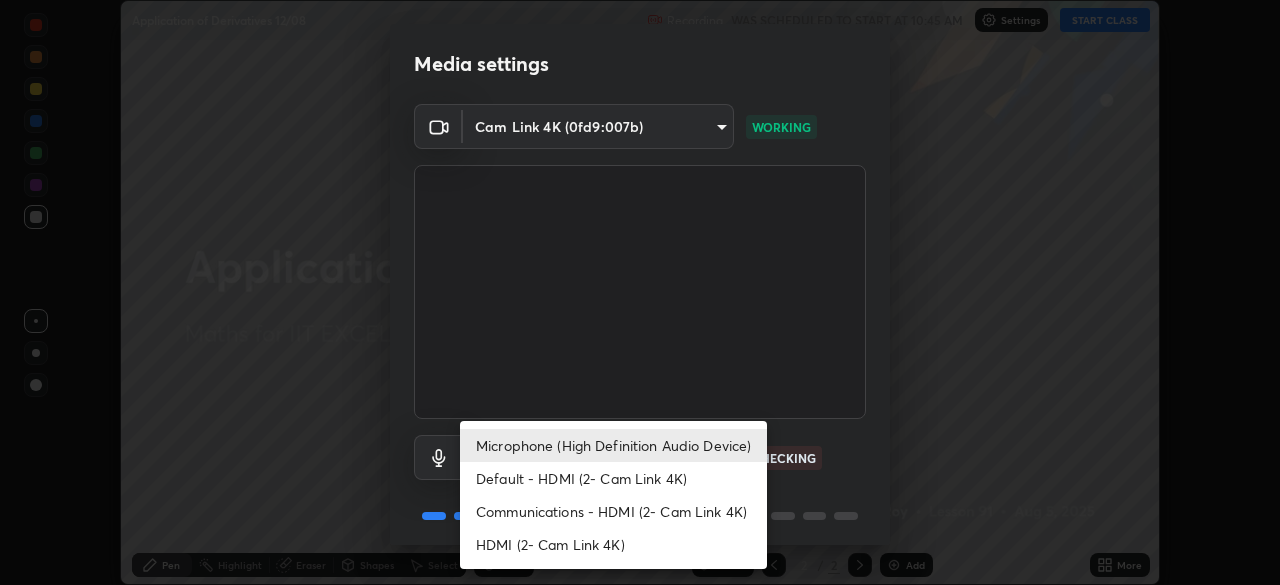 click on "HDMI (2- Cam Link 4K)" at bounding box center (613, 544) 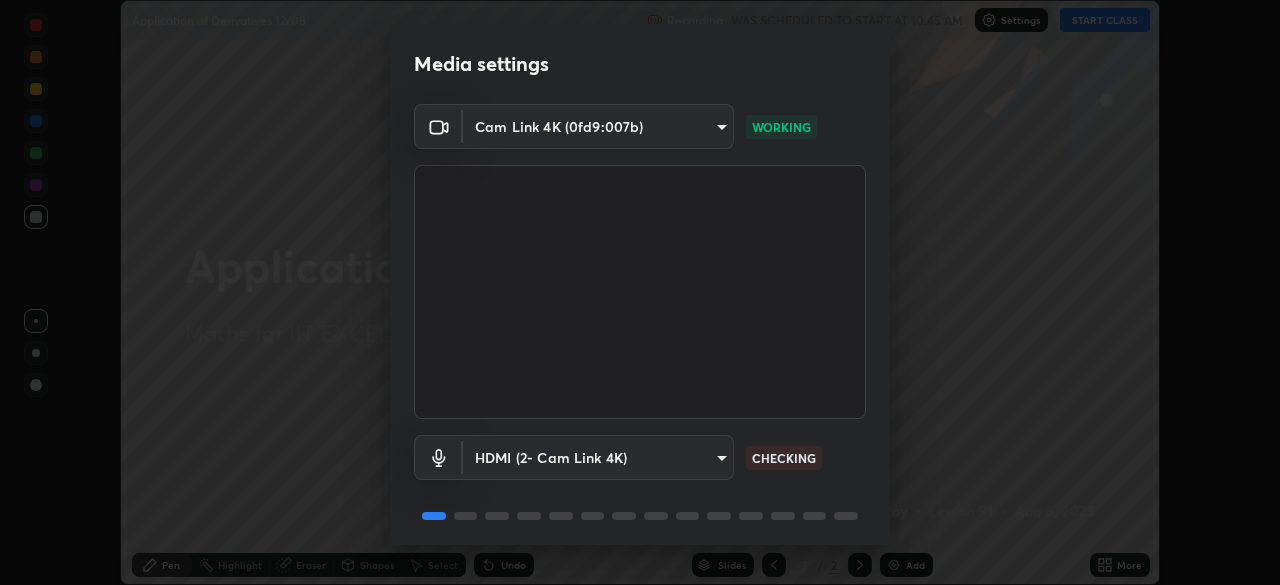 scroll, scrollTop: 71, scrollLeft: 0, axis: vertical 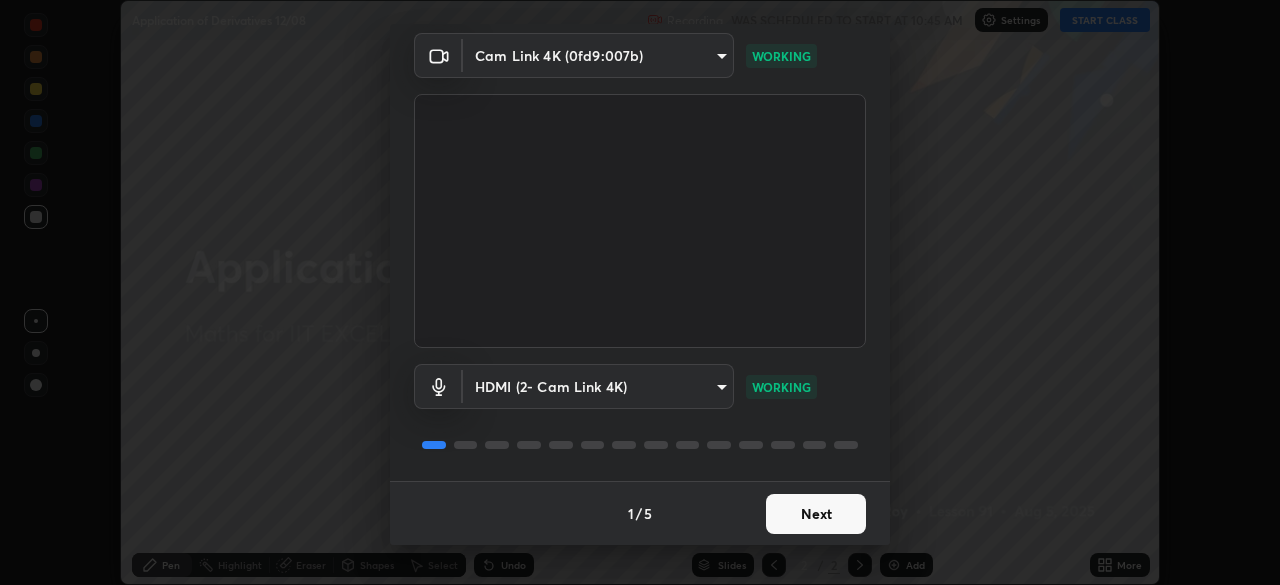 click on "Next" at bounding box center (816, 514) 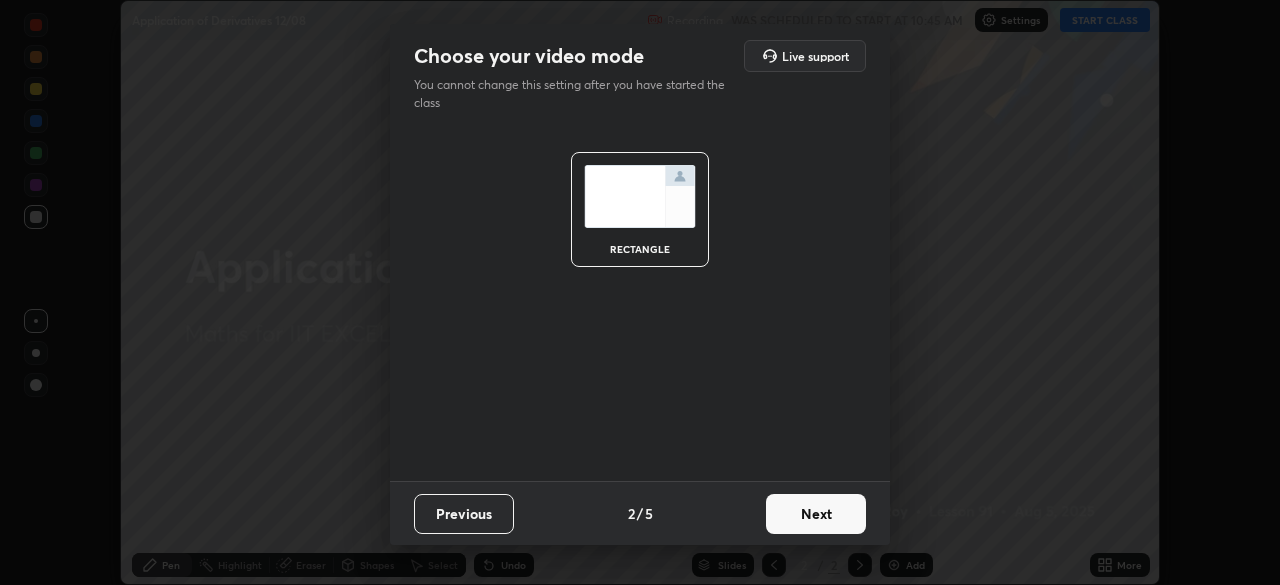 scroll, scrollTop: 0, scrollLeft: 0, axis: both 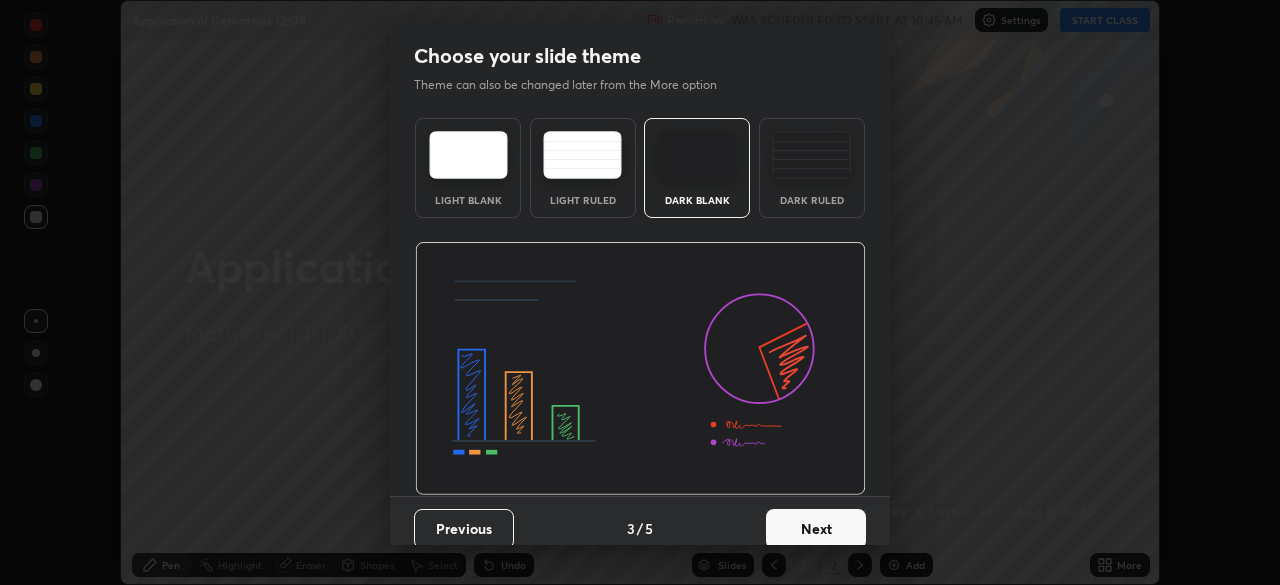 click on "Next" at bounding box center (816, 529) 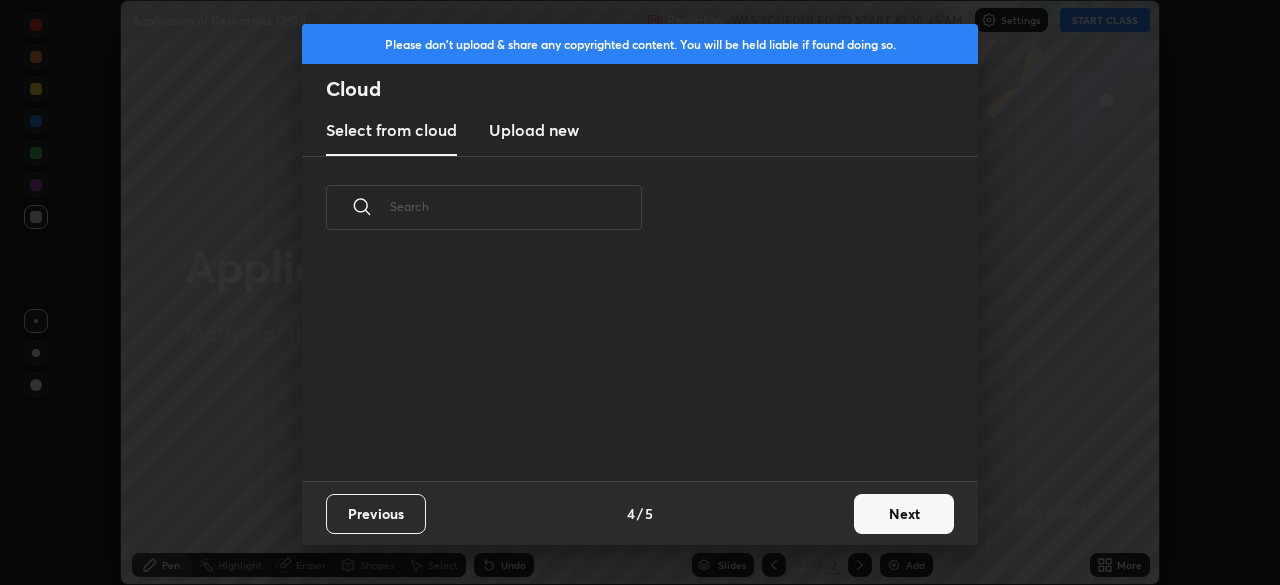 click on "Next" at bounding box center [904, 514] 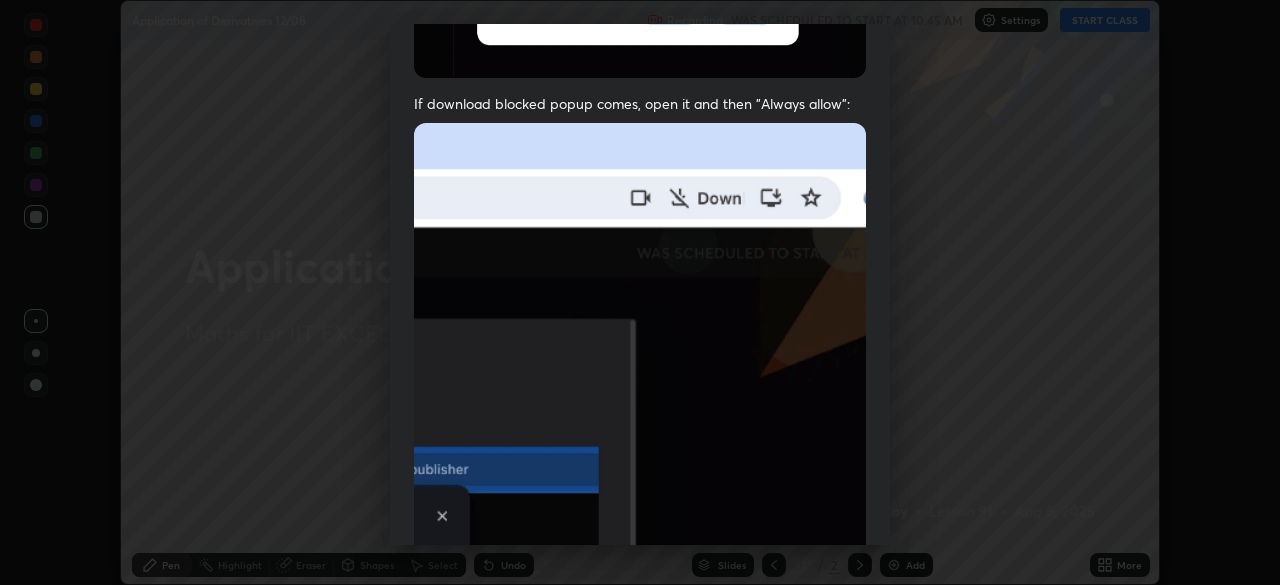 scroll, scrollTop: 479, scrollLeft: 0, axis: vertical 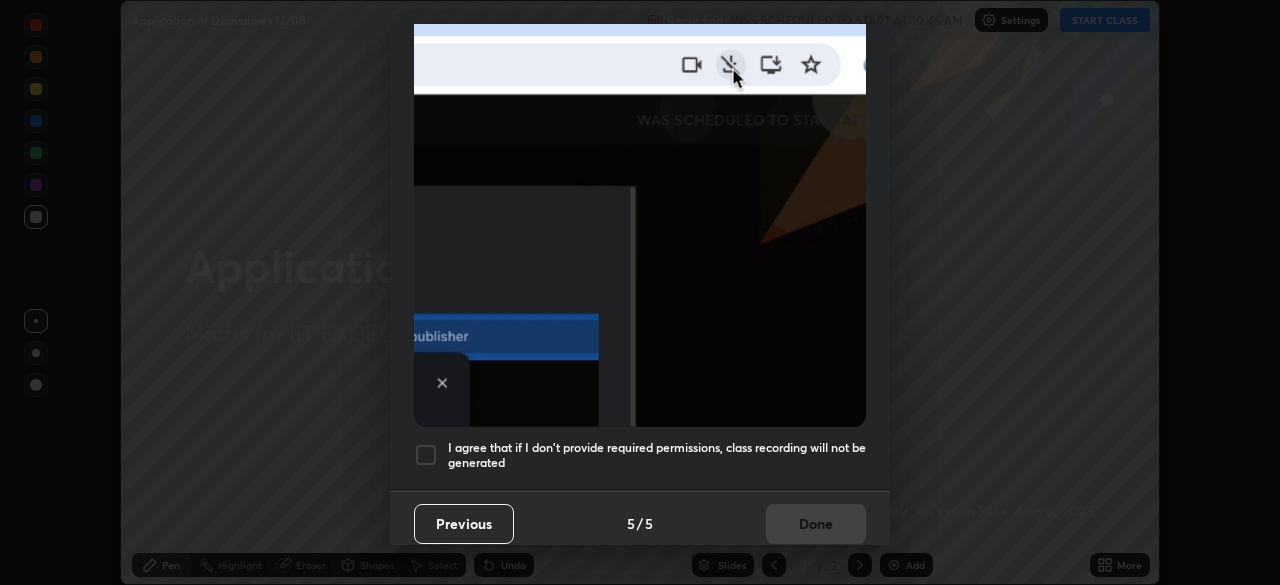 click at bounding box center [426, 455] 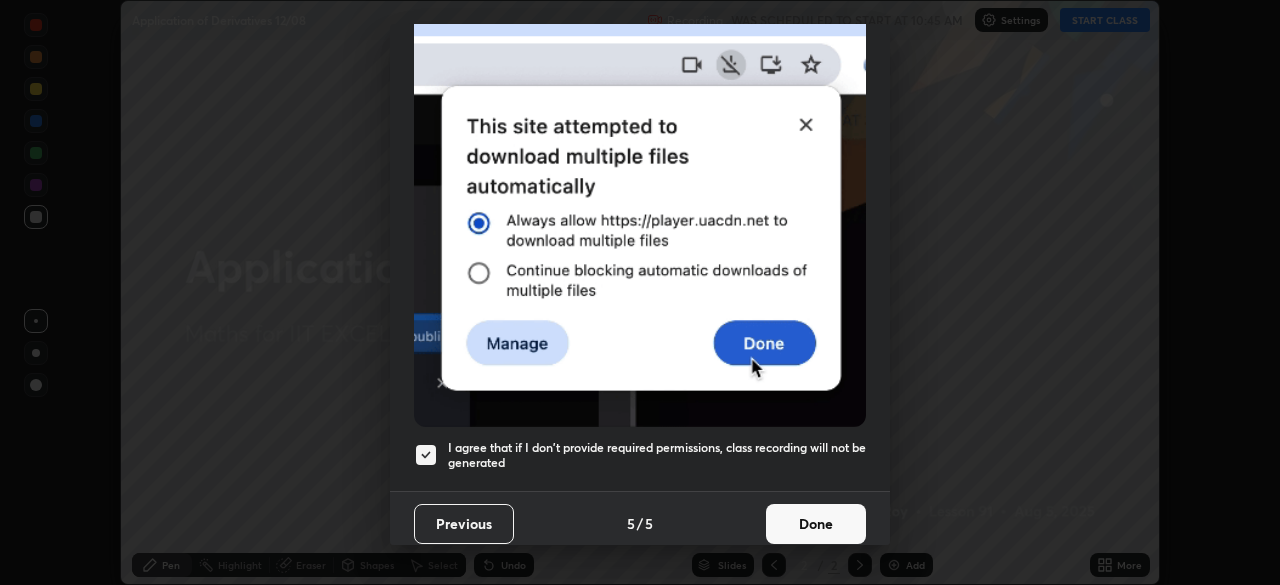 click on "Done" at bounding box center (816, 524) 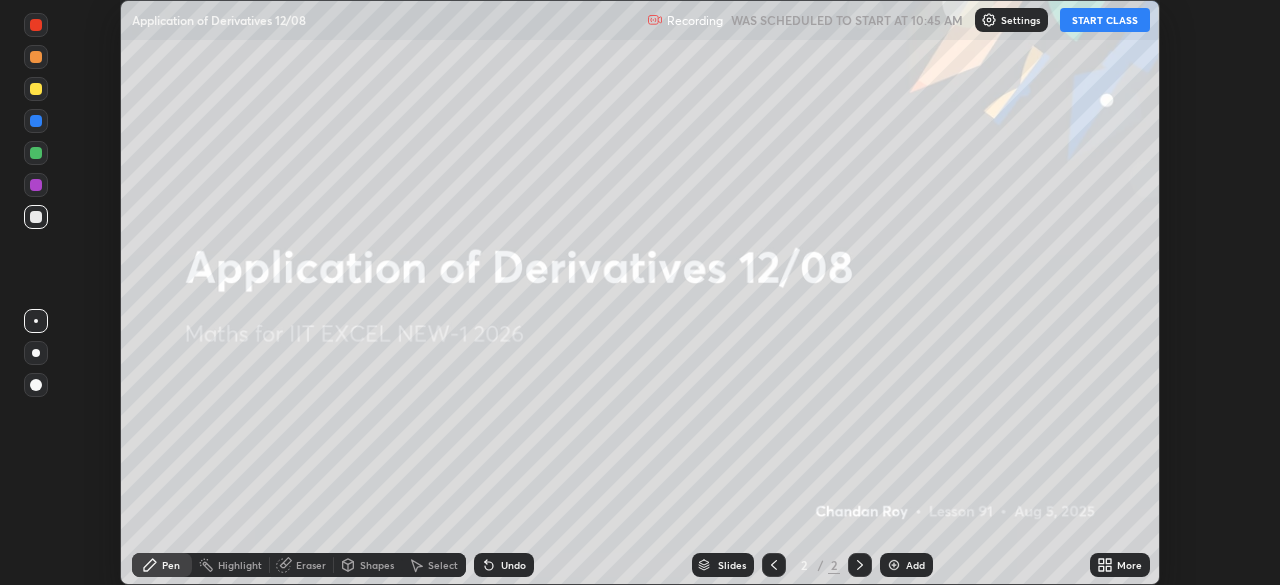 click on "START CLASS" at bounding box center [1105, 20] 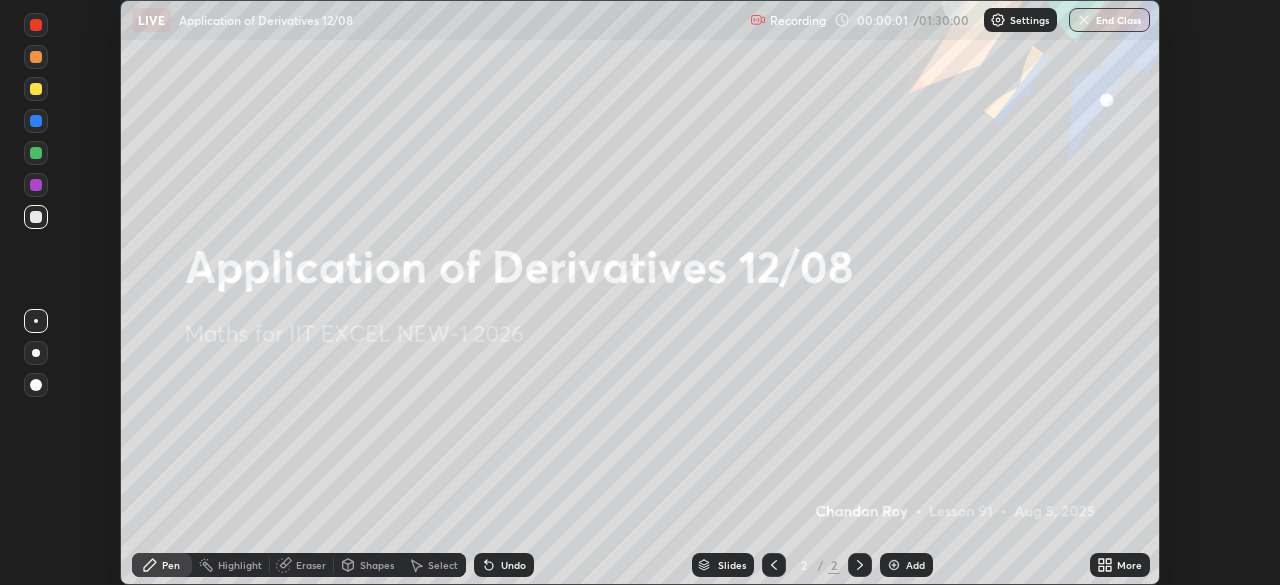 click 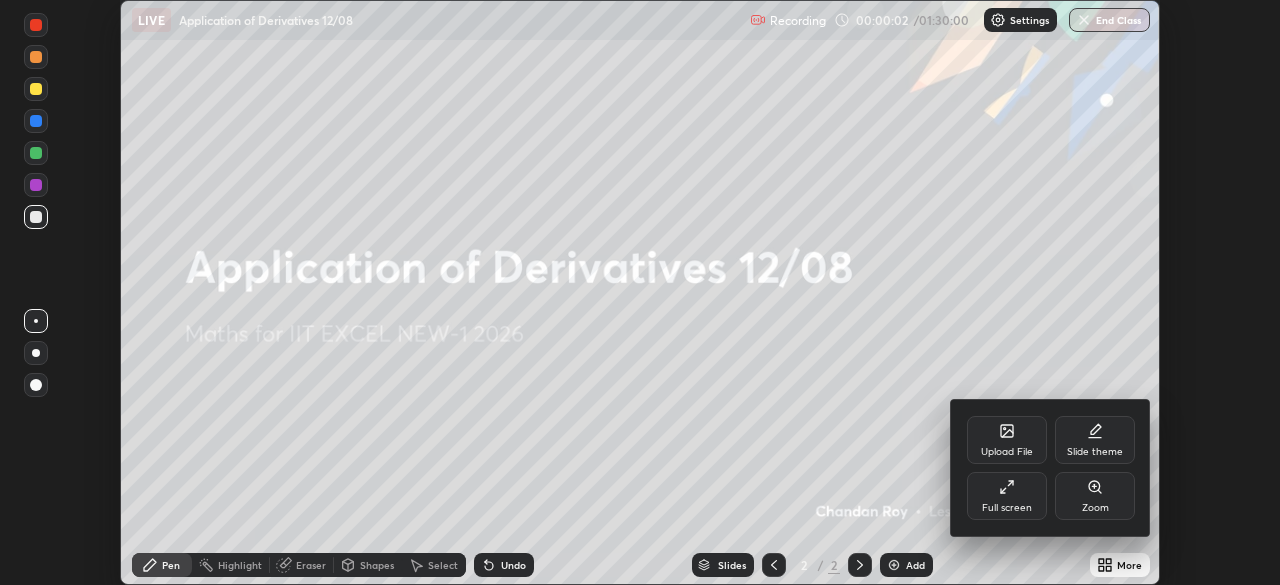 click on "Upload File" at bounding box center [1007, 452] 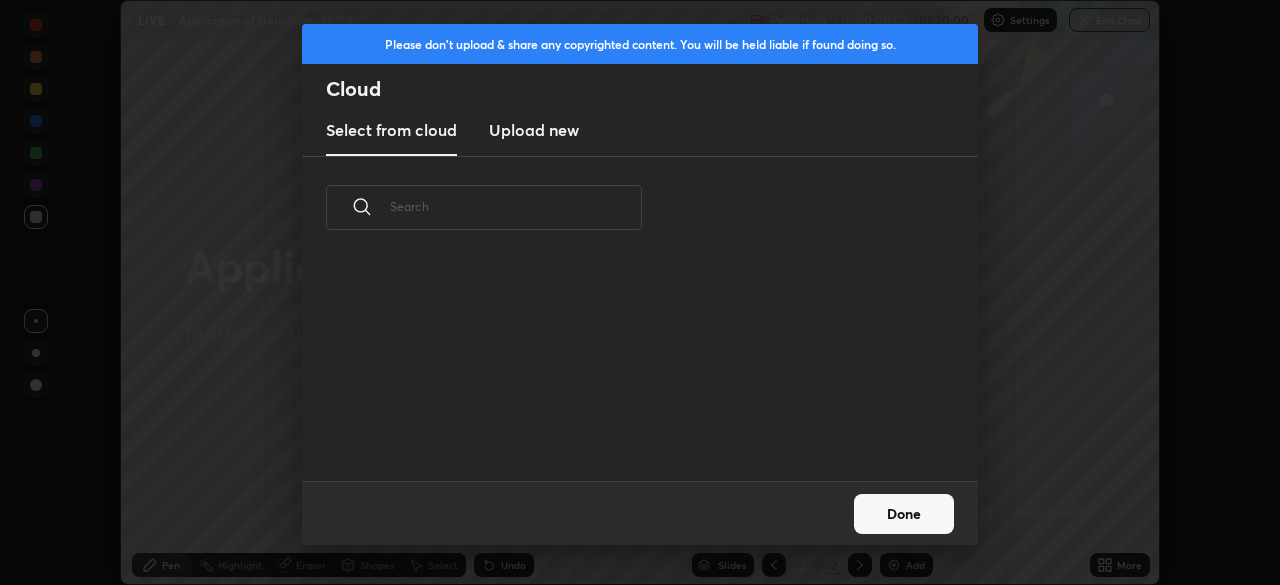 scroll, scrollTop: 7, scrollLeft: 11, axis: both 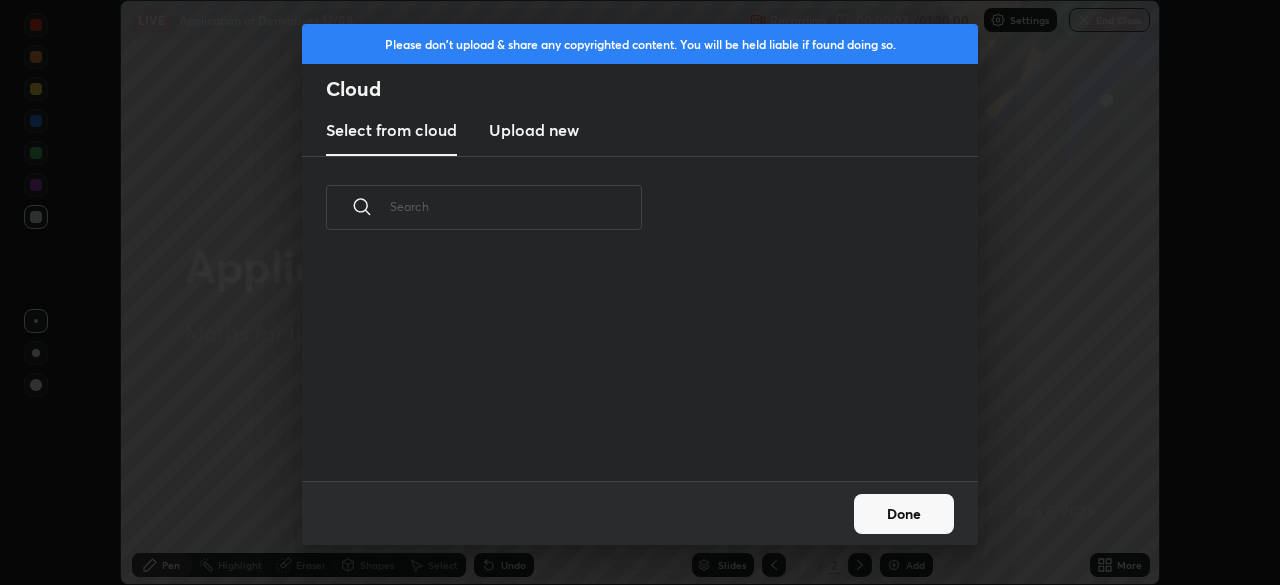 click on "Upload new" at bounding box center (534, 130) 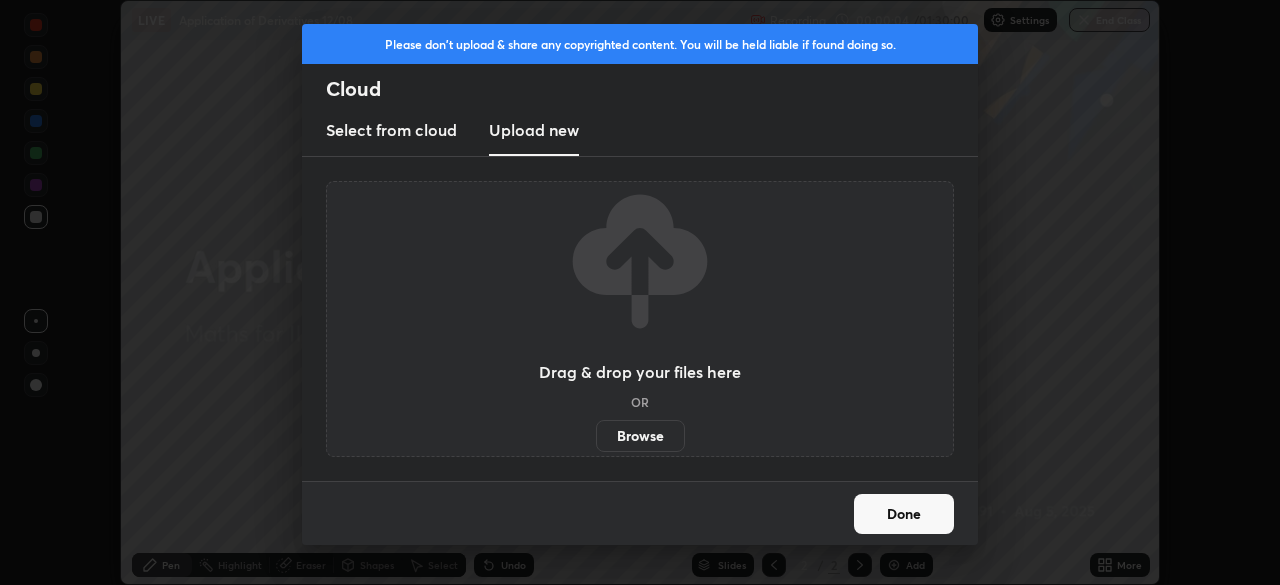 click on "Browse" at bounding box center [640, 436] 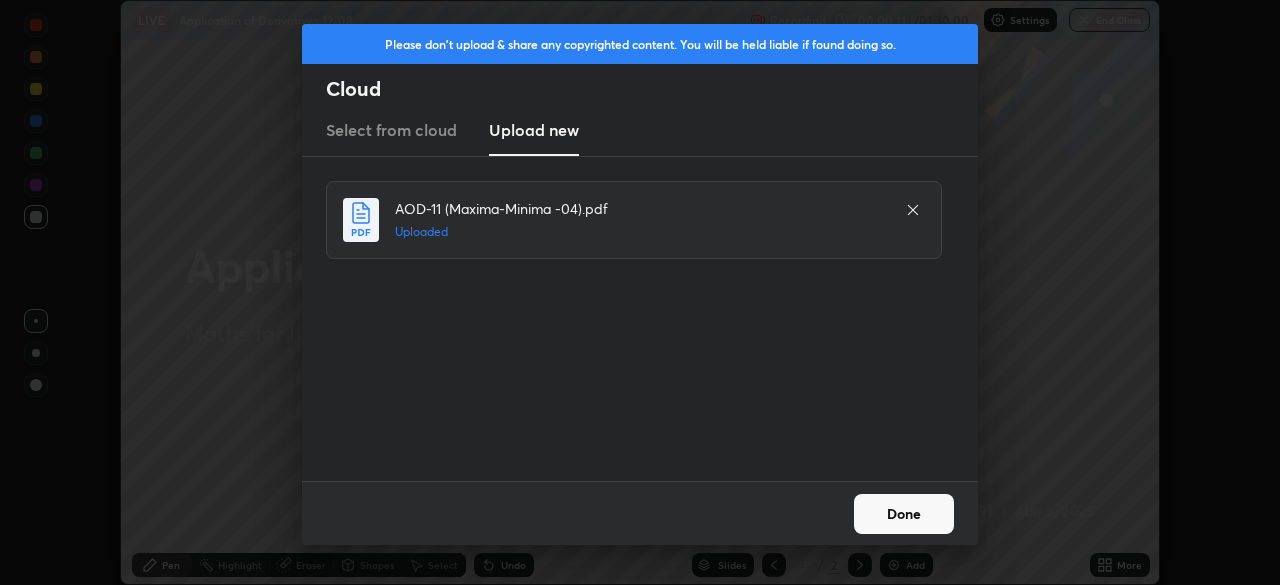 click on "Done" at bounding box center [904, 514] 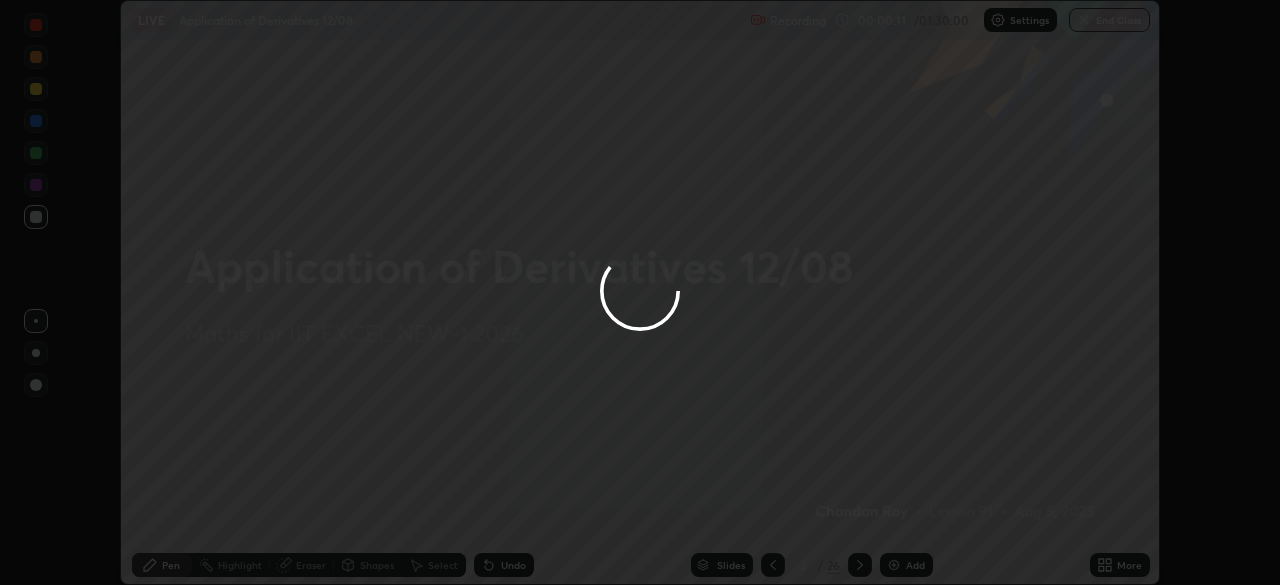click 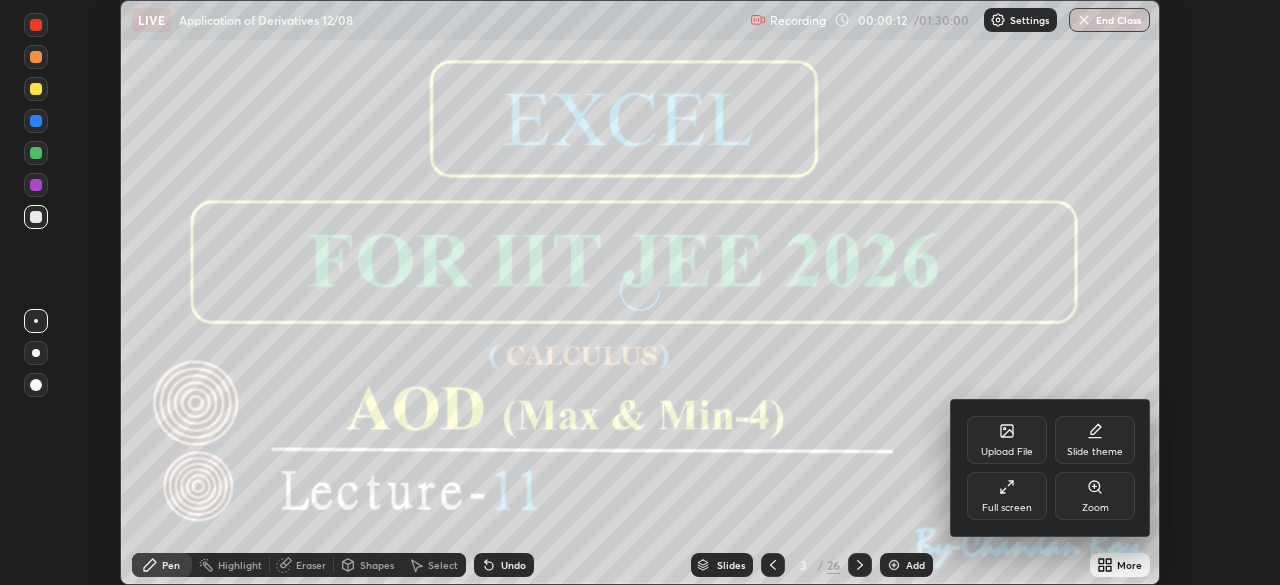 click on "Full screen" at bounding box center [1007, 496] 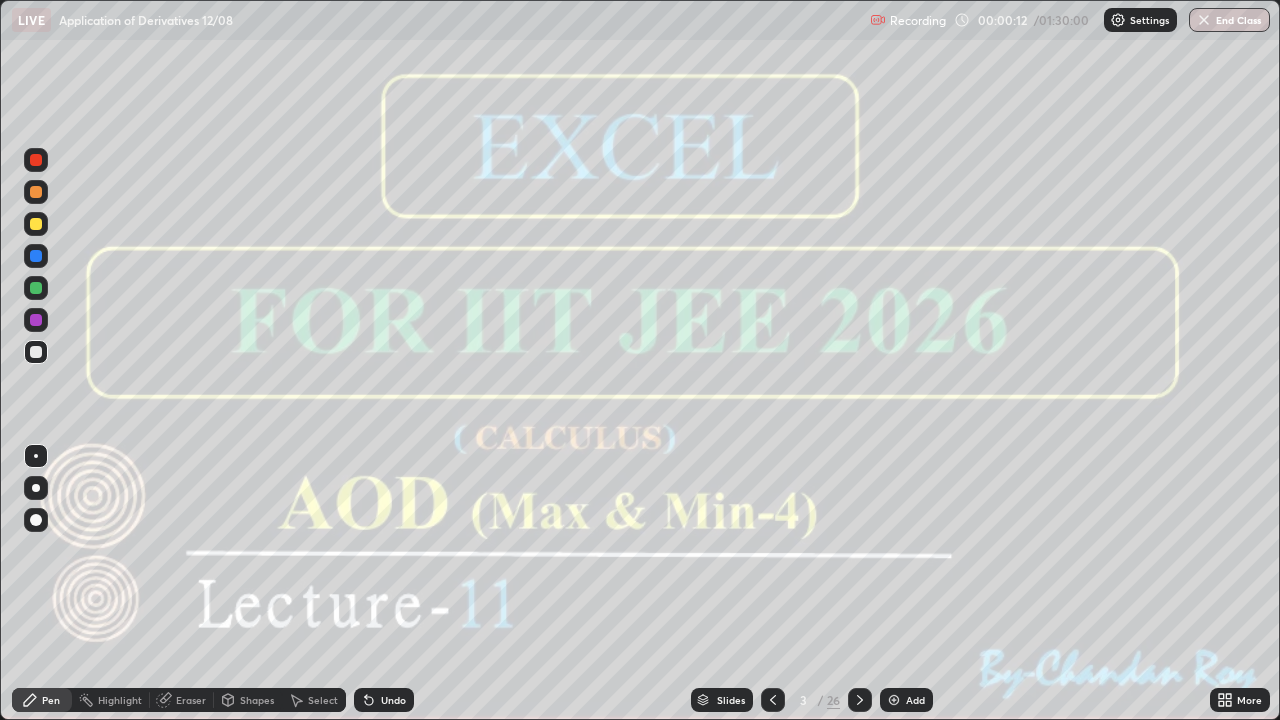 scroll, scrollTop: 99280, scrollLeft: 98720, axis: both 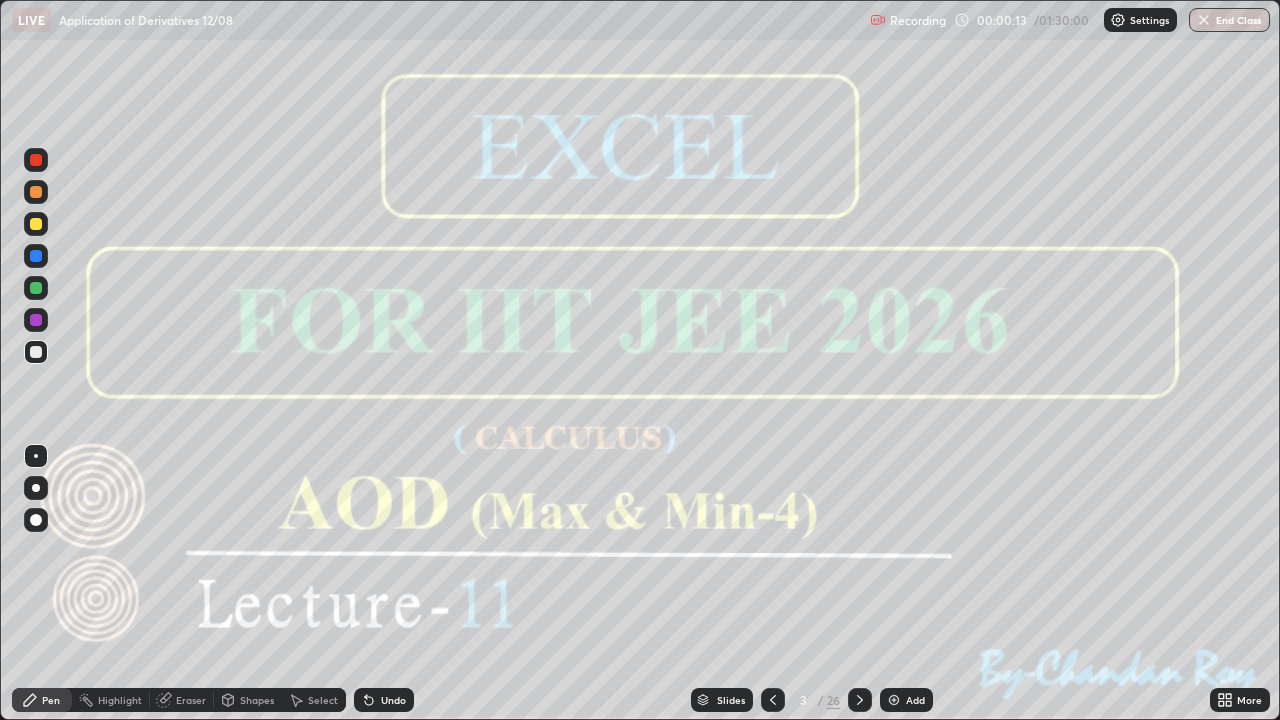 click 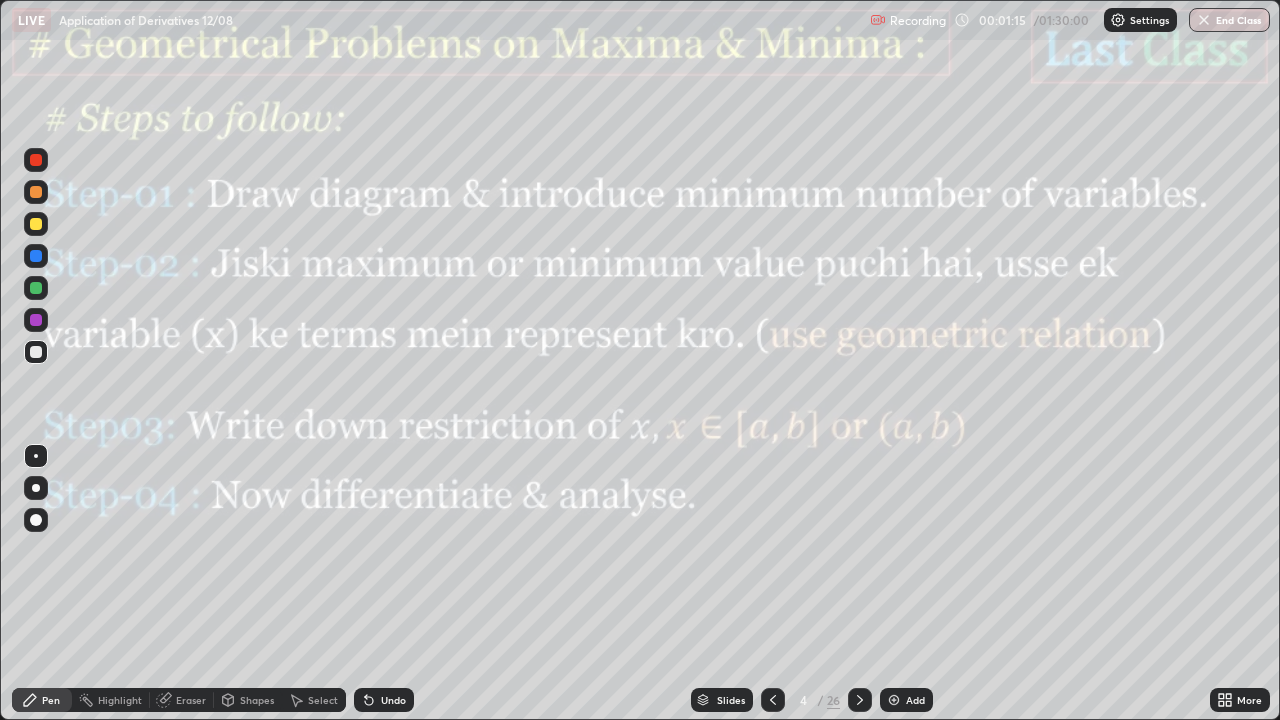 click 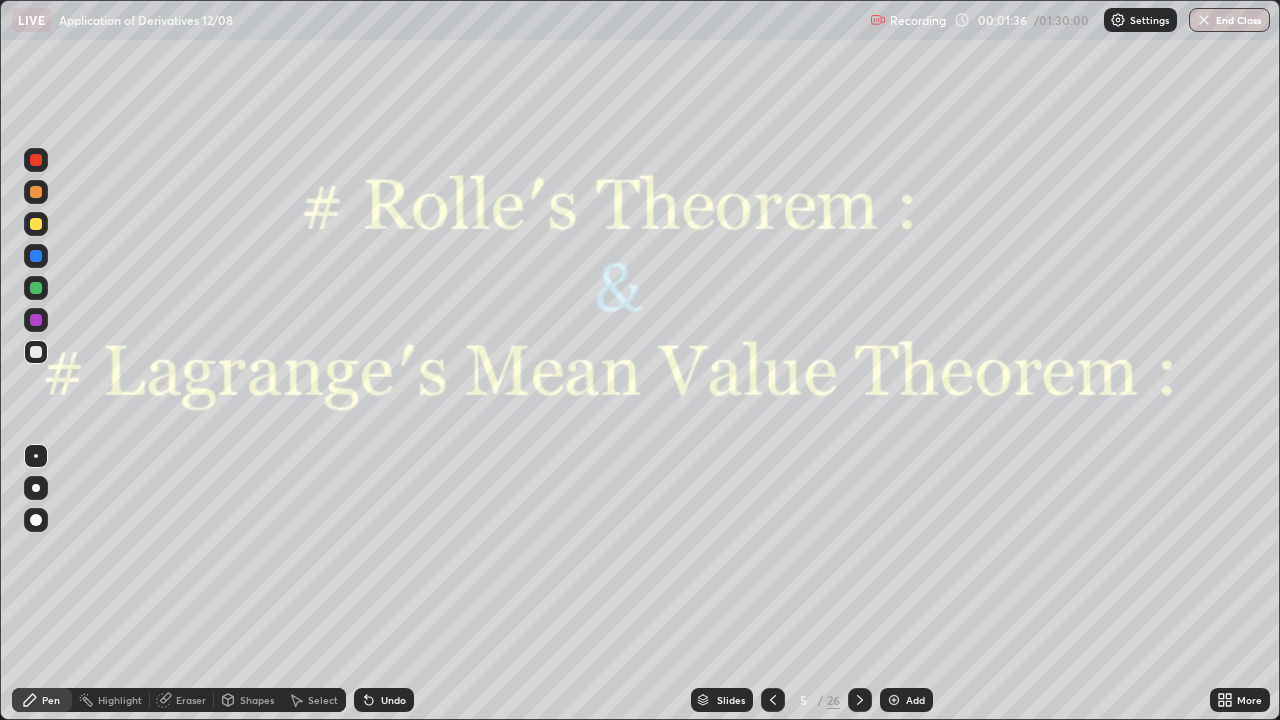 click 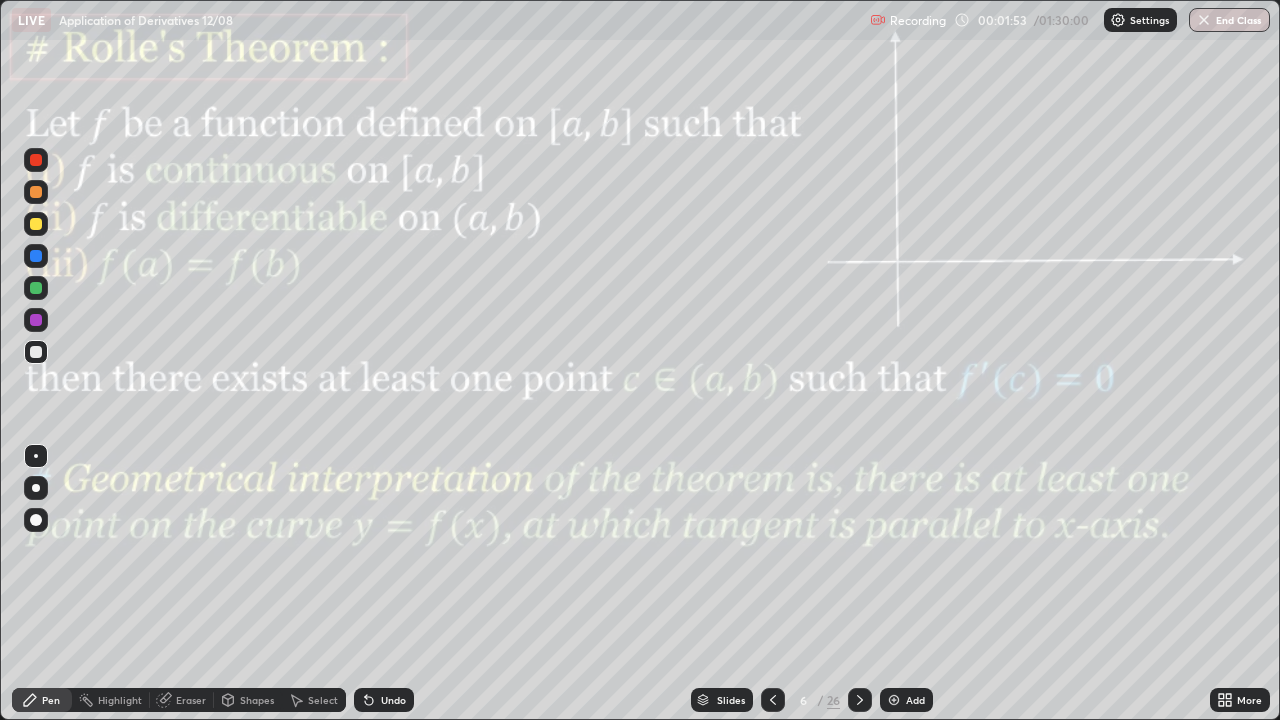 click at bounding box center (36, 320) 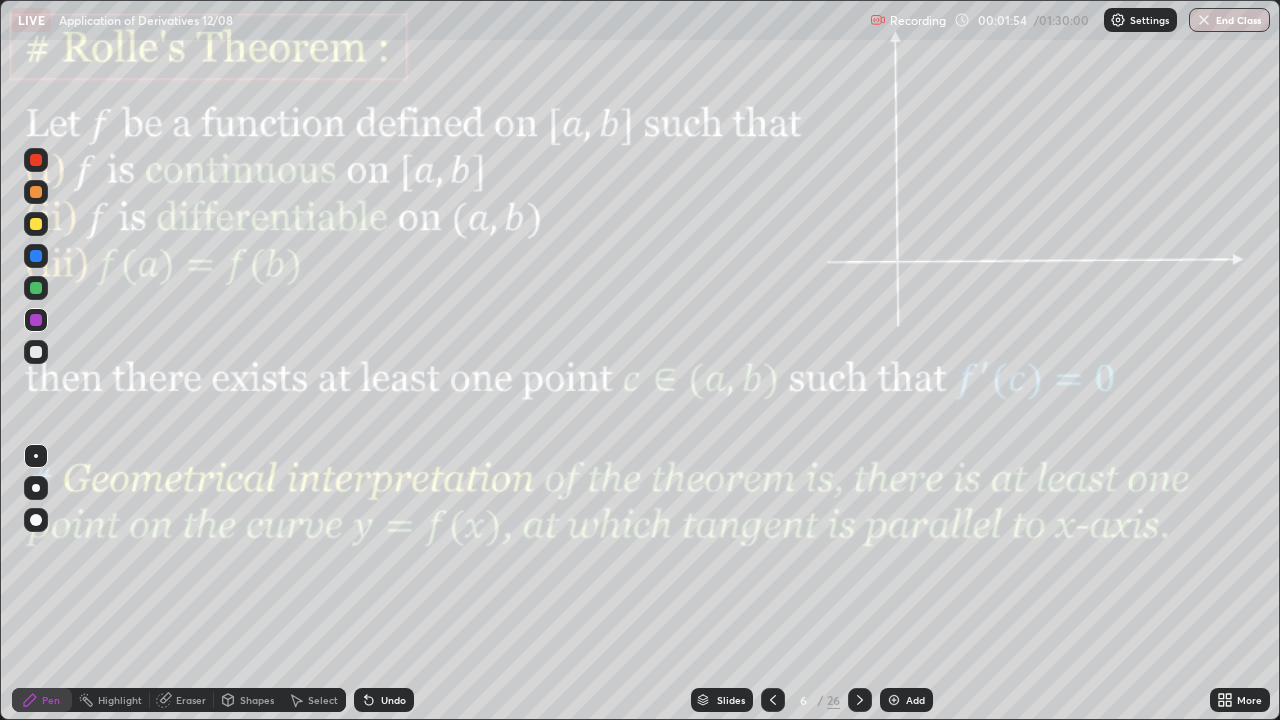 click on "Pen" at bounding box center [51, 700] 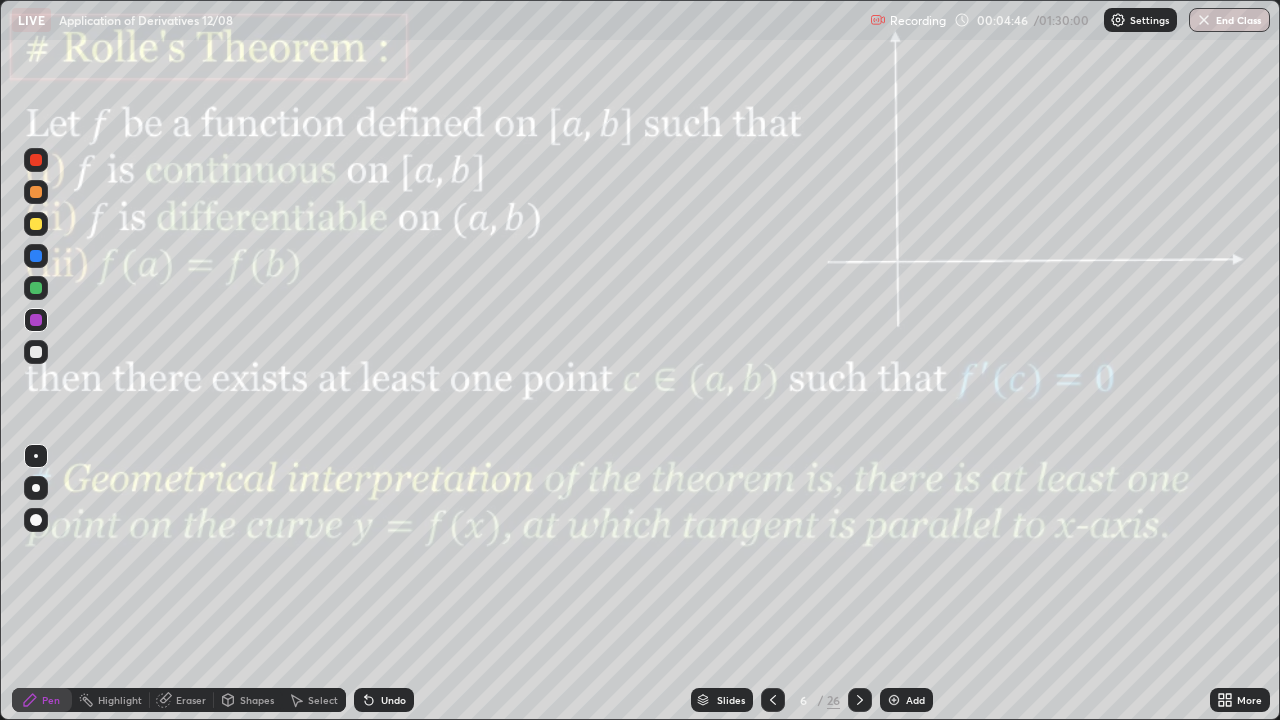 click on "Pen" at bounding box center (51, 700) 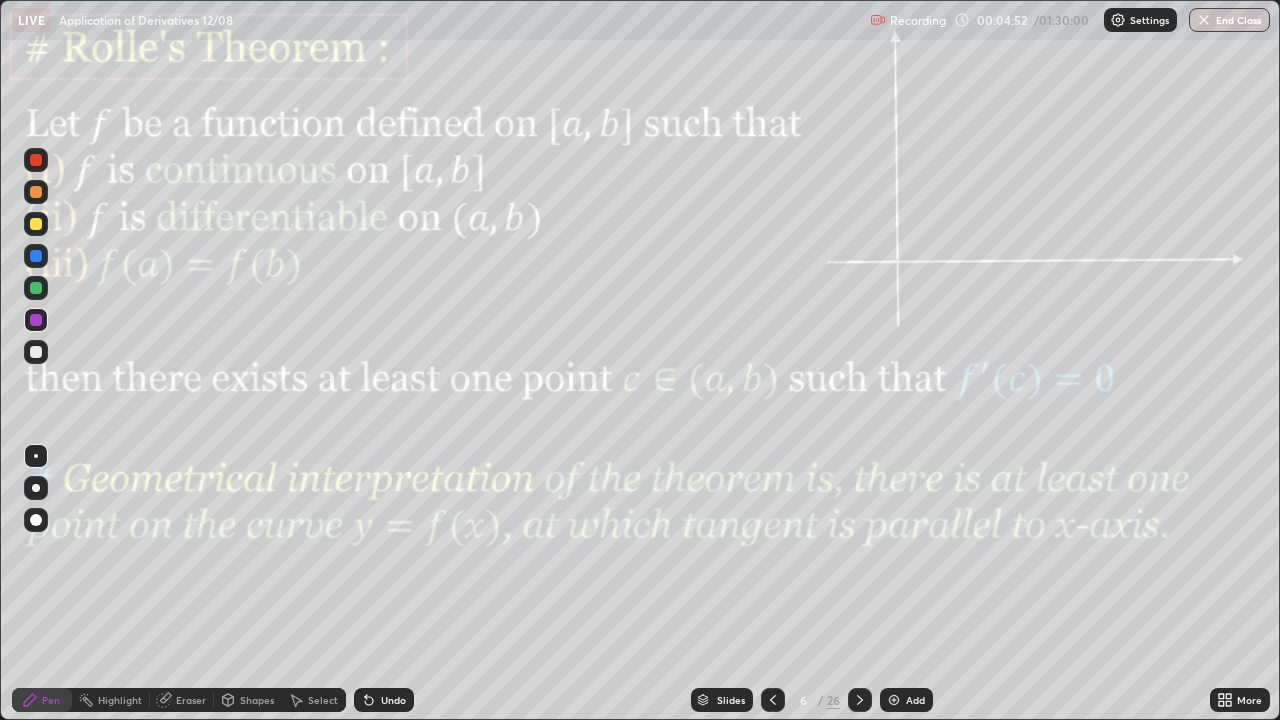 click on "Undo" at bounding box center [393, 700] 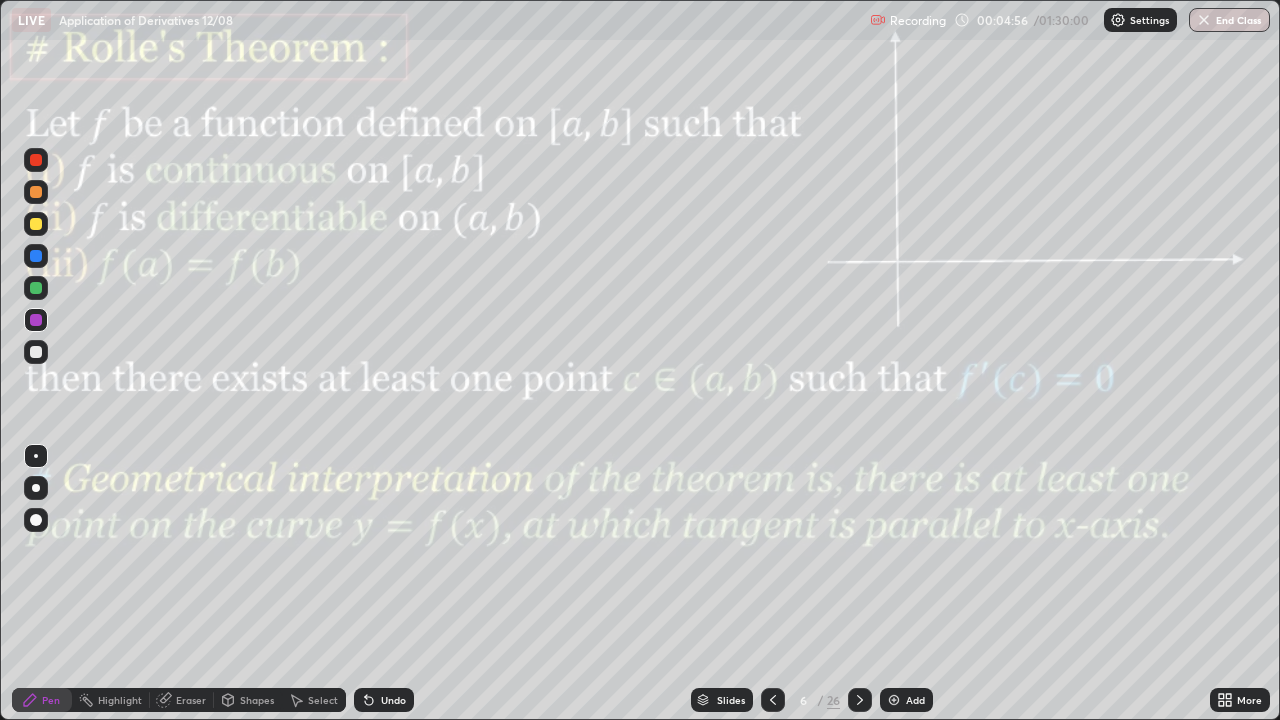 click on "Pen" at bounding box center (51, 700) 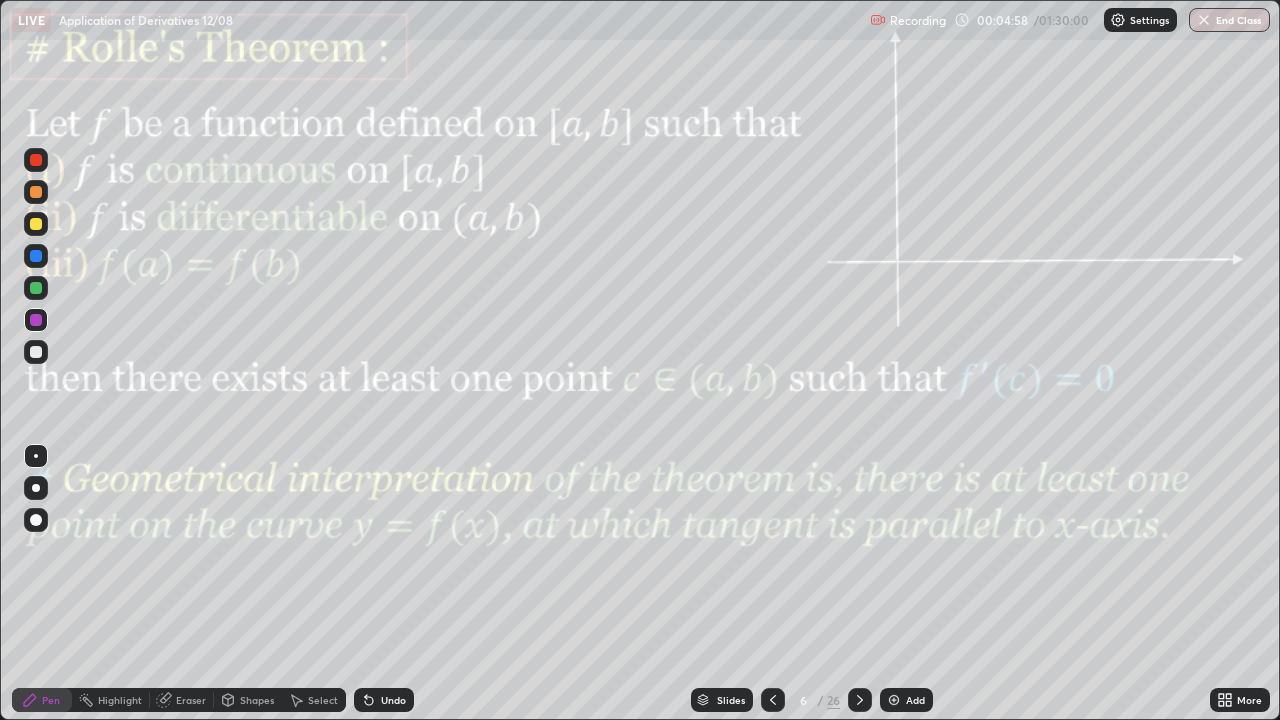 click at bounding box center [36, 256] 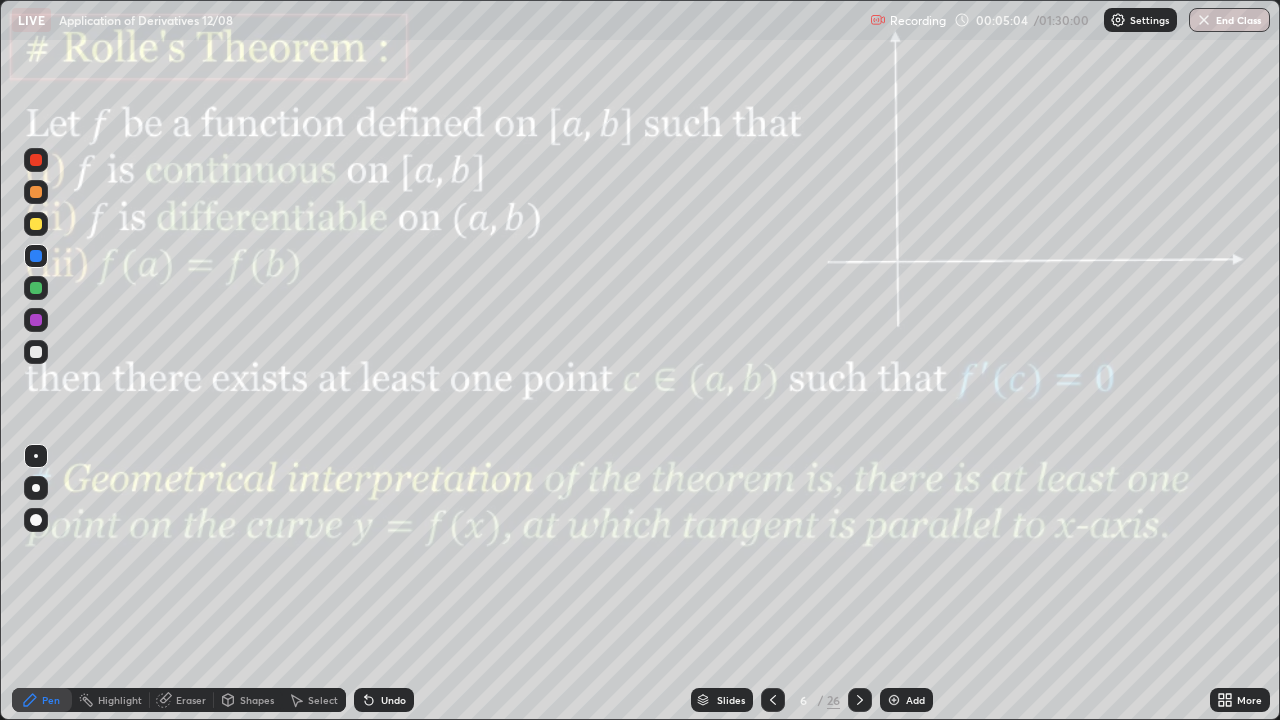 click on "Shapes" at bounding box center (257, 700) 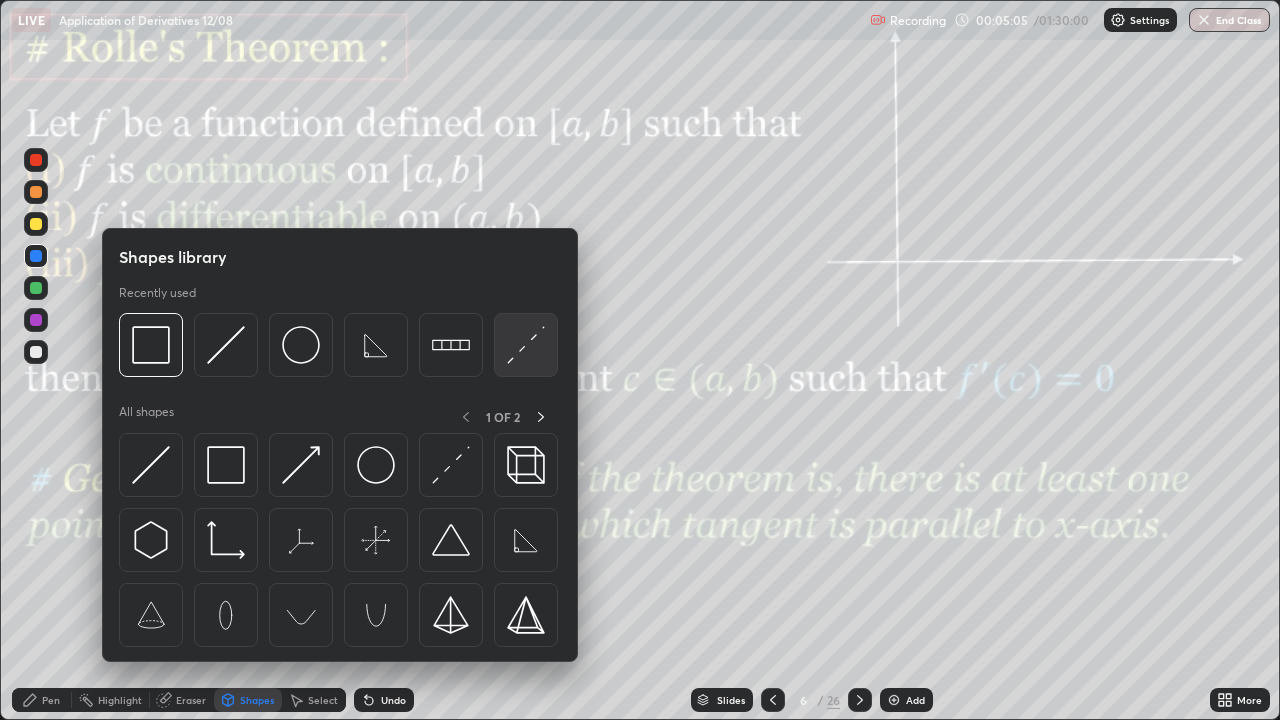 click at bounding box center [526, 345] 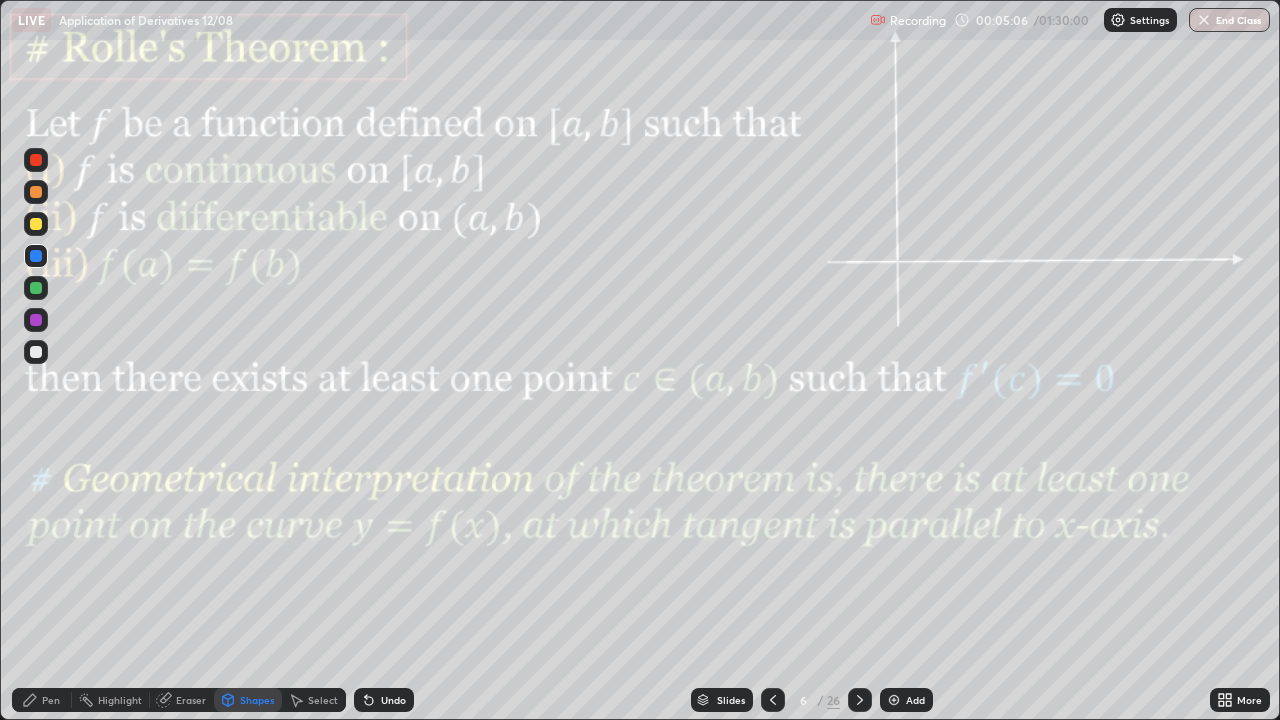 click at bounding box center [36, 320] 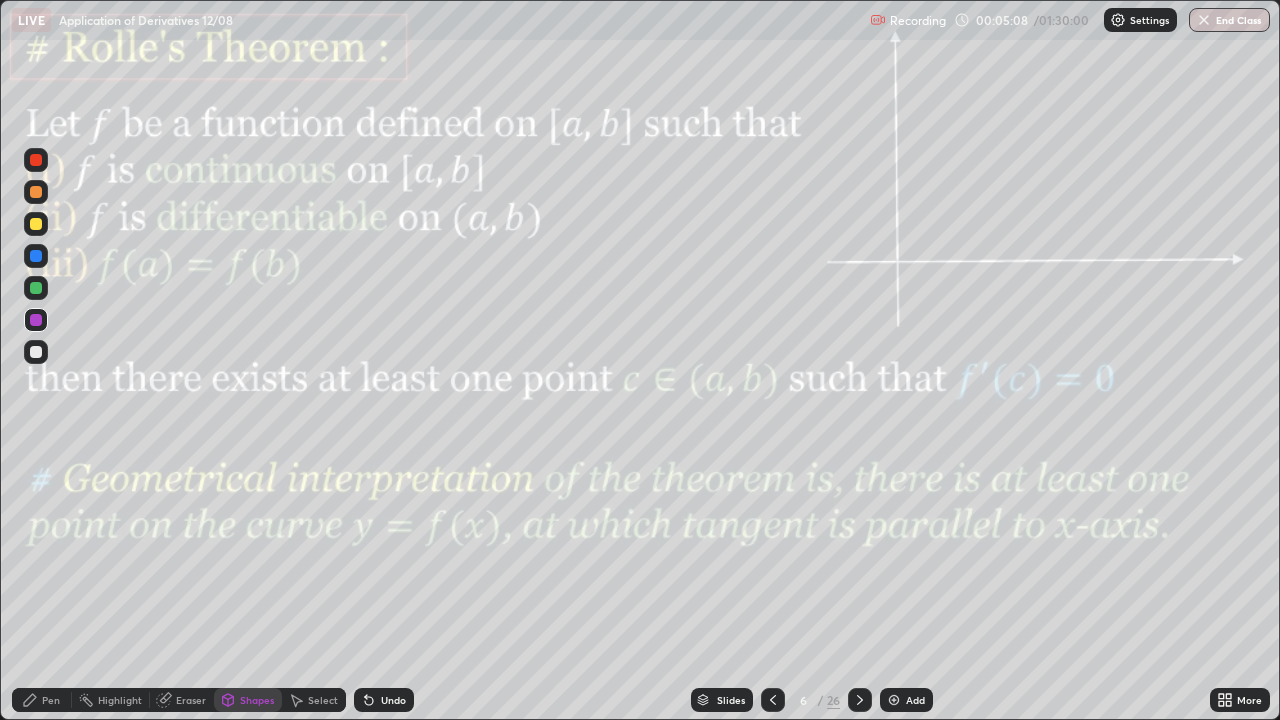 click at bounding box center (36, 352) 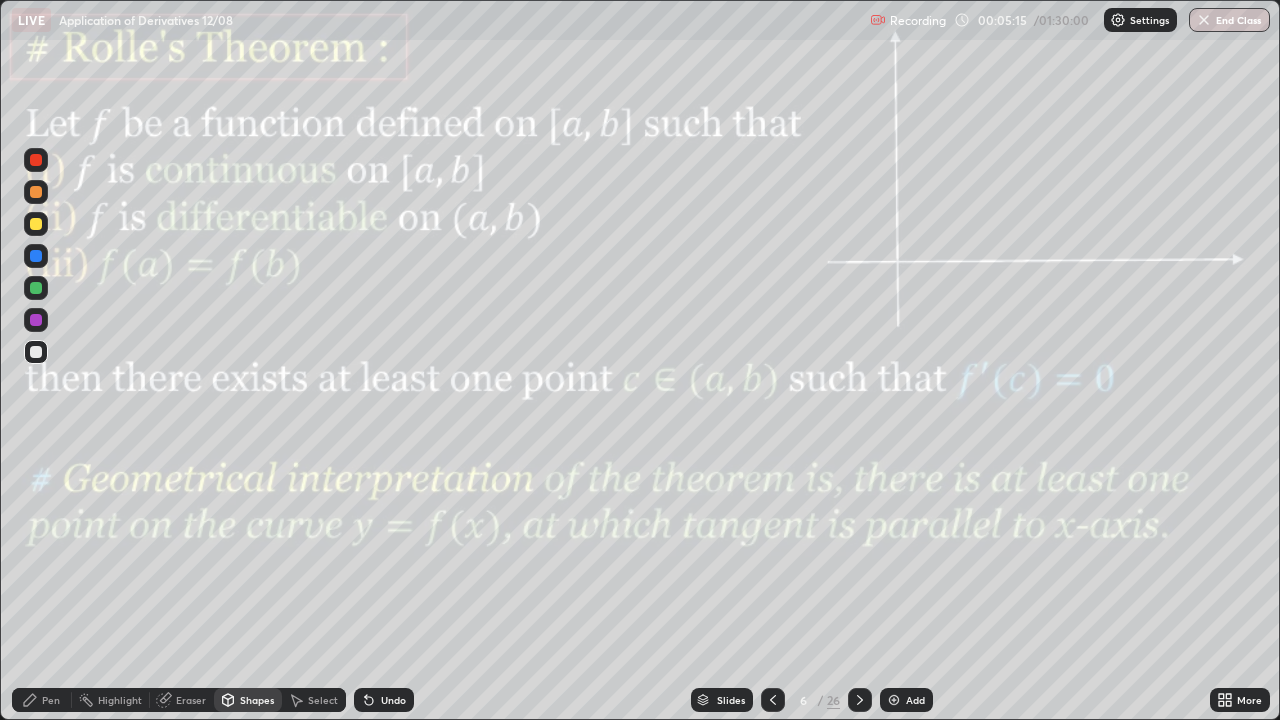 click on "Pen" at bounding box center (42, 700) 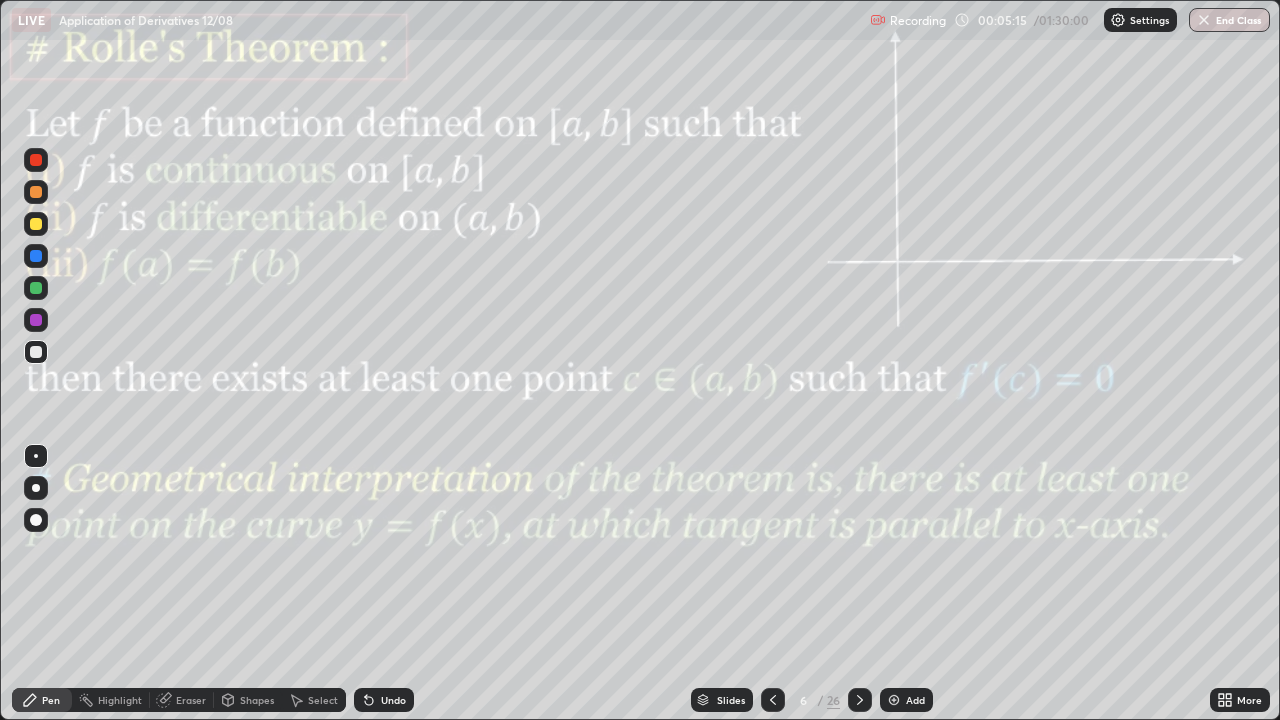 click at bounding box center (36, 288) 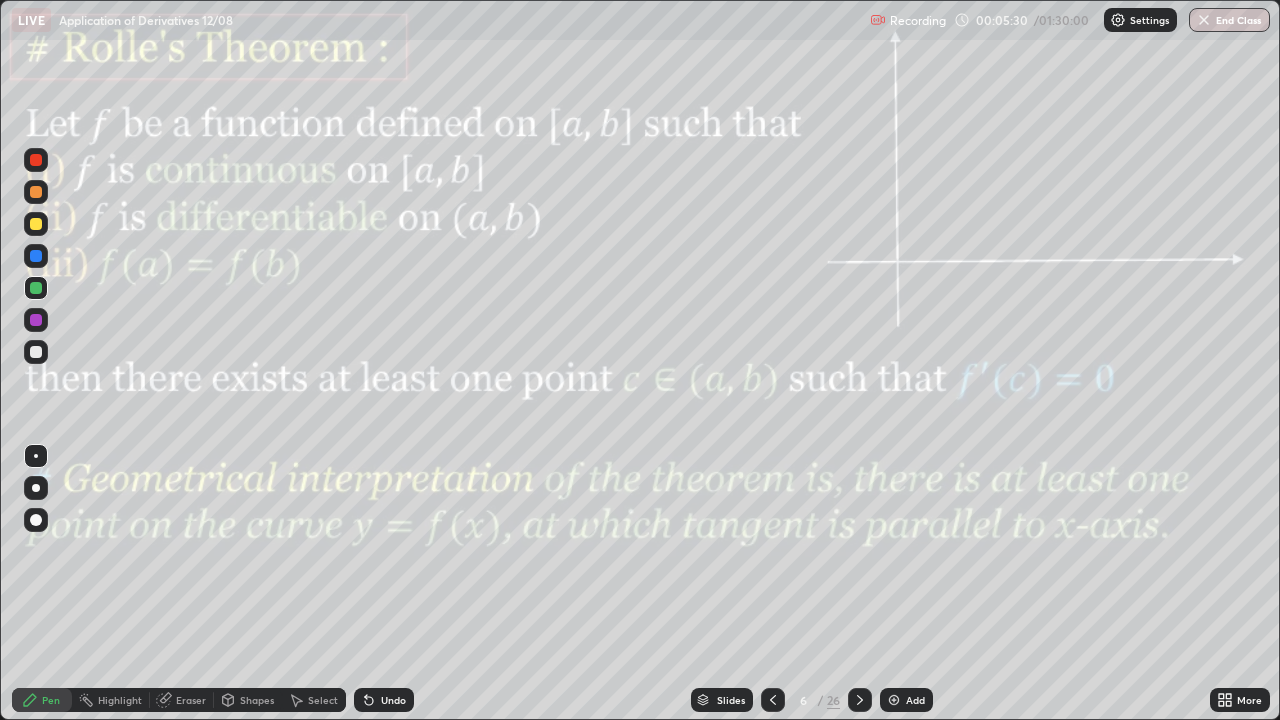 click on "Highlight" at bounding box center (120, 700) 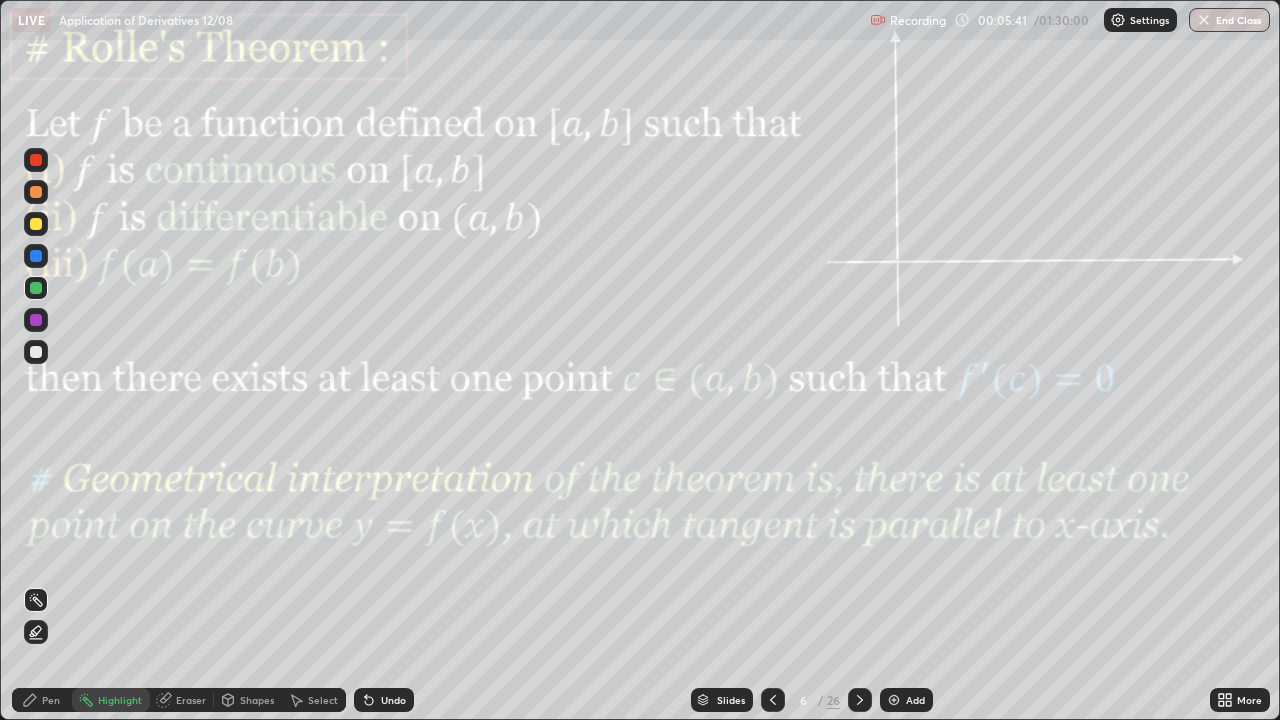 click on "Pen" at bounding box center (42, 700) 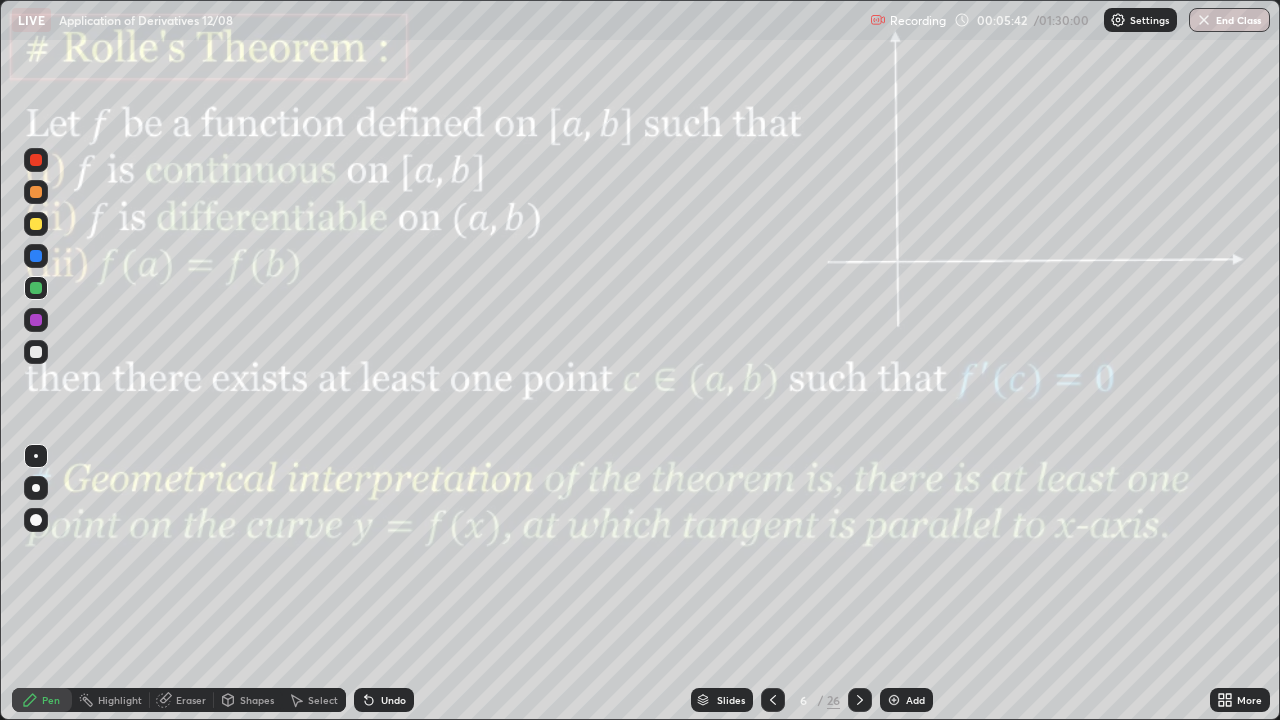 click at bounding box center (36, 224) 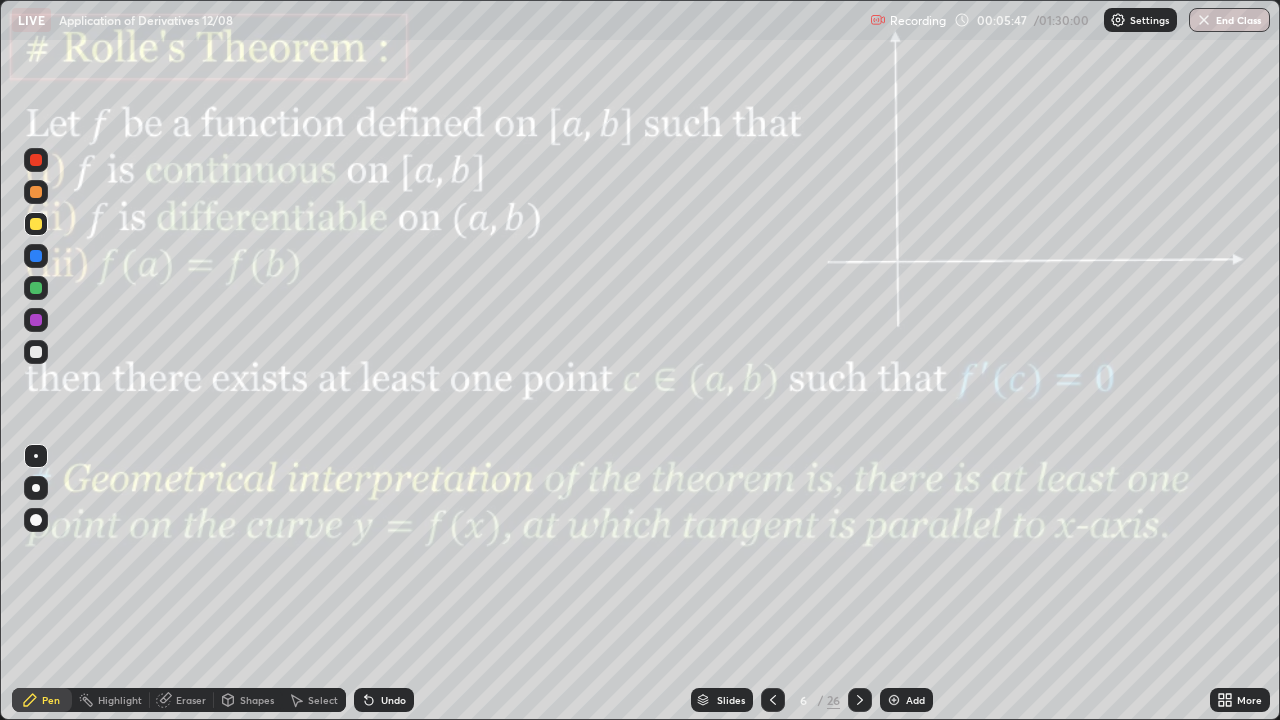 click on "Shapes" at bounding box center [257, 700] 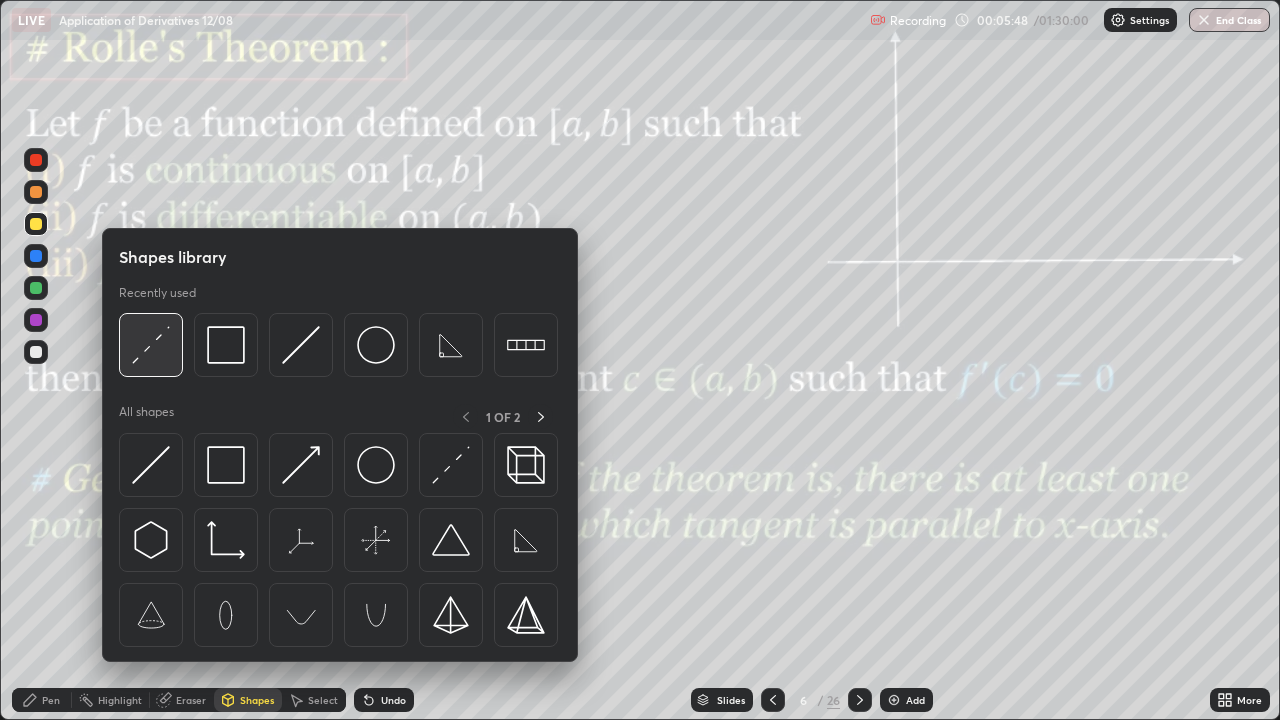 click at bounding box center [151, 345] 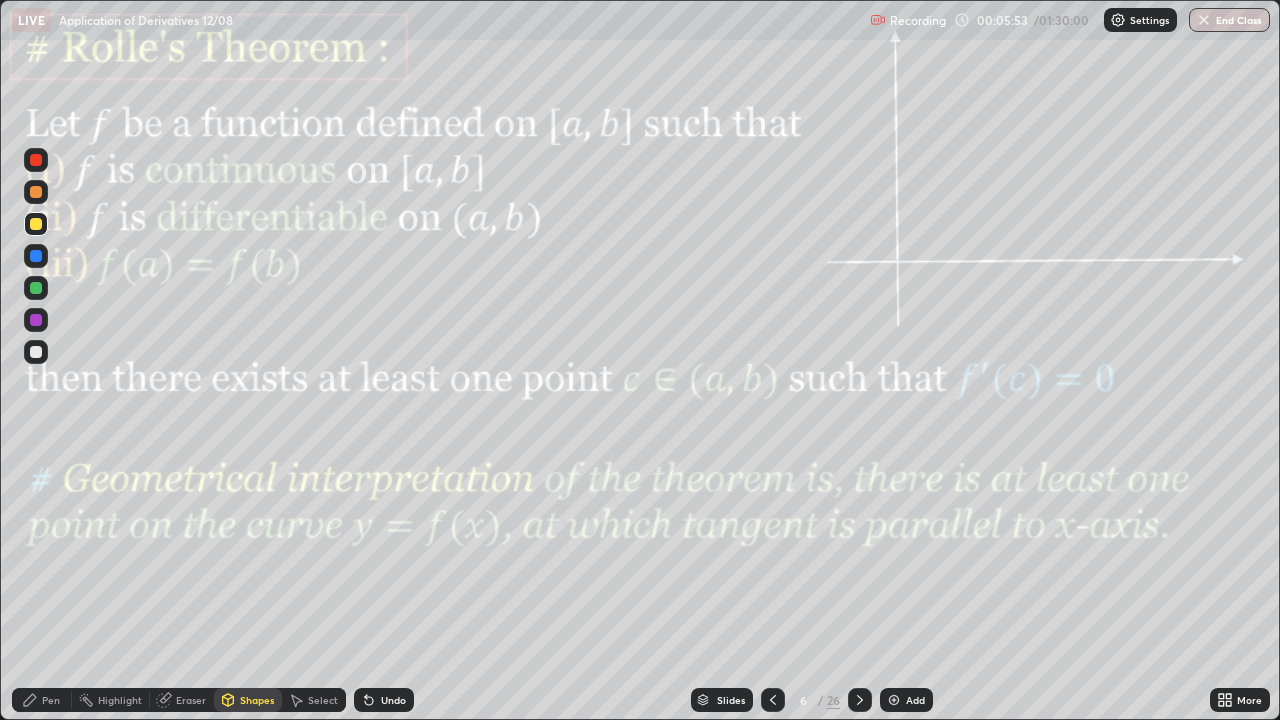 click on "Shapes" at bounding box center [257, 700] 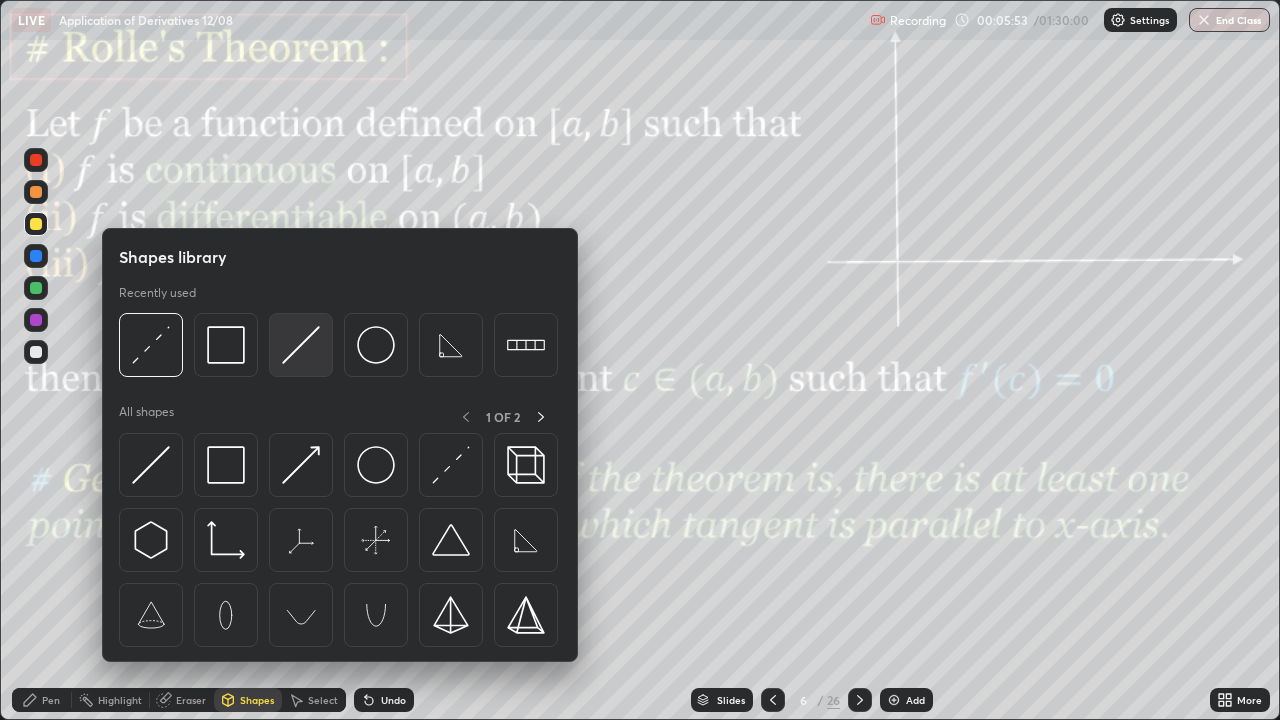 click at bounding box center (301, 345) 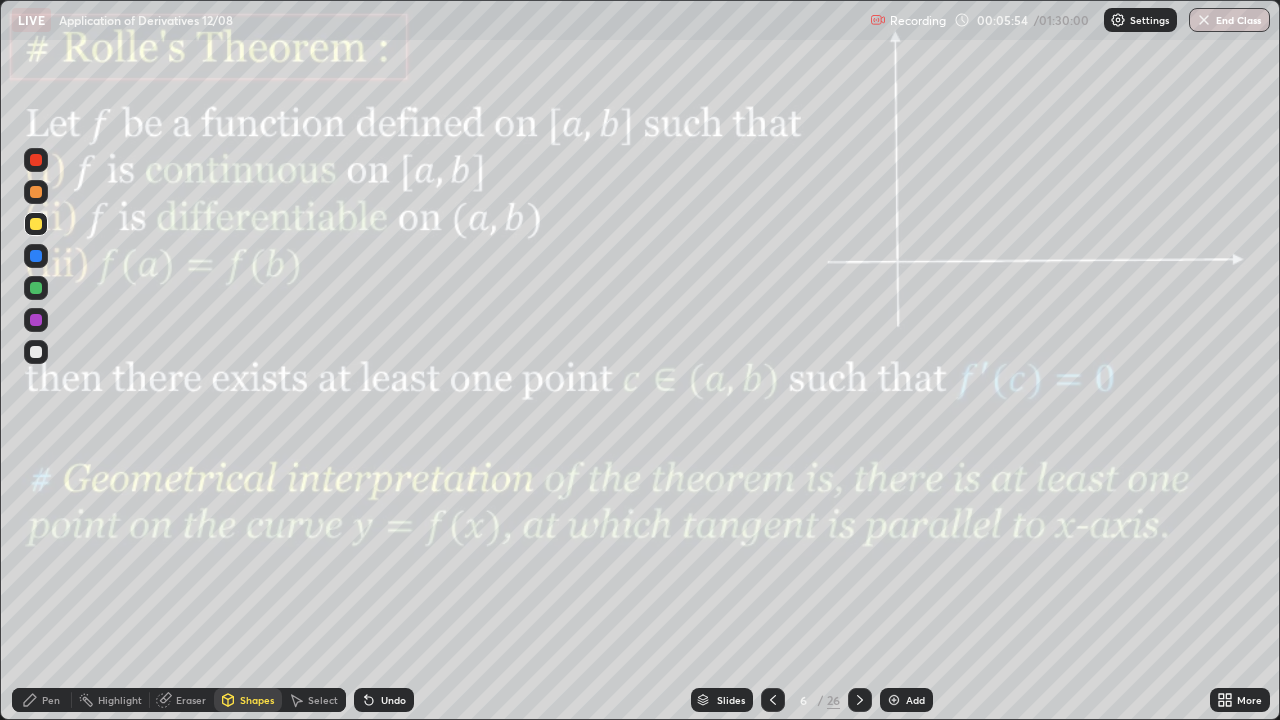 click at bounding box center [36, 160] 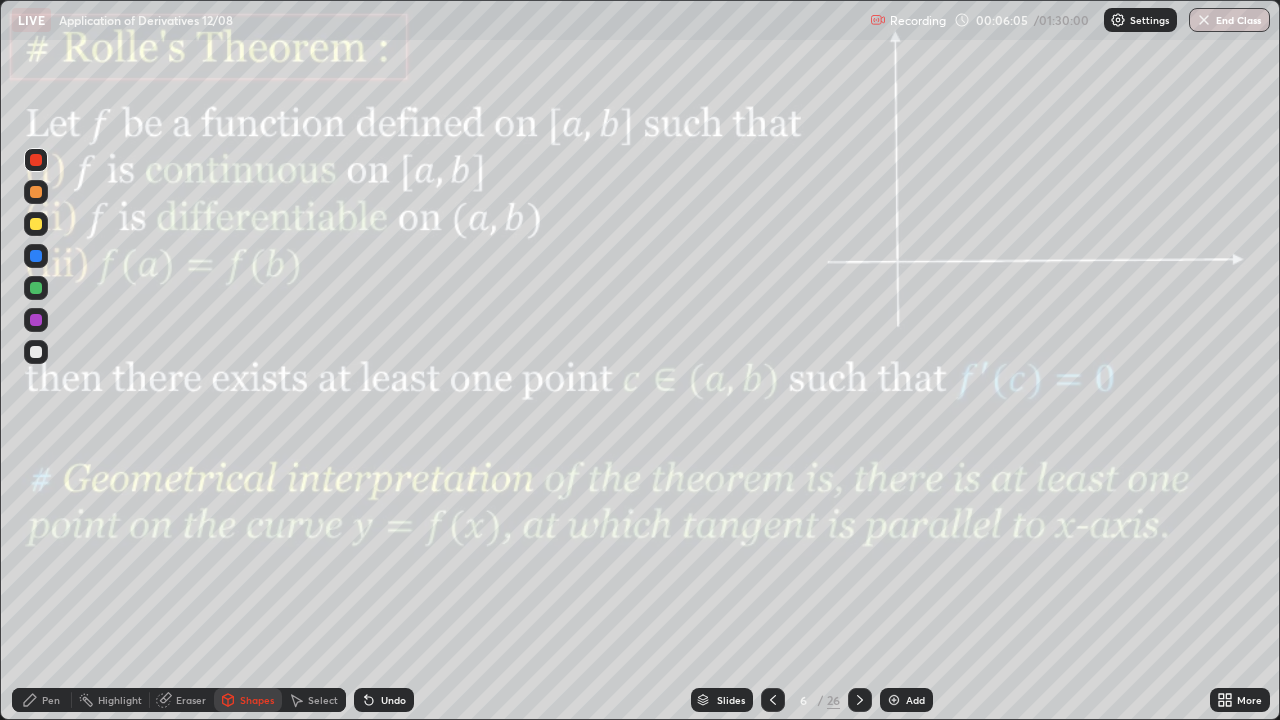 click on "Pen" at bounding box center (51, 700) 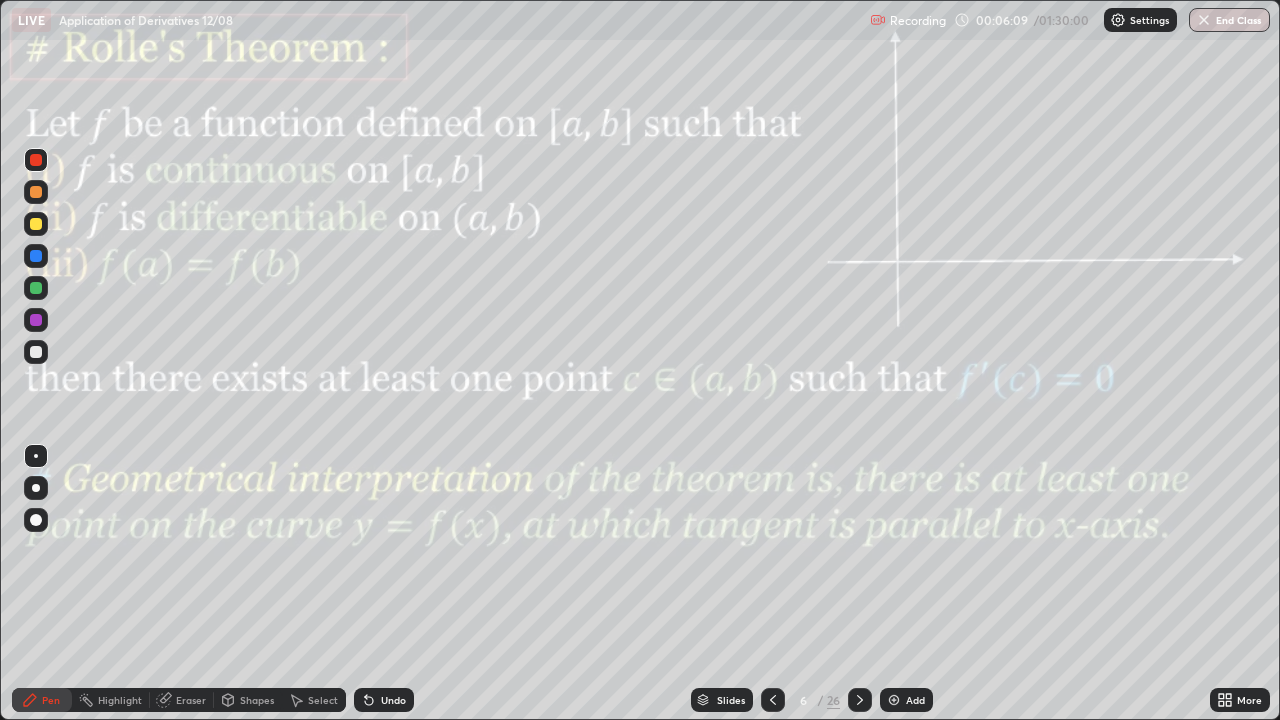 click at bounding box center (36, 256) 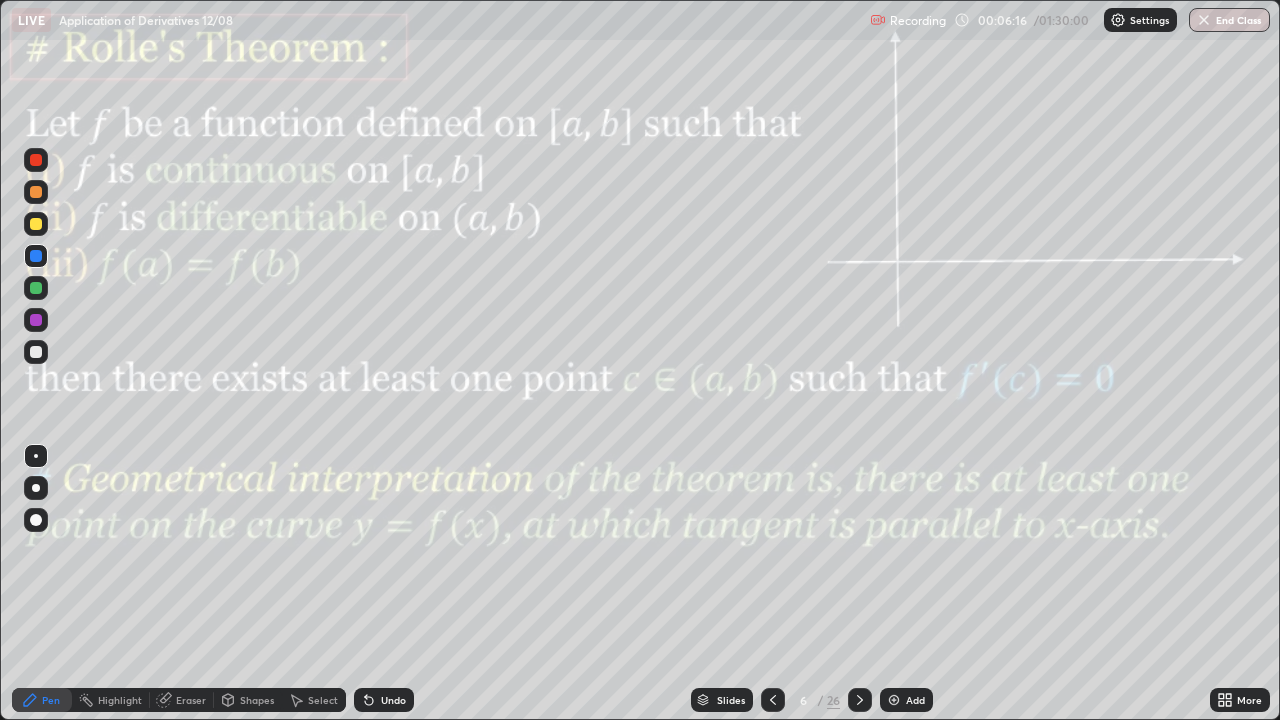 click on "Undo" at bounding box center (393, 700) 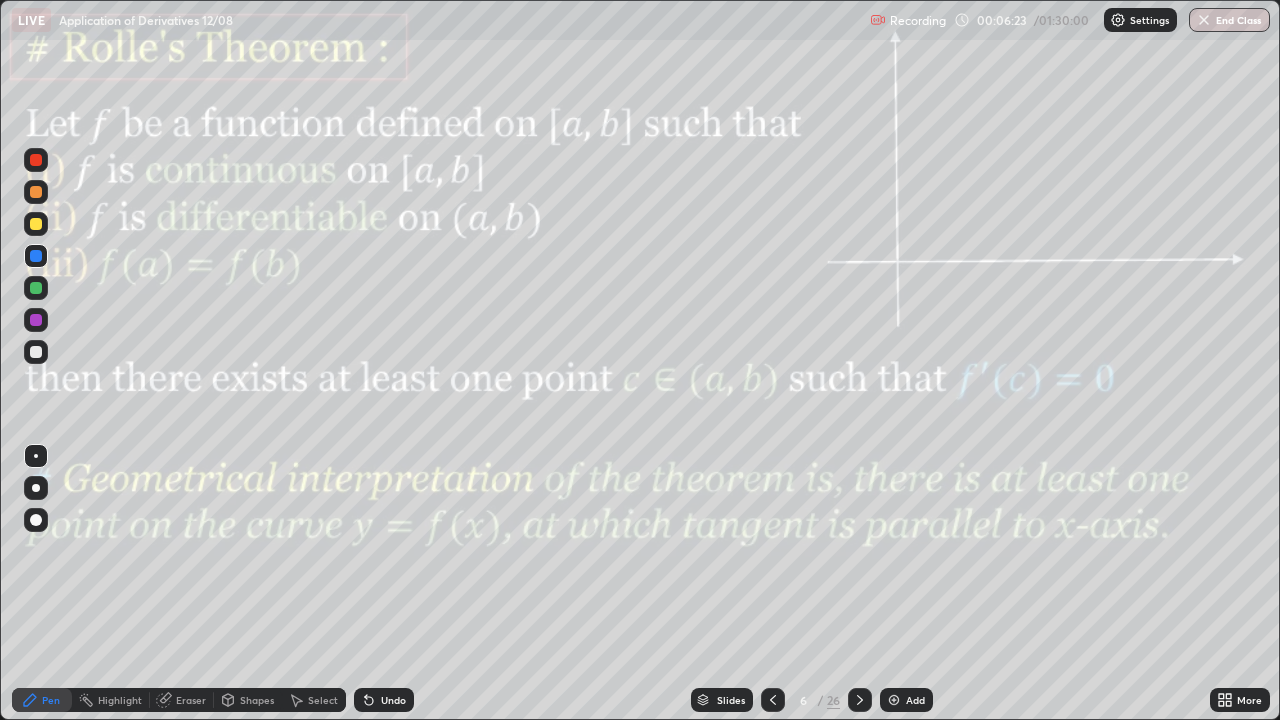 click on "Undo" at bounding box center (393, 700) 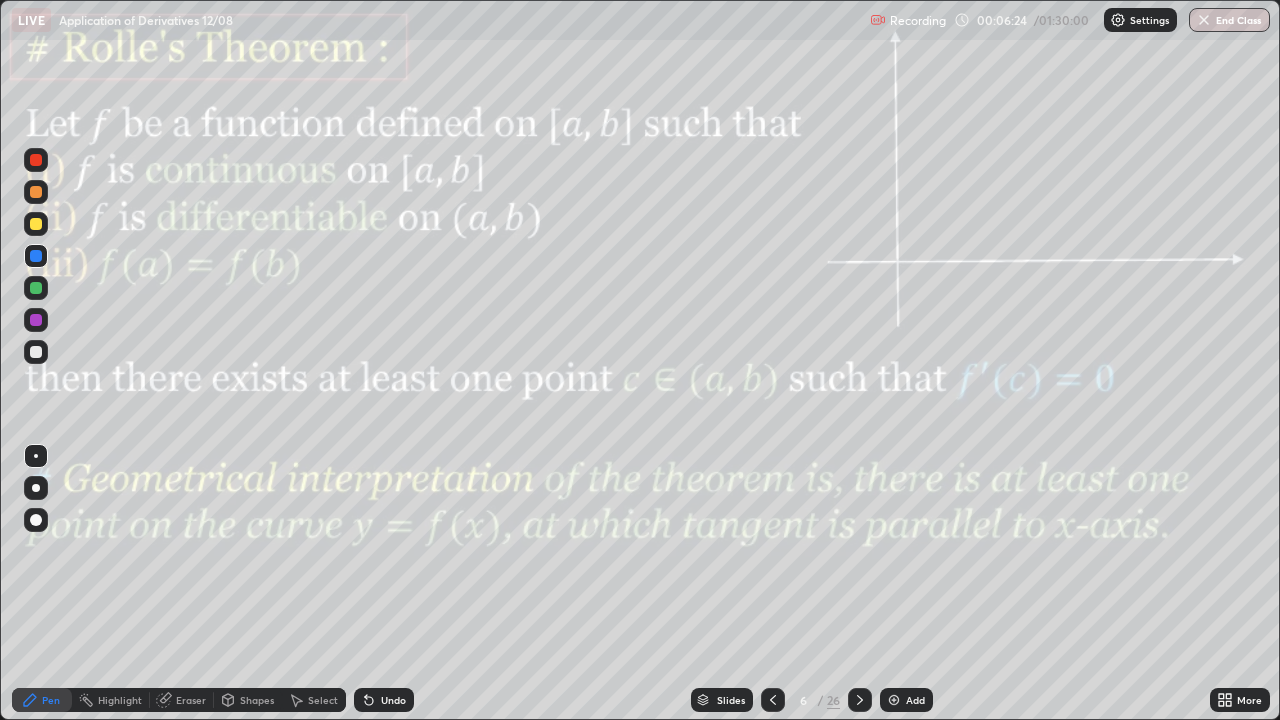click at bounding box center [36, 224] 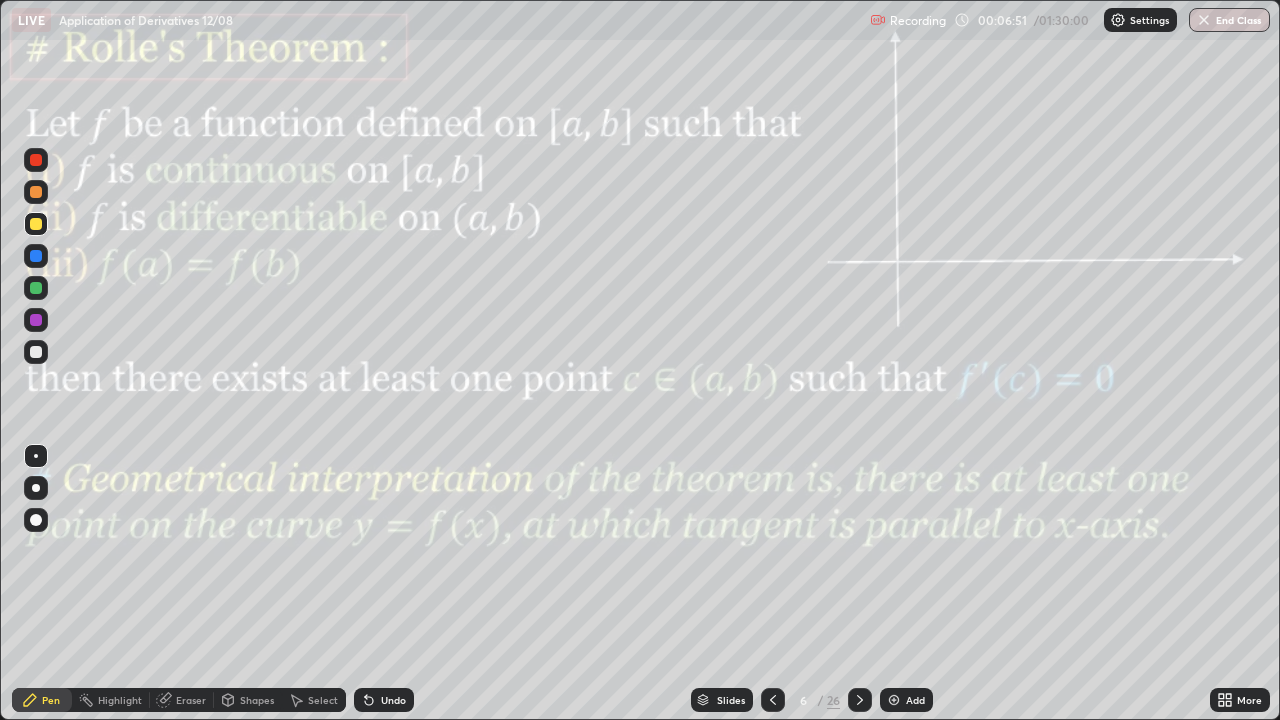 click on "Undo" at bounding box center [393, 700] 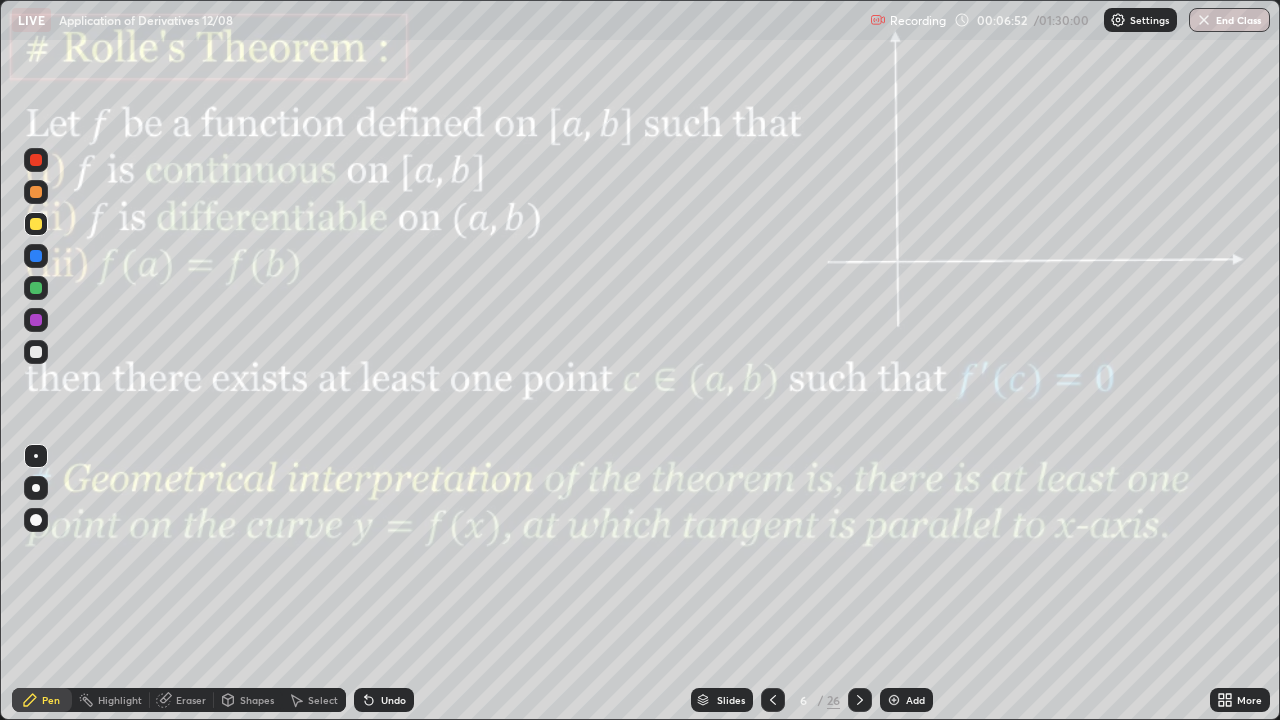click on "Undo" at bounding box center (384, 700) 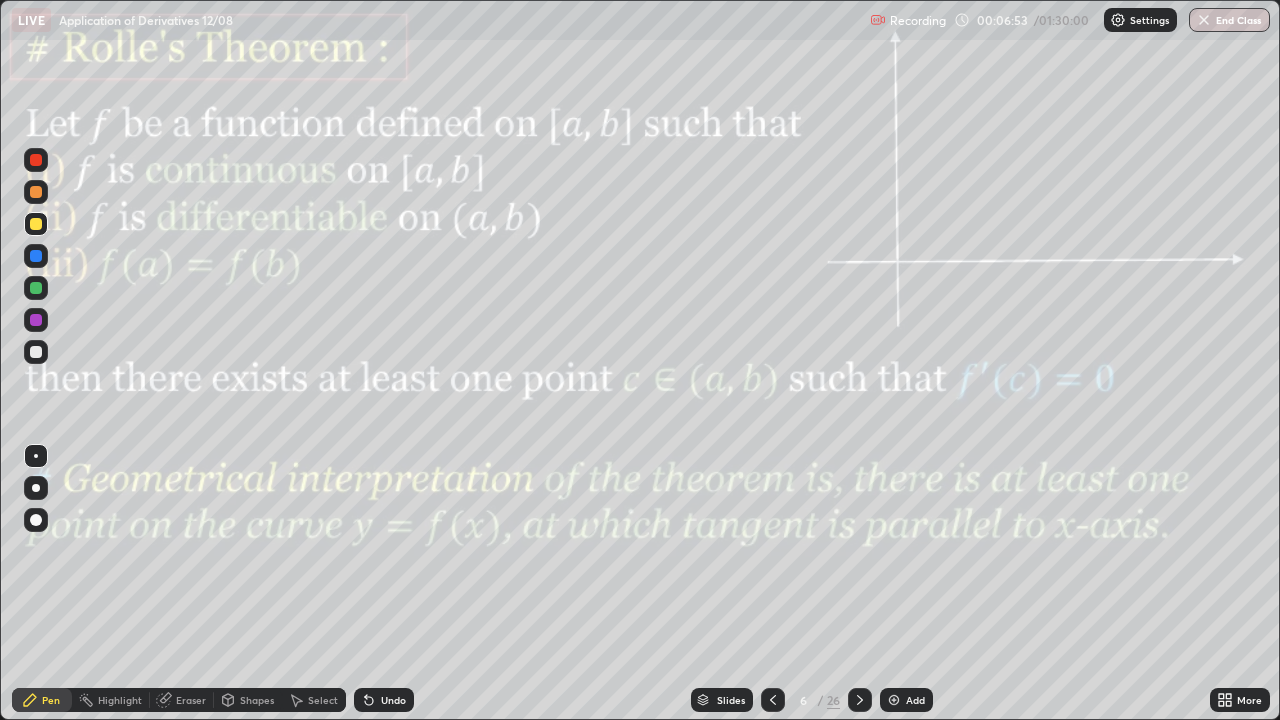 click on "Undo" at bounding box center (393, 700) 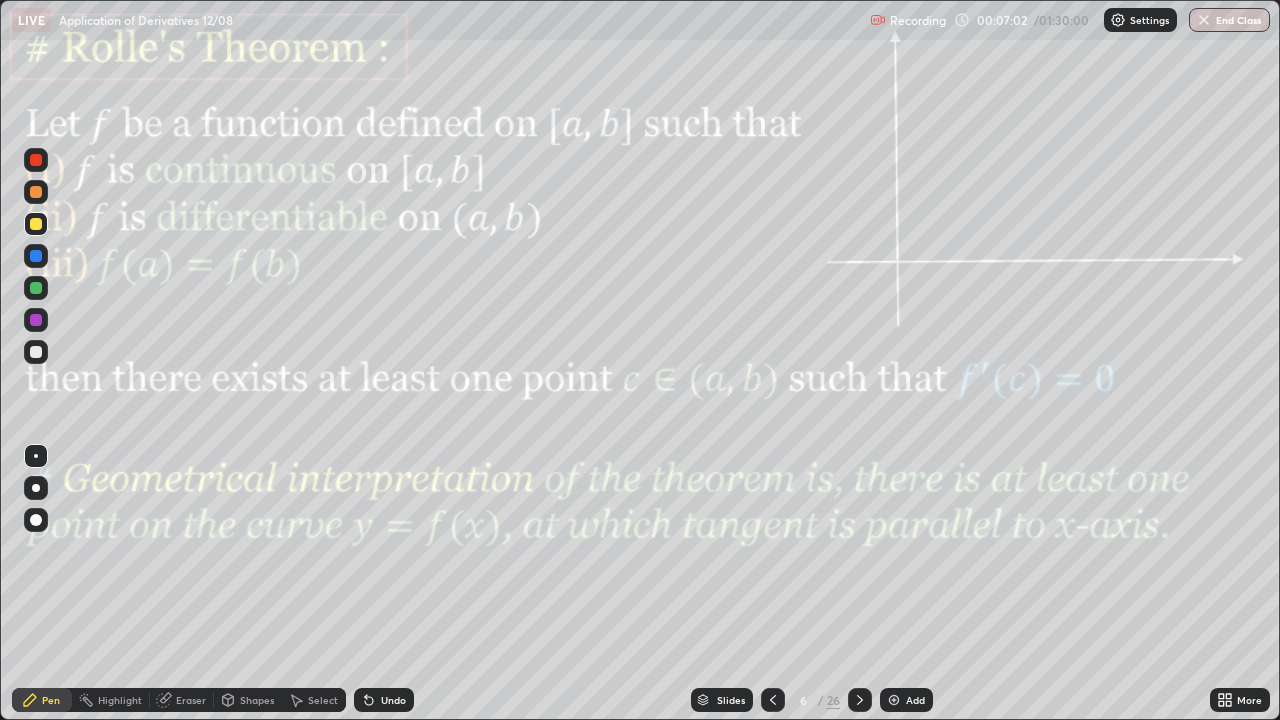 click on "Shapes" at bounding box center (257, 700) 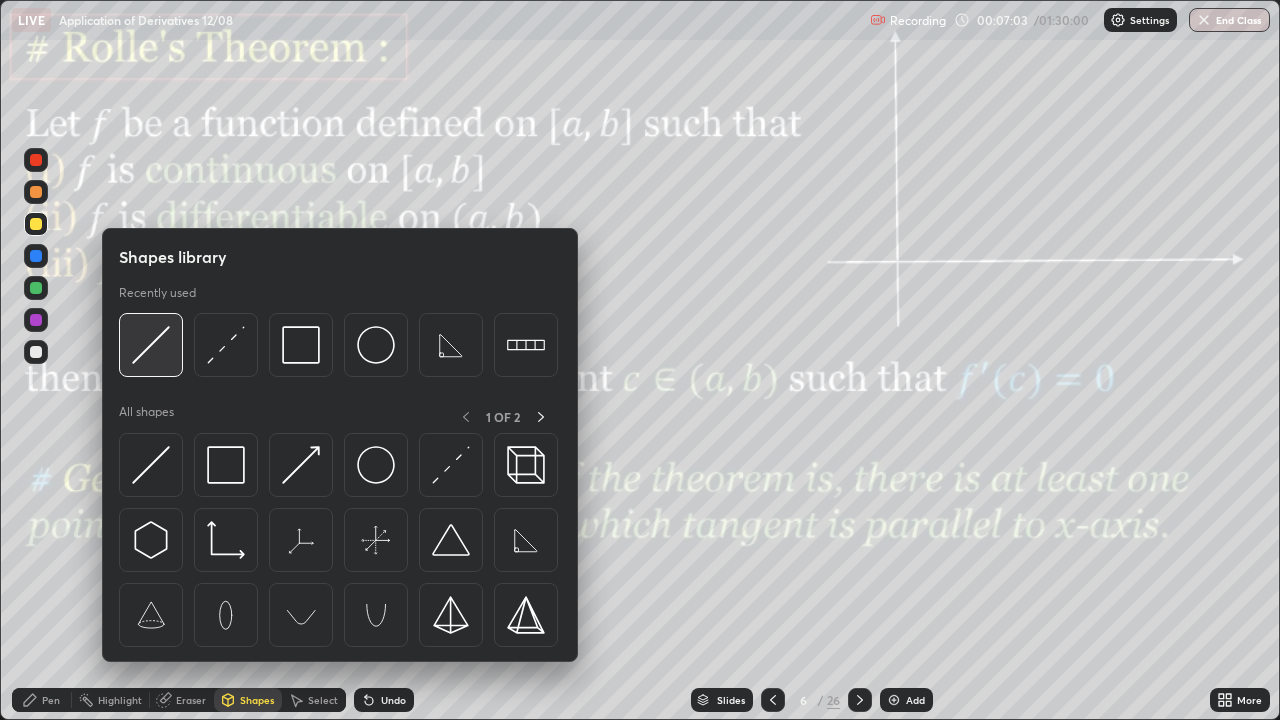 click at bounding box center [151, 345] 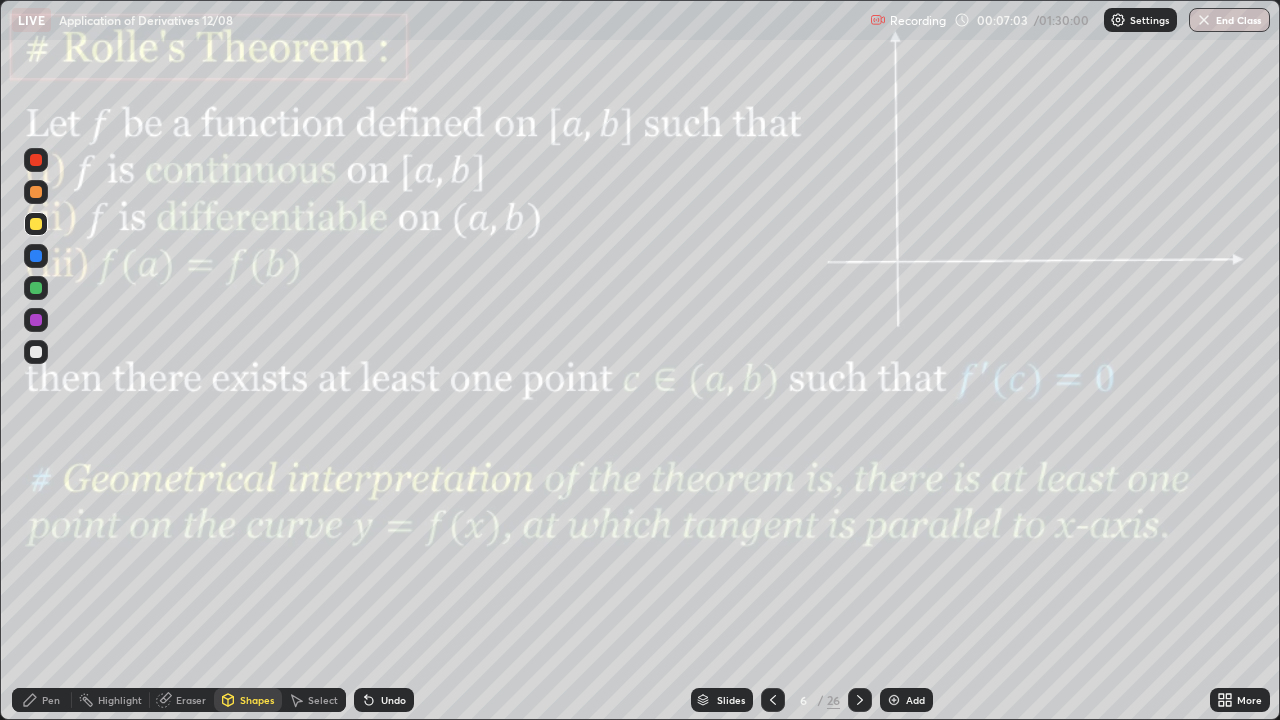 click at bounding box center (36, 288) 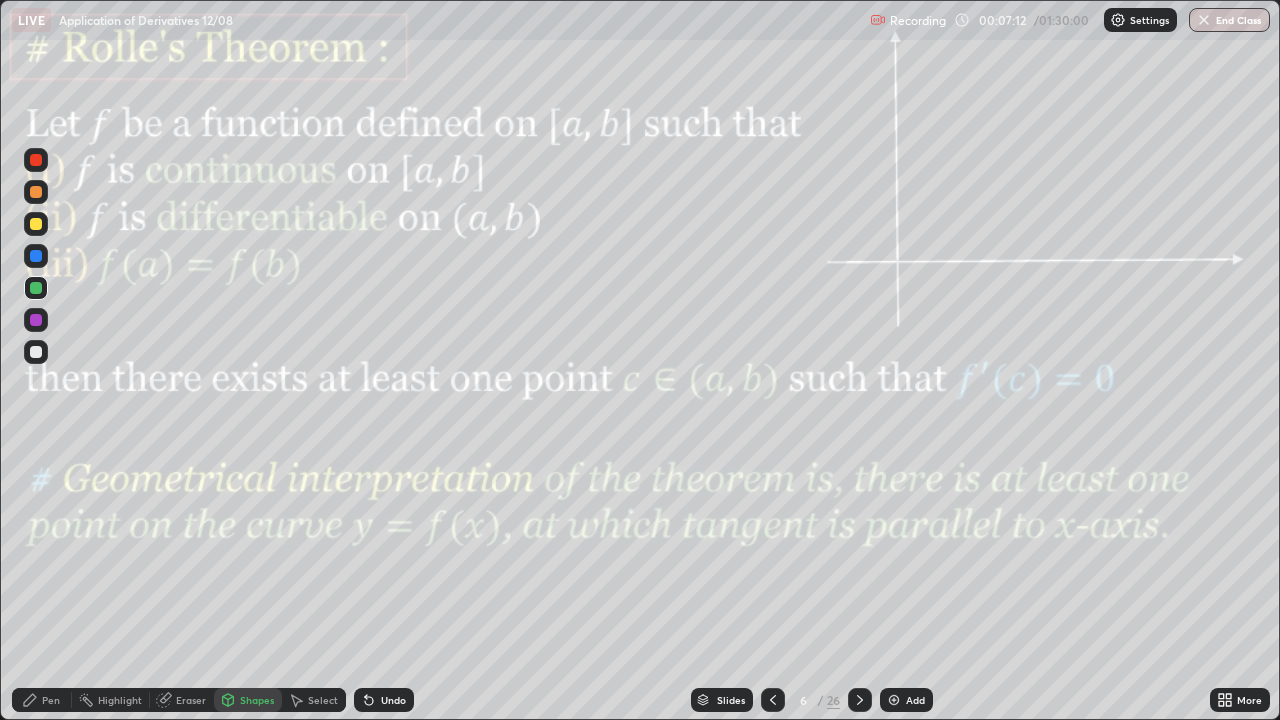 click on "Undo" at bounding box center [384, 700] 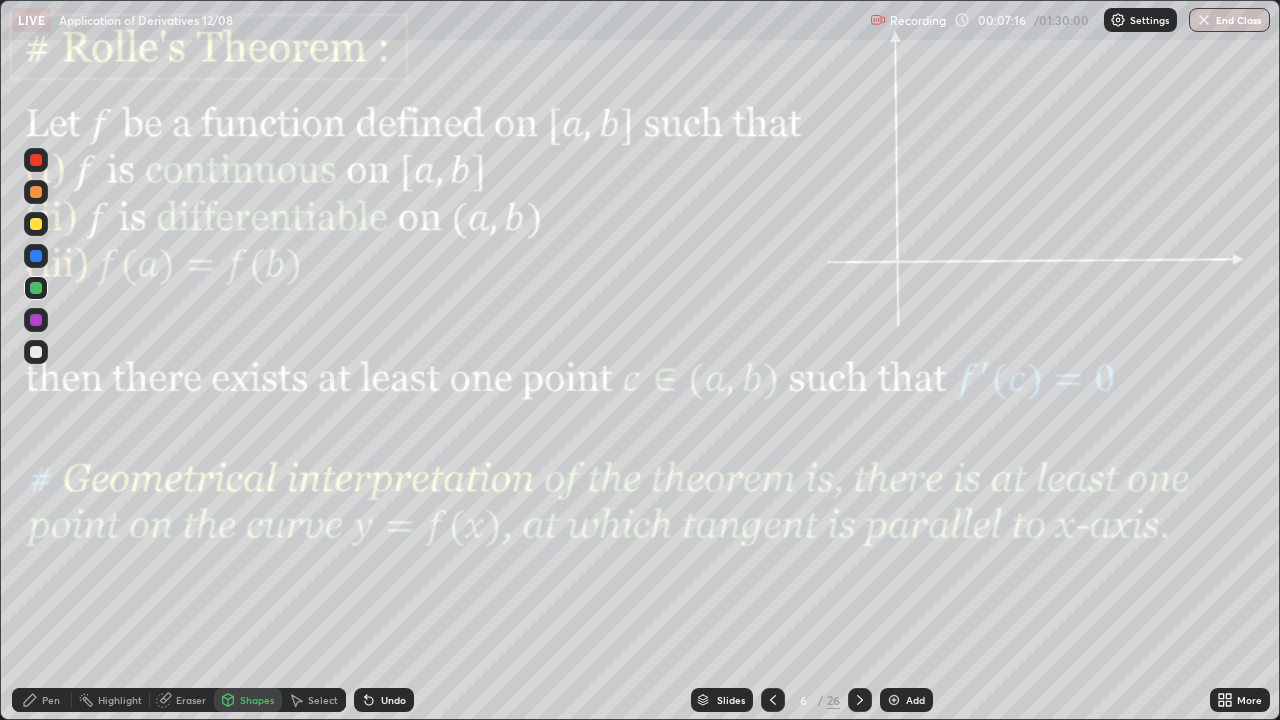 click on "Shapes" at bounding box center [257, 700] 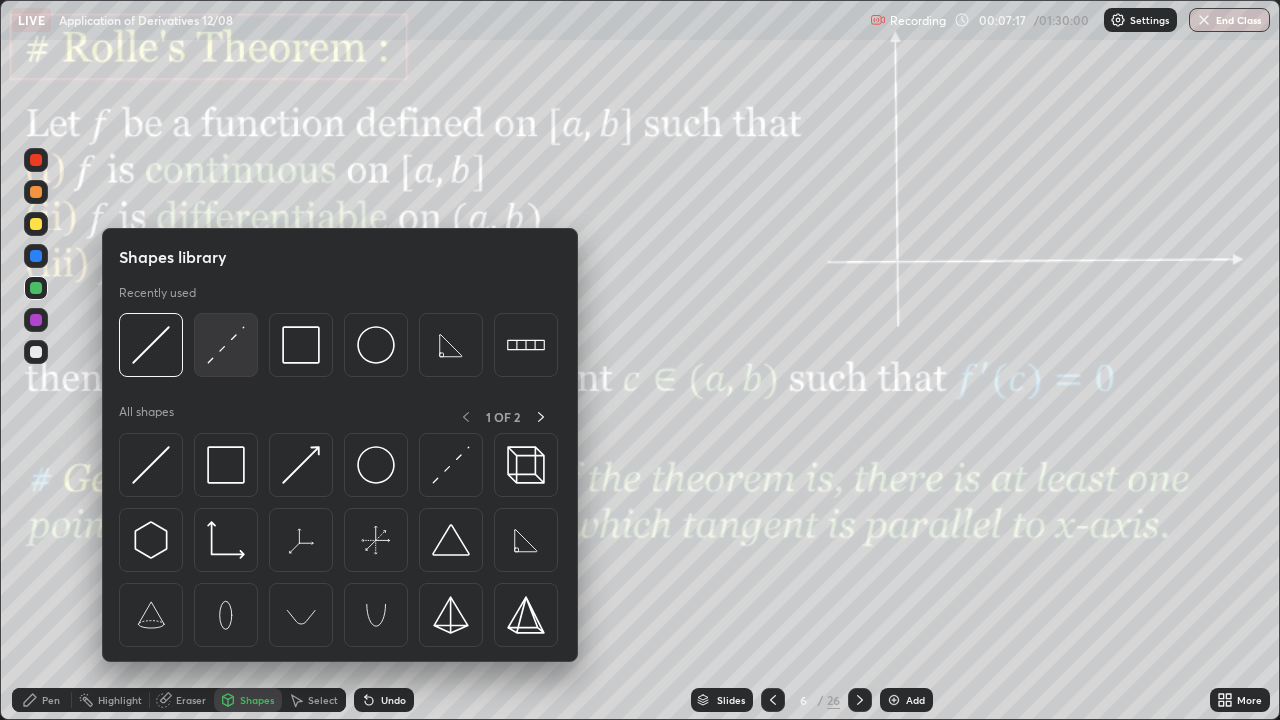 click at bounding box center (226, 345) 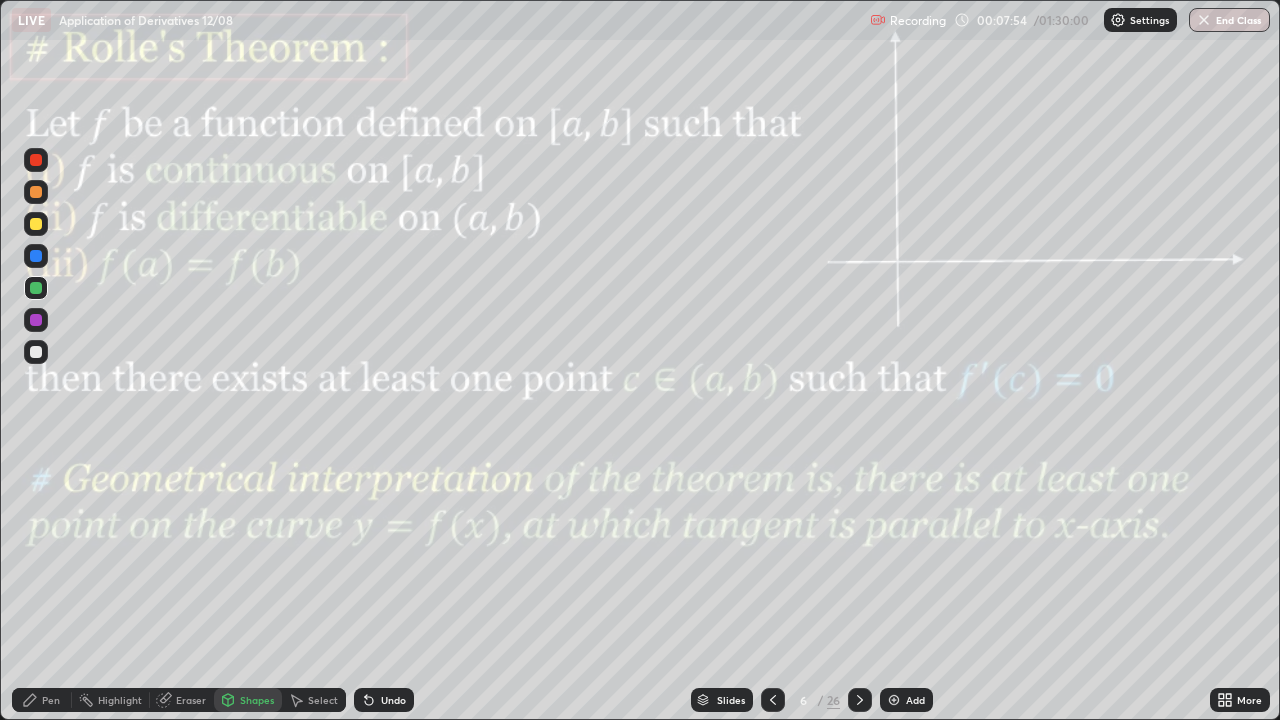 click at bounding box center [860, 700] 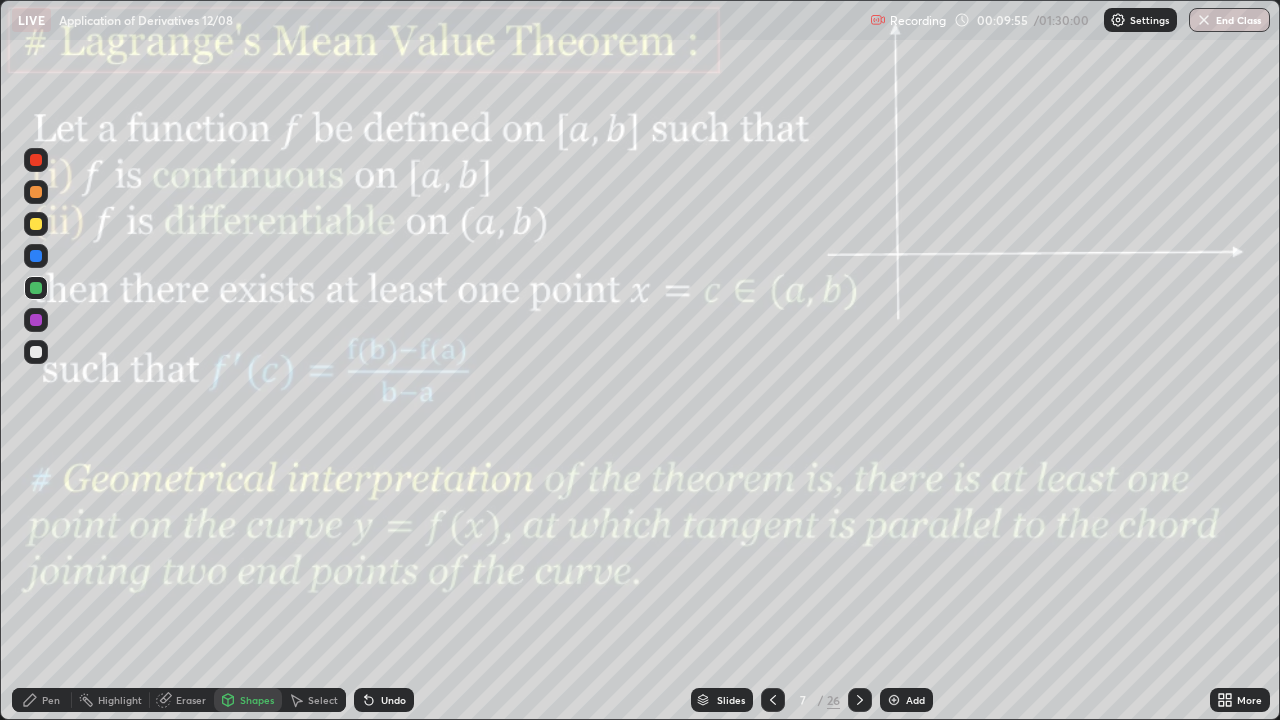 click on "Pen" at bounding box center (42, 700) 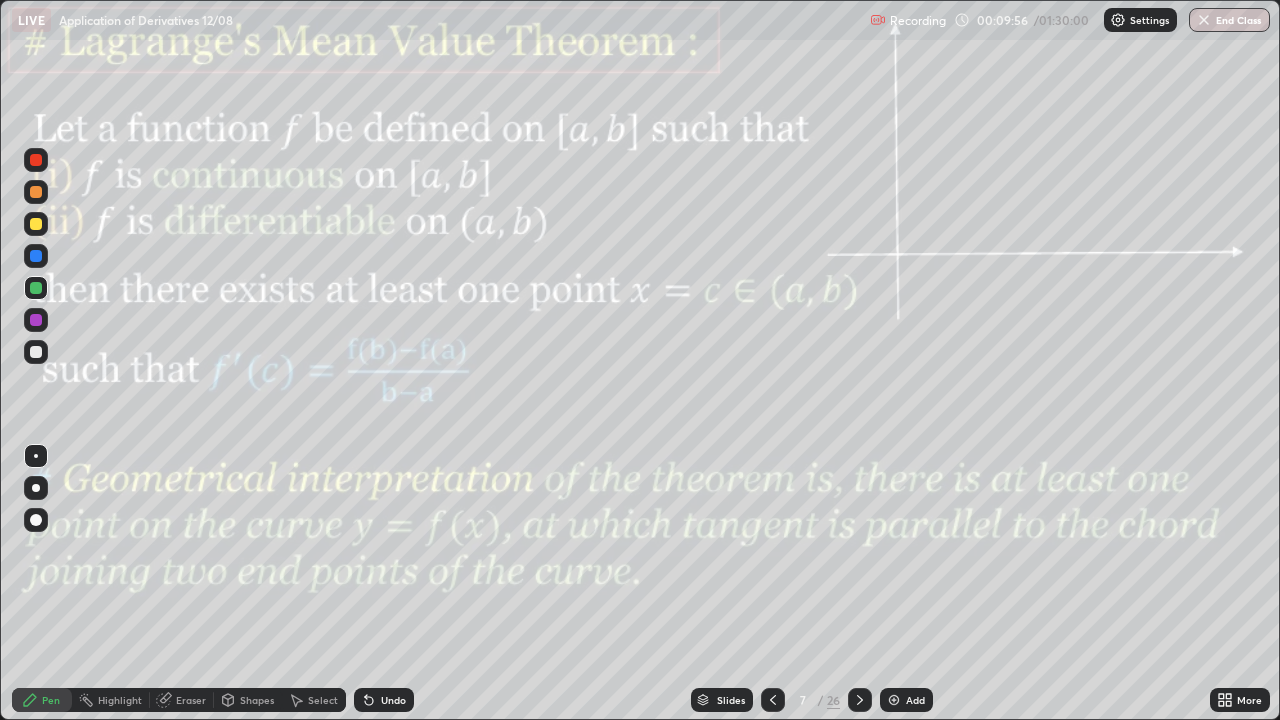 click at bounding box center (36, 320) 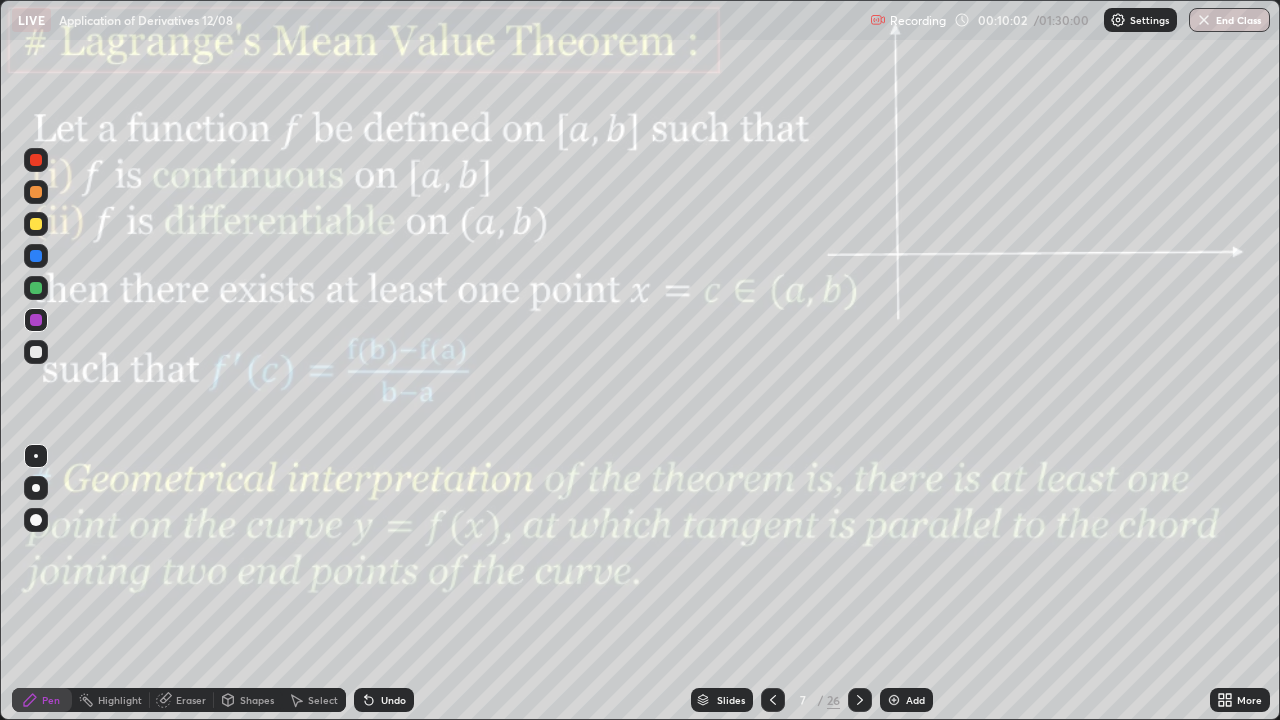 click on "Shapes" at bounding box center [248, 700] 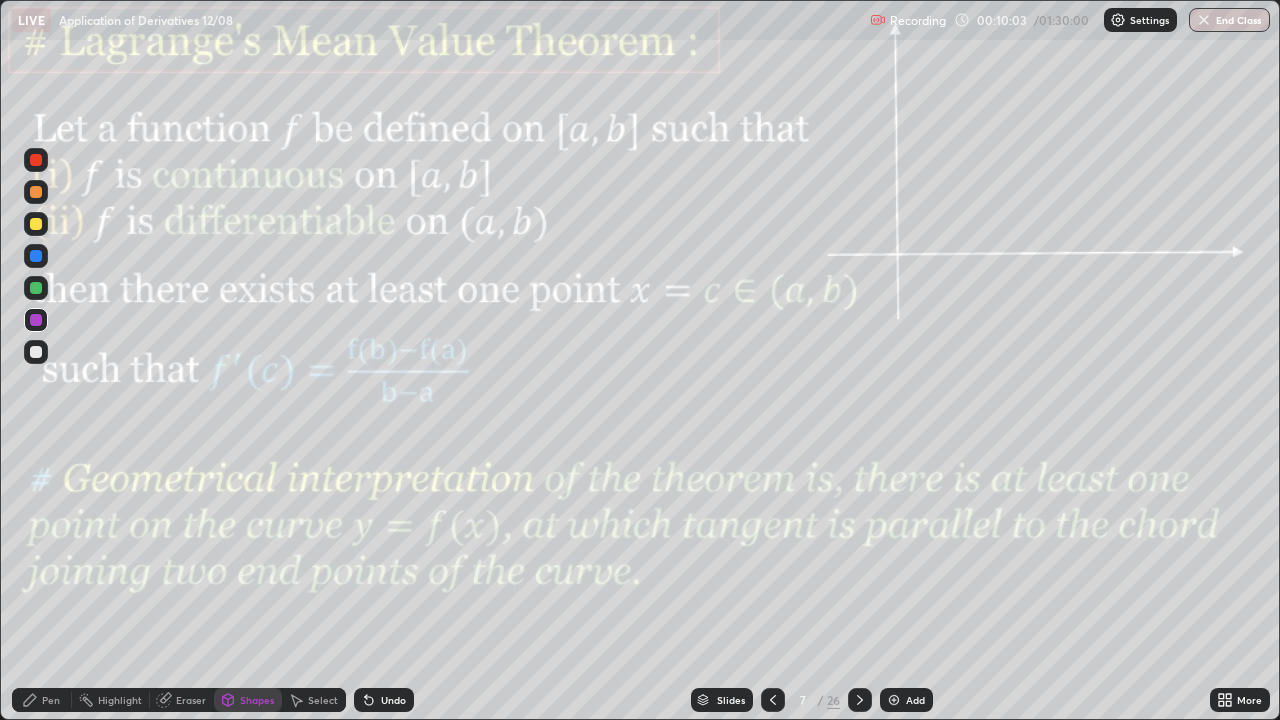 click at bounding box center [36, 288] 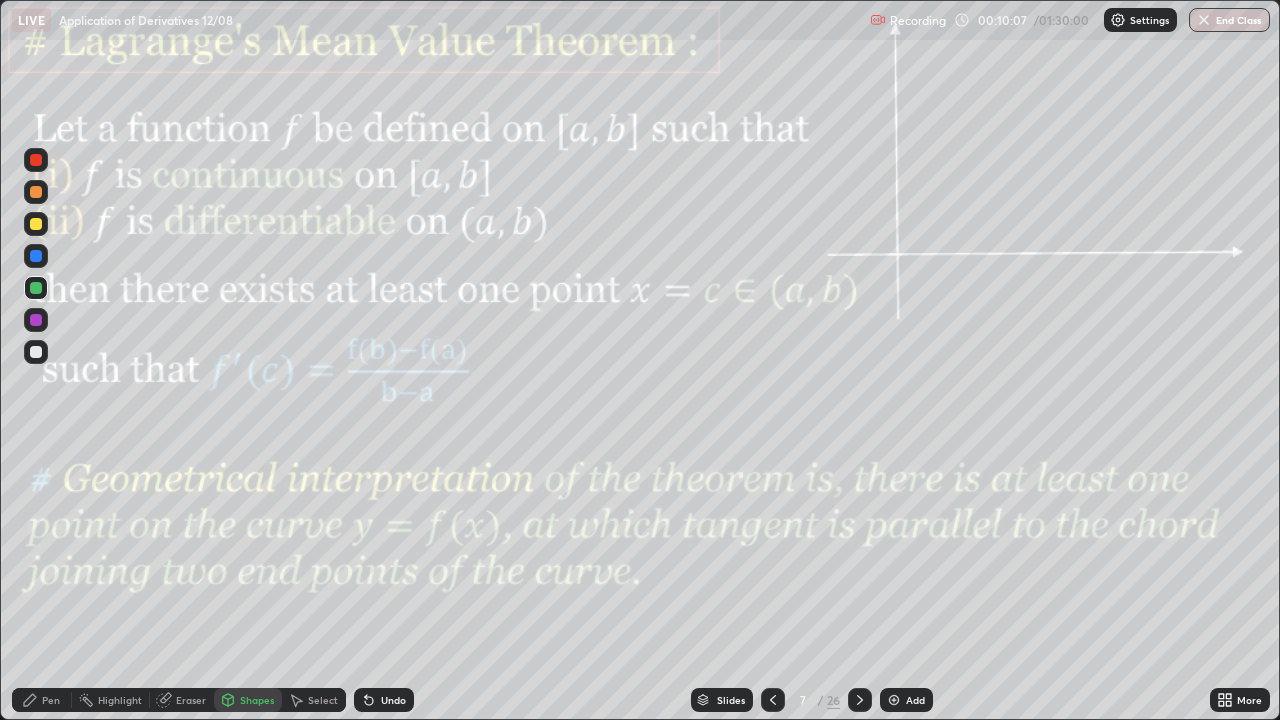 click on "Undo" at bounding box center [384, 700] 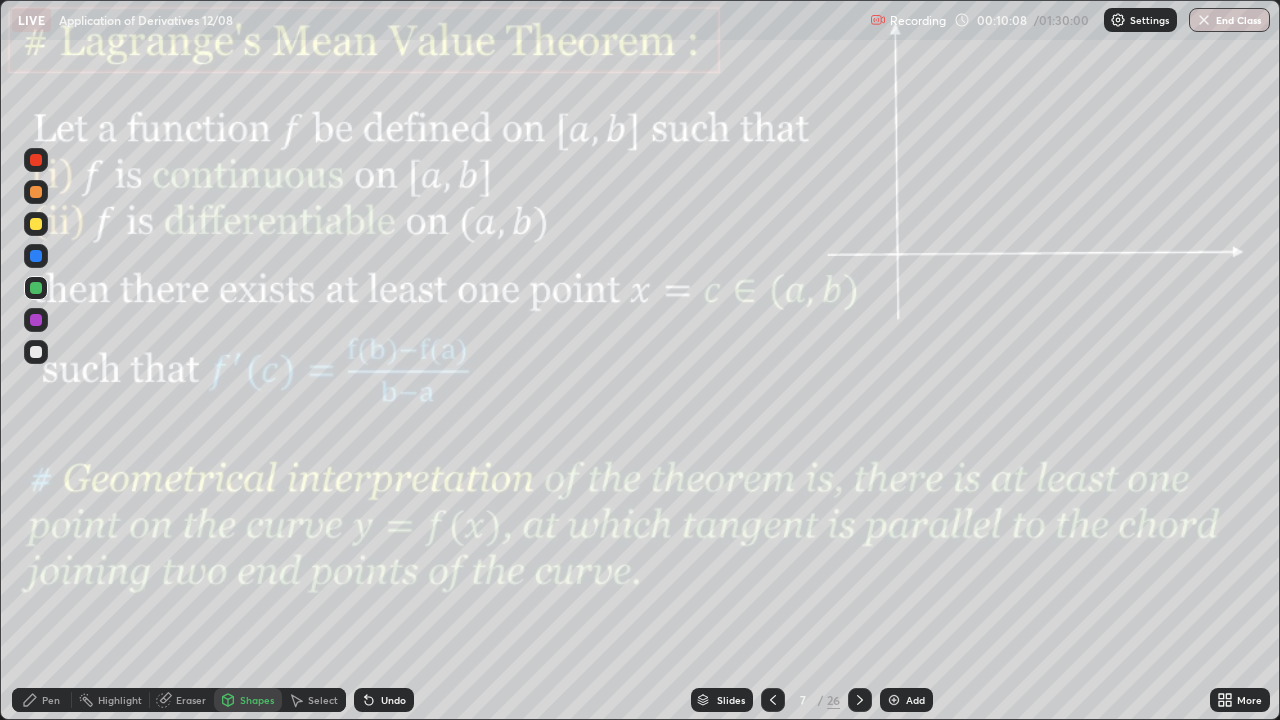 click on "Pen" at bounding box center [42, 700] 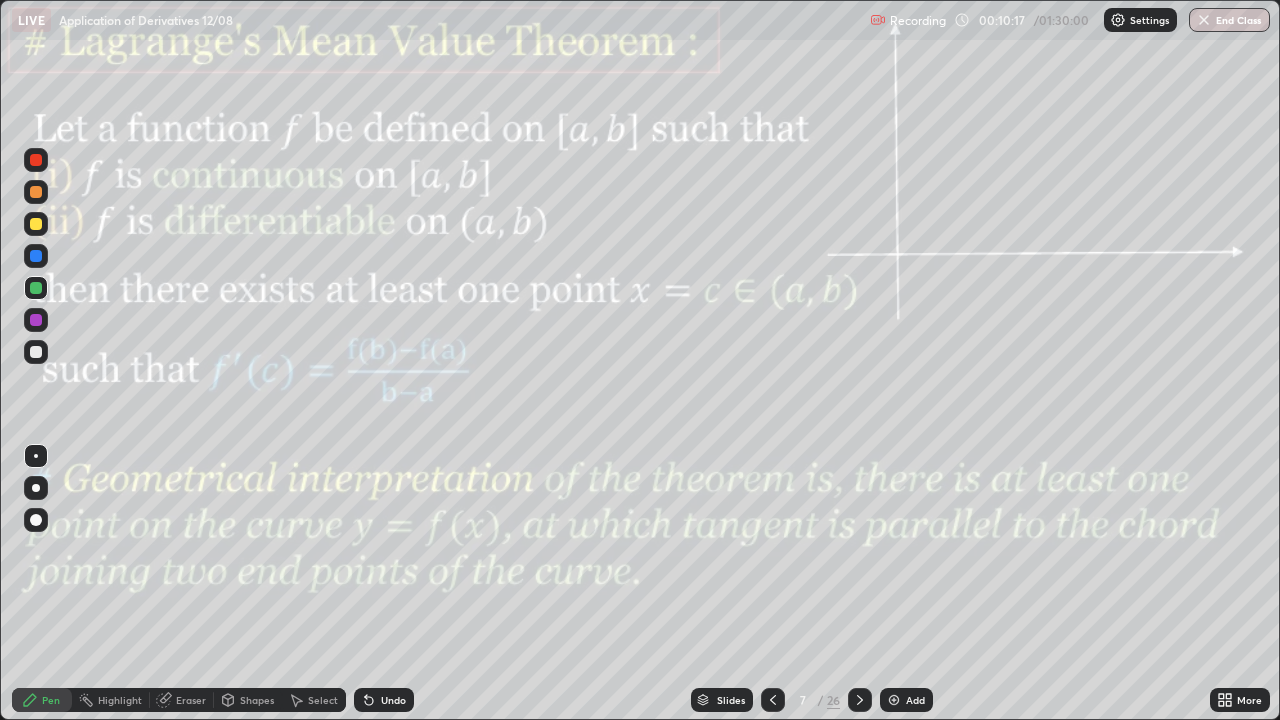 click on "Shapes" at bounding box center (257, 700) 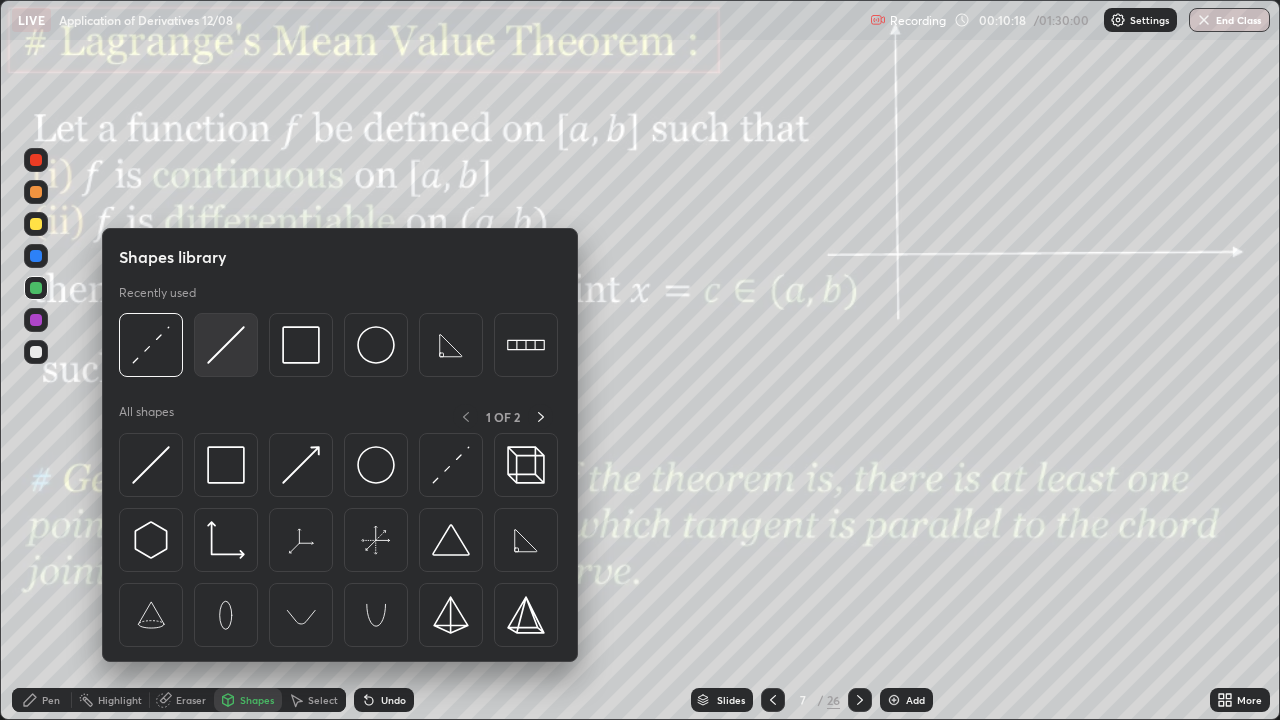 click at bounding box center (226, 345) 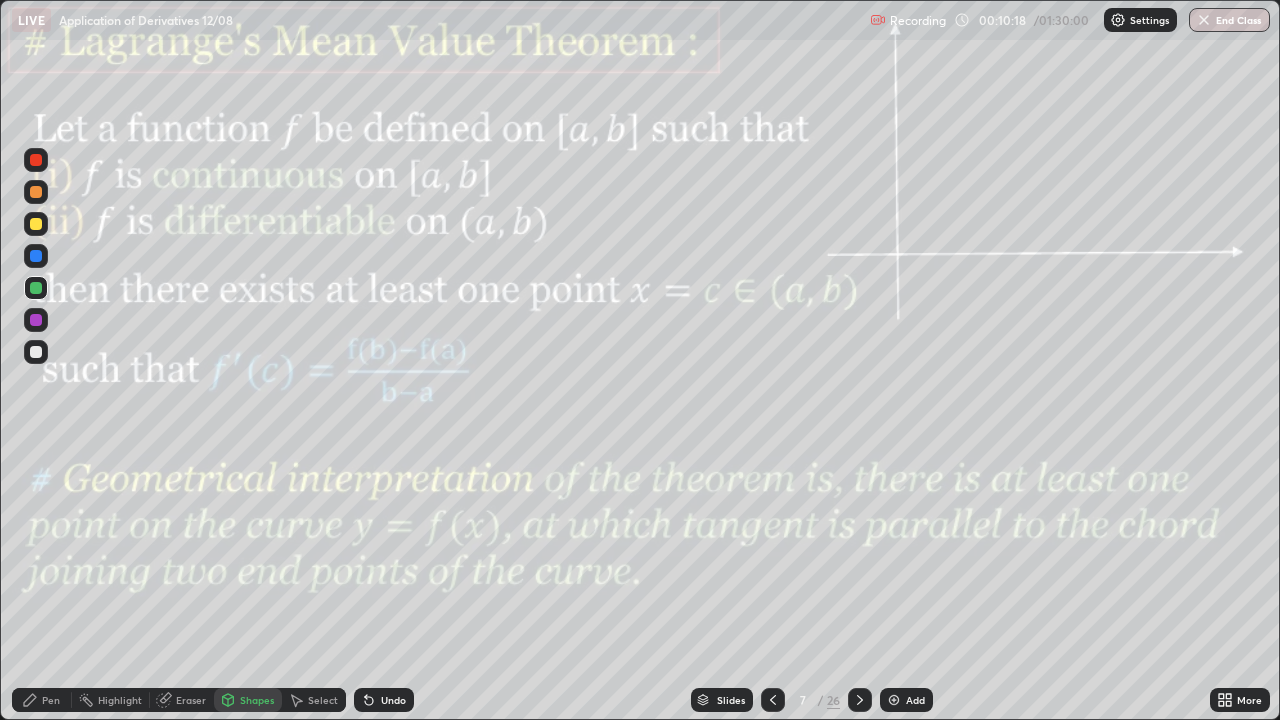 click at bounding box center (36, 224) 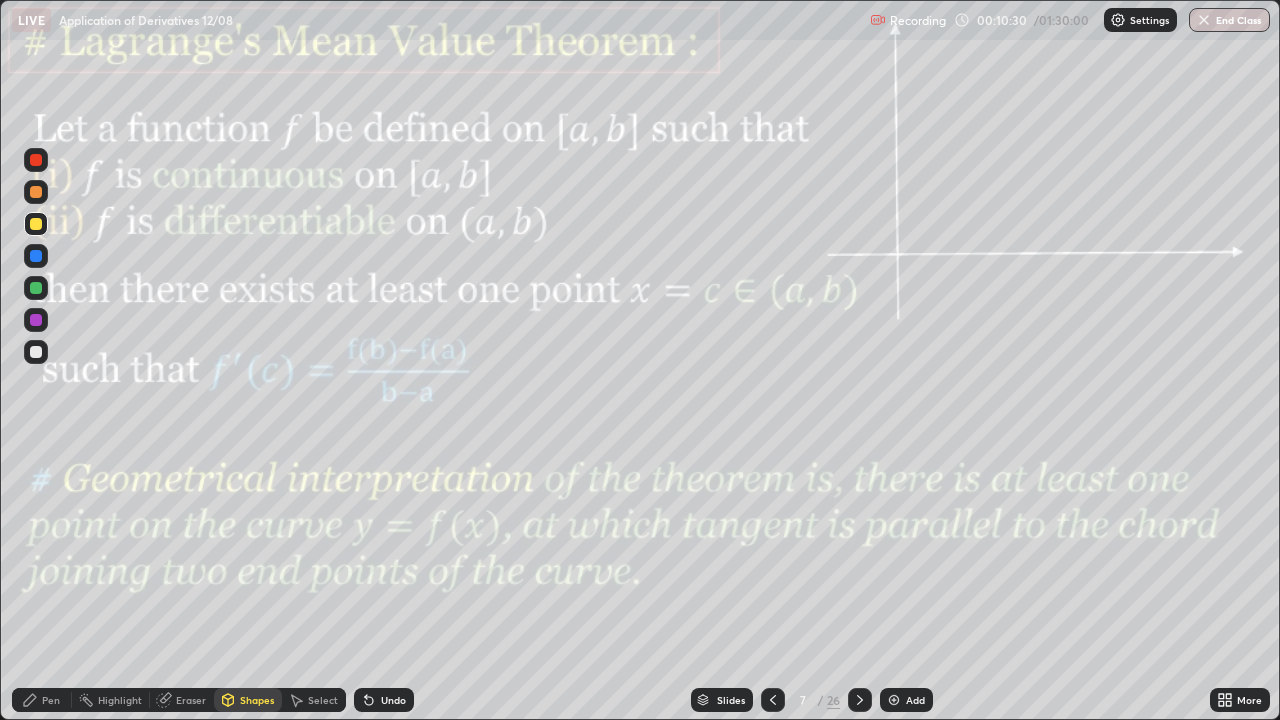 click on "Pen" at bounding box center [51, 700] 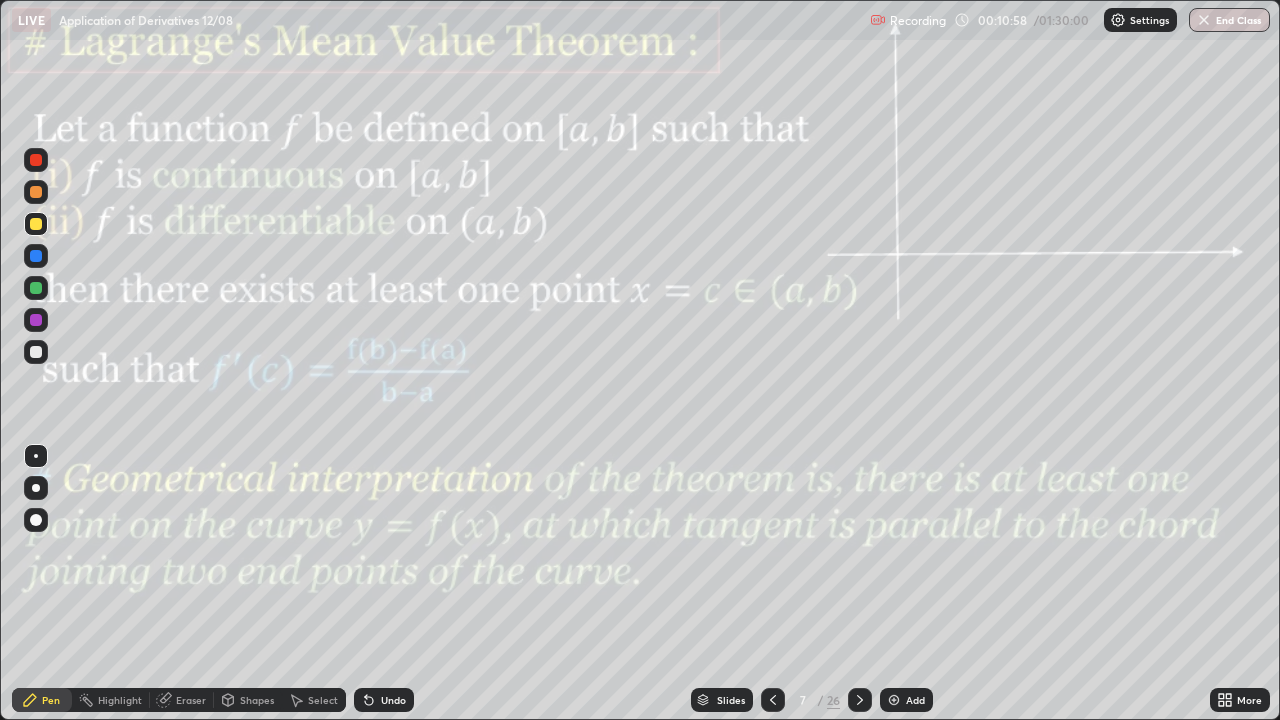 click at bounding box center (36, 352) 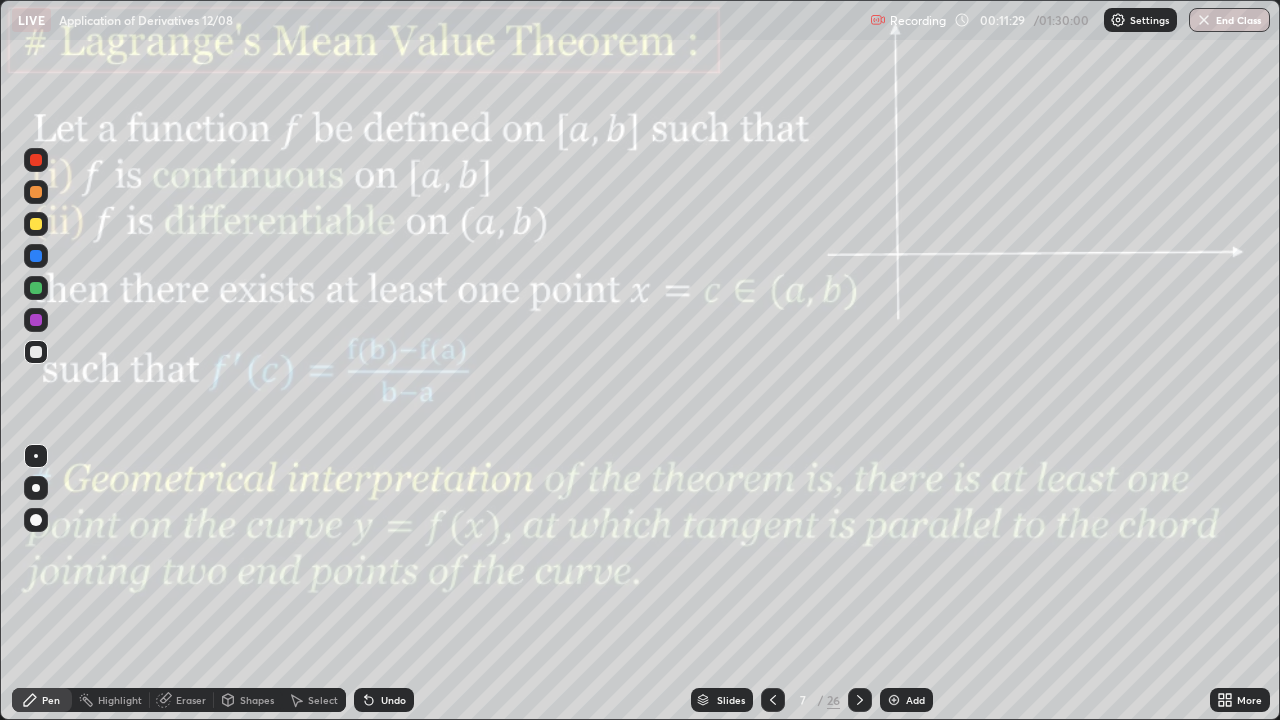 click on "Shapes" at bounding box center [257, 700] 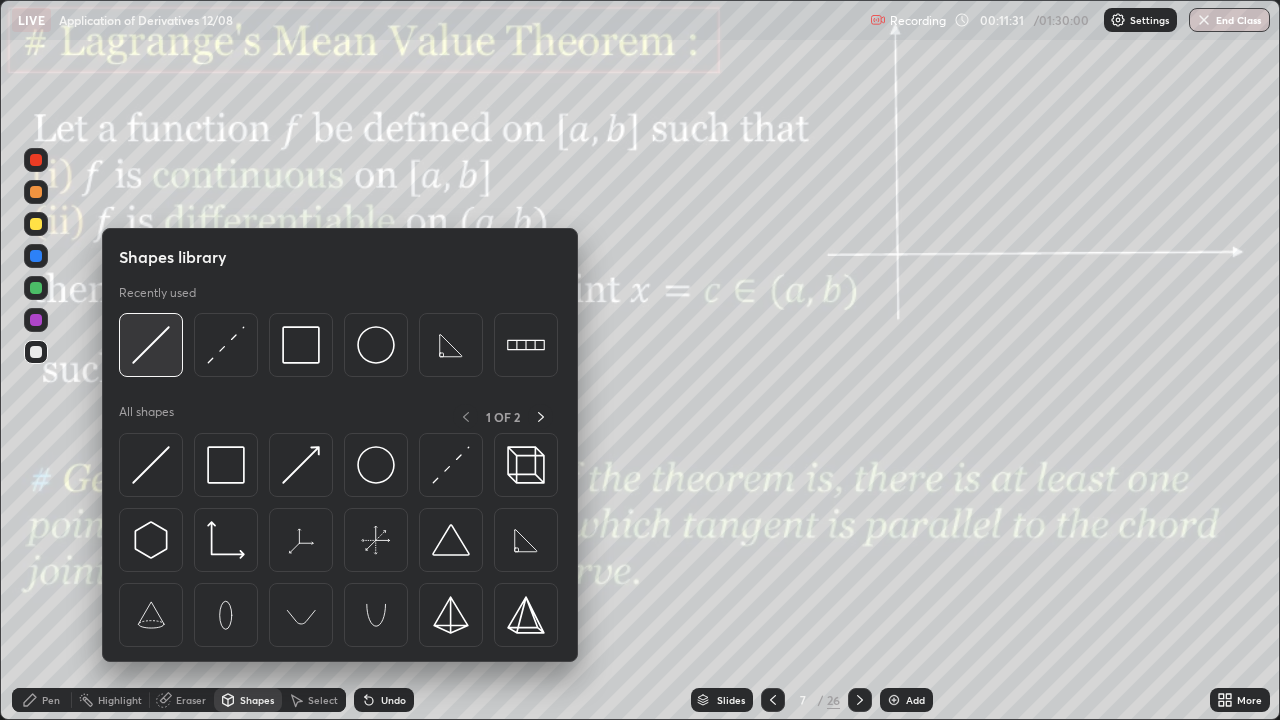 click at bounding box center (151, 345) 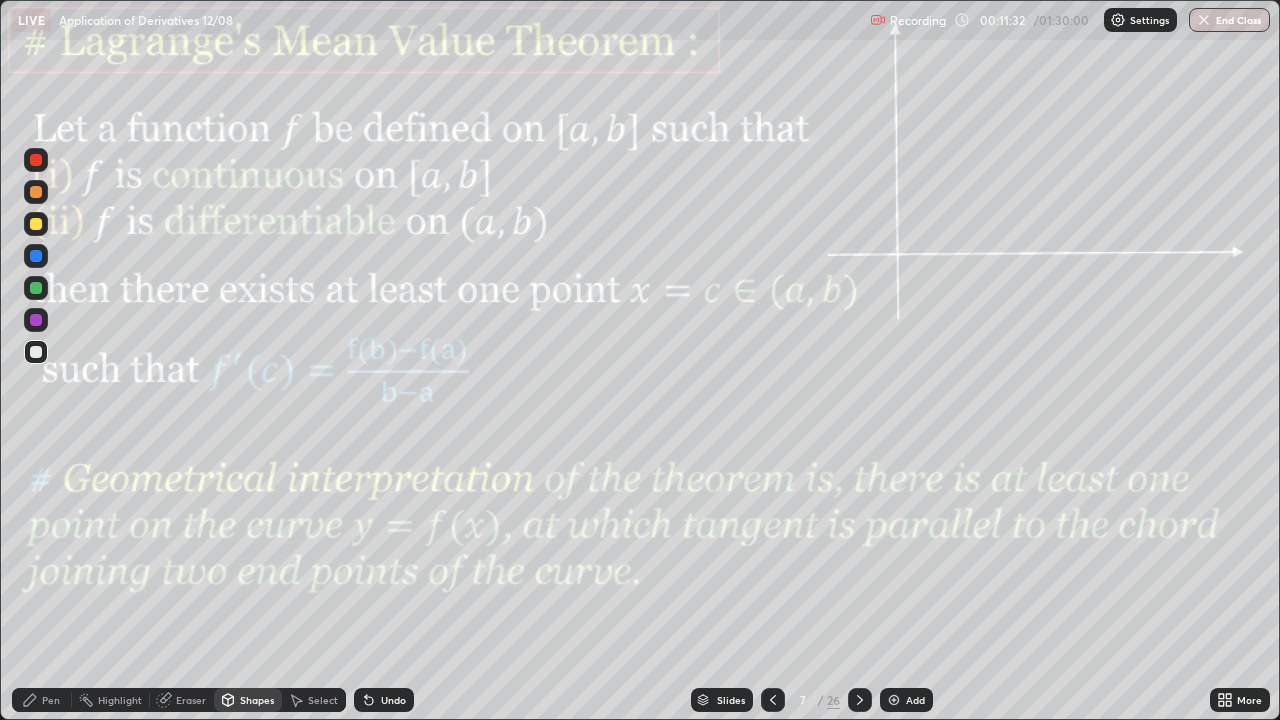 click on "Shapes" at bounding box center [248, 700] 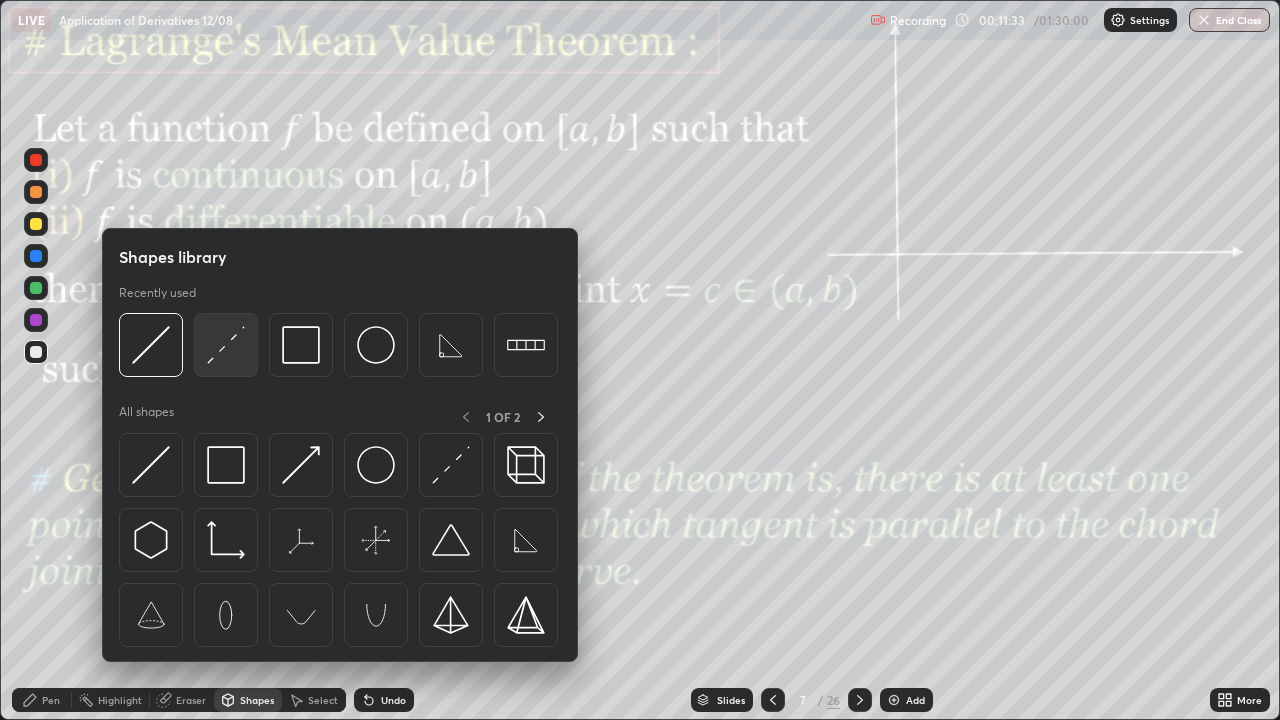 click at bounding box center [226, 345] 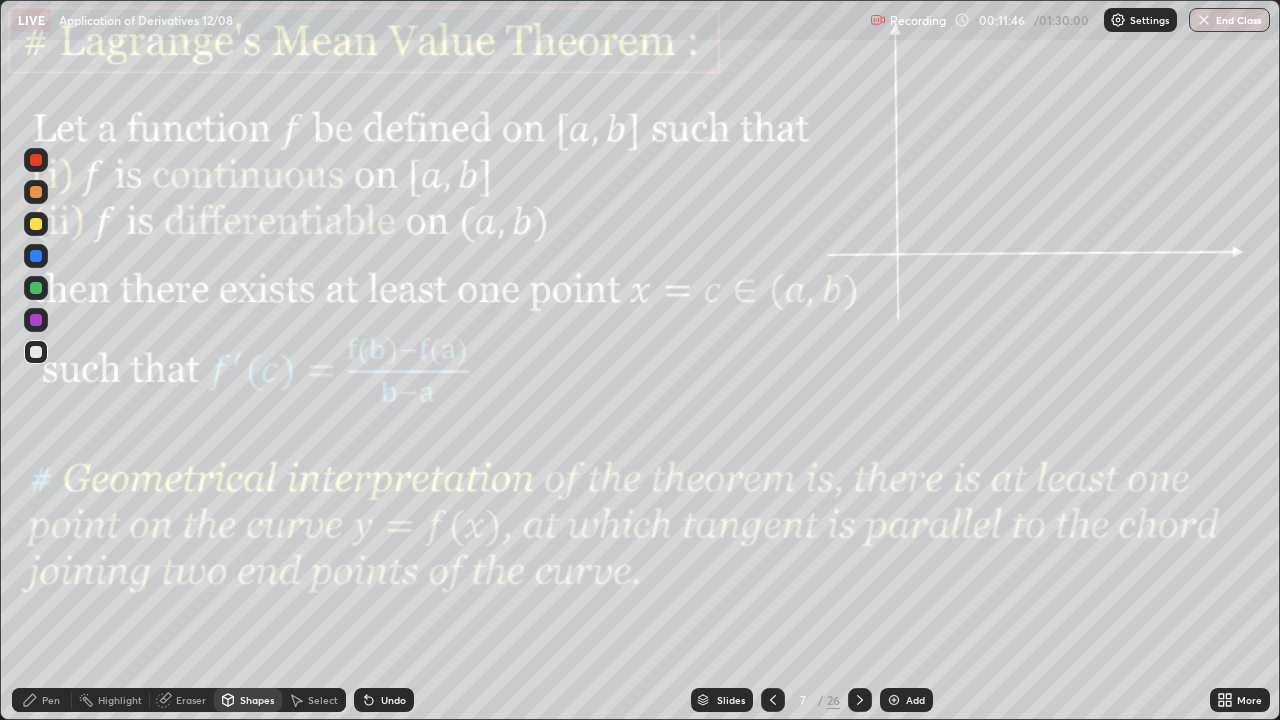 click on "Pen" at bounding box center [42, 700] 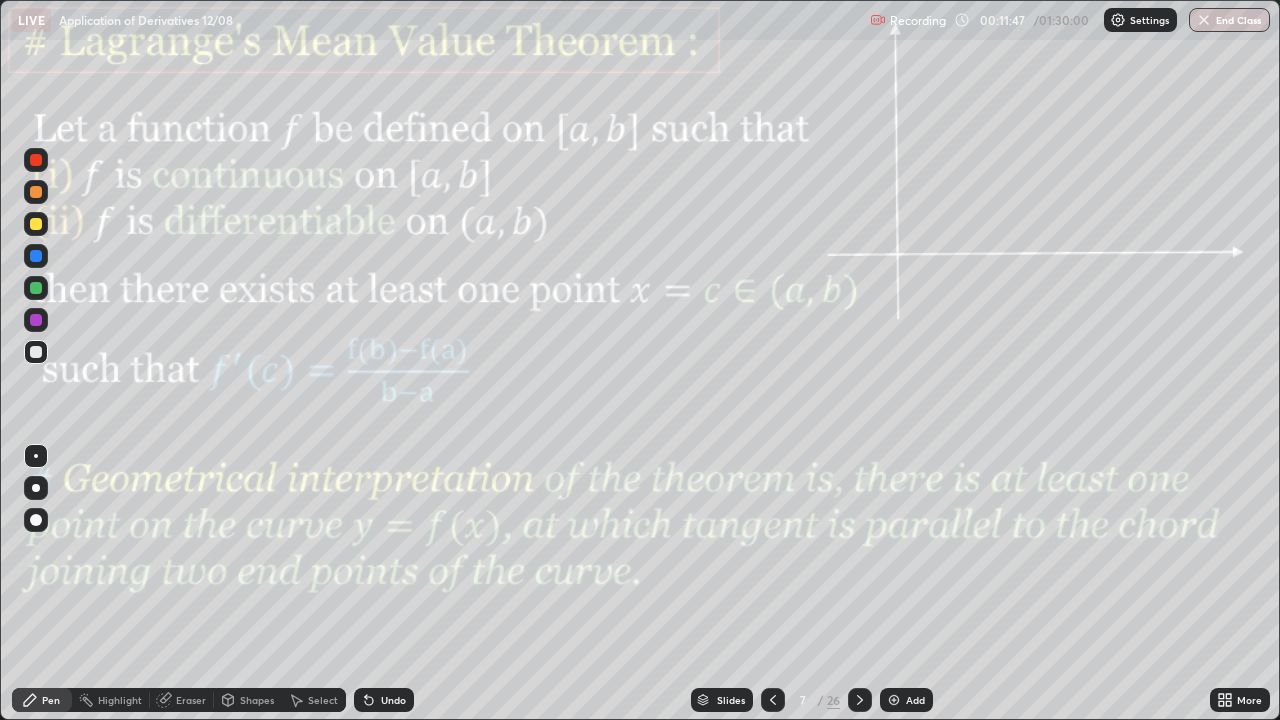 click at bounding box center (36, 160) 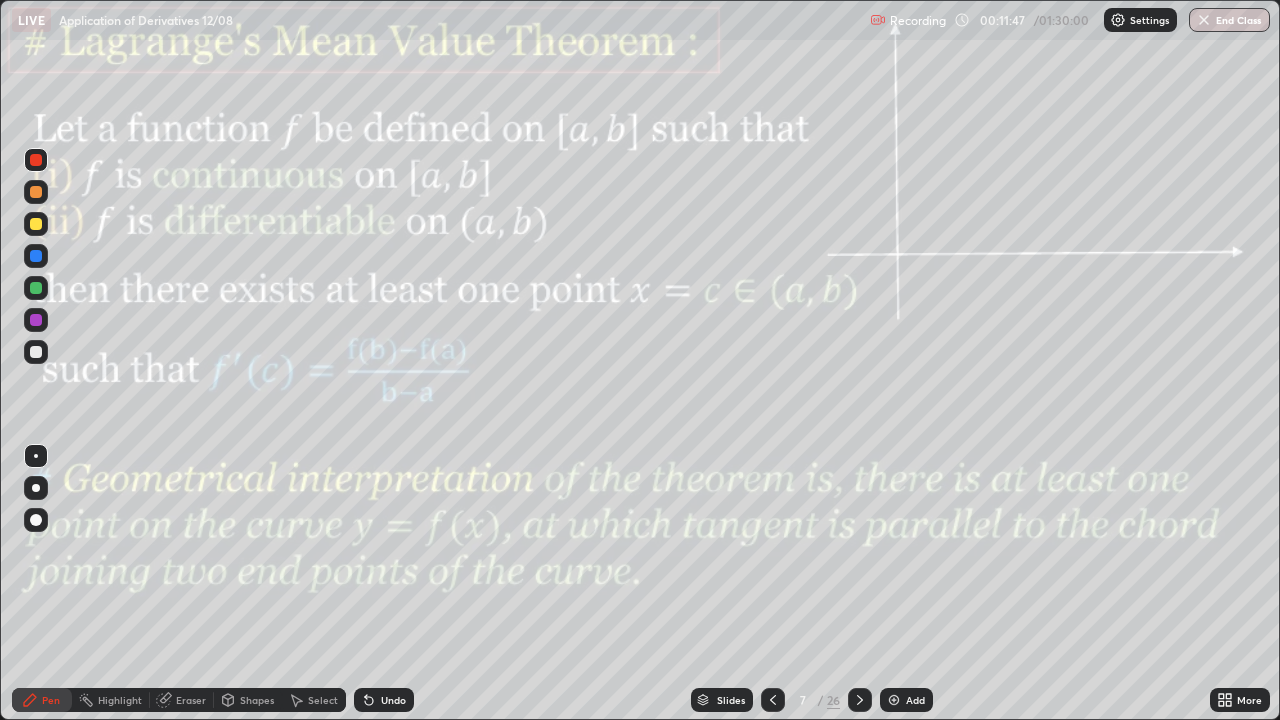 click on "Shapes" at bounding box center [257, 700] 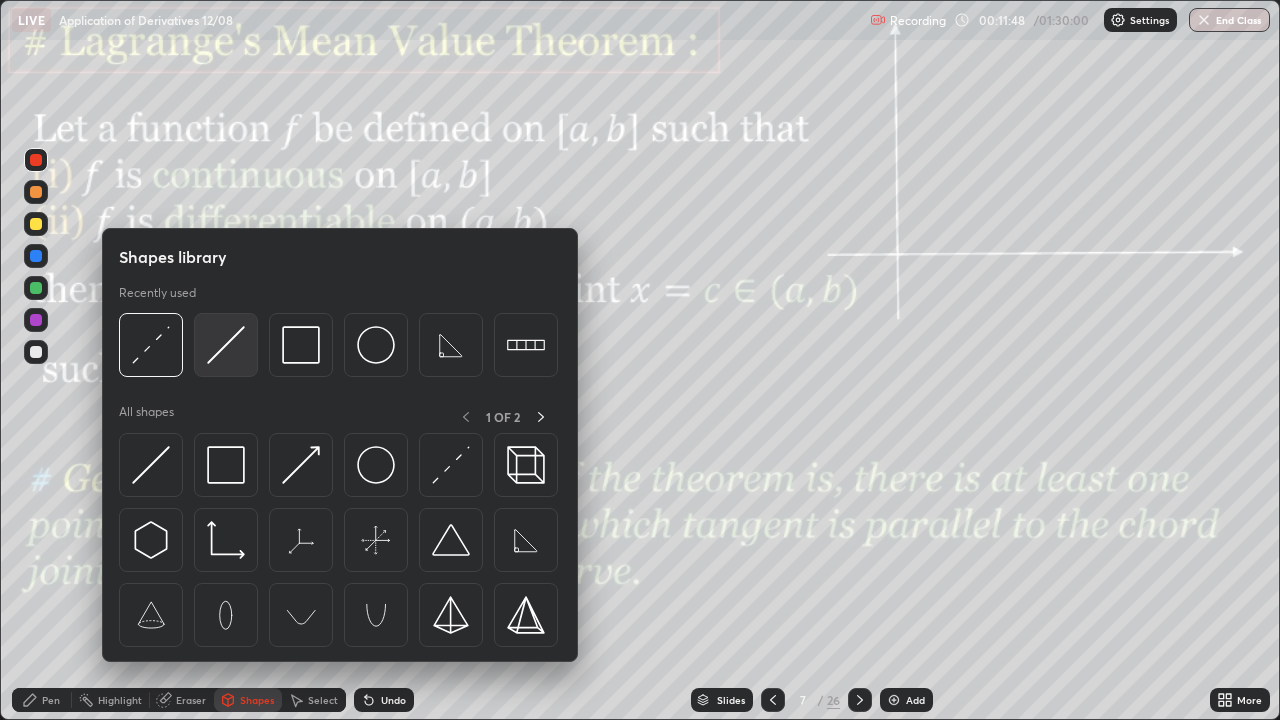 click at bounding box center [226, 345] 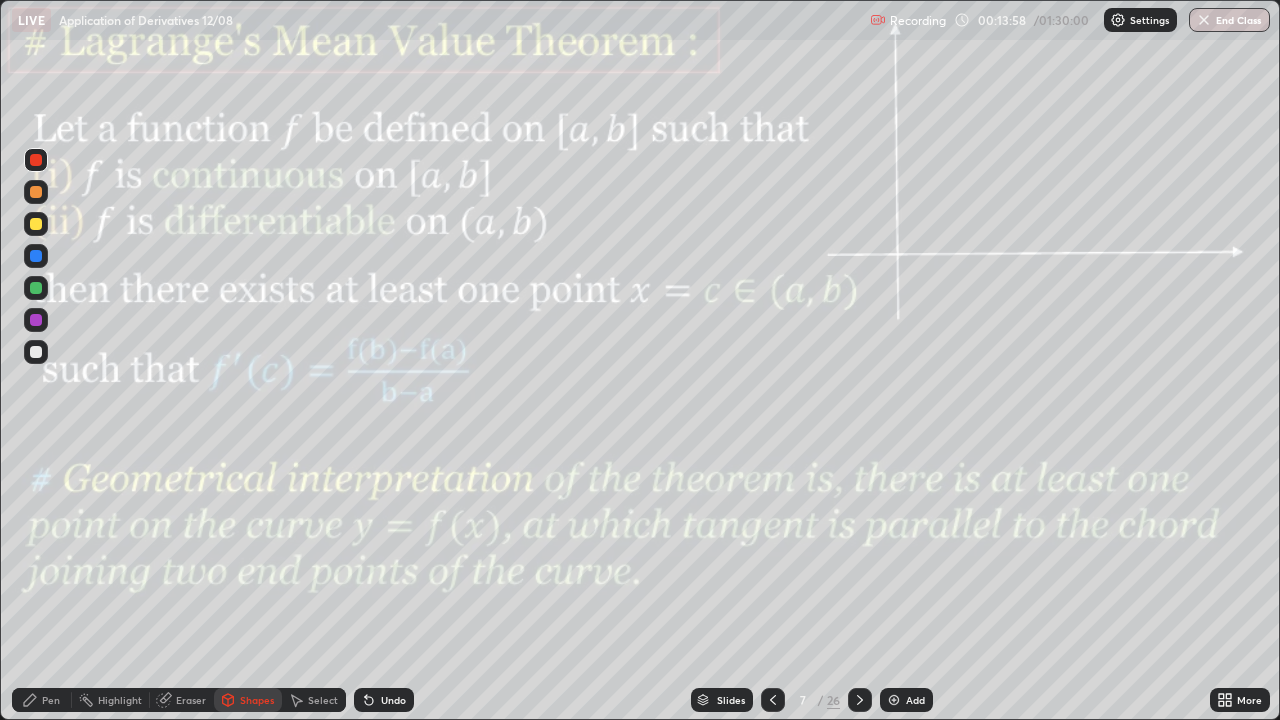click 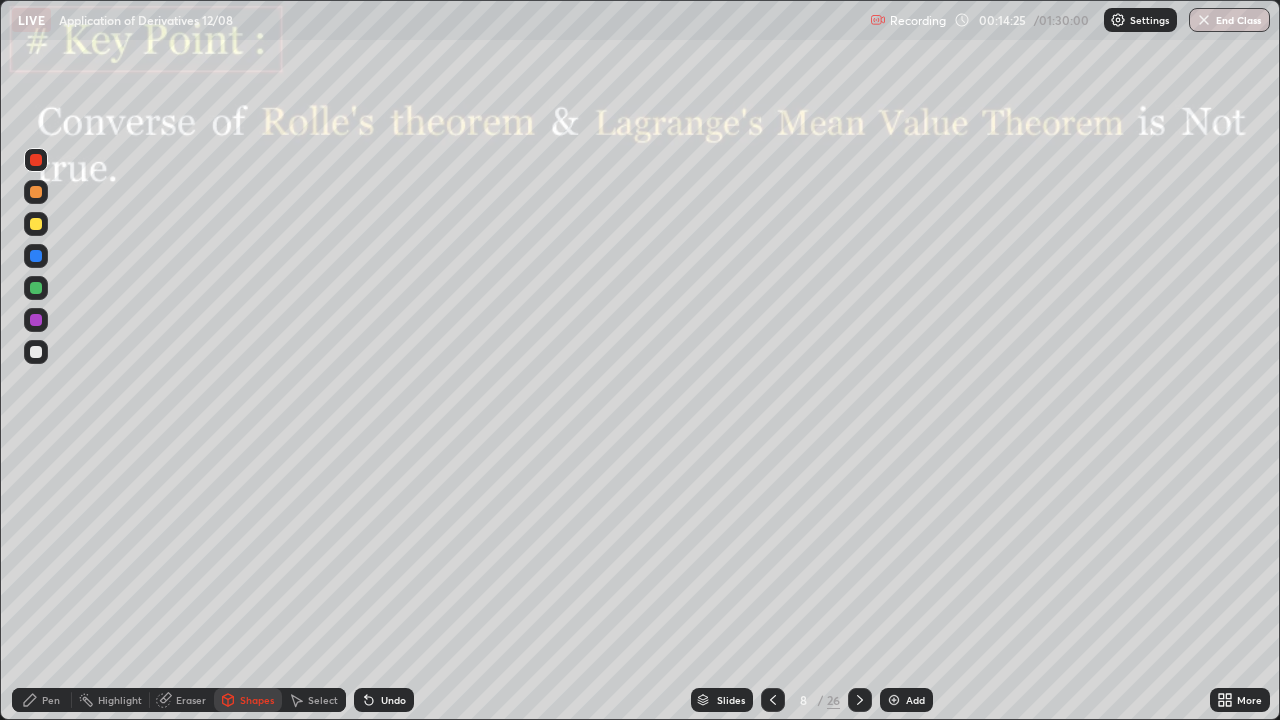 click on "Pen" at bounding box center [42, 700] 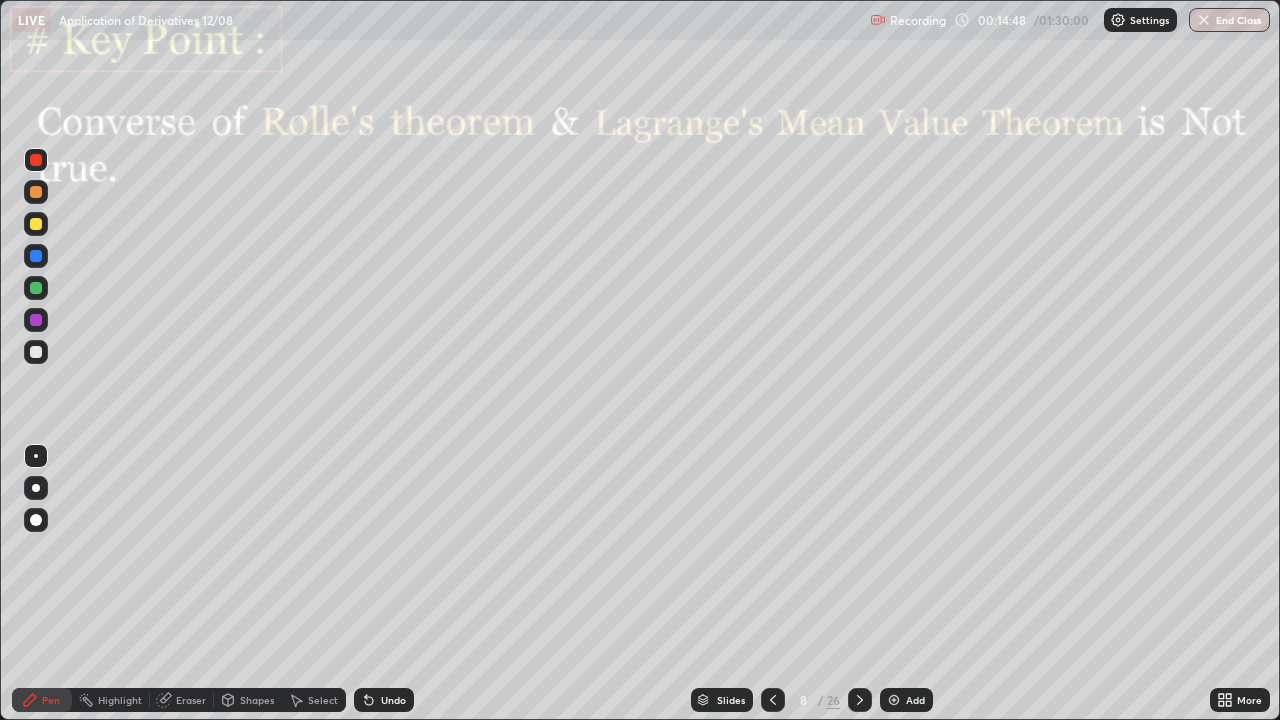 click on "Eraser" at bounding box center [191, 700] 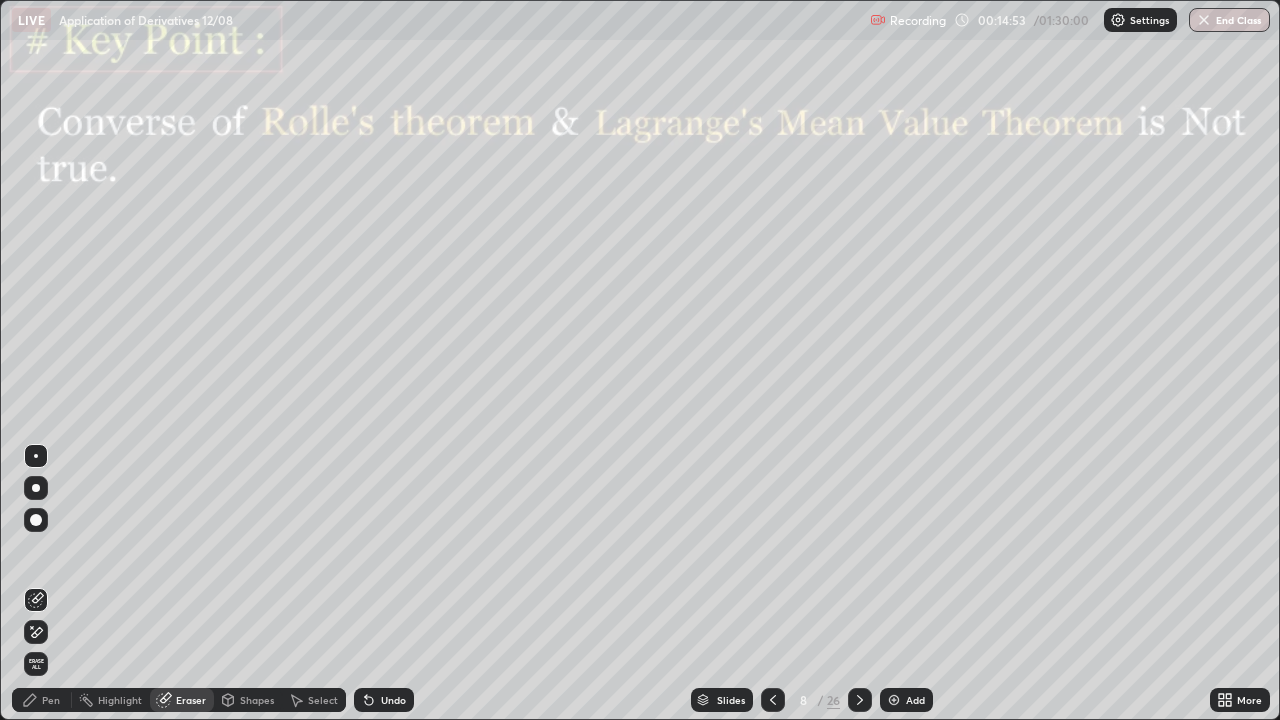 click at bounding box center [36, 632] 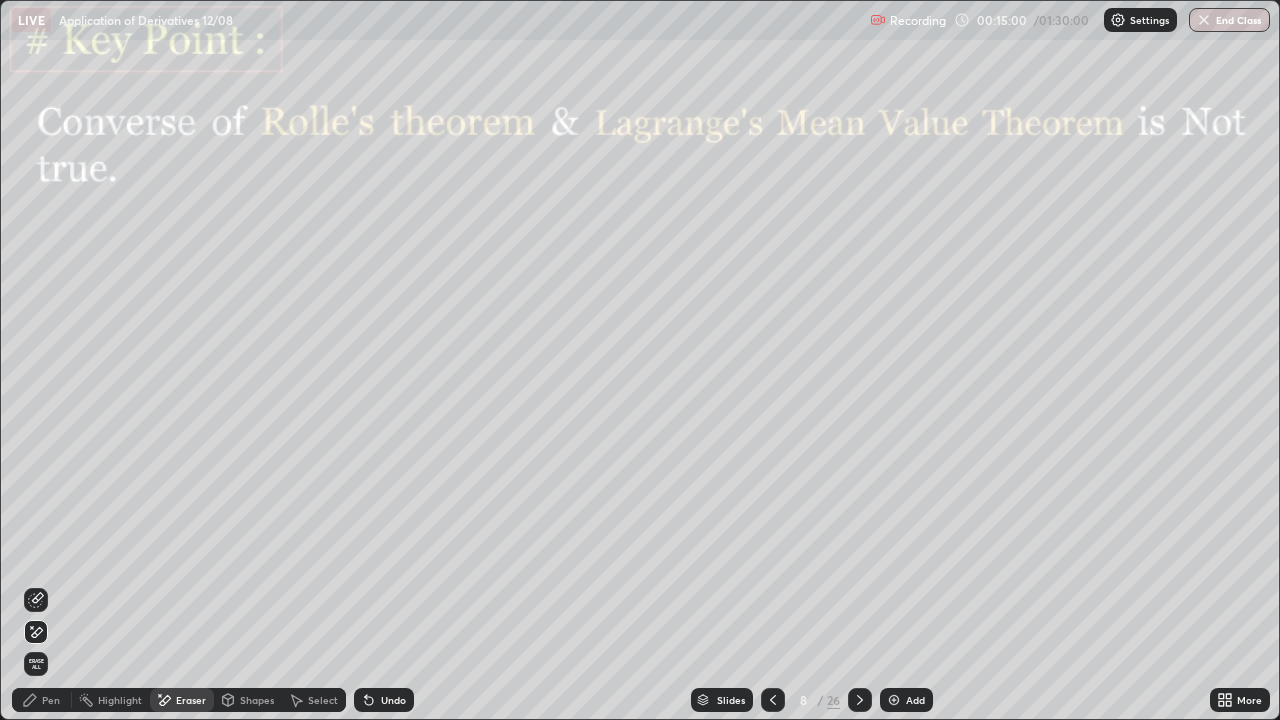 click 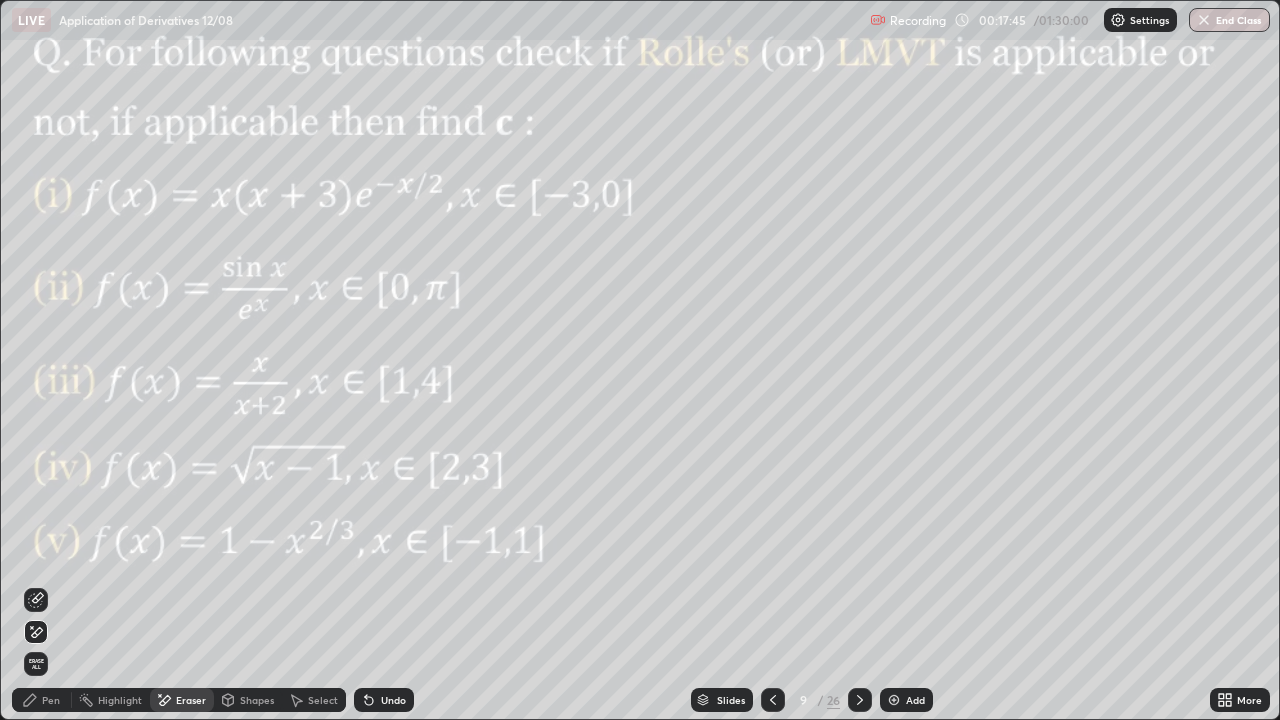 click 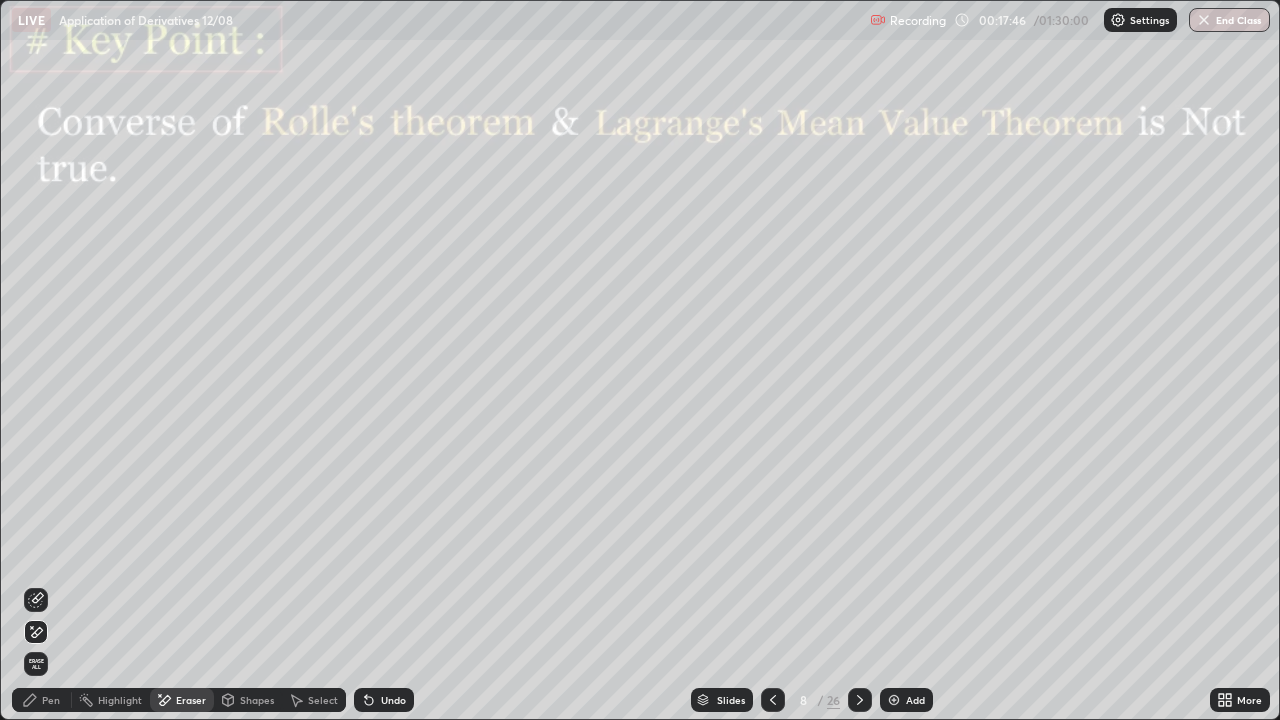 click on "Pen" at bounding box center (42, 700) 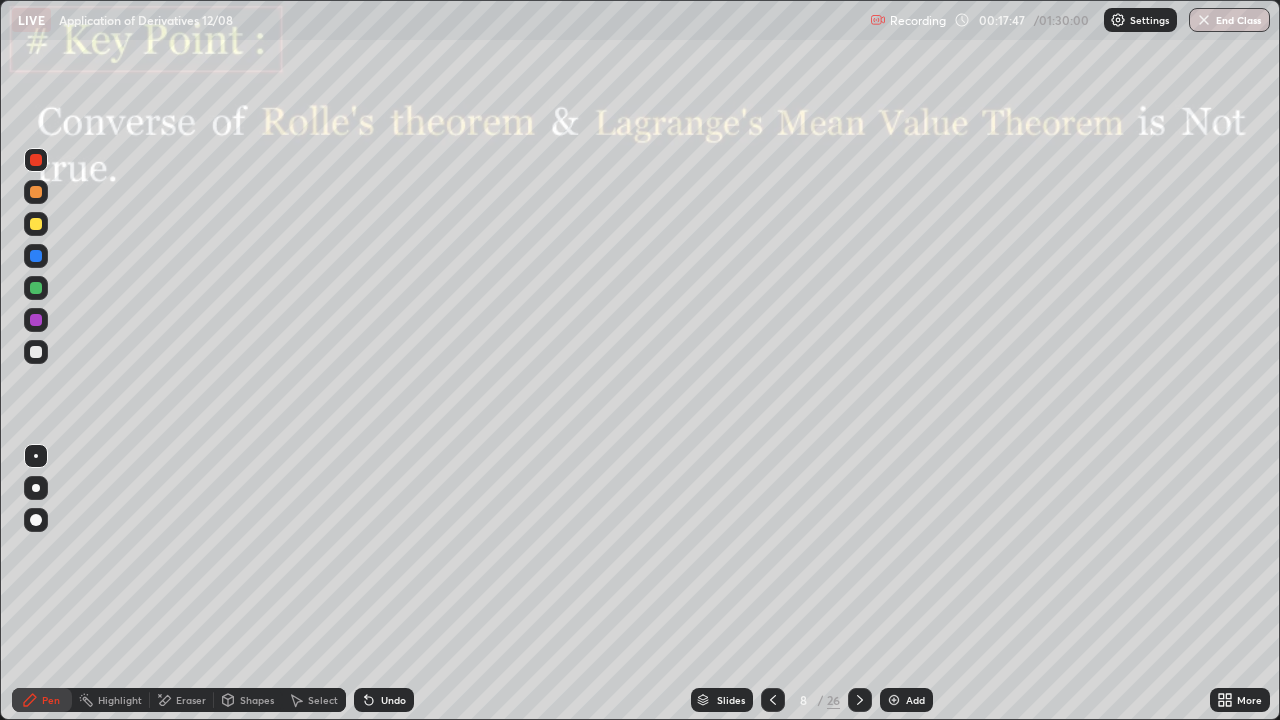 click at bounding box center (36, 320) 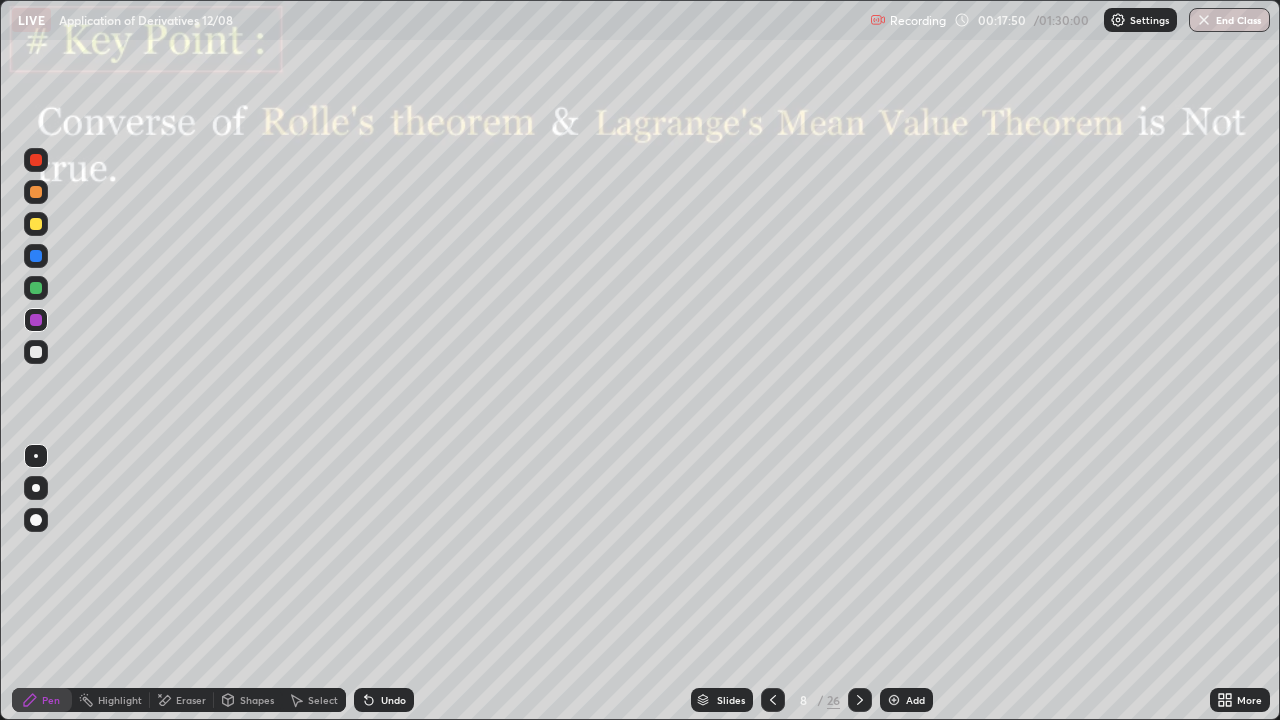 click at bounding box center [36, 288] 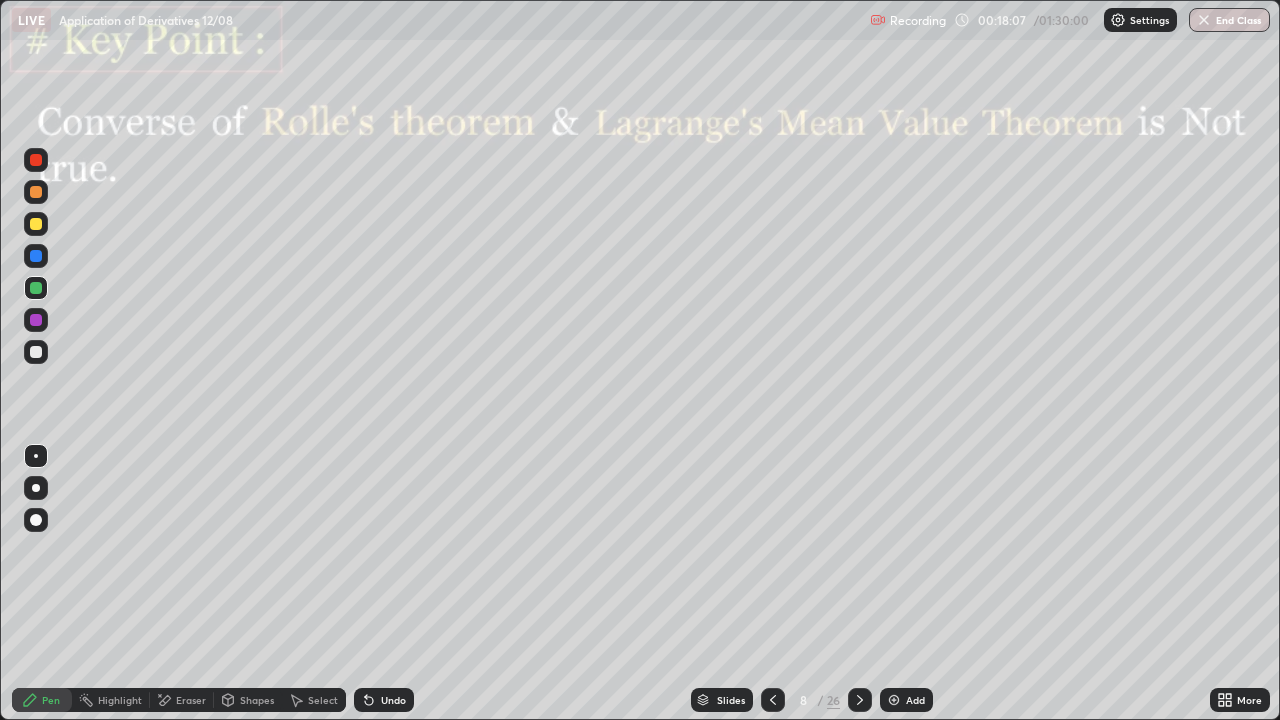 click at bounding box center [860, 700] 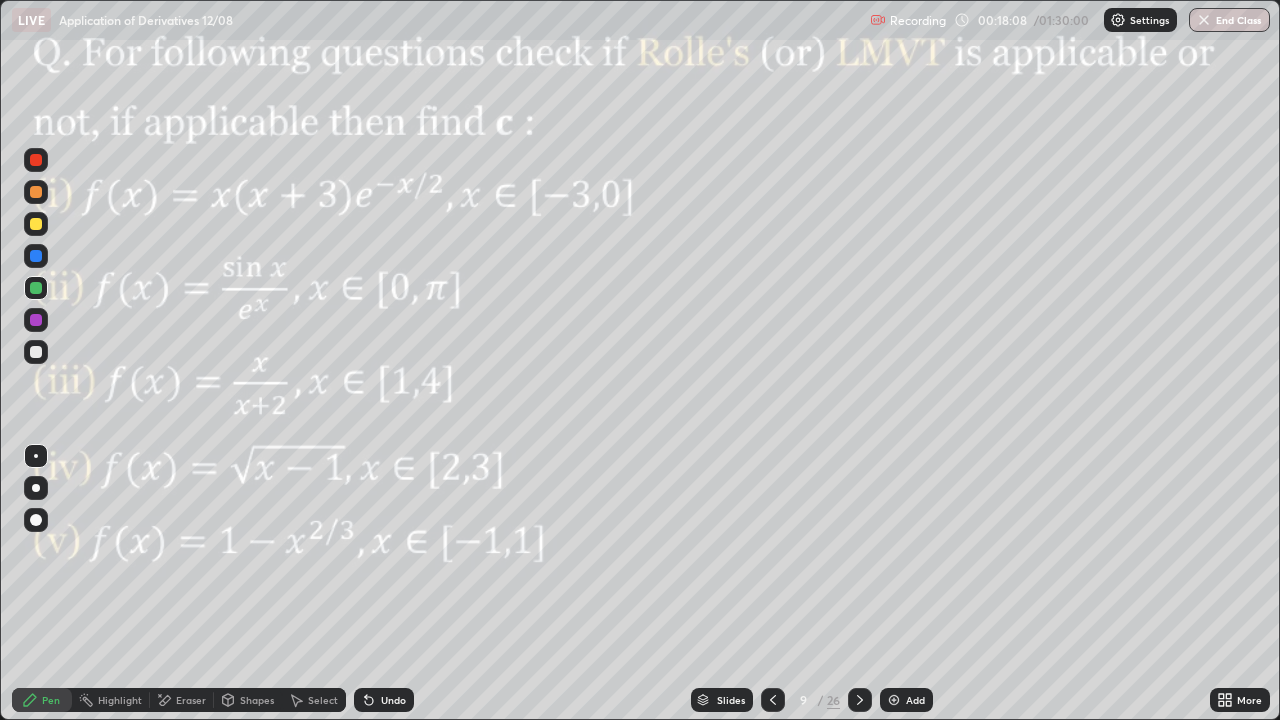 click on "Pen" at bounding box center (42, 700) 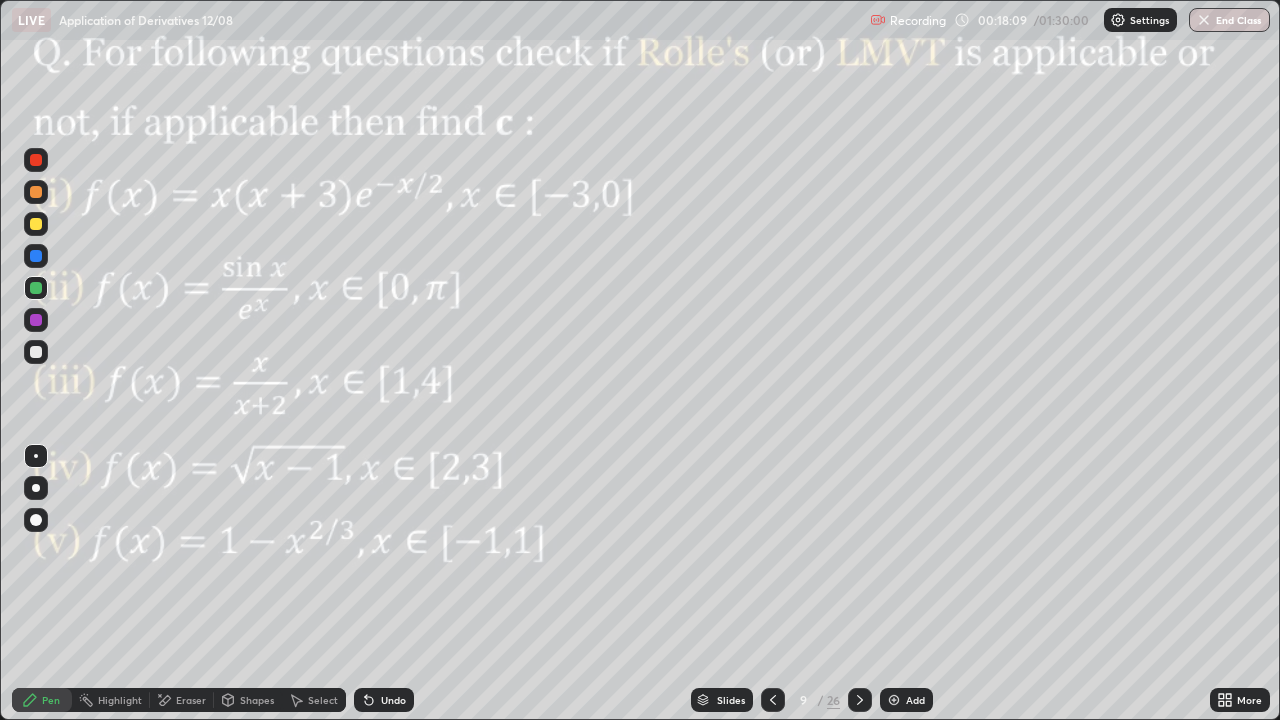 click at bounding box center [36, 320] 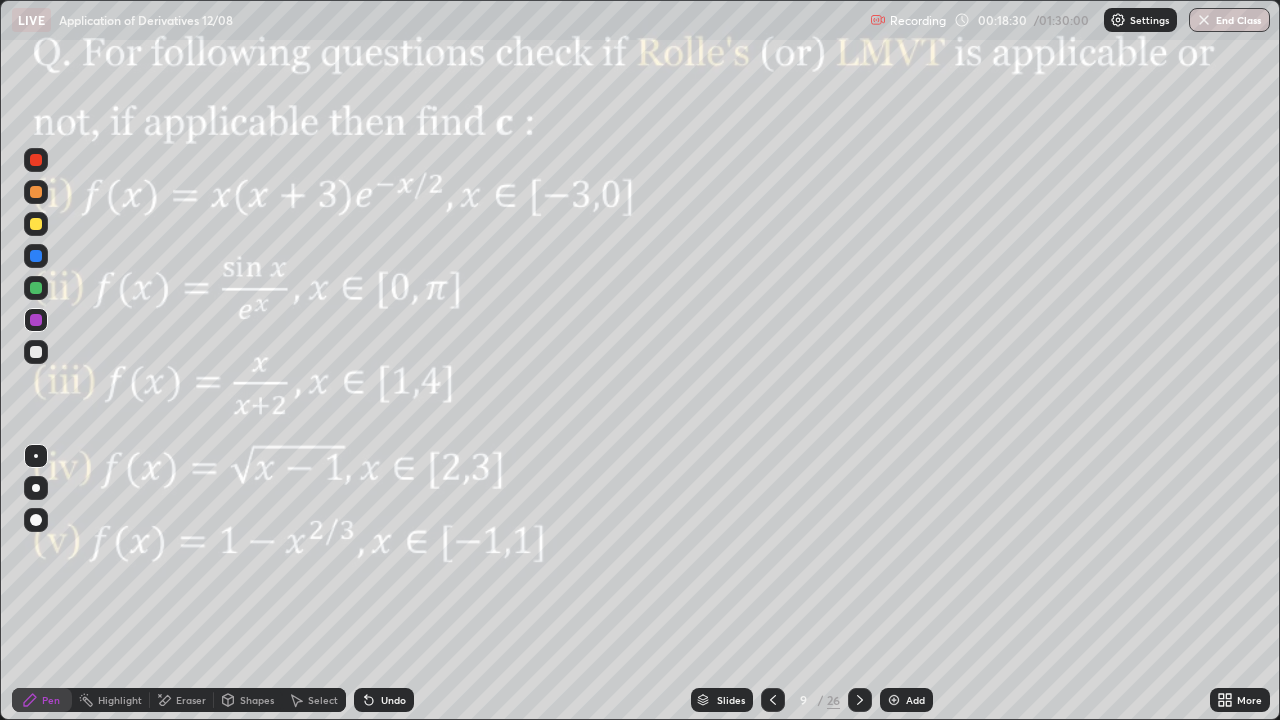 click on "Undo" at bounding box center [393, 700] 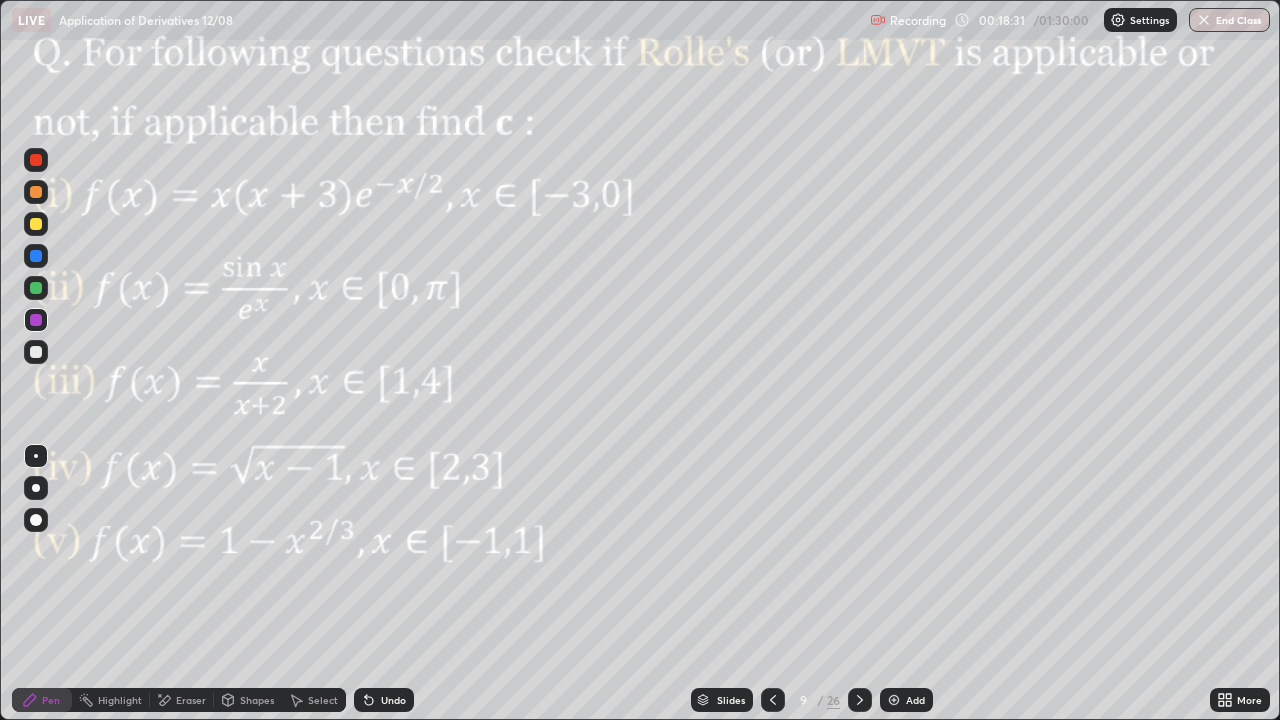 click on "Undo" at bounding box center (384, 700) 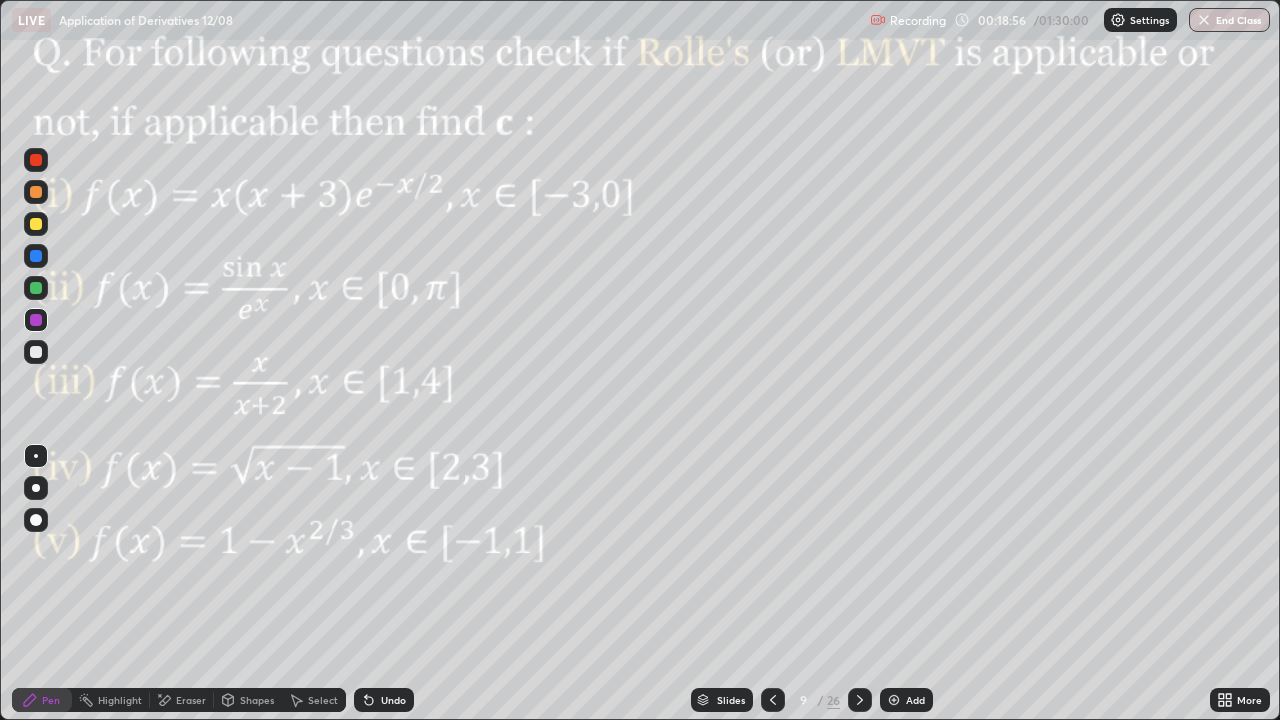 click on "Undo" at bounding box center (384, 700) 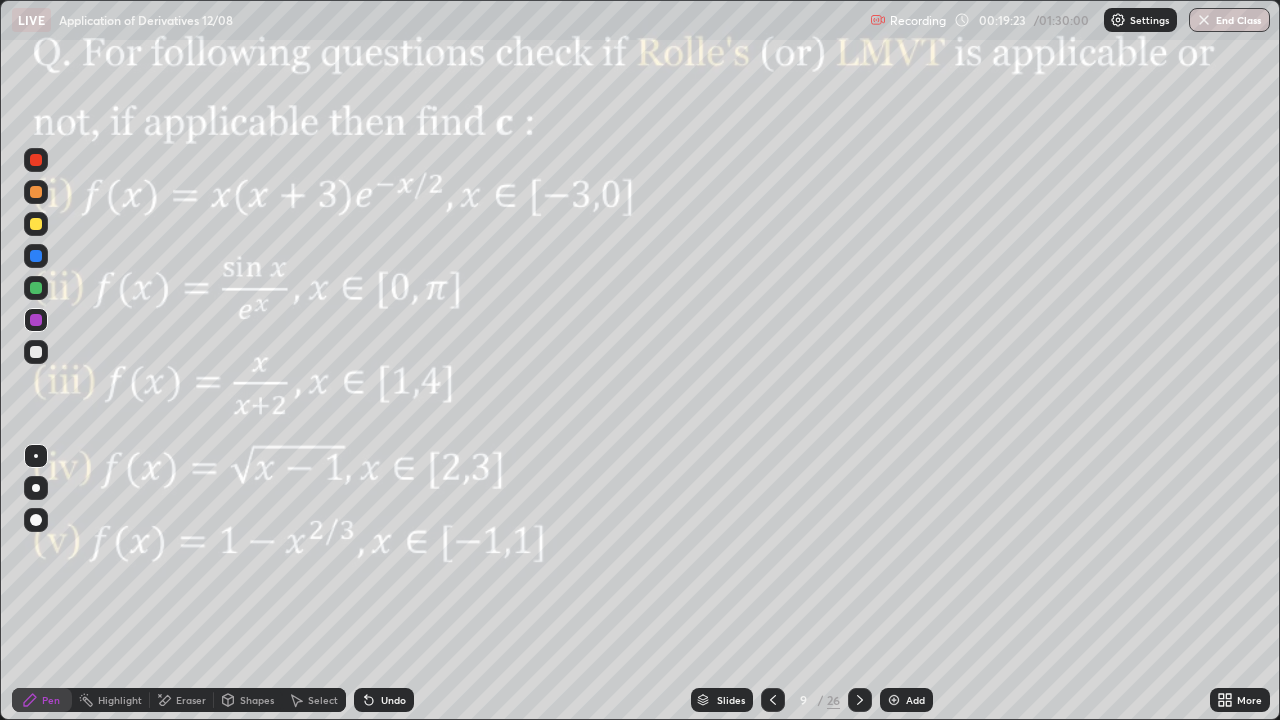 click at bounding box center [36, 256] 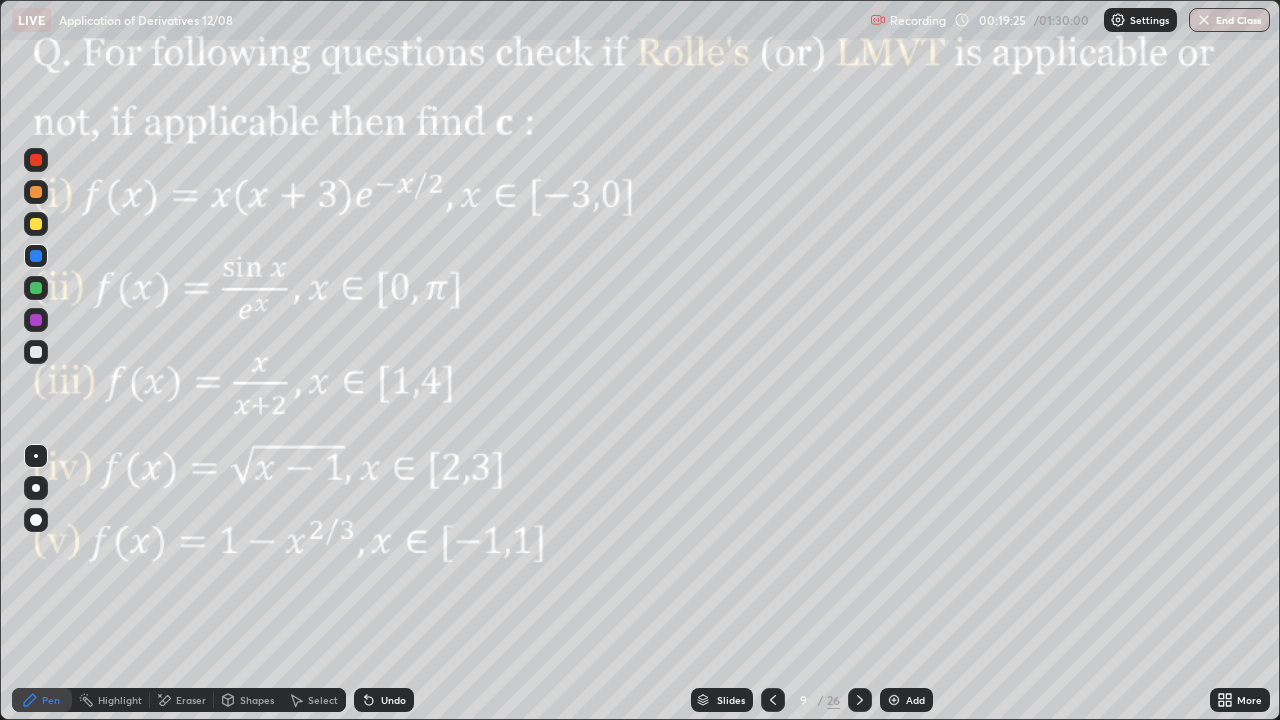 click at bounding box center [36, 192] 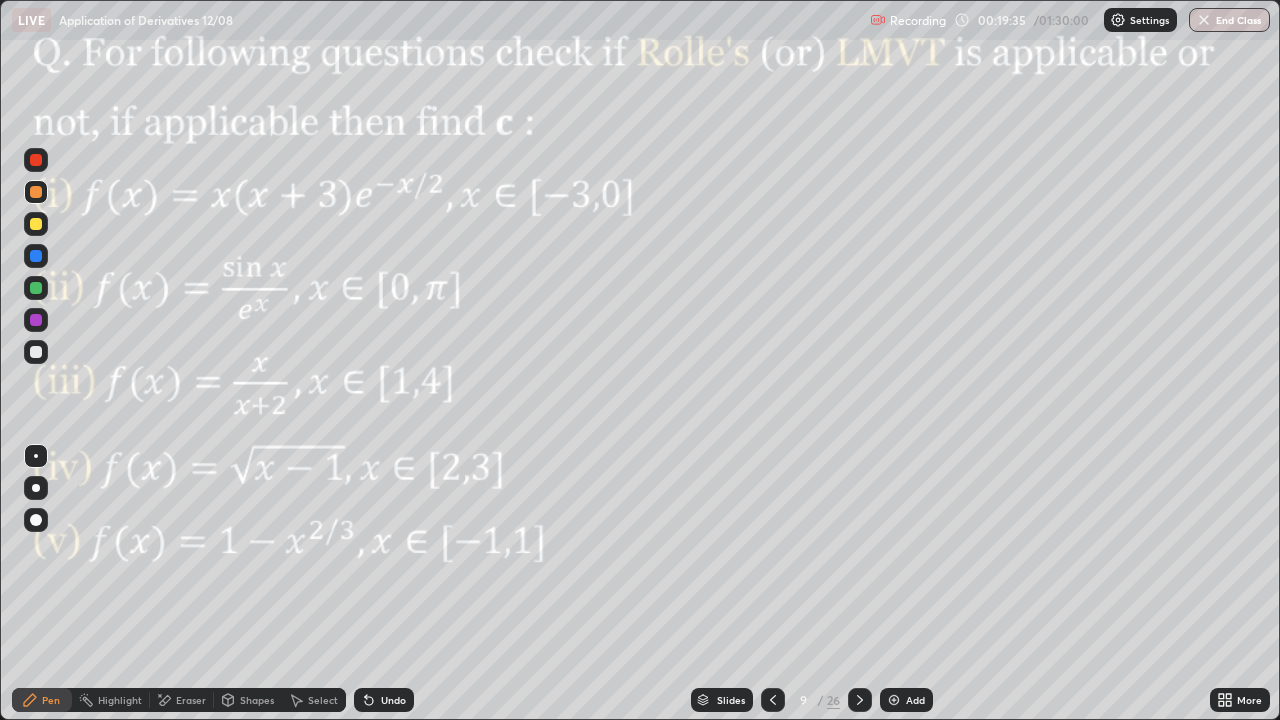 click at bounding box center [36, 256] 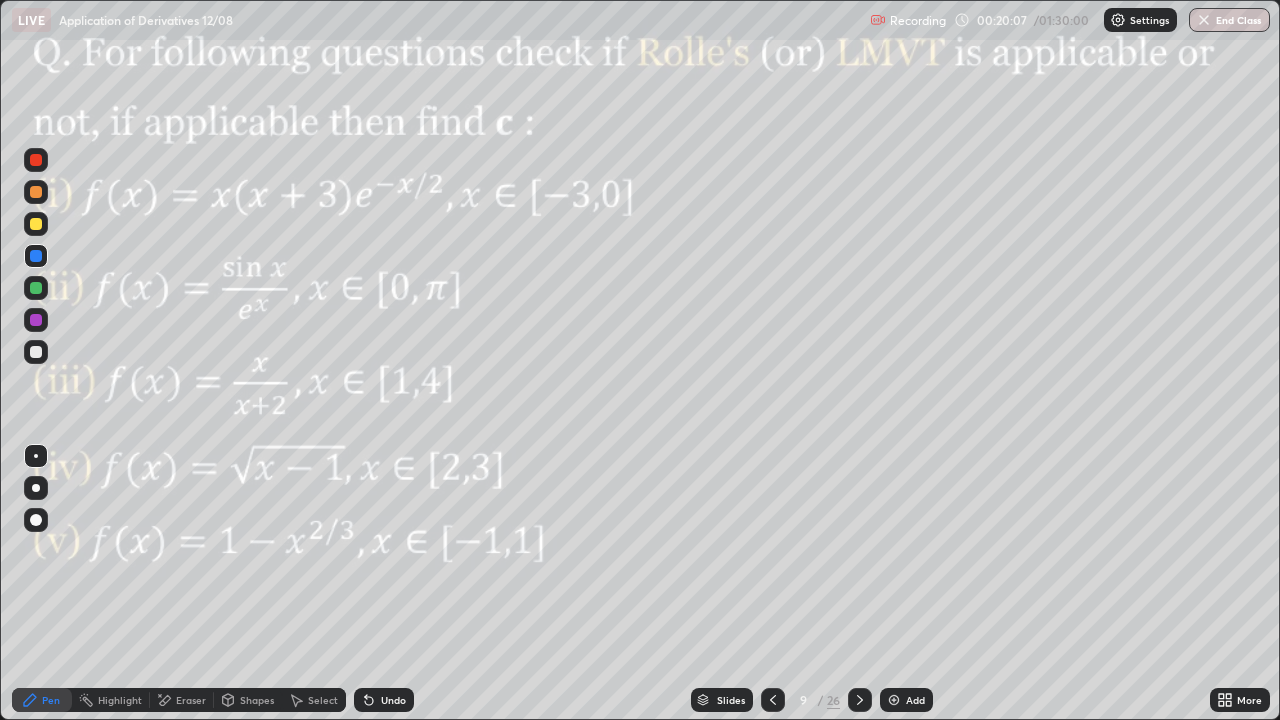 click at bounding box center (36, 288) 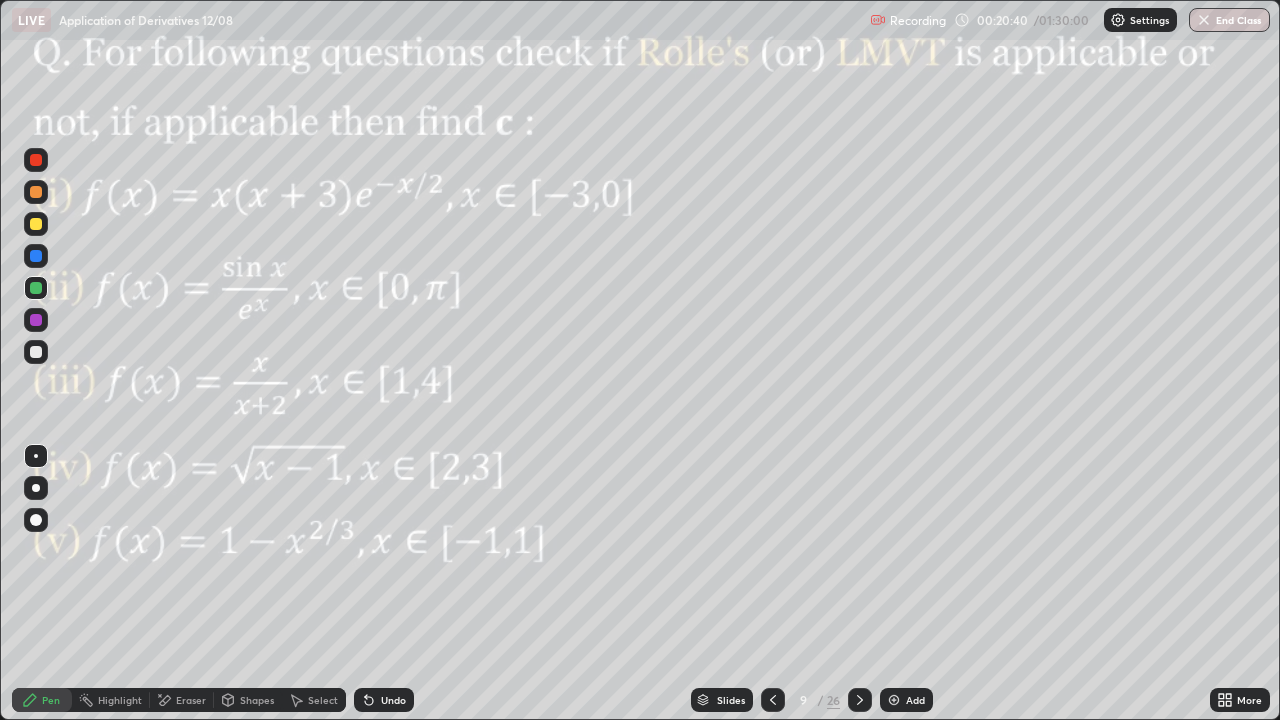click on "Select" at bounding box center [323, 700] 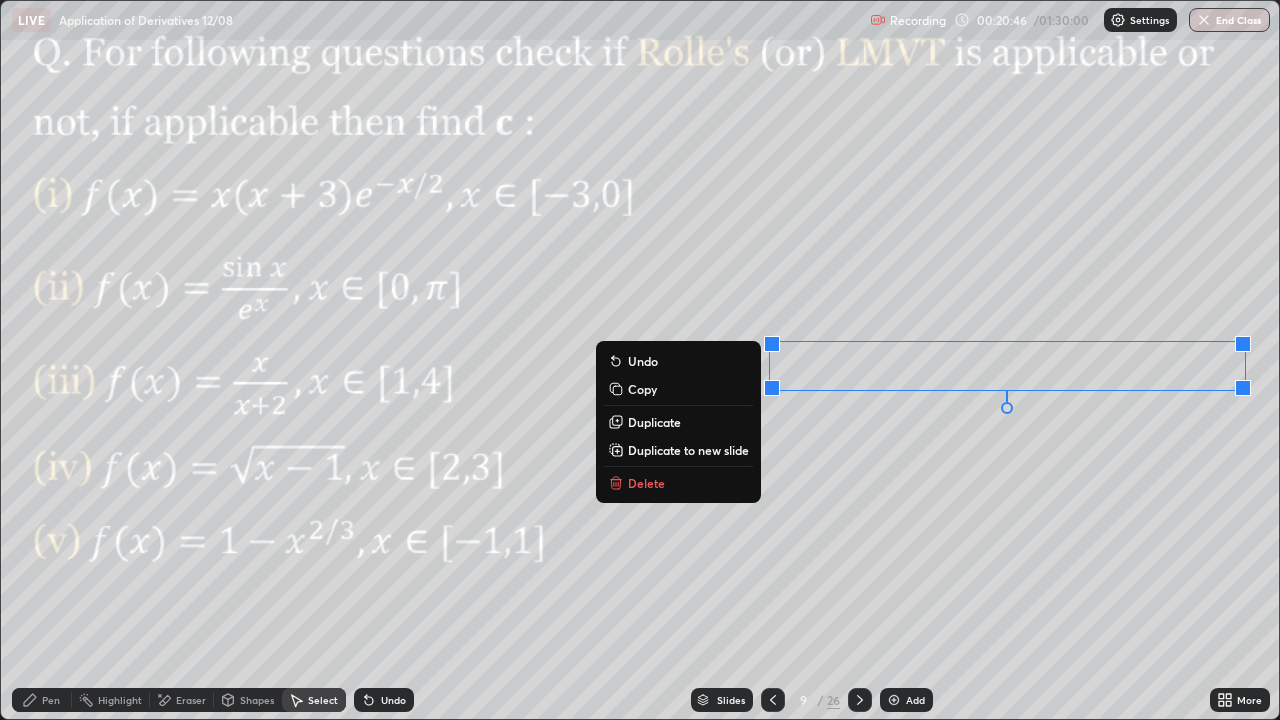click on "0 ° Undo Copy Duplicate Duplicate to new slide Delete" at bounding box center [640, 360] 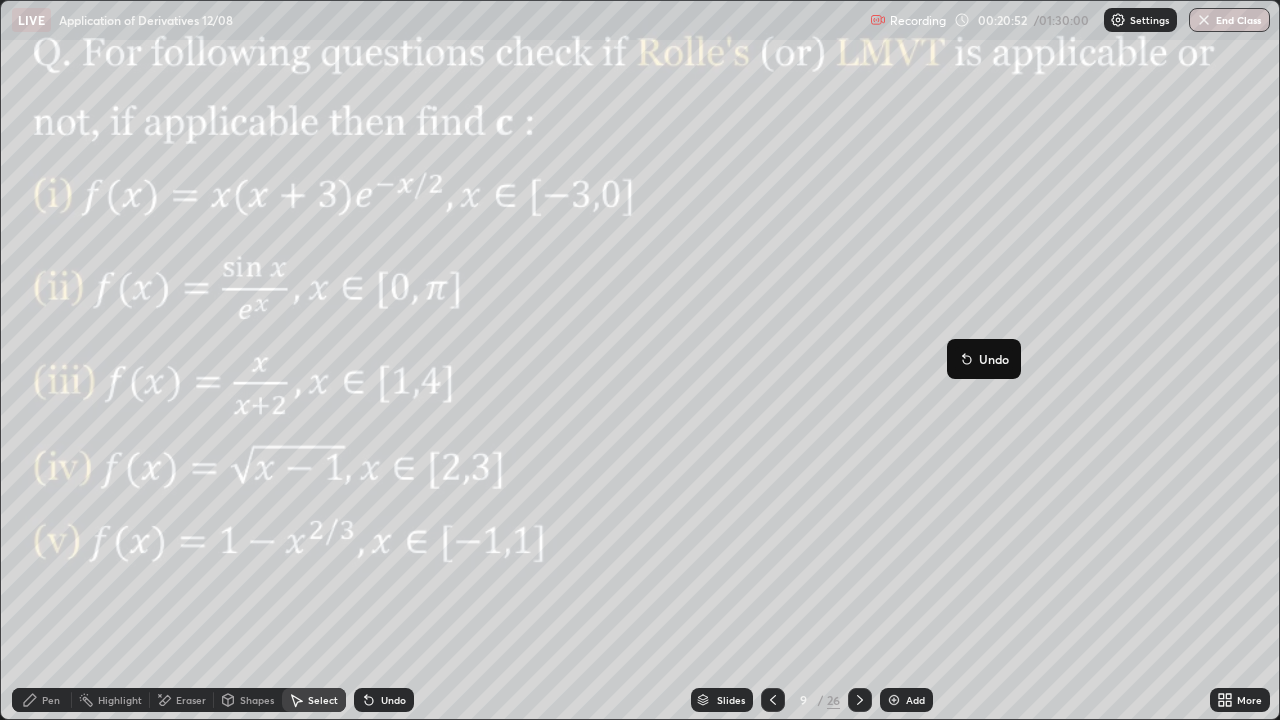 click on "0 ° Undo Copy Duplicate Duplicate to new slide Delete" at bounding box center [640, 360] 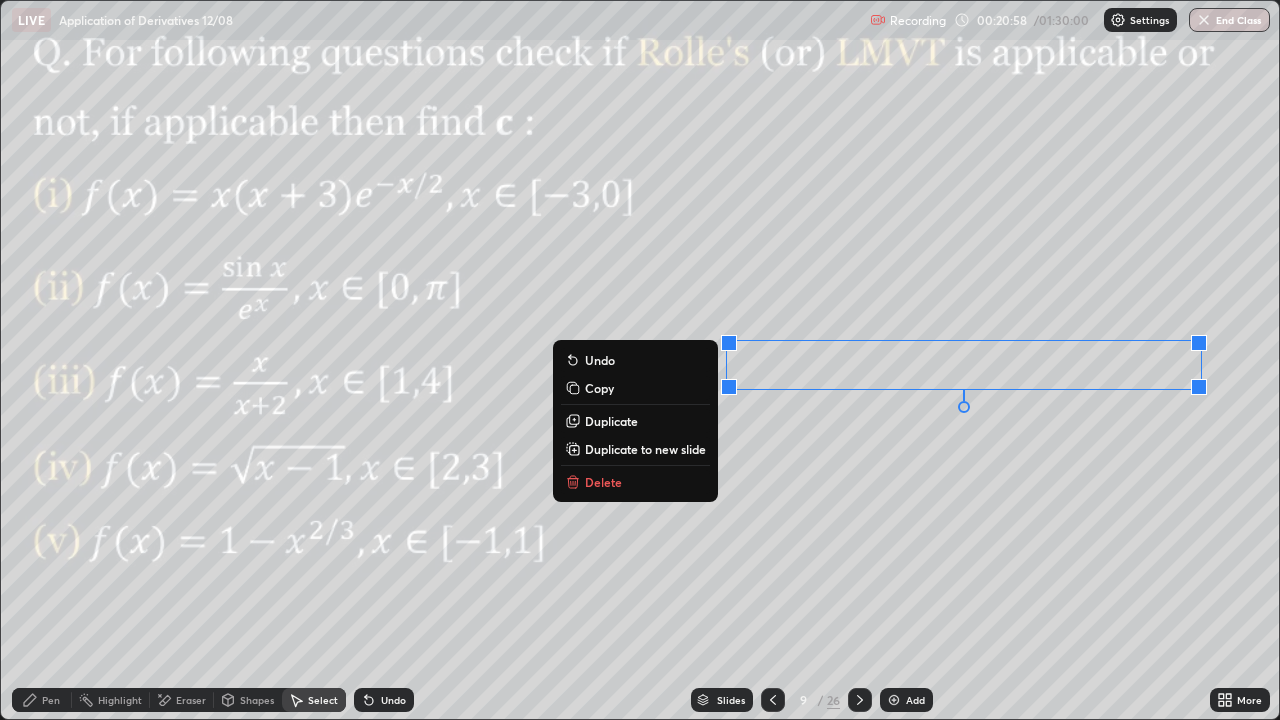 click on "0 ° Undo Copy Duplicate Duplicate to new slide Delete" at bounding box center (640, 360) 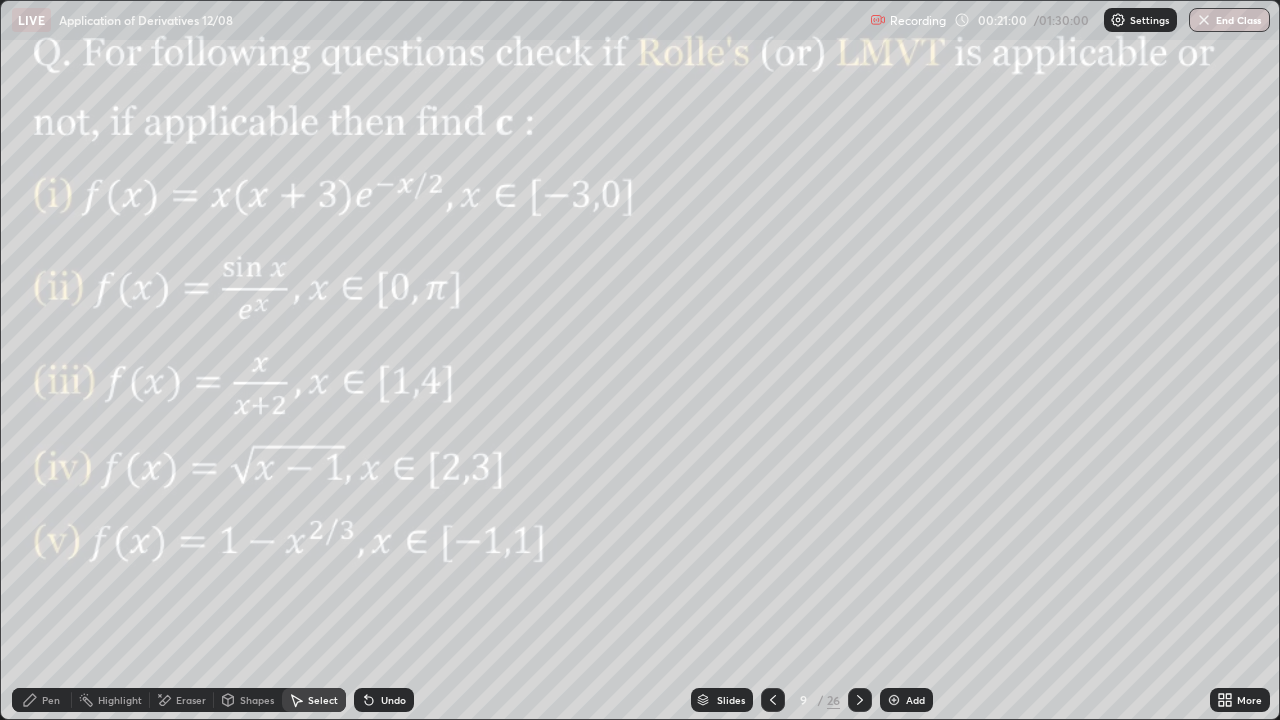click on "Pen" at bounding box center [42, 700] 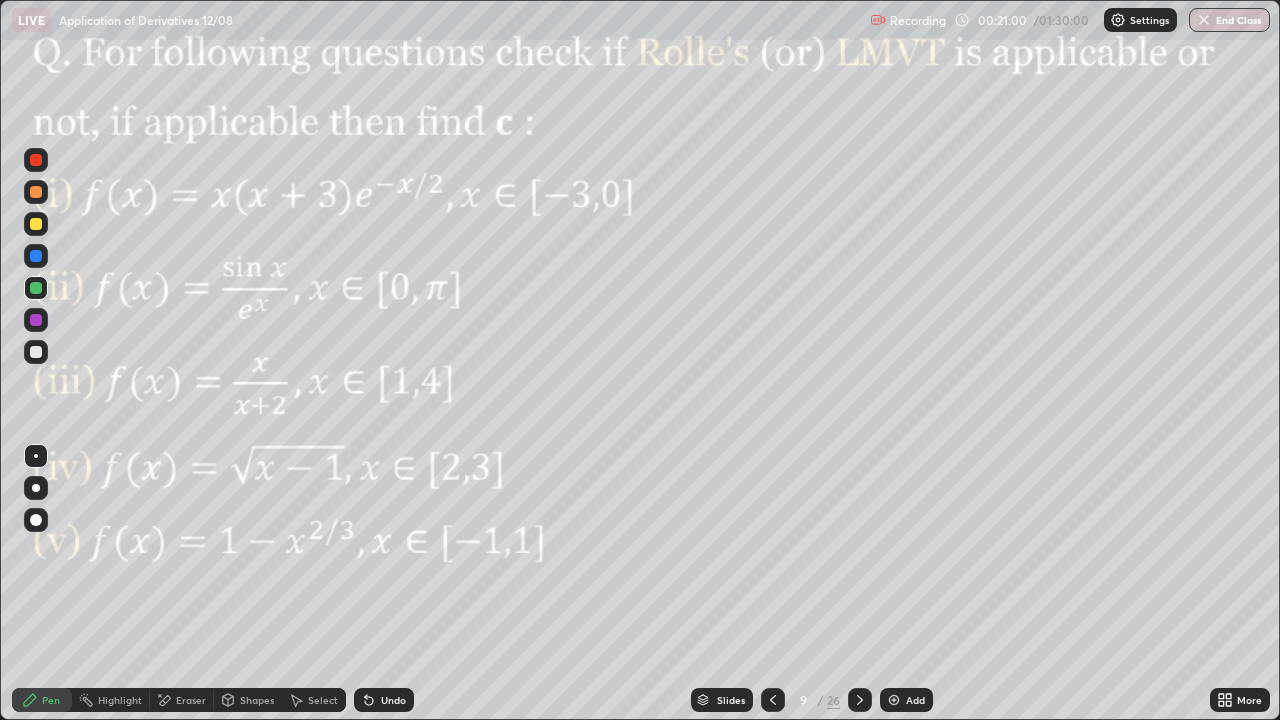 click at bounding box center (36, 160) 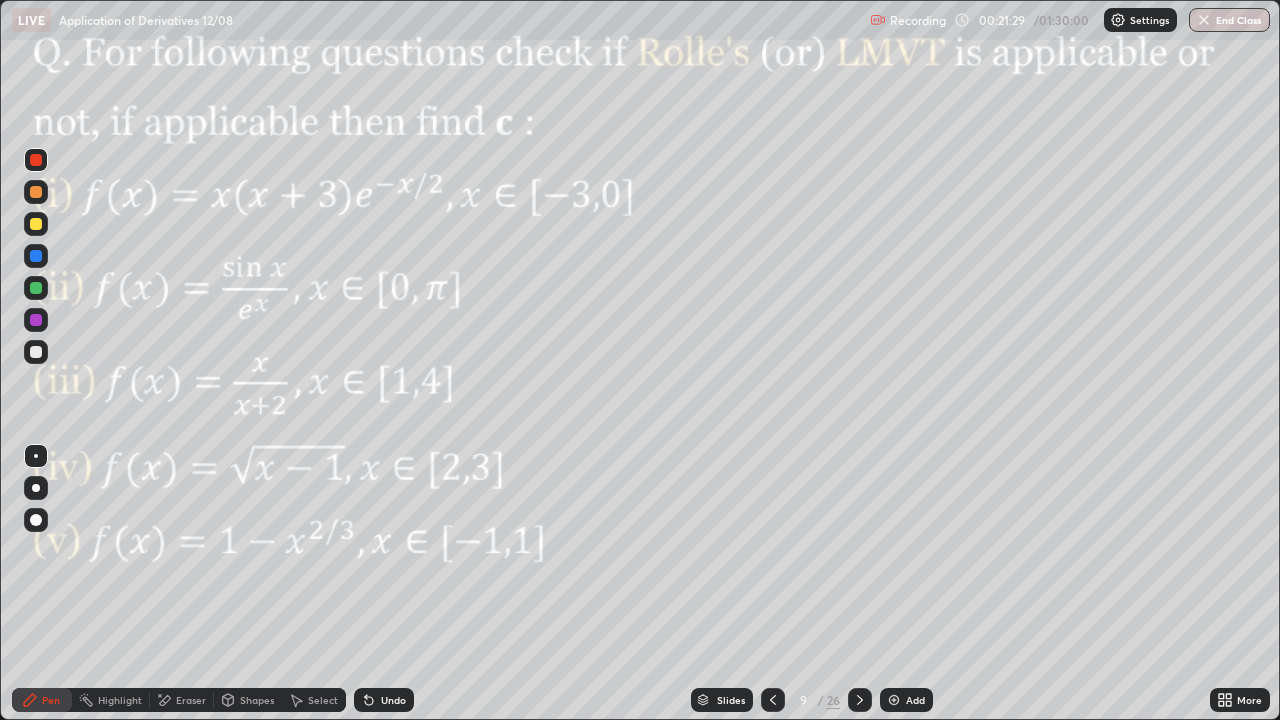 click at bounding box center (36, 320) 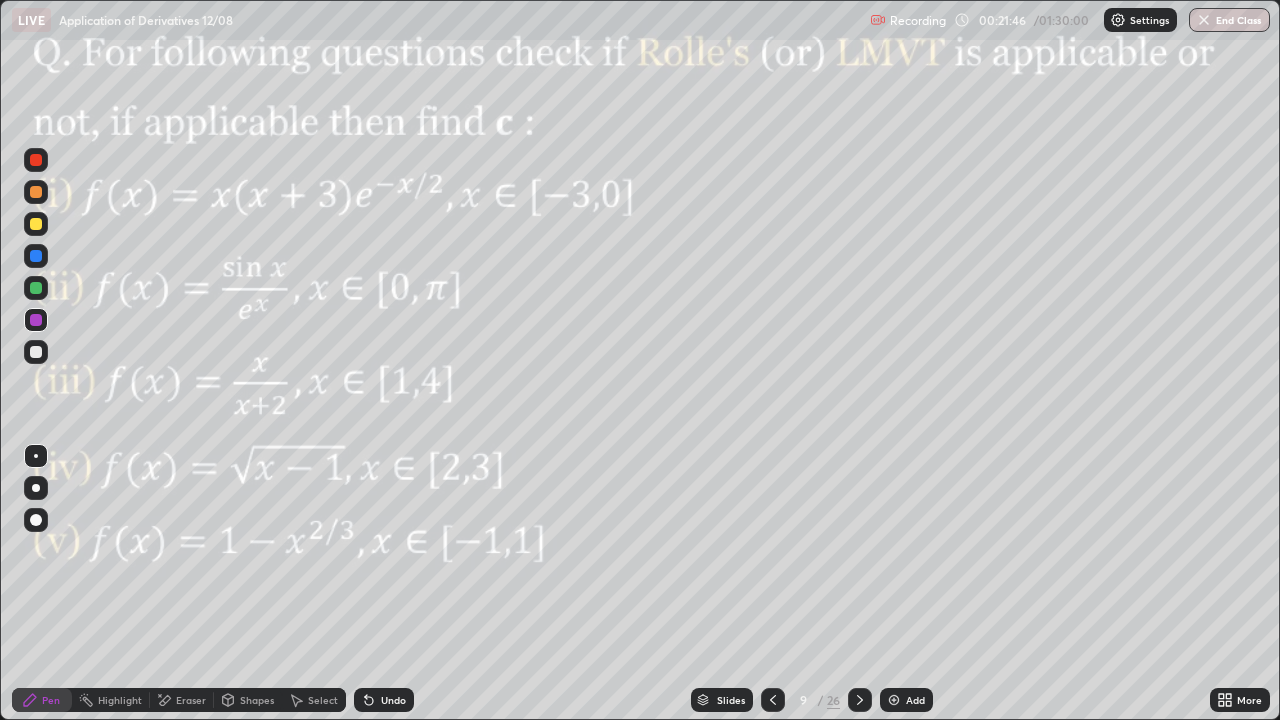 click on "Undo" at bounding box center [393, 700] 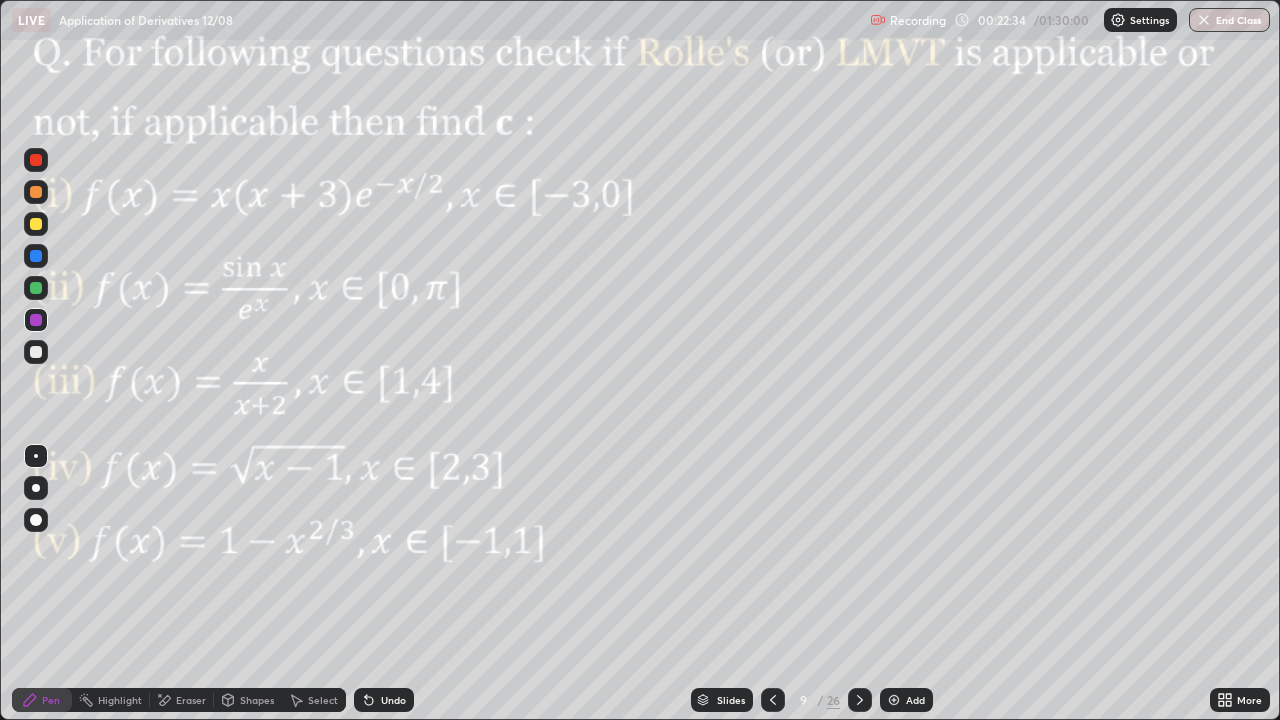 click at bounding box center [36, 288] 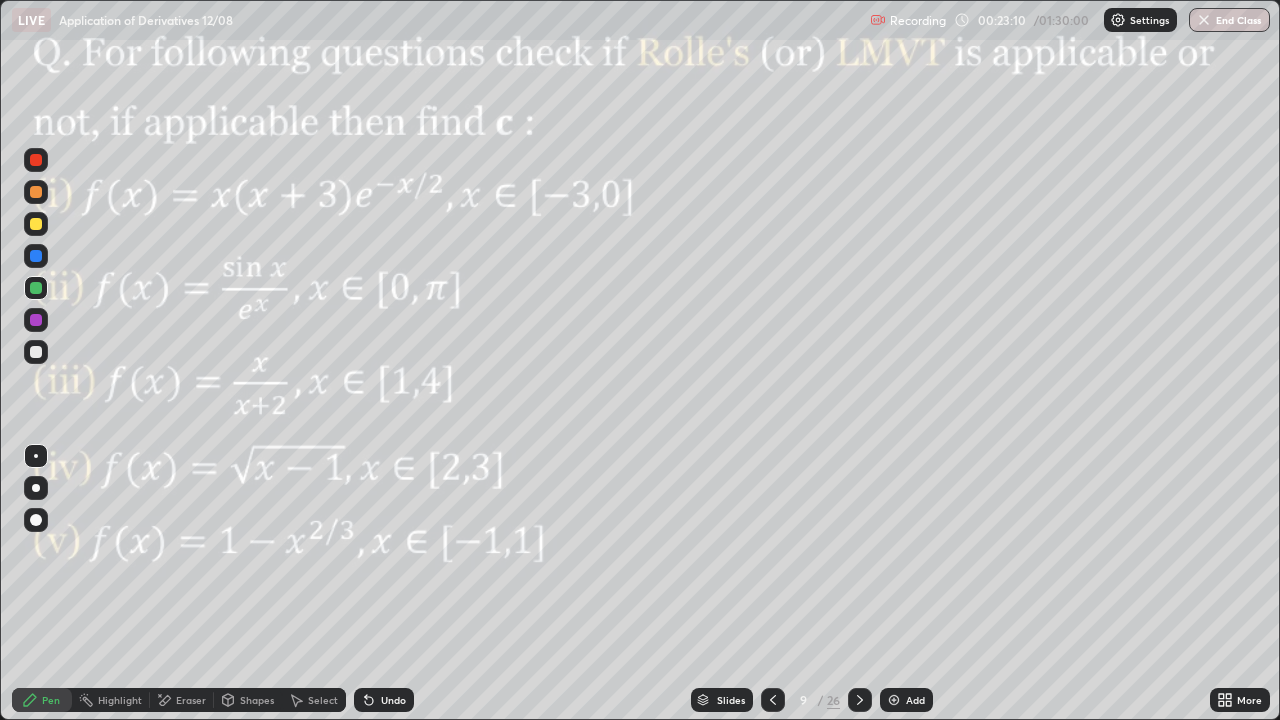 click at bounding box center [36, 160] 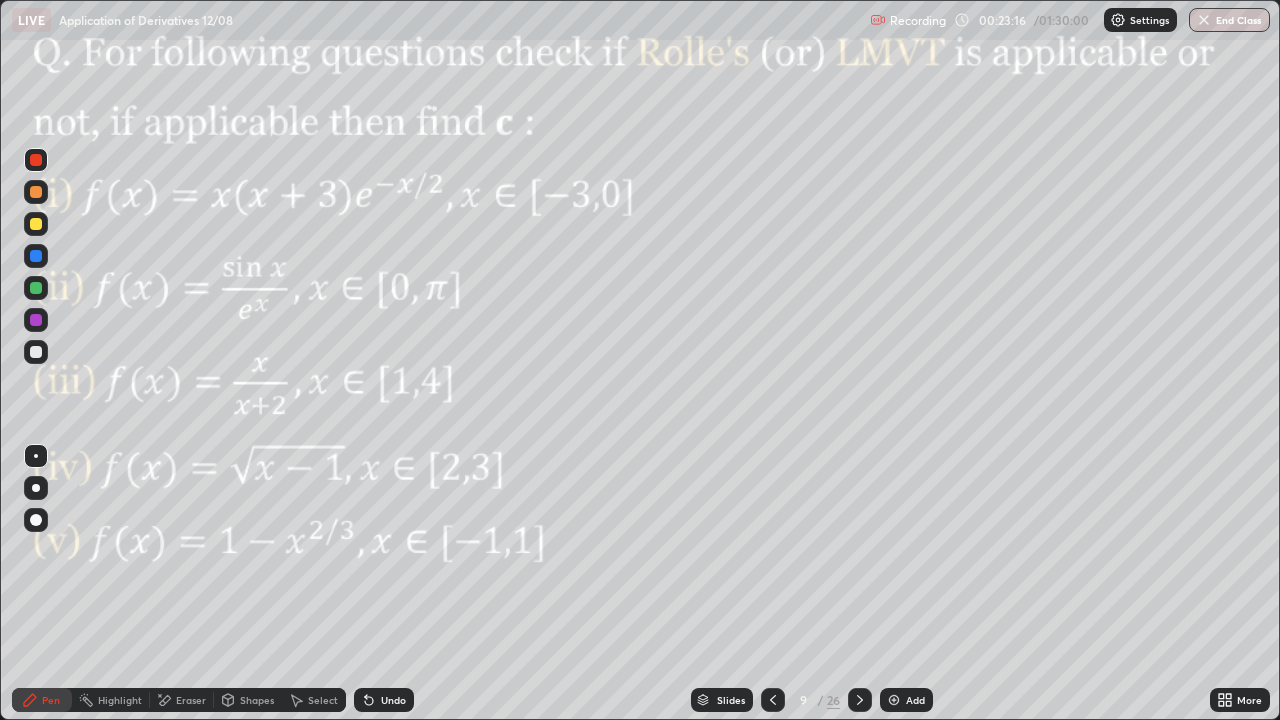 click on "Slides 9 / 26 Add" at bounding box center (812, 700) 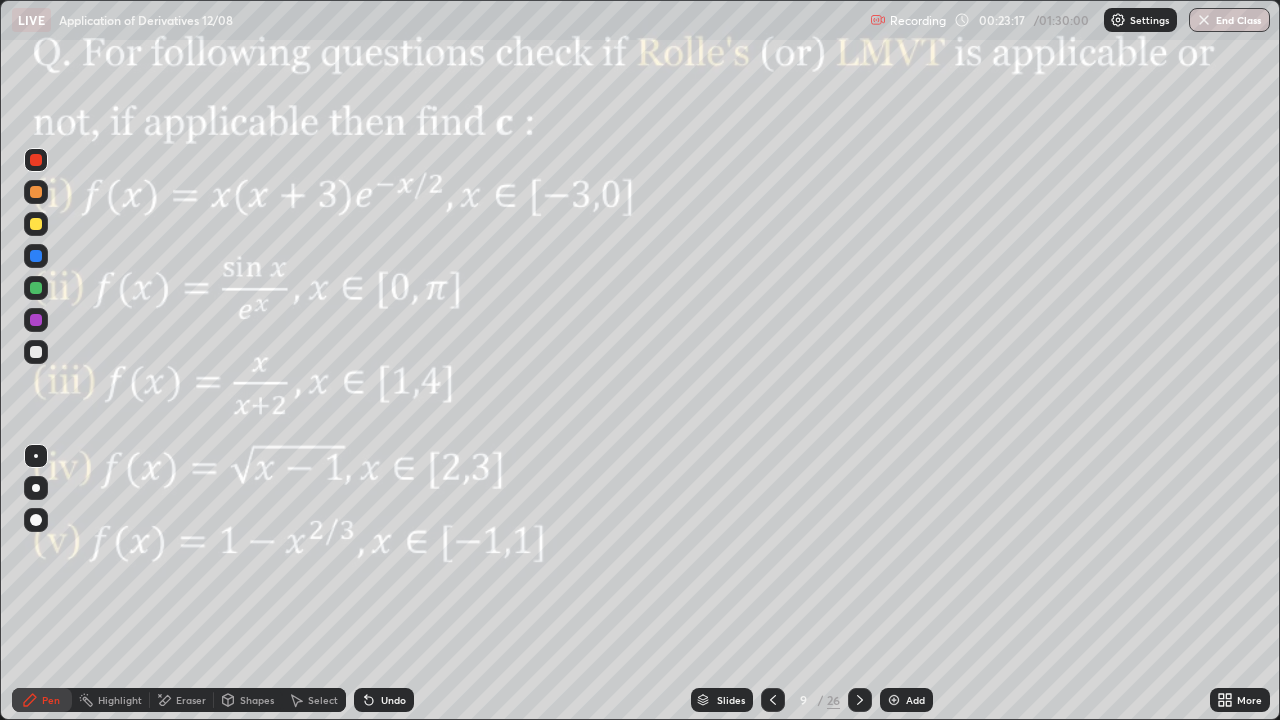 click on "Slides 9 / 26 Add" at bounding box center [812, 700] 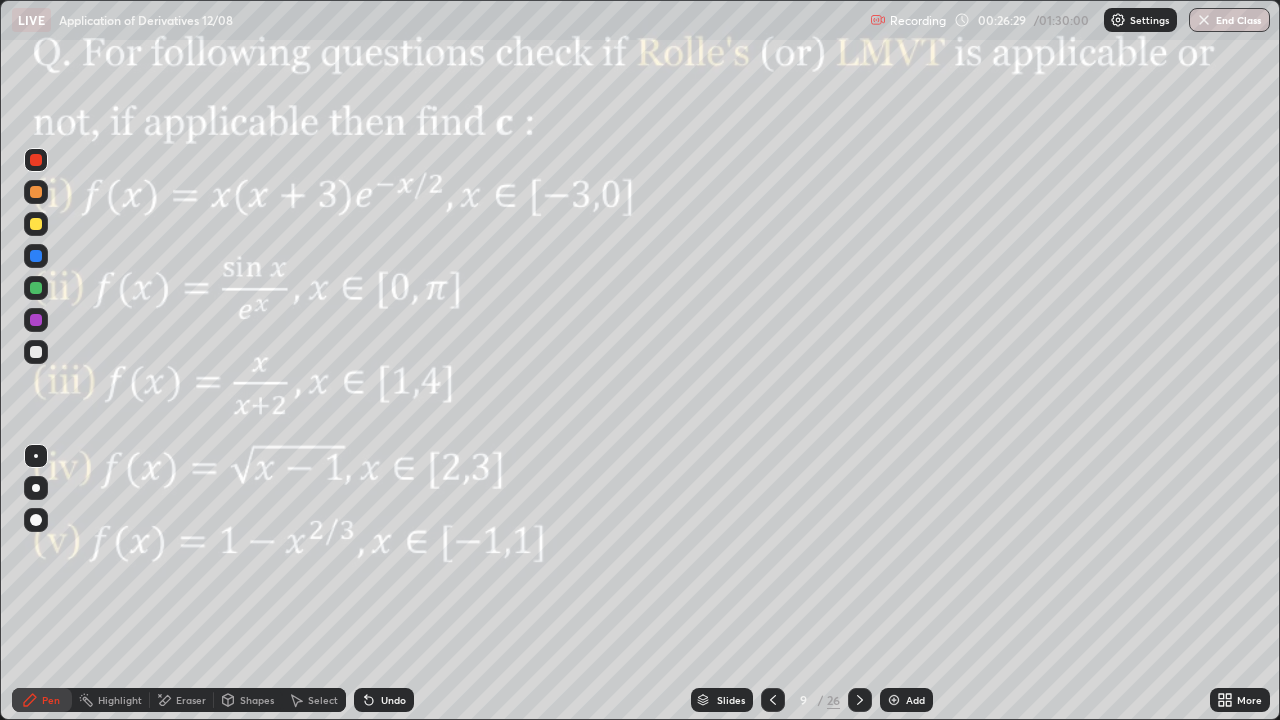 click at bounding box center (36, 288) 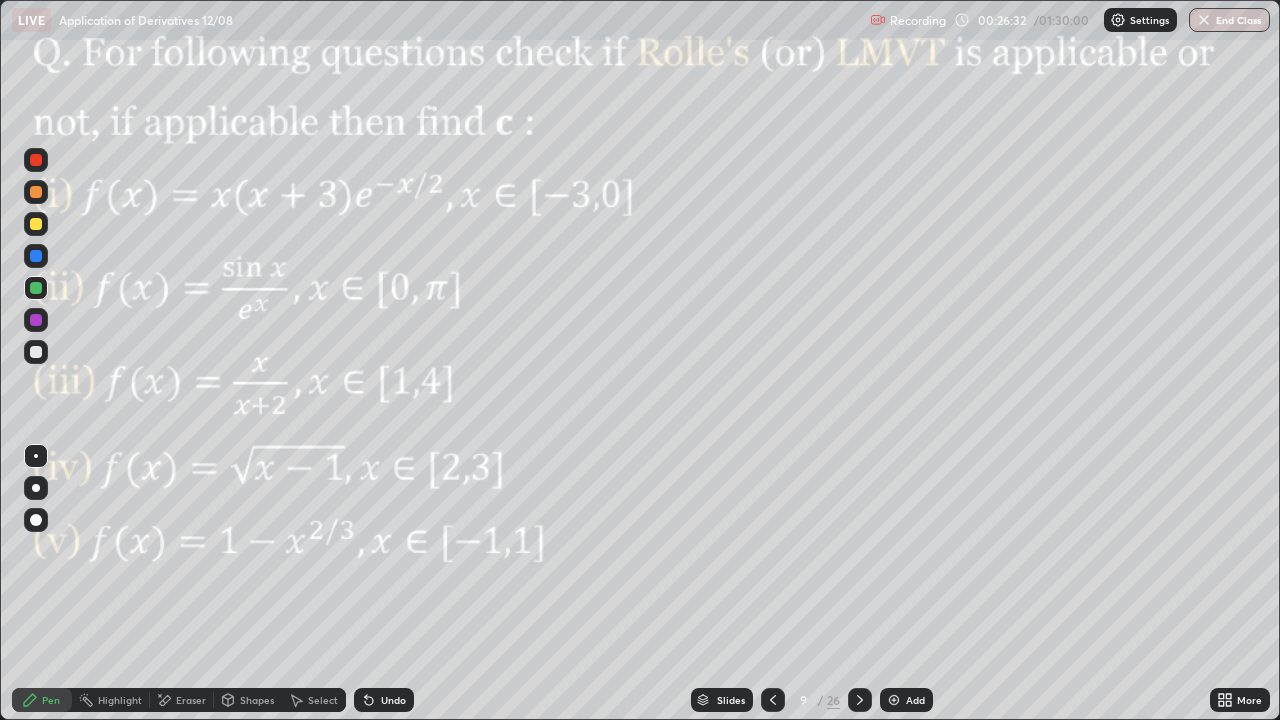 click 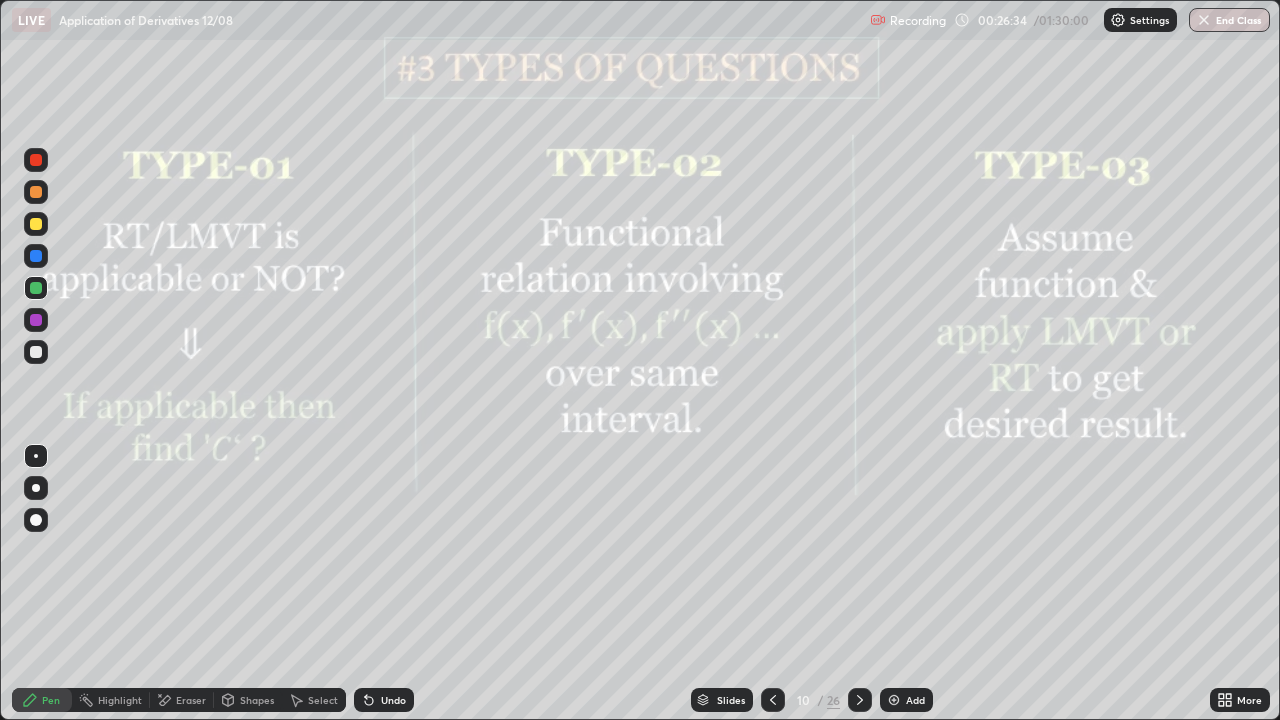 click 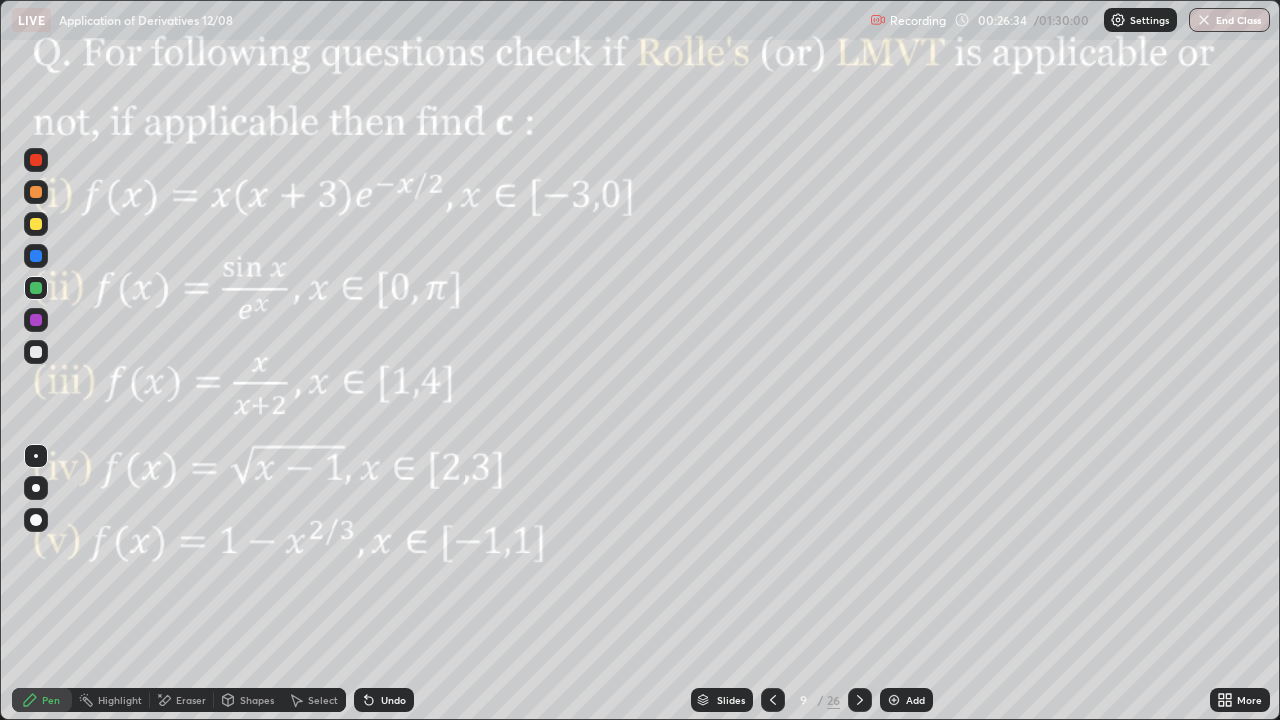 click at bounding box center (894, 700) 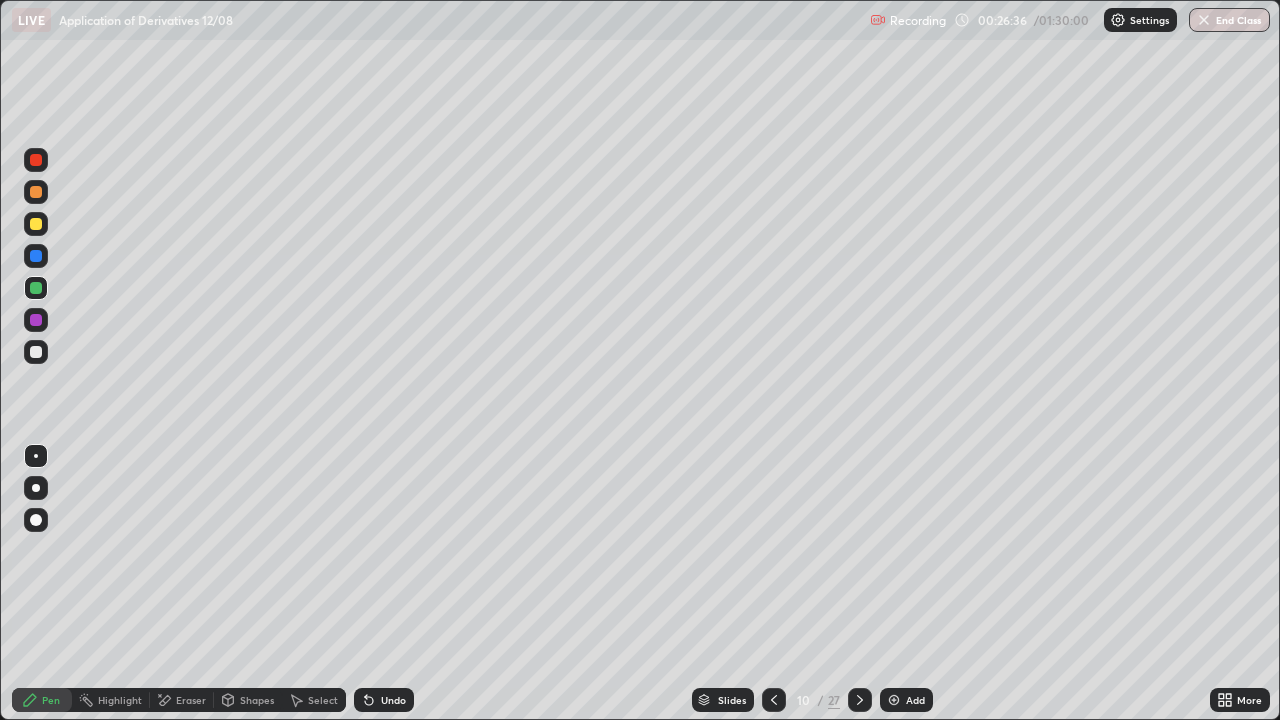 click at bounding box center (36, 288) 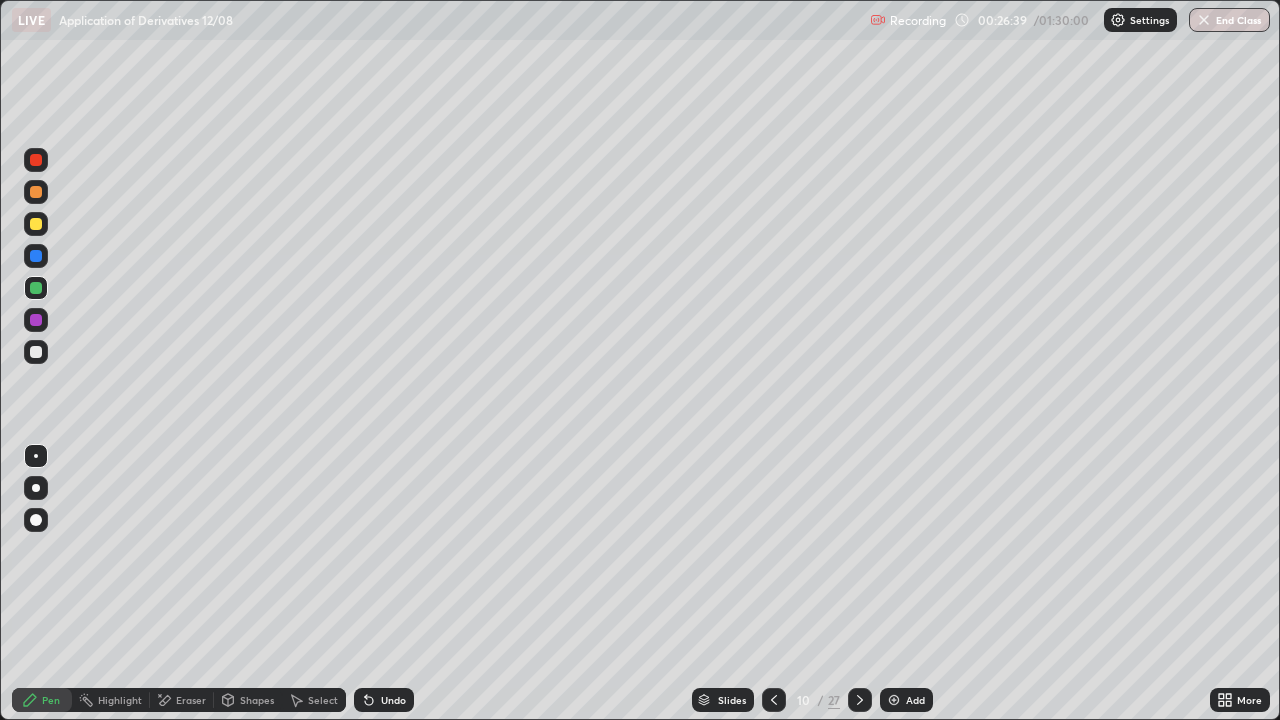 click at bounding box center [36, 192] 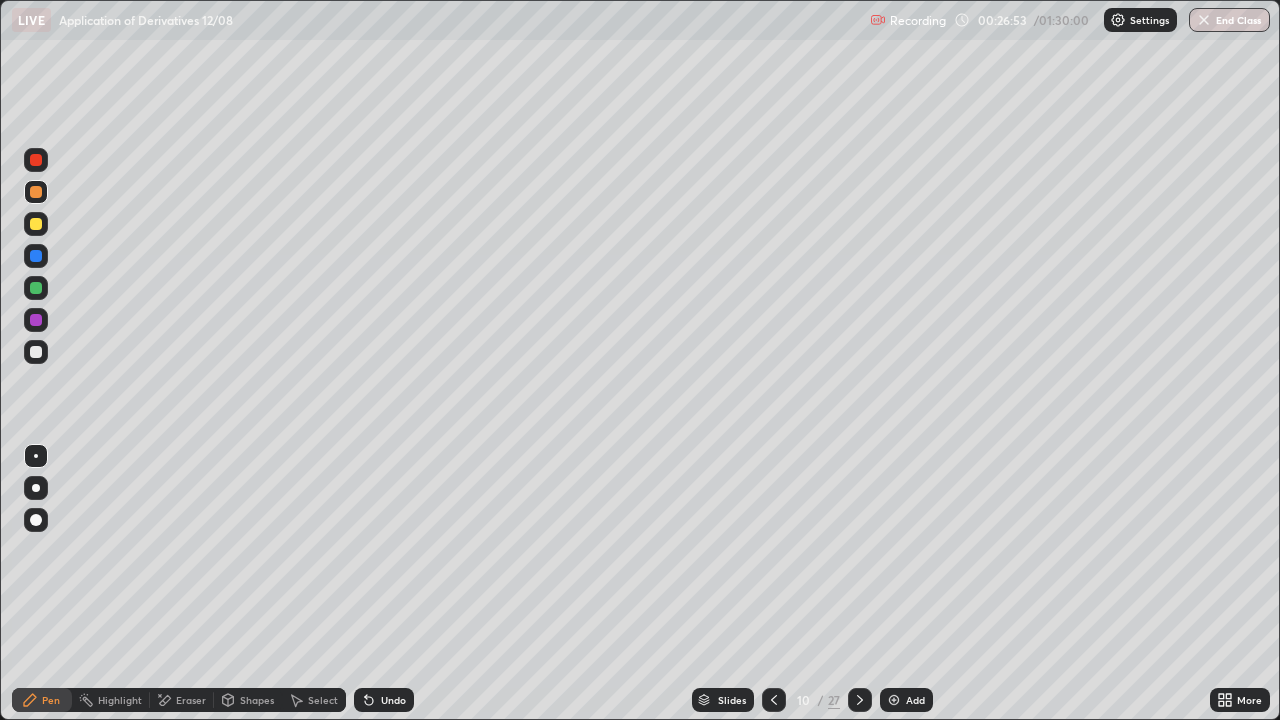 click at bounding box center [36, 288] 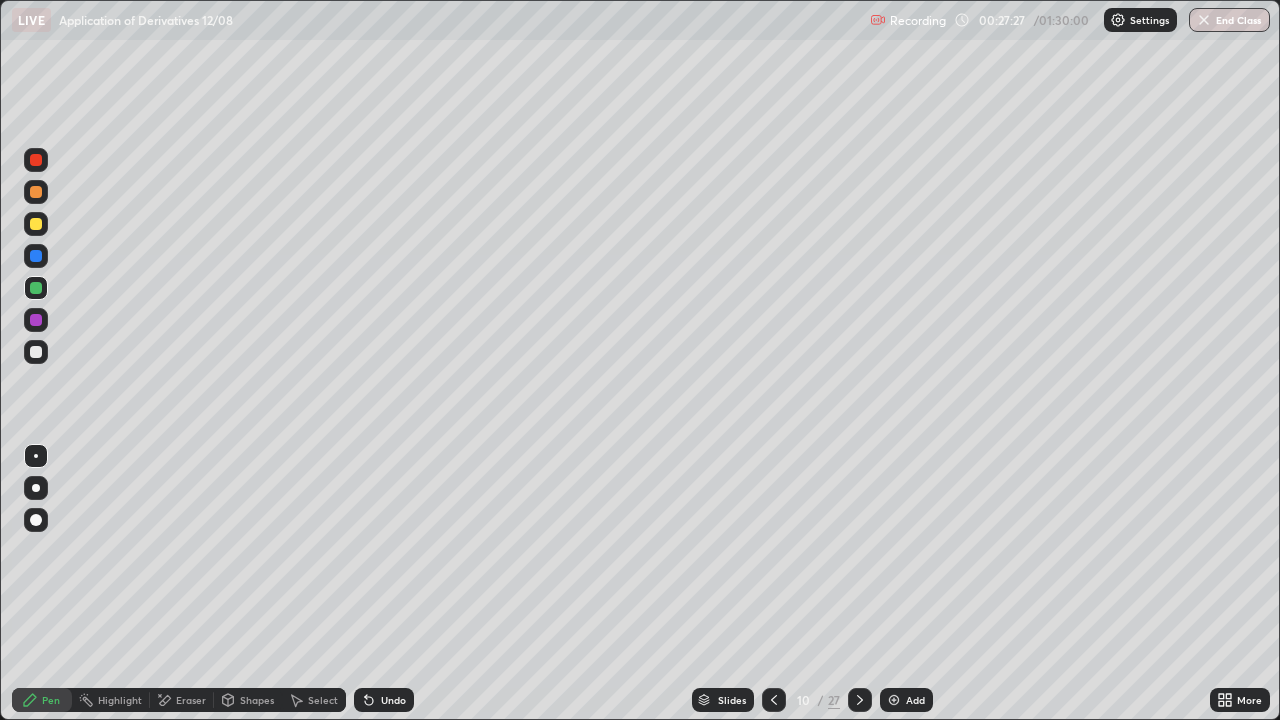 click at bounding box center (36, 256) 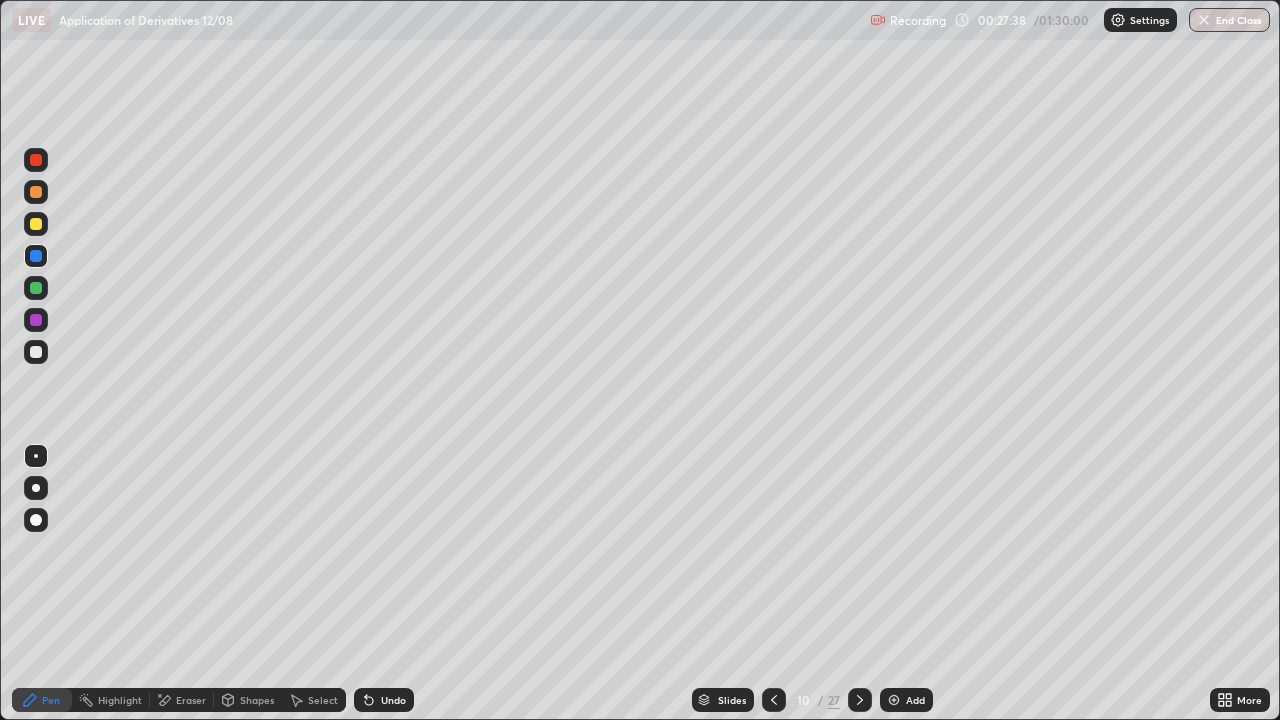 click at bounding box center [36, 320] 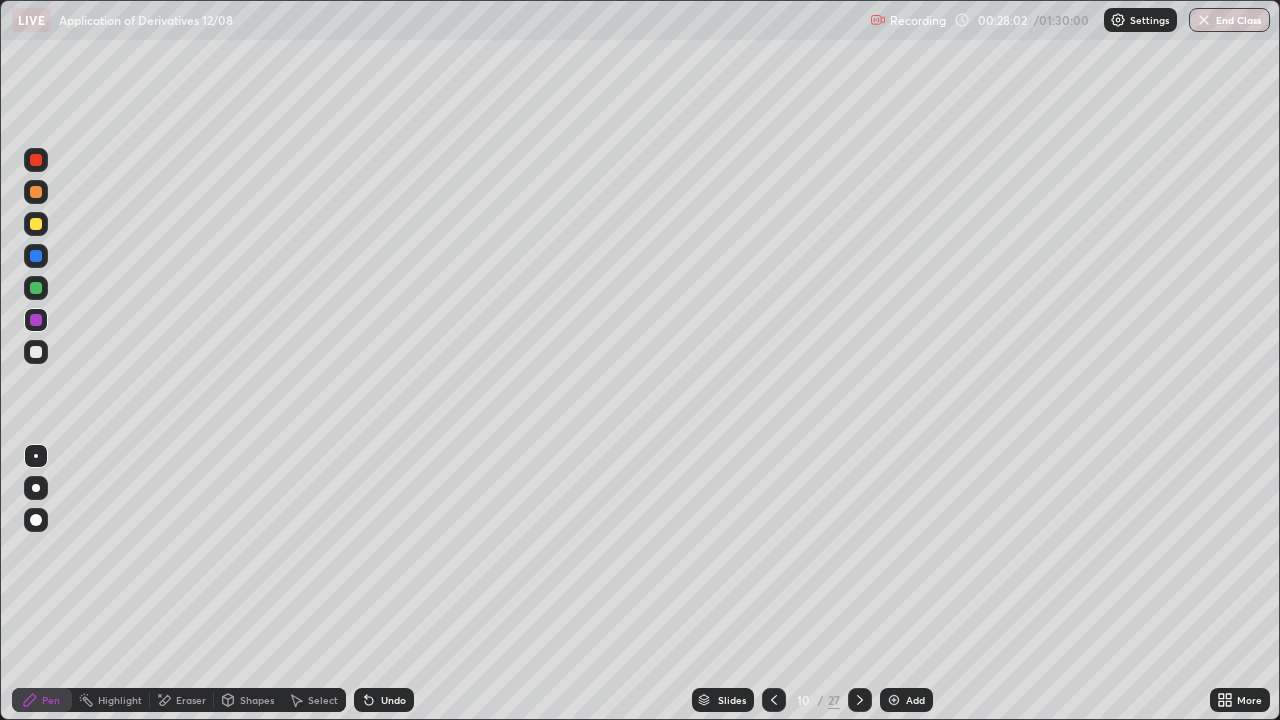 click on "Undo" at bounding box center [384, 700] 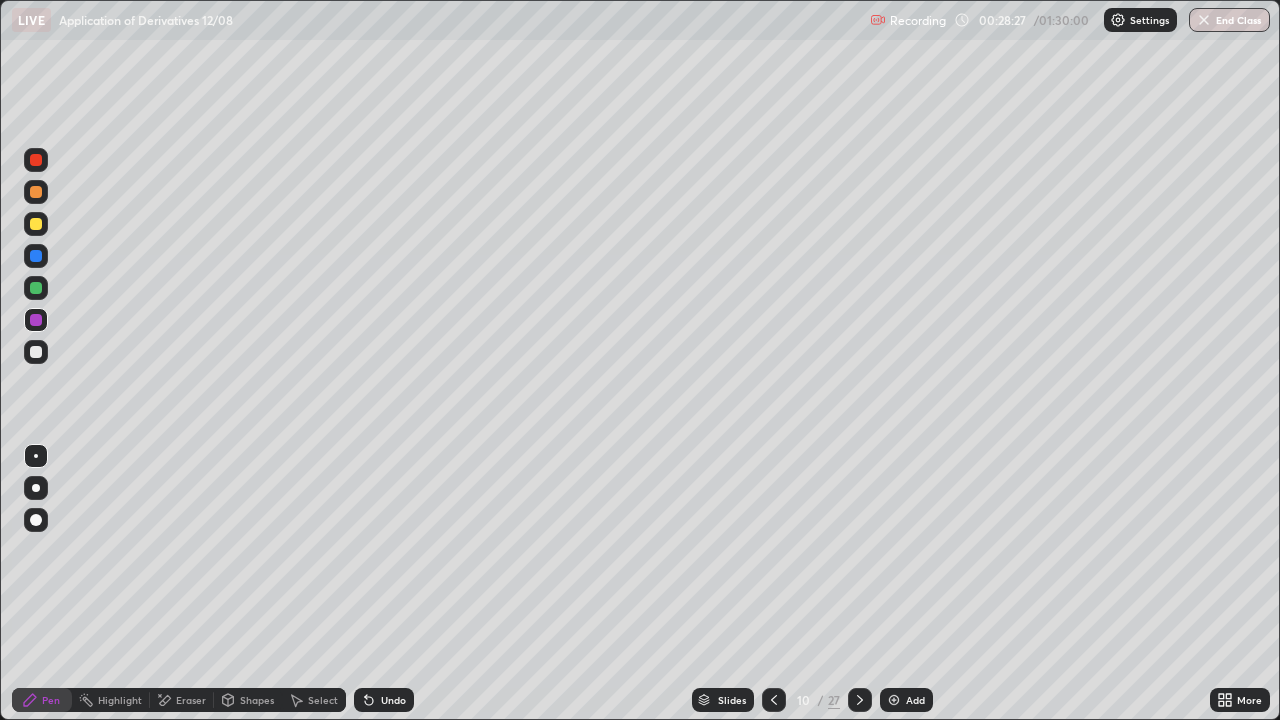 click at bounding box center (36, 352) 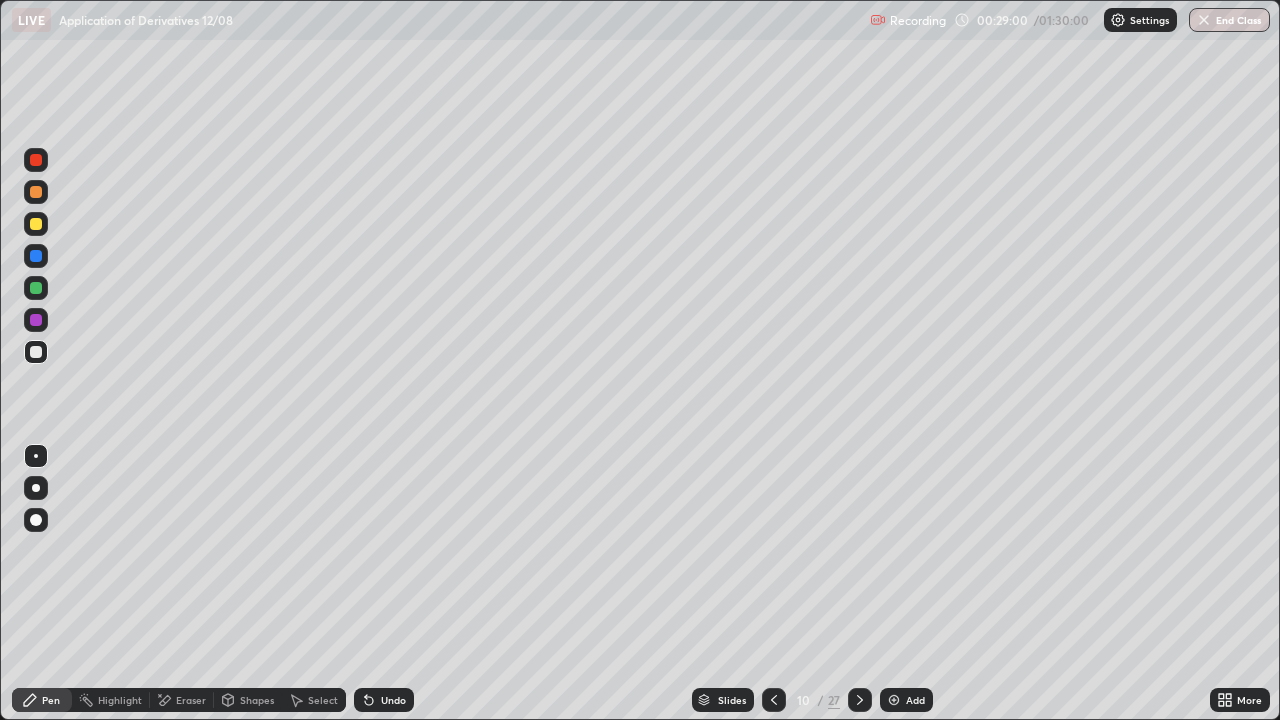 click at bounding box center (36, 320) 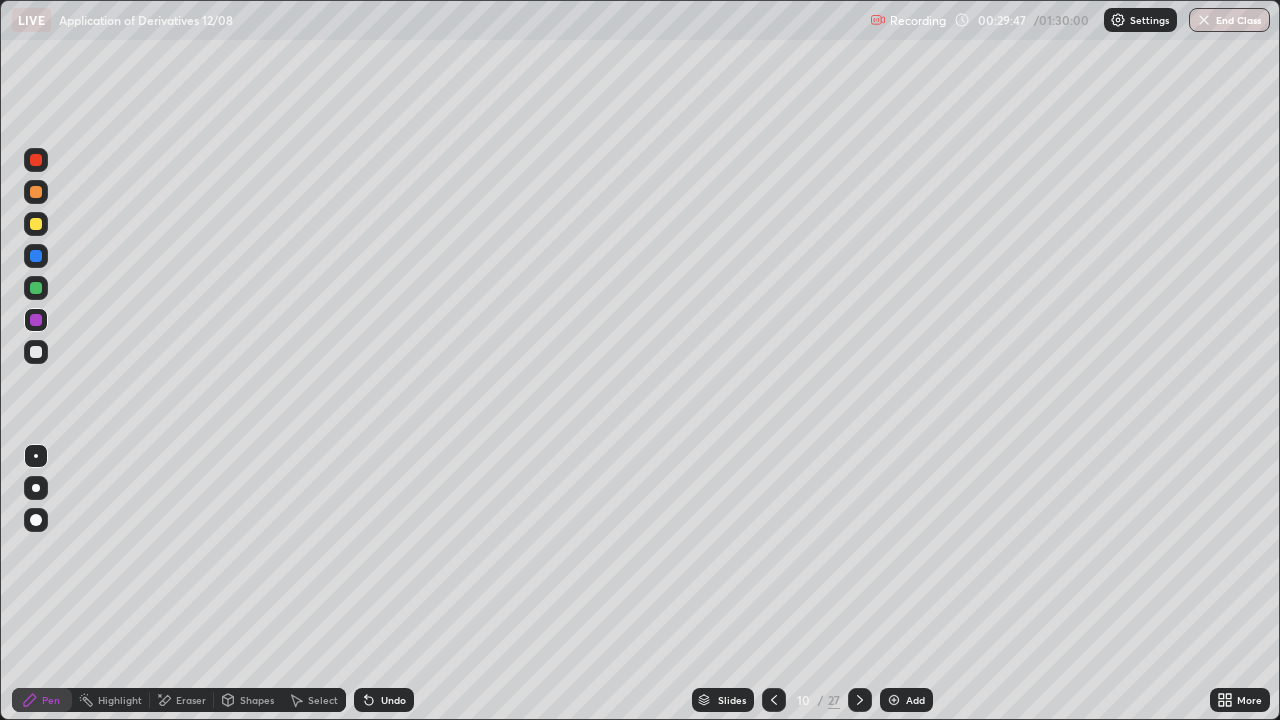click 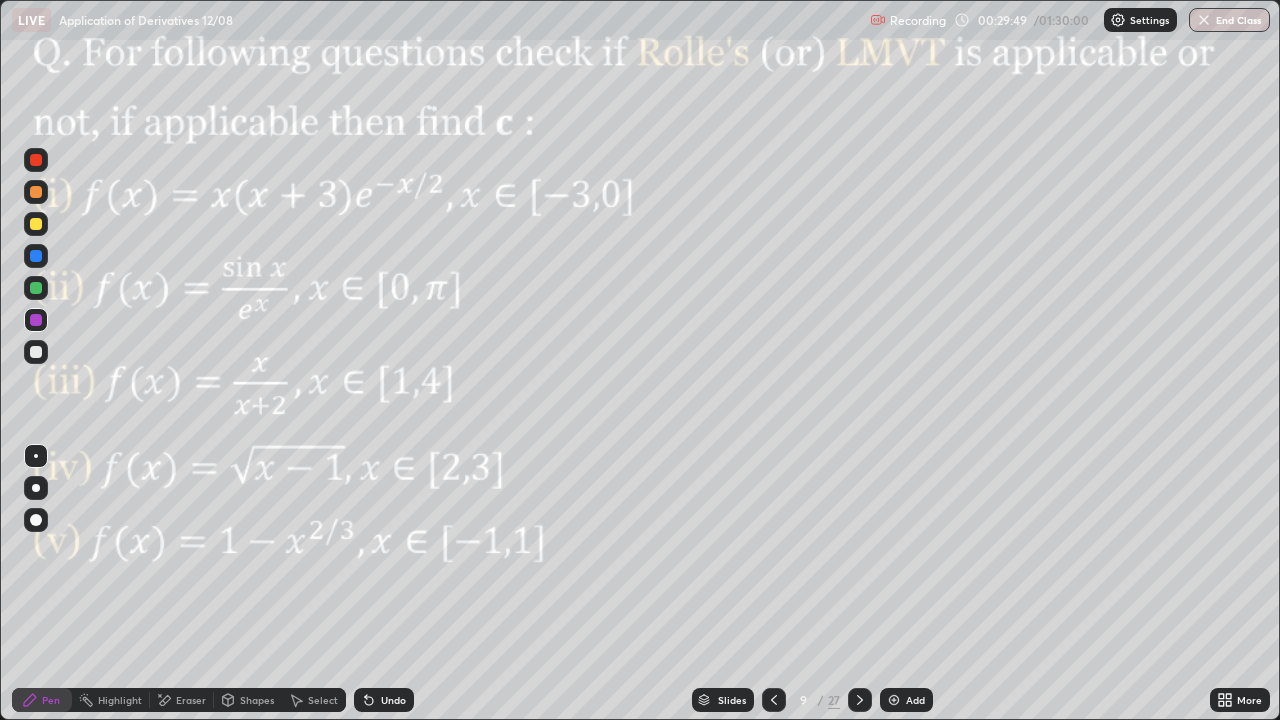 click at bounding box center [36, 288] 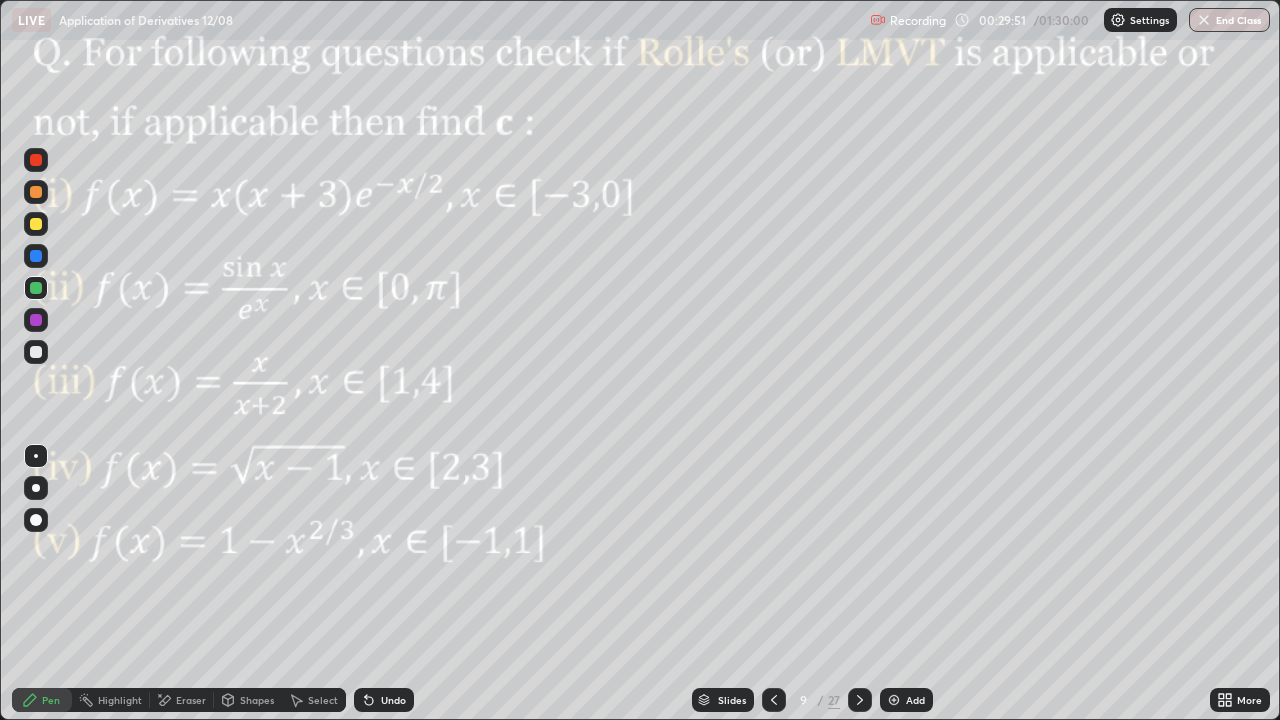 click at bounding box center (36, 320) 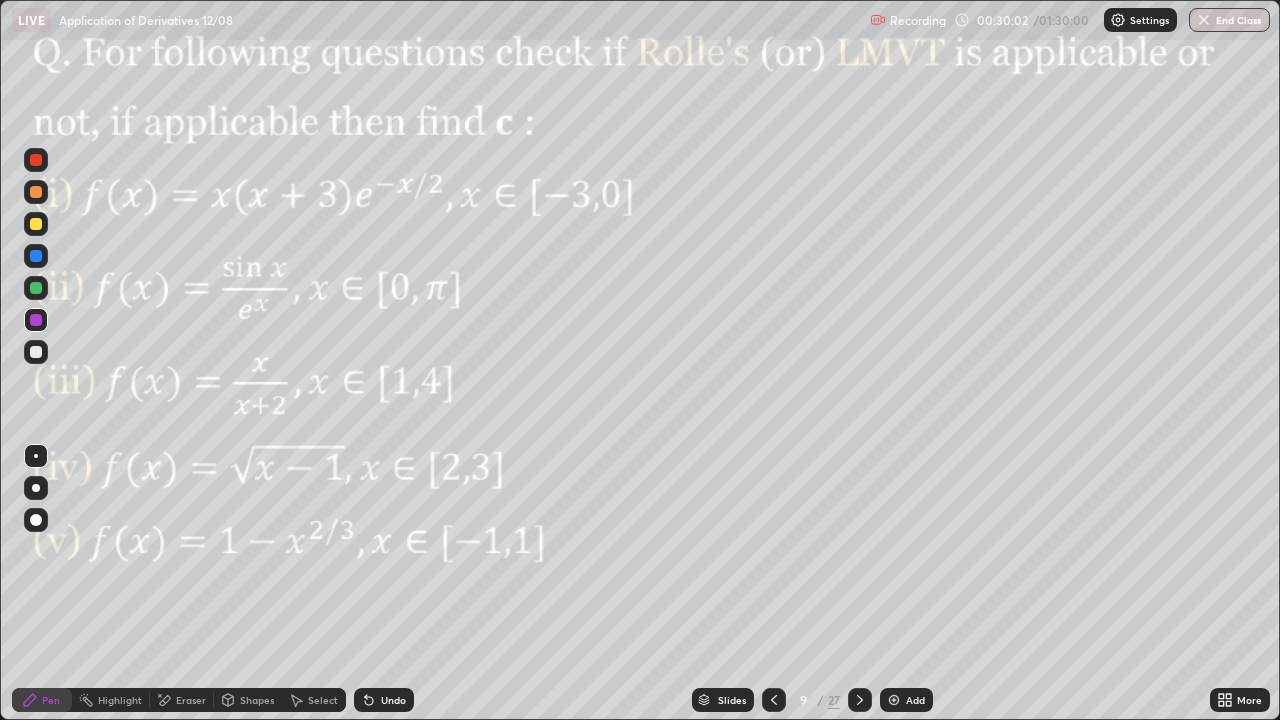click on "Undo" at bounding box center [384, 700] 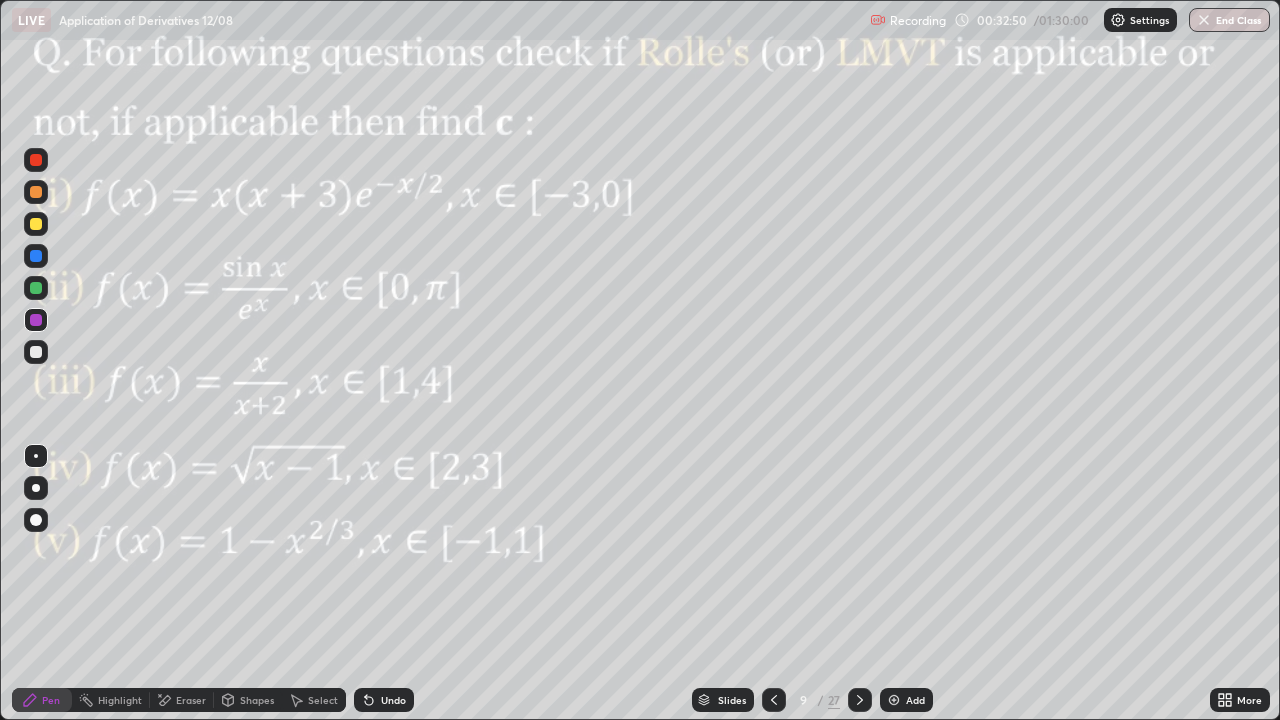 click 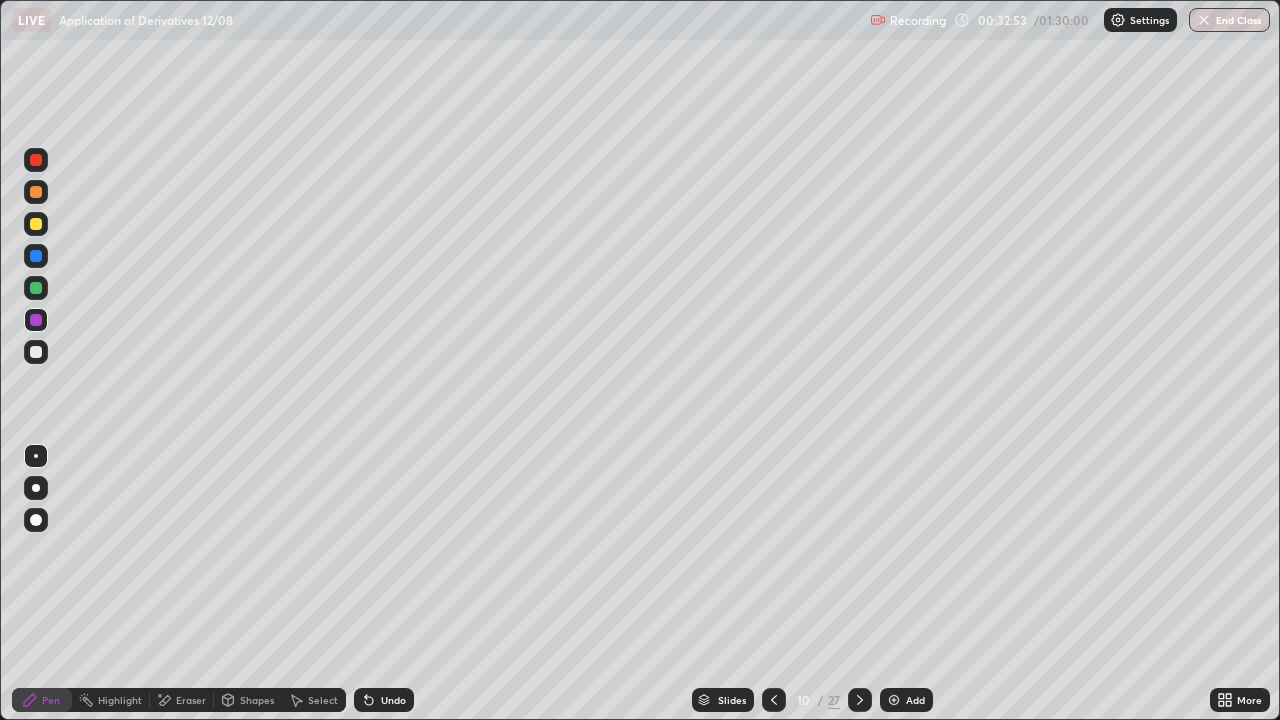 click 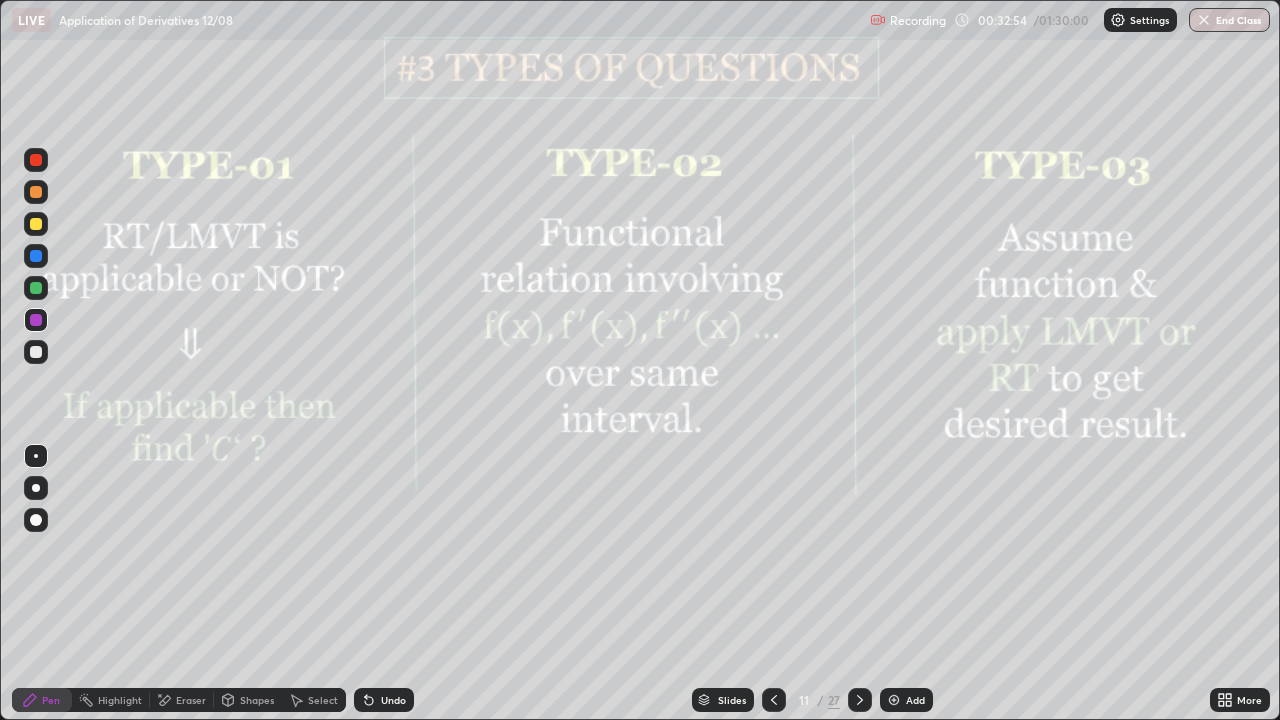 click 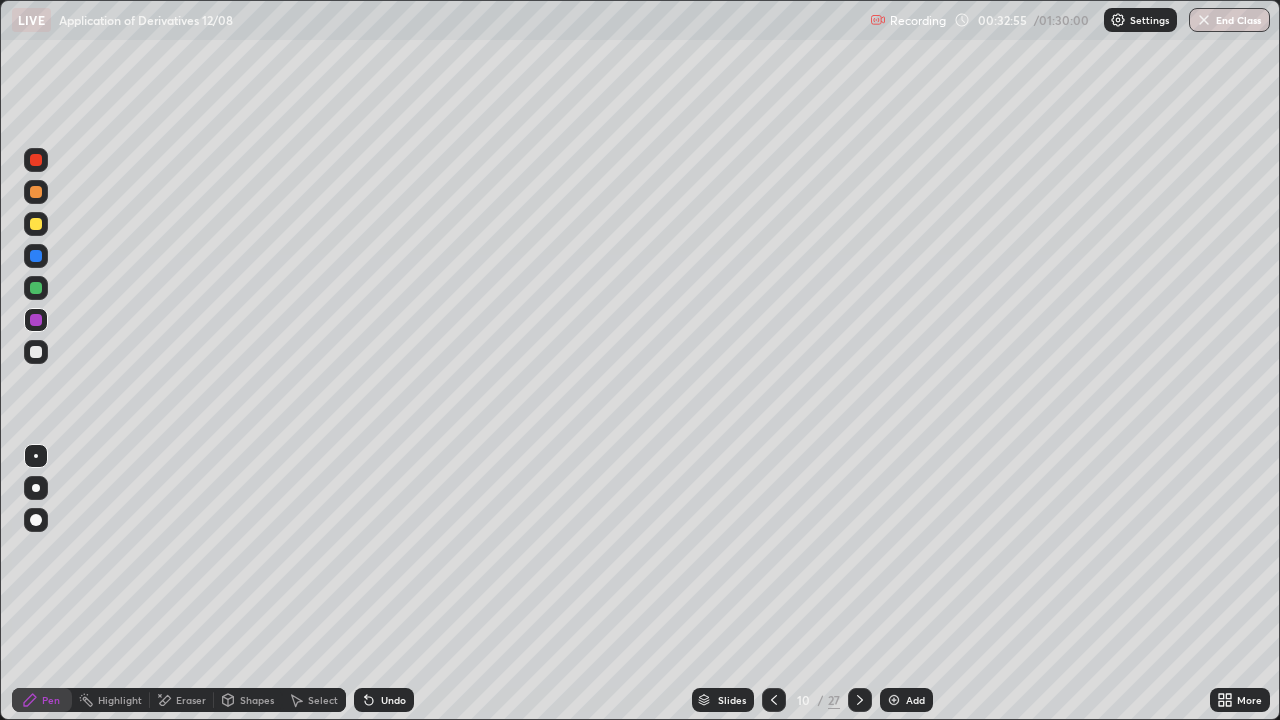 click 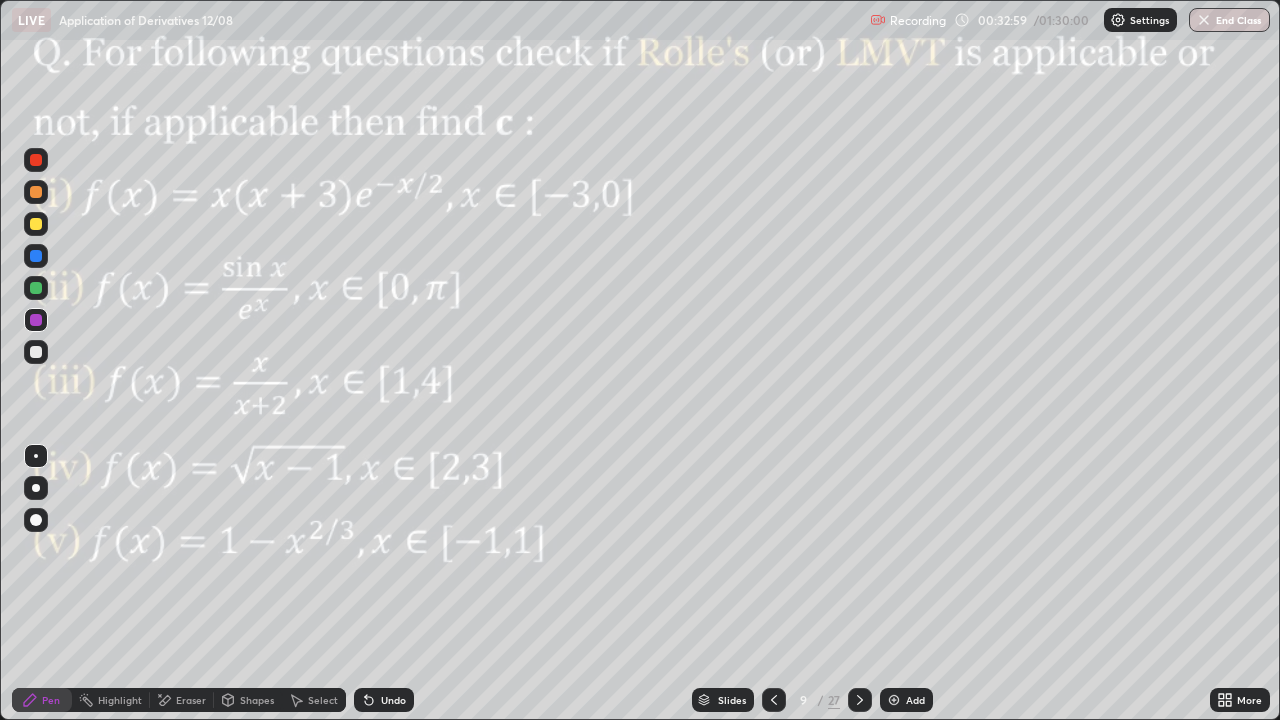 click 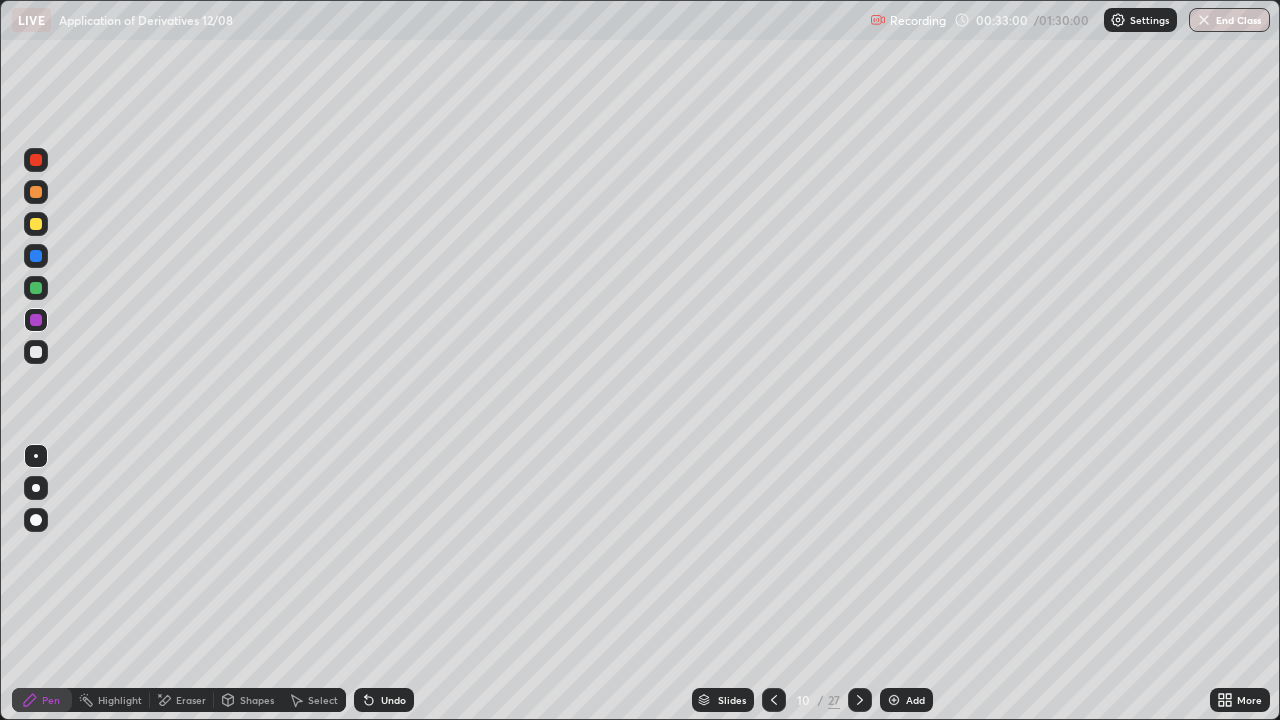 click on "Add" at bounding box center [915, 700] 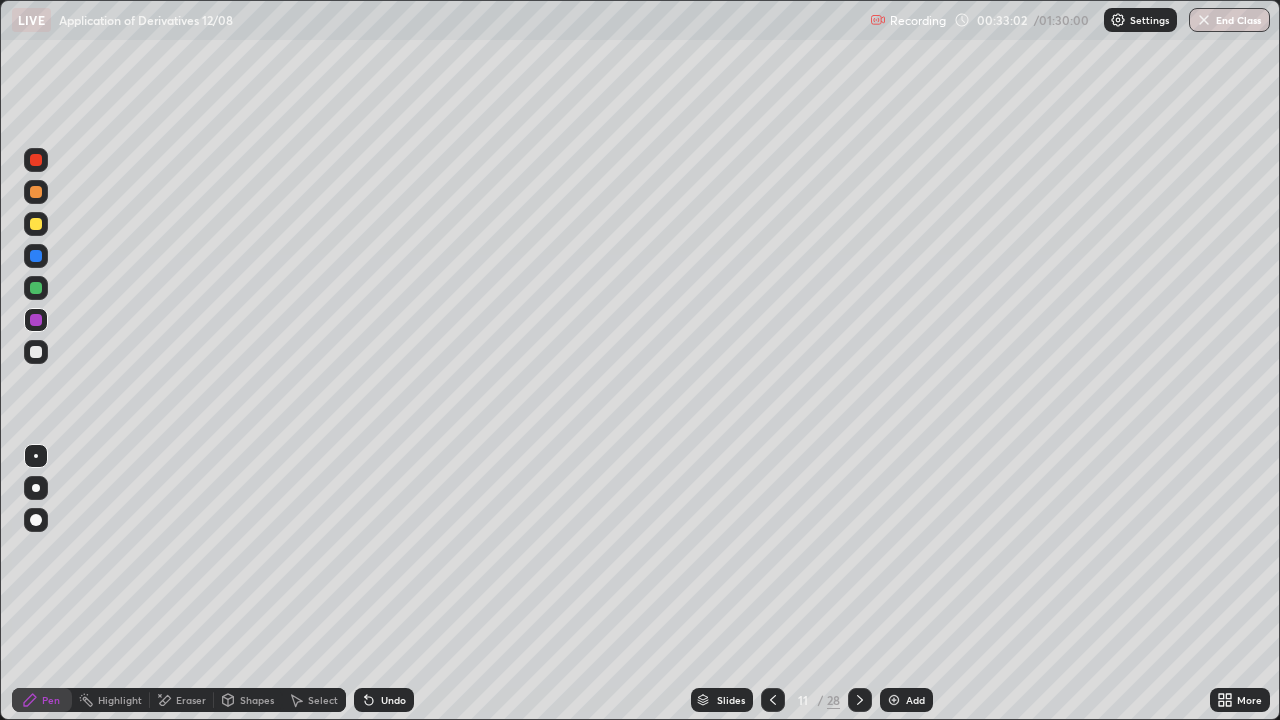 click at bounding box center [36, 320] 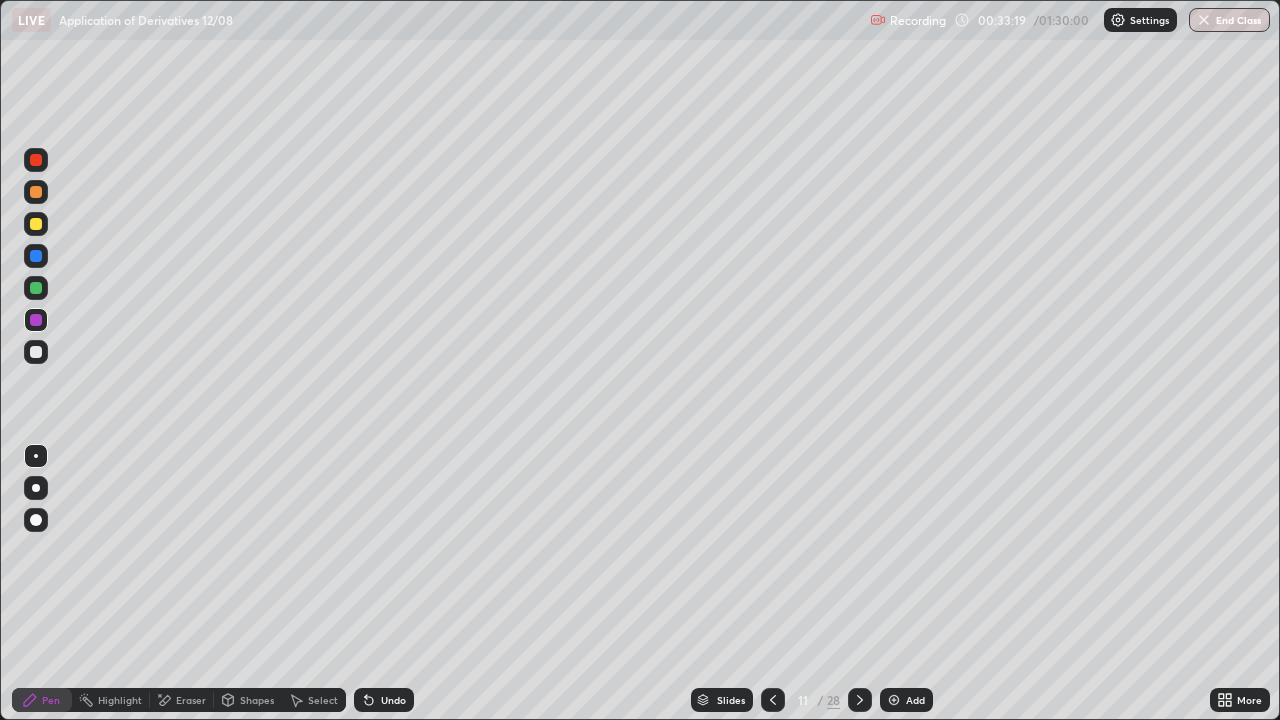 click 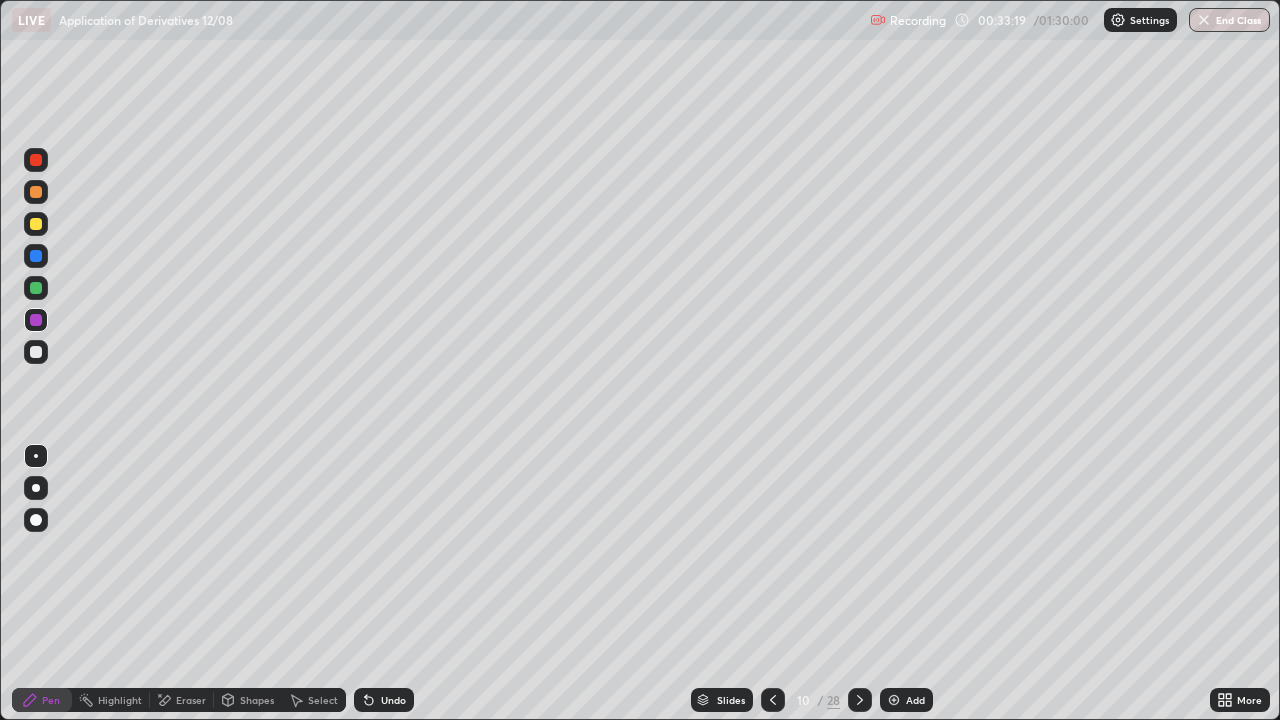 click 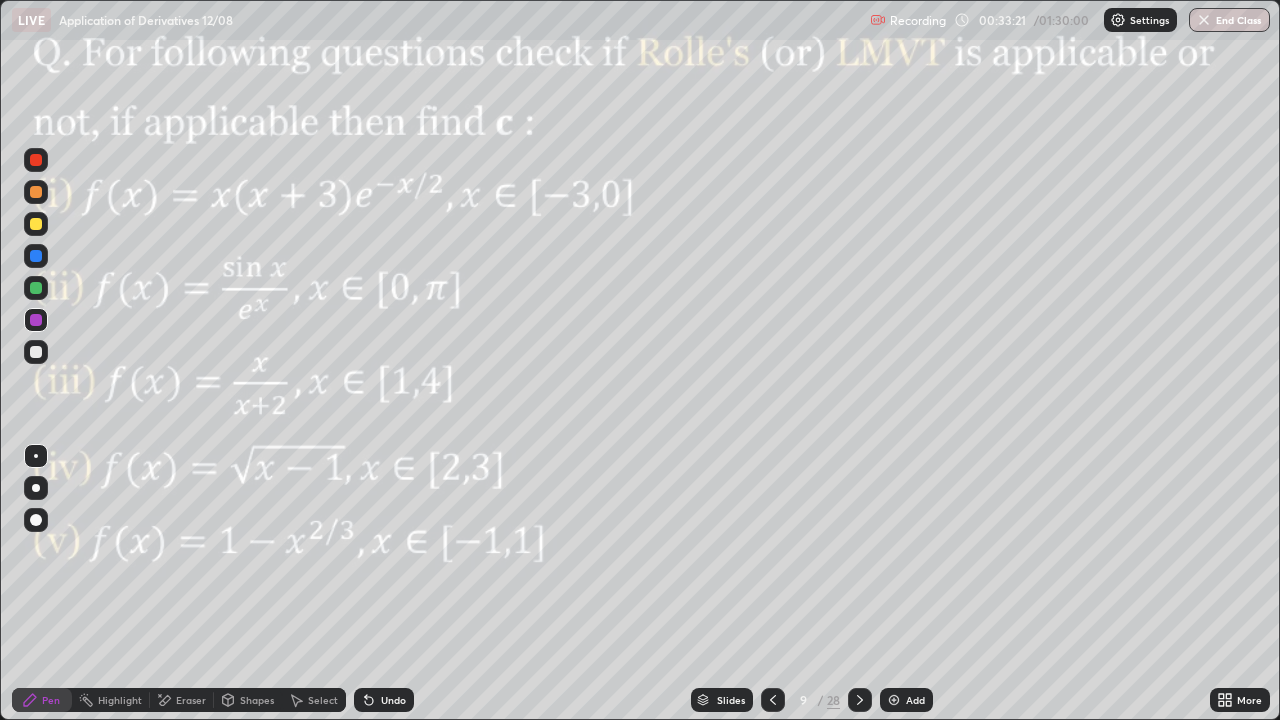 click 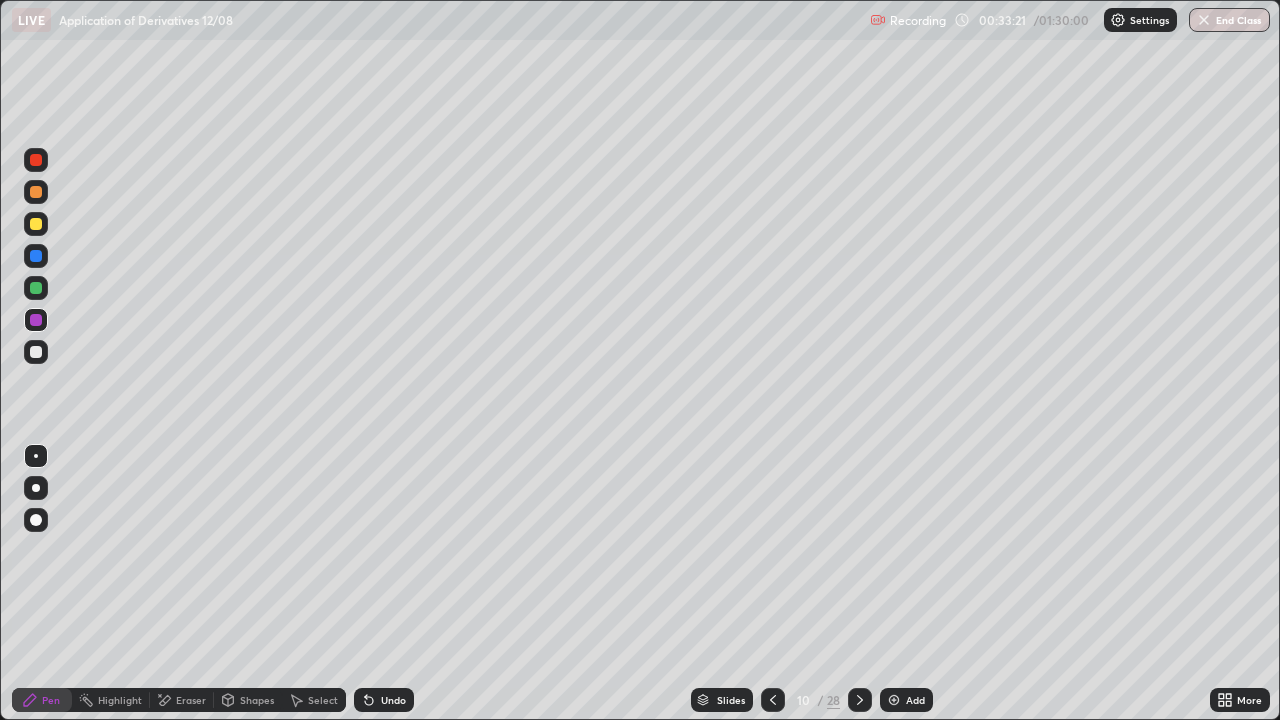 click 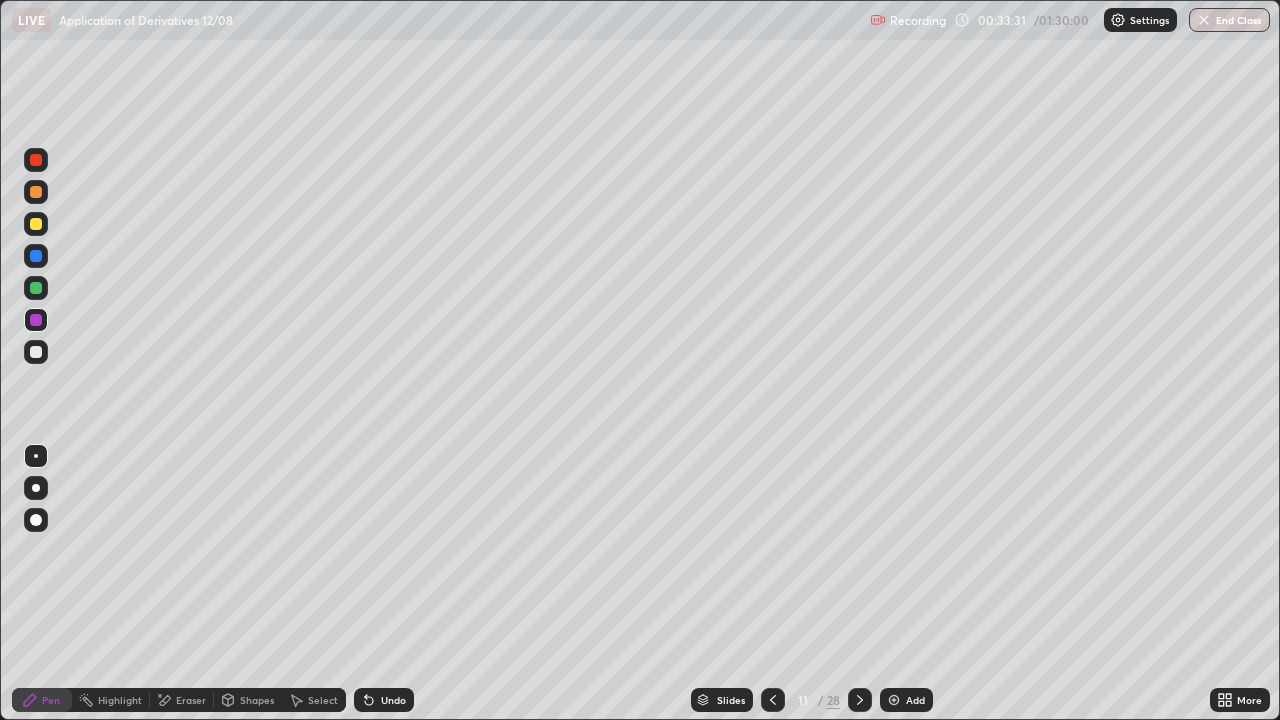 click at bounding box center [36, 288] 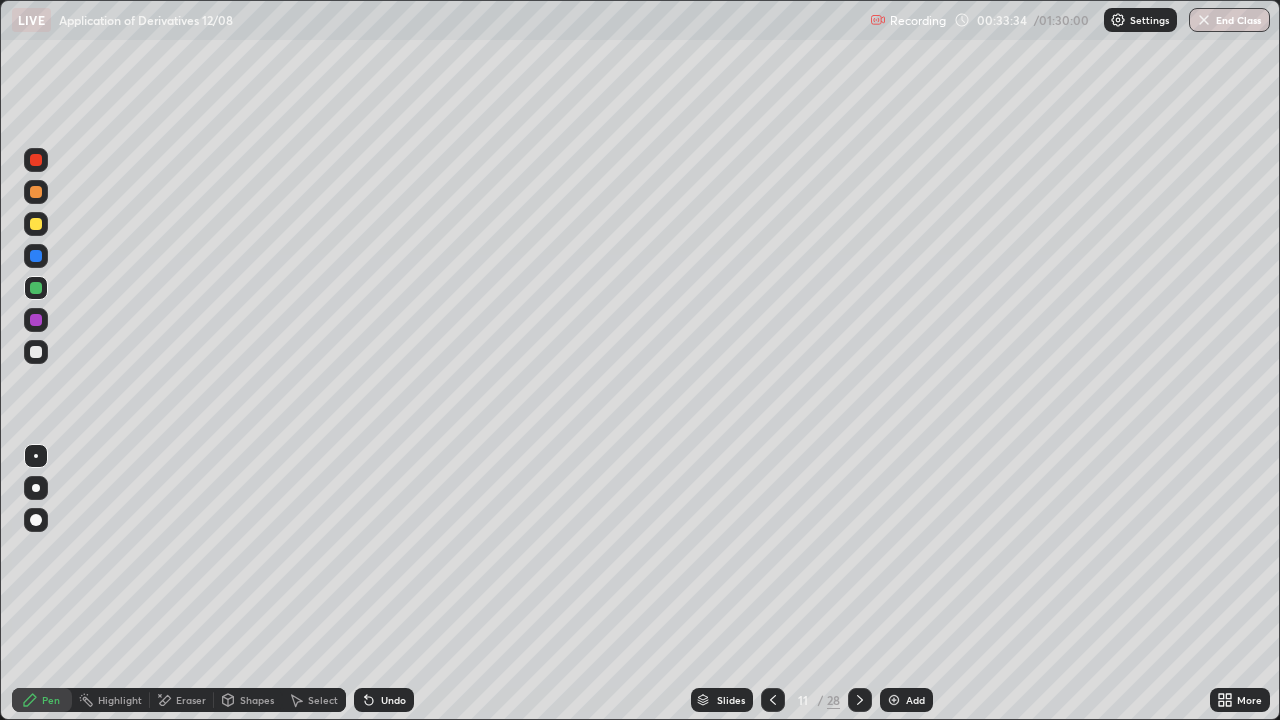click at bounding box center (36, 320) 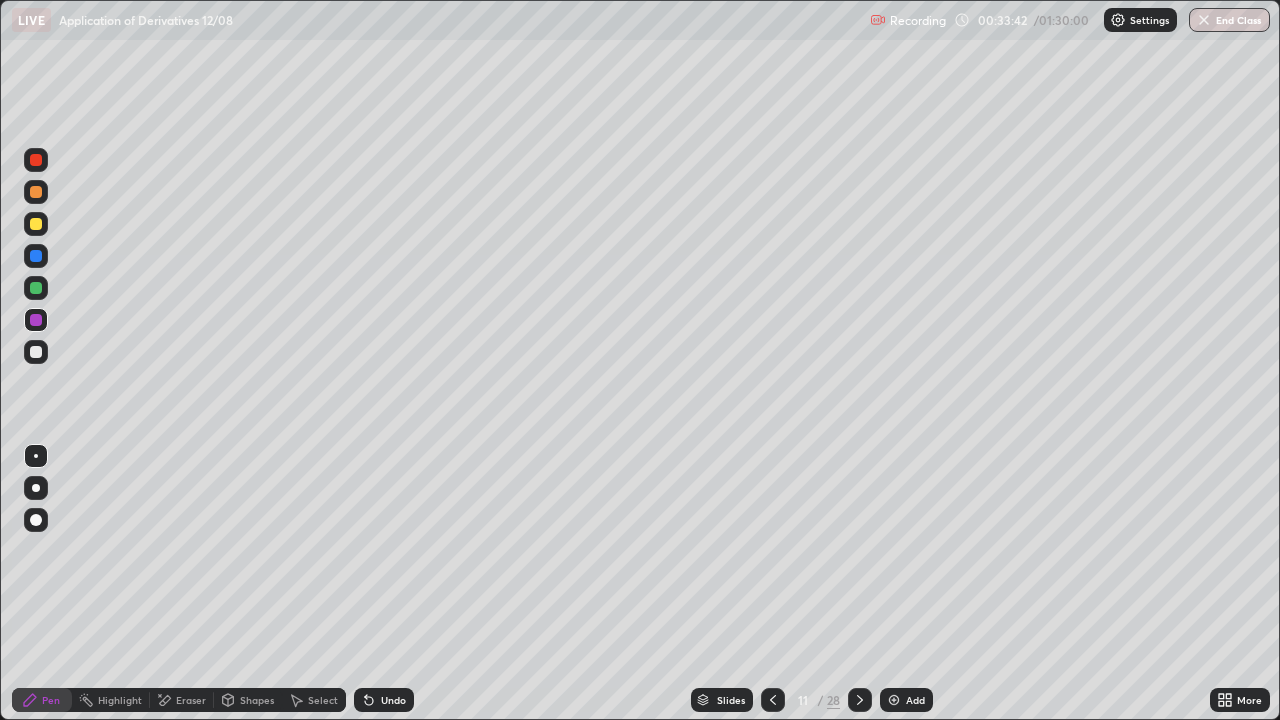 click at bounding box center [36, 224] 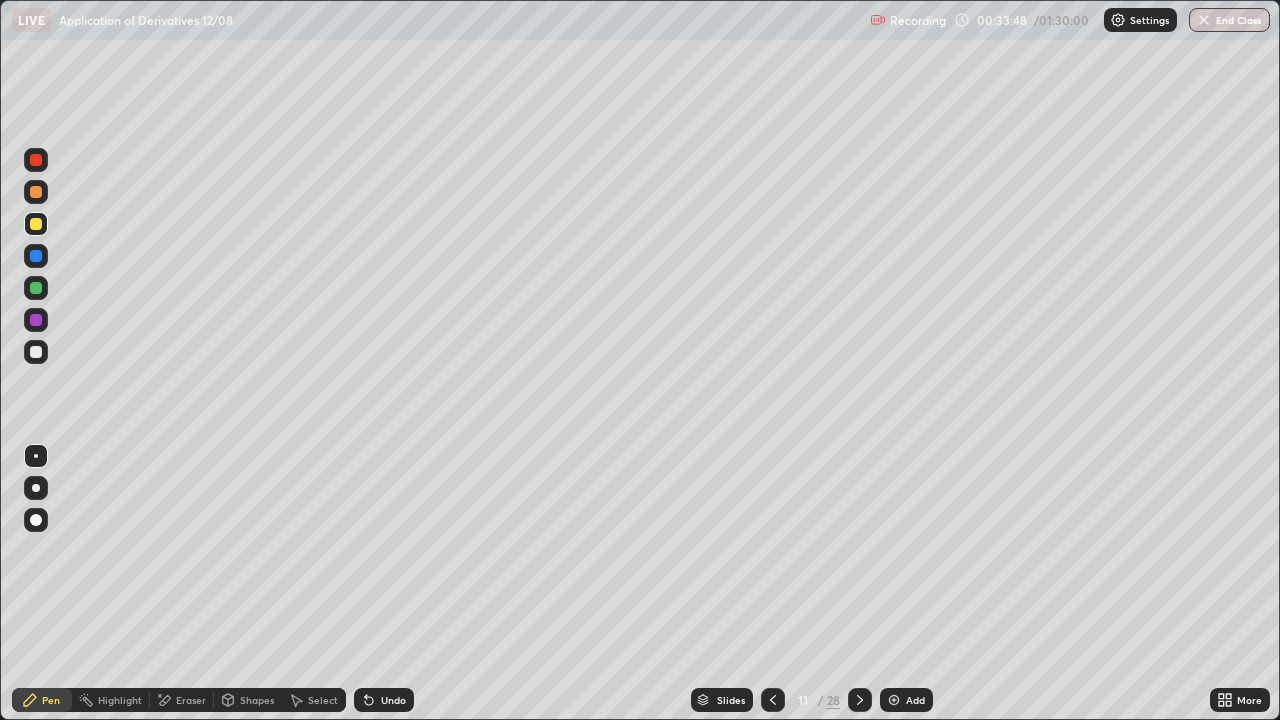 click on "Pen" at bounding box center [51, 700] 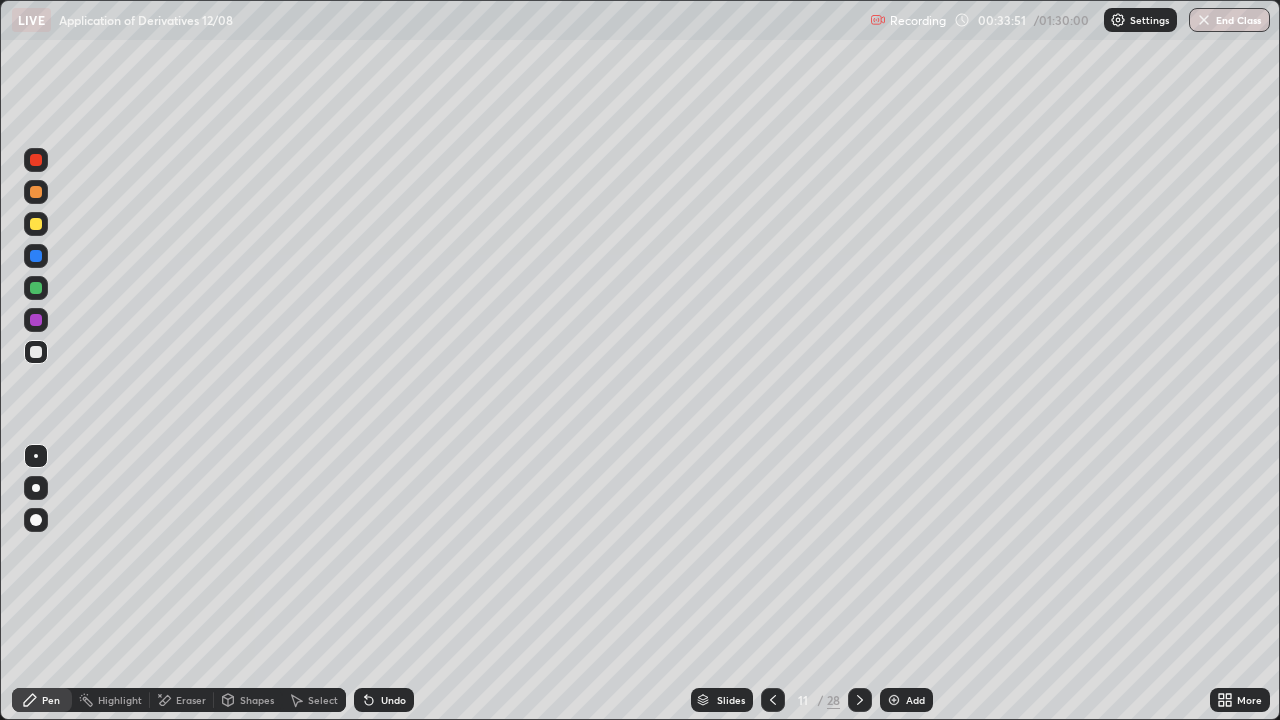 click at bounding box center (36, 224) 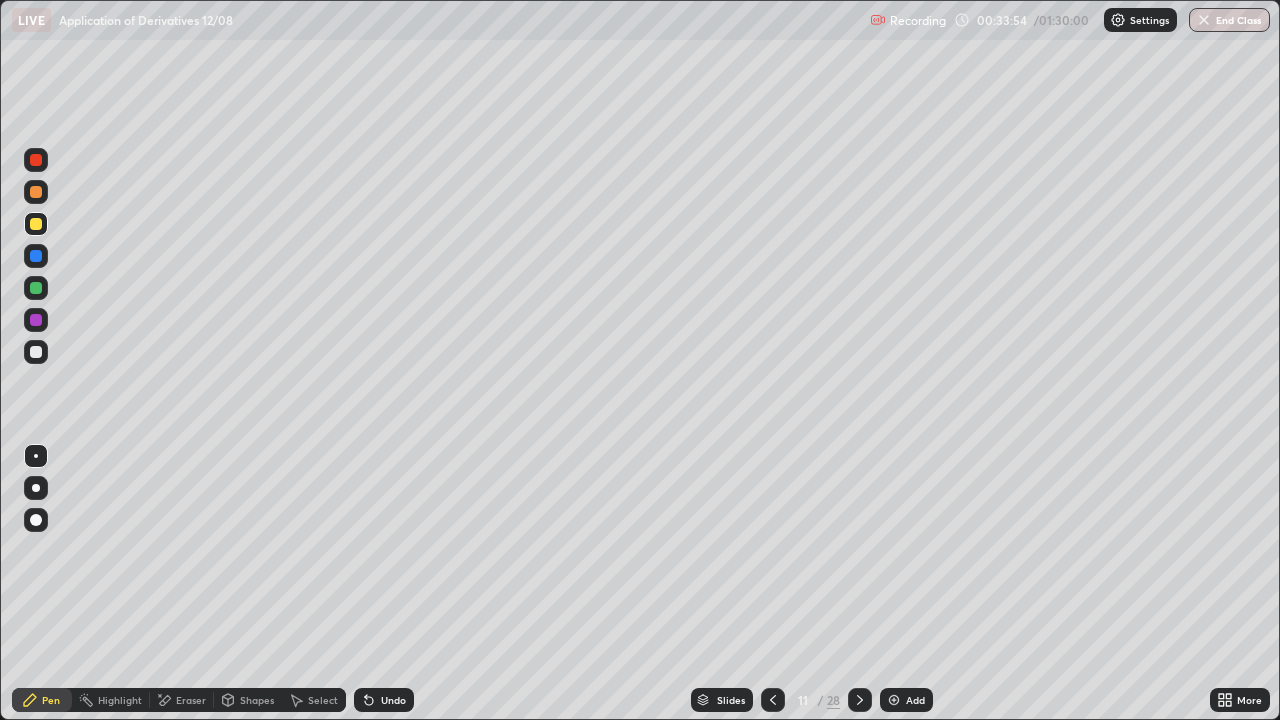 click at bounding box center (36, 224) 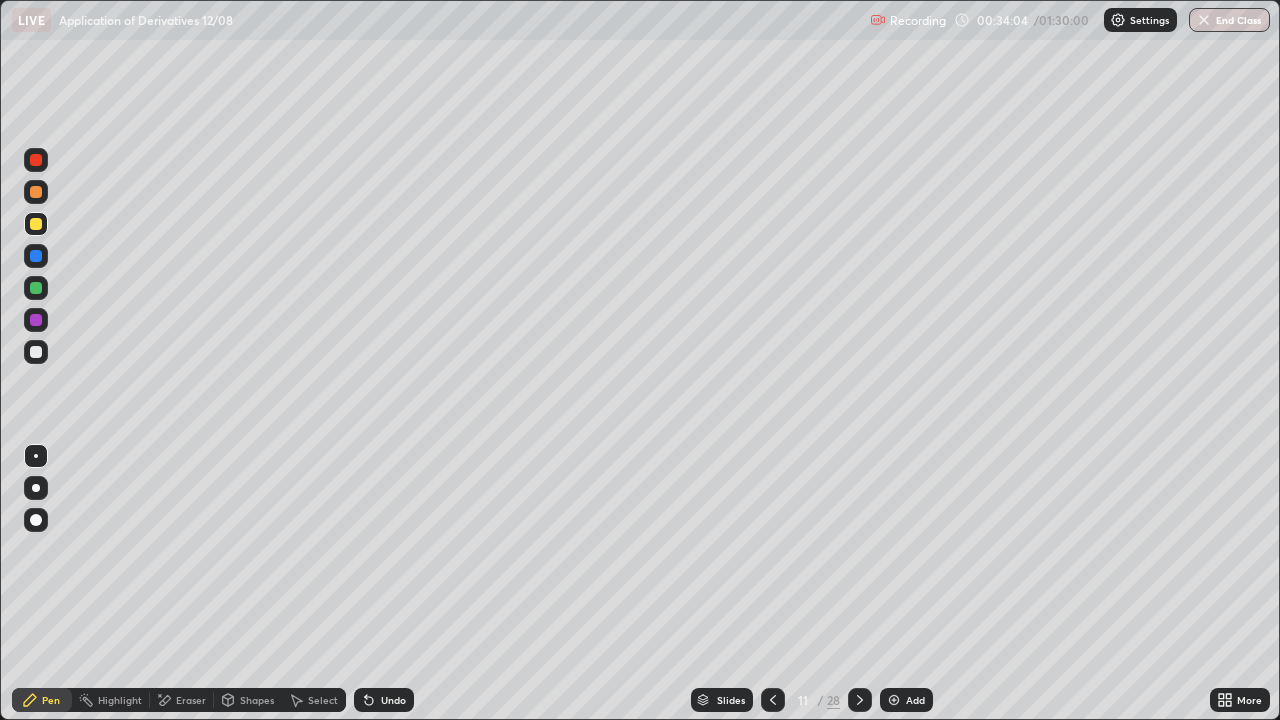click on "Select" at bounding box center [323, 700] 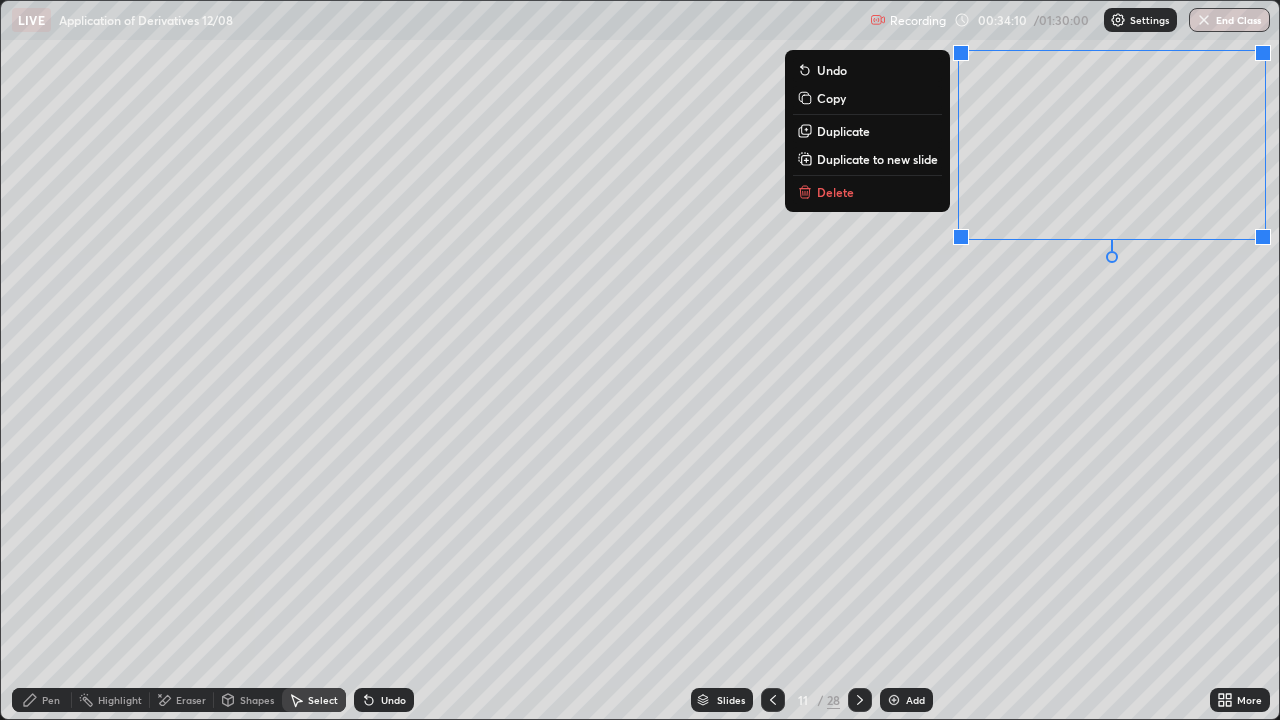 click on "0 ° Undo Copy Duplicate Duplicate to new slide Delete" at bounding box center (640, 360) 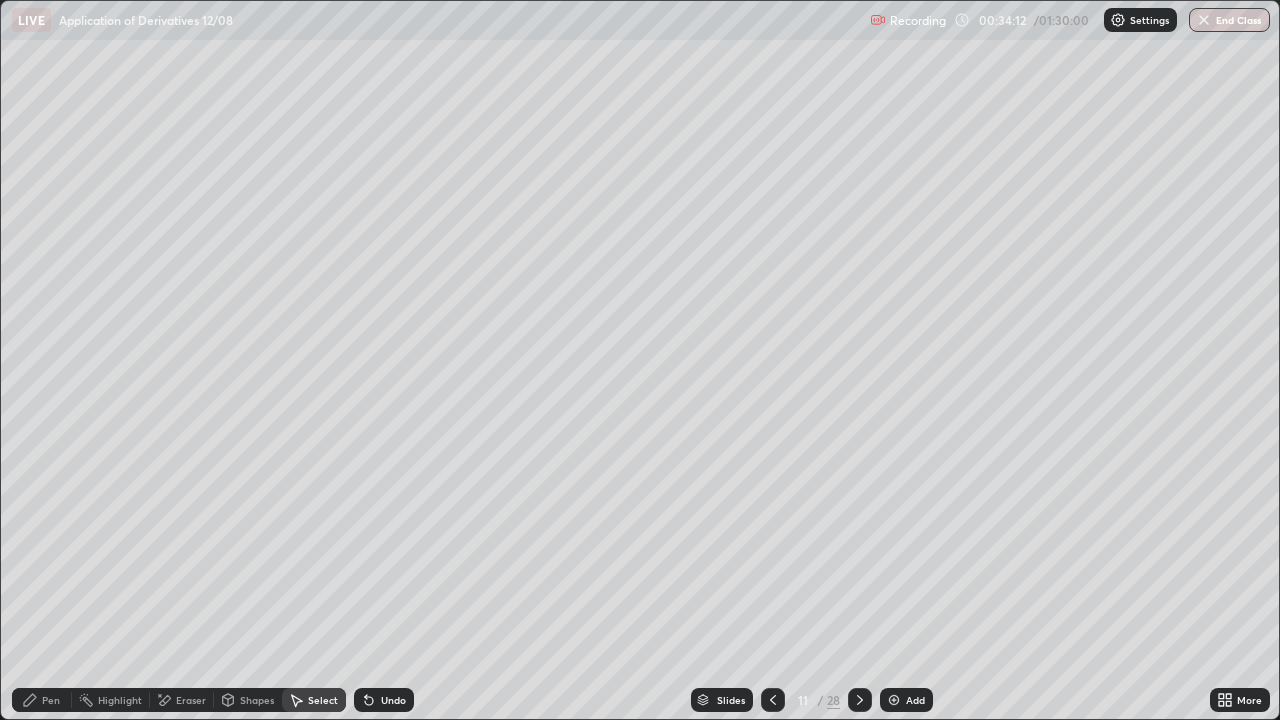 click on "Pen" at bounding box center (42, 700) 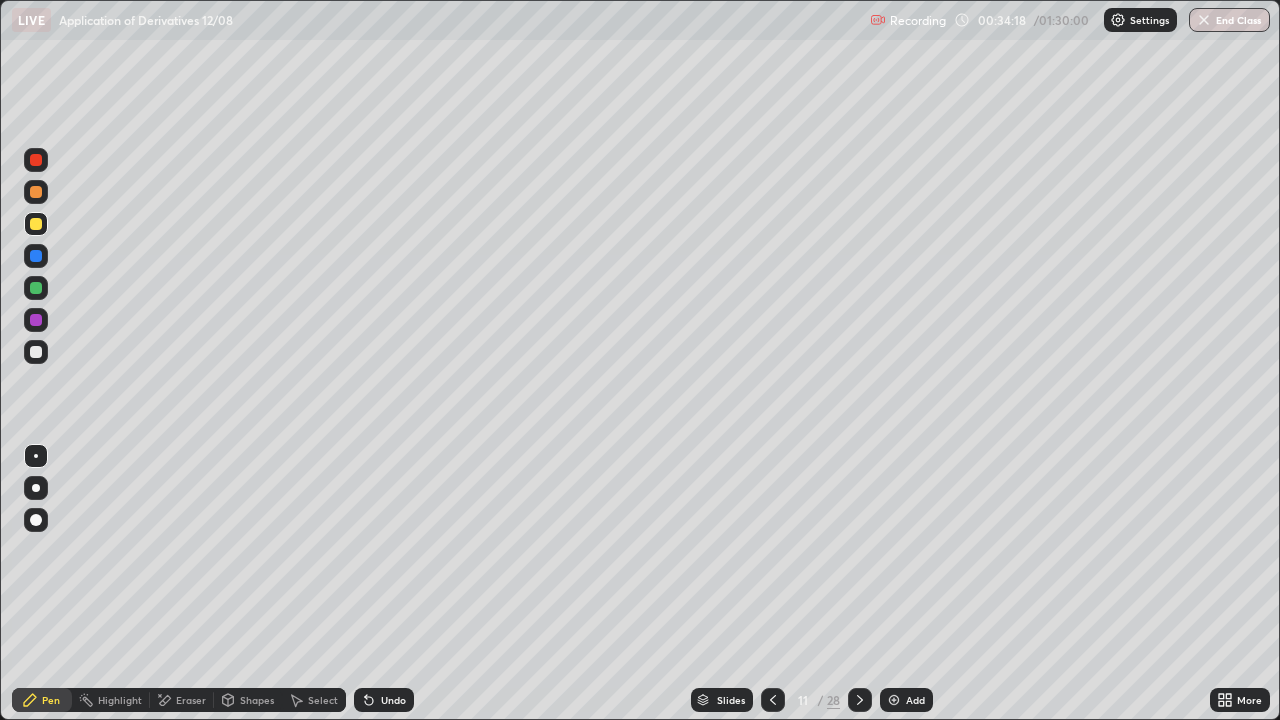 click at bounding box center [36, 352] 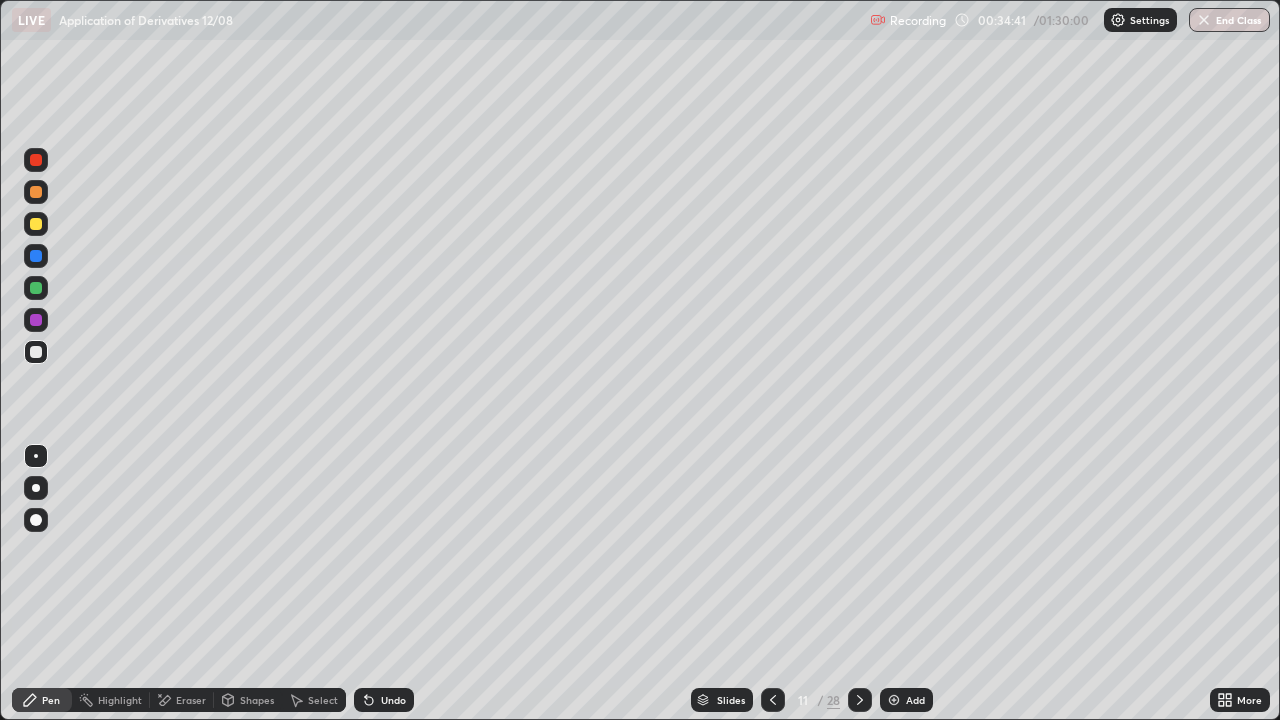click on "Undo" at bounding box center (393, 700) 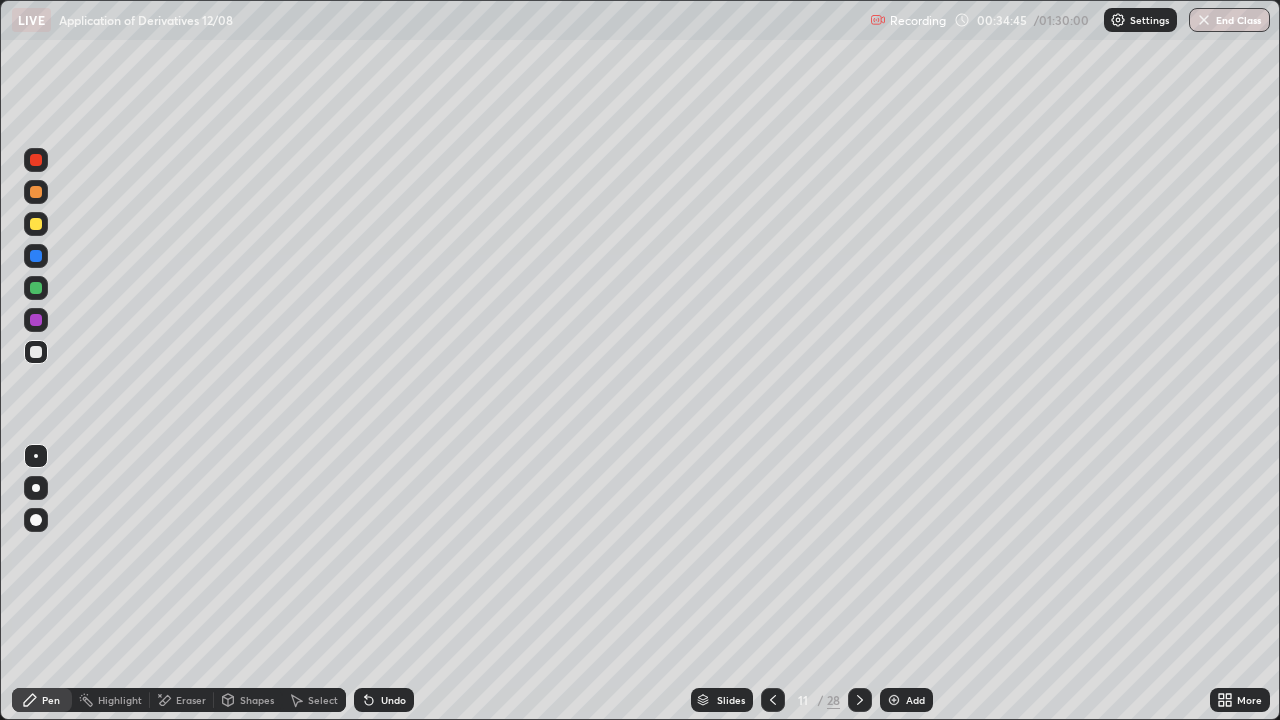 click on "Undo" at bounding box center [384, 700] 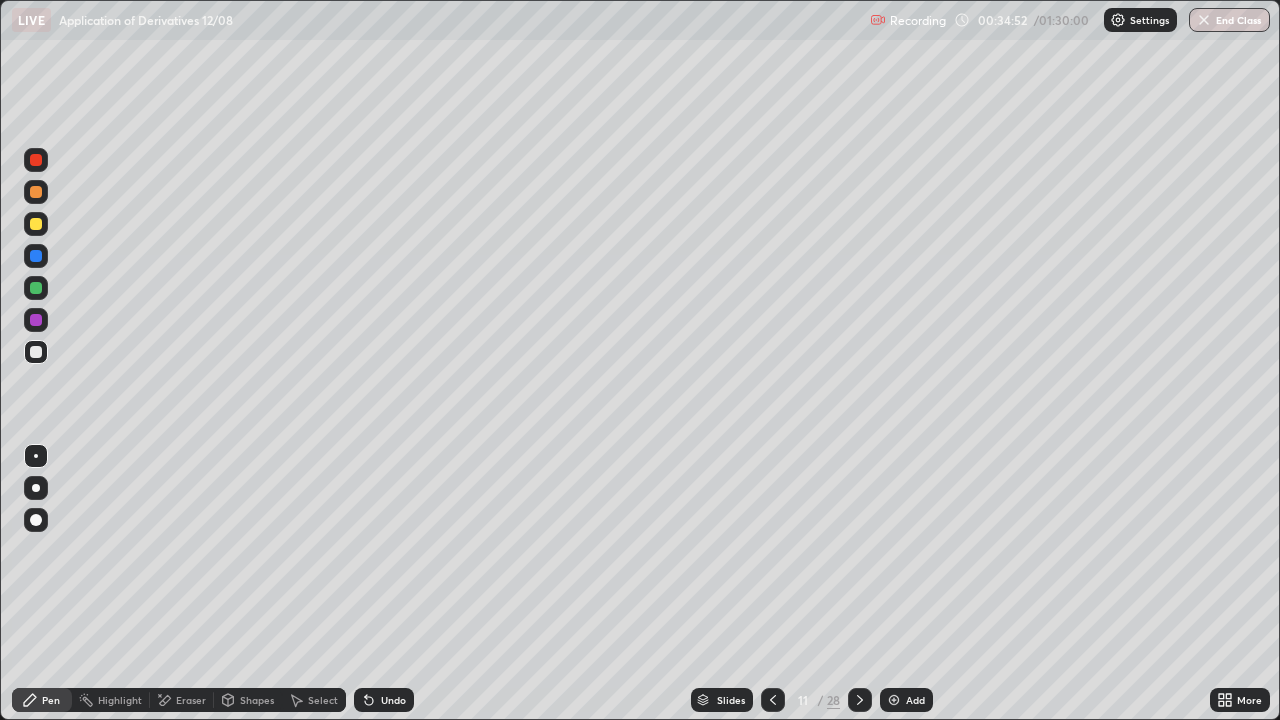 click at bounding box center (36, 288) 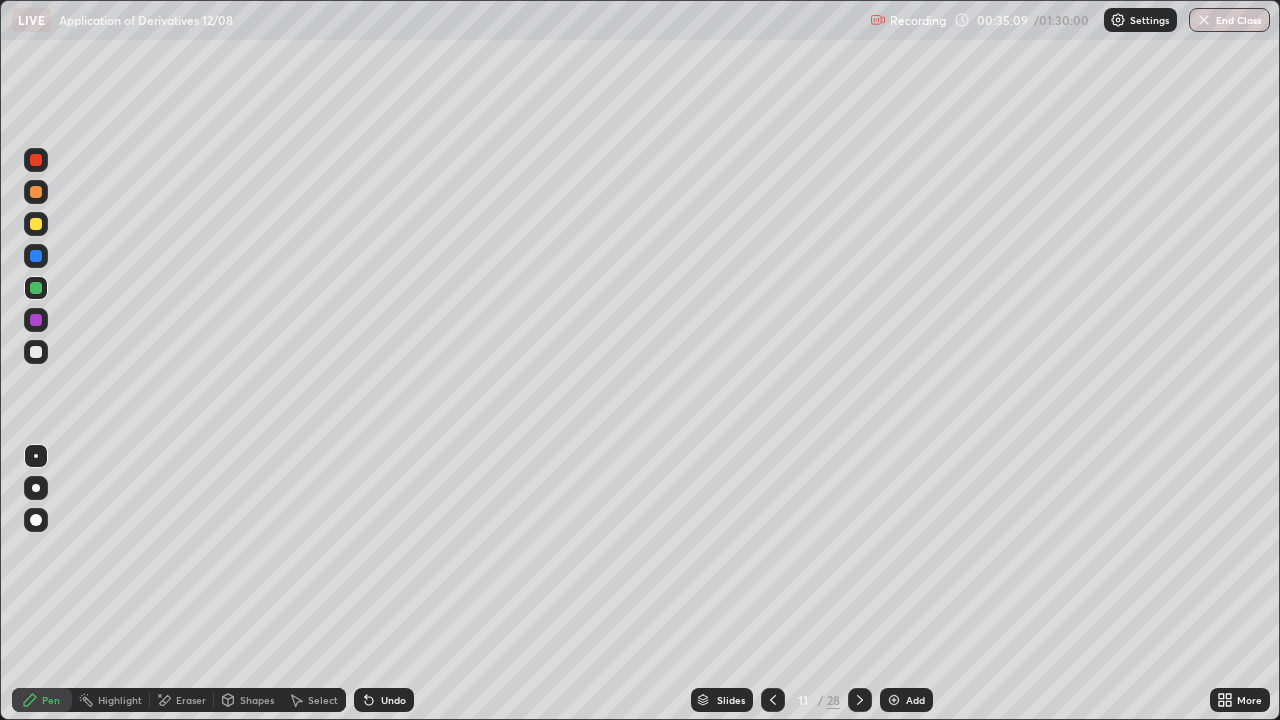click at bounding box center (36, 320) 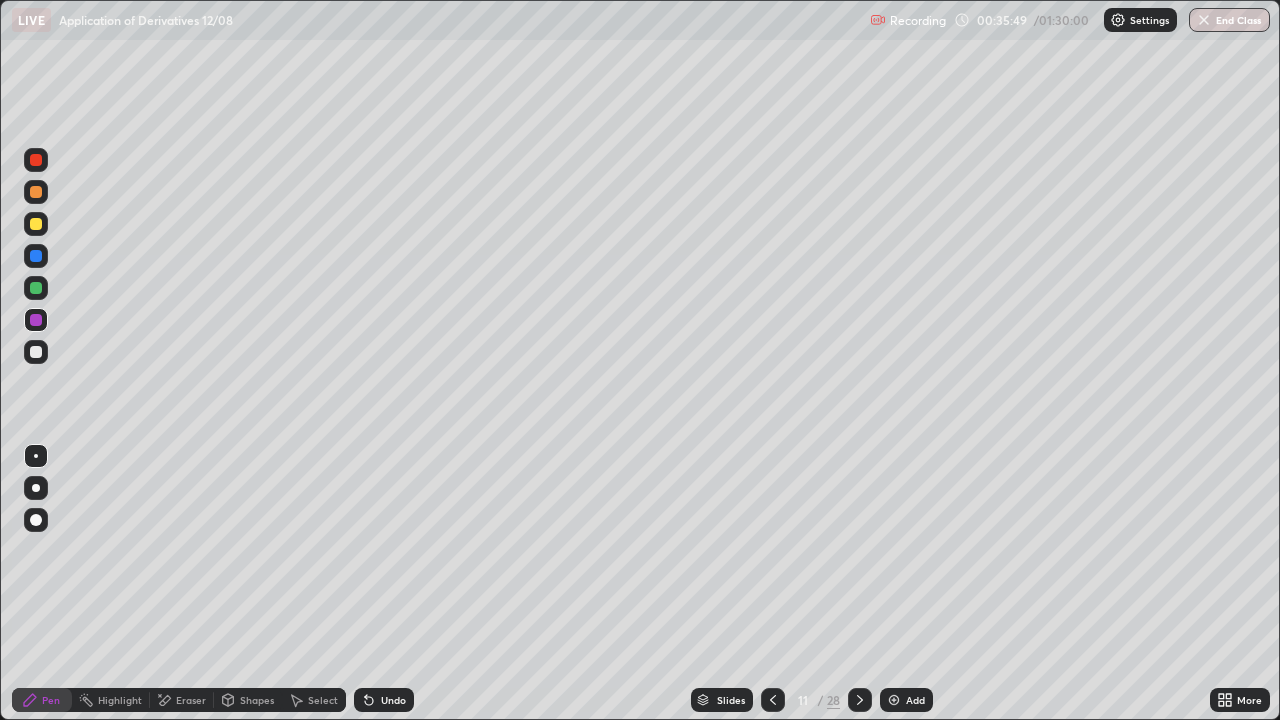 click at bounding box center (36, 288) 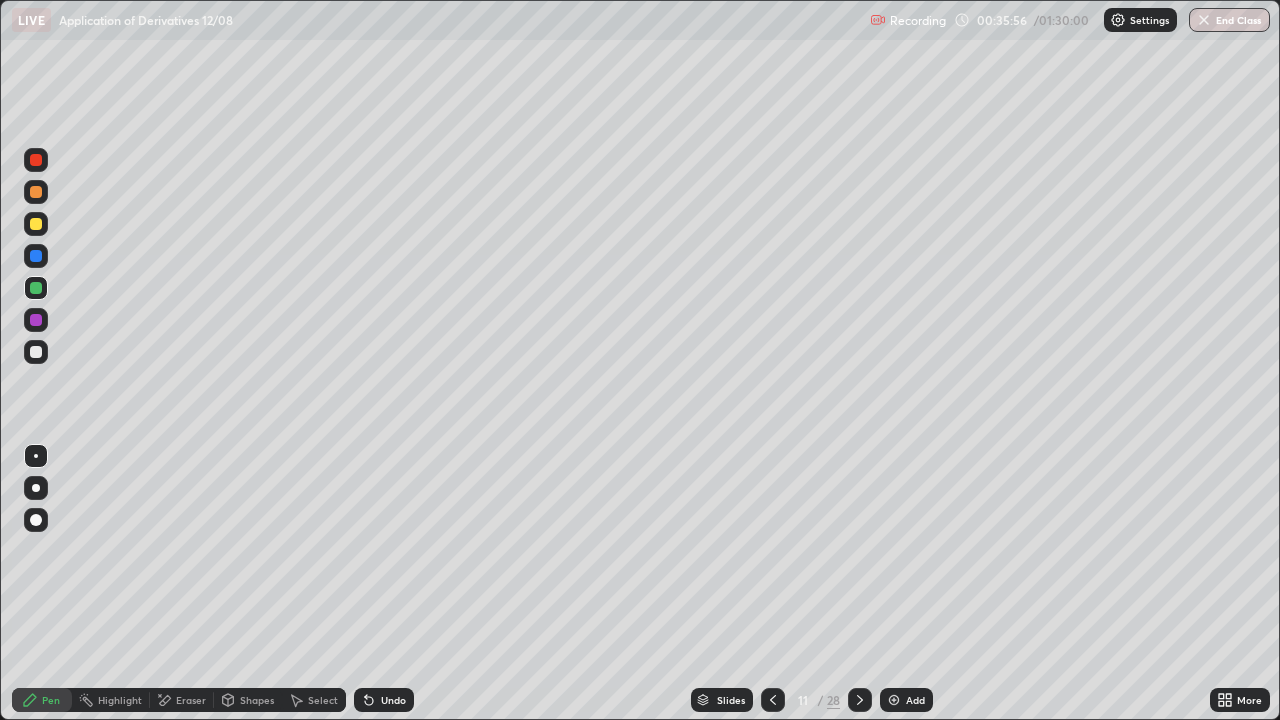 click on "Undo" at bounding box center [393, 700] 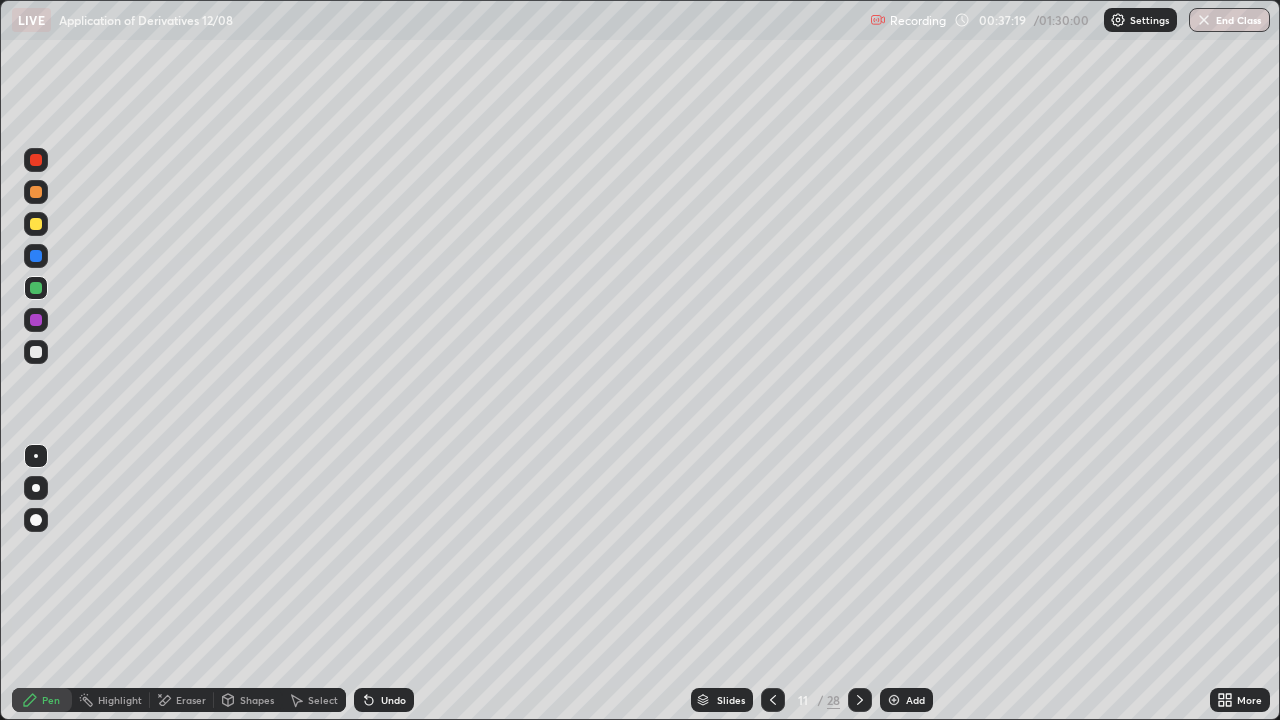 click on "Pen" at bounding box center [51, 700] 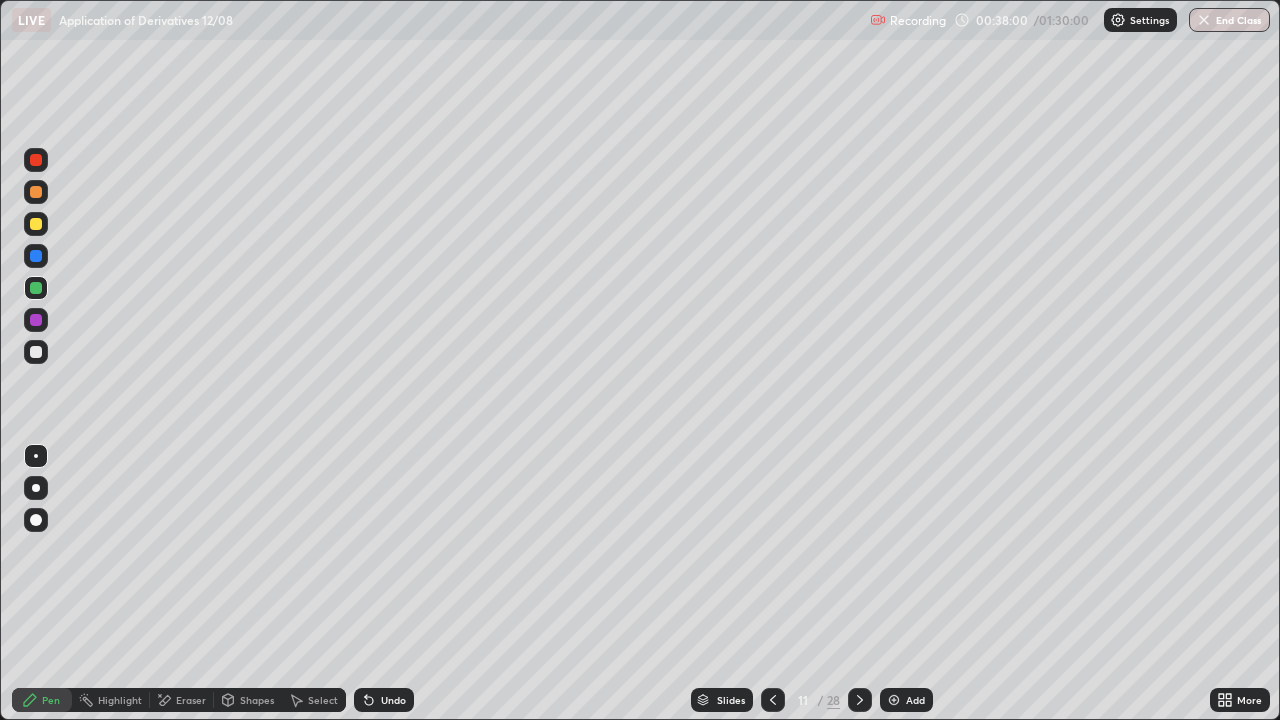 click at bounding box center [36, 352] 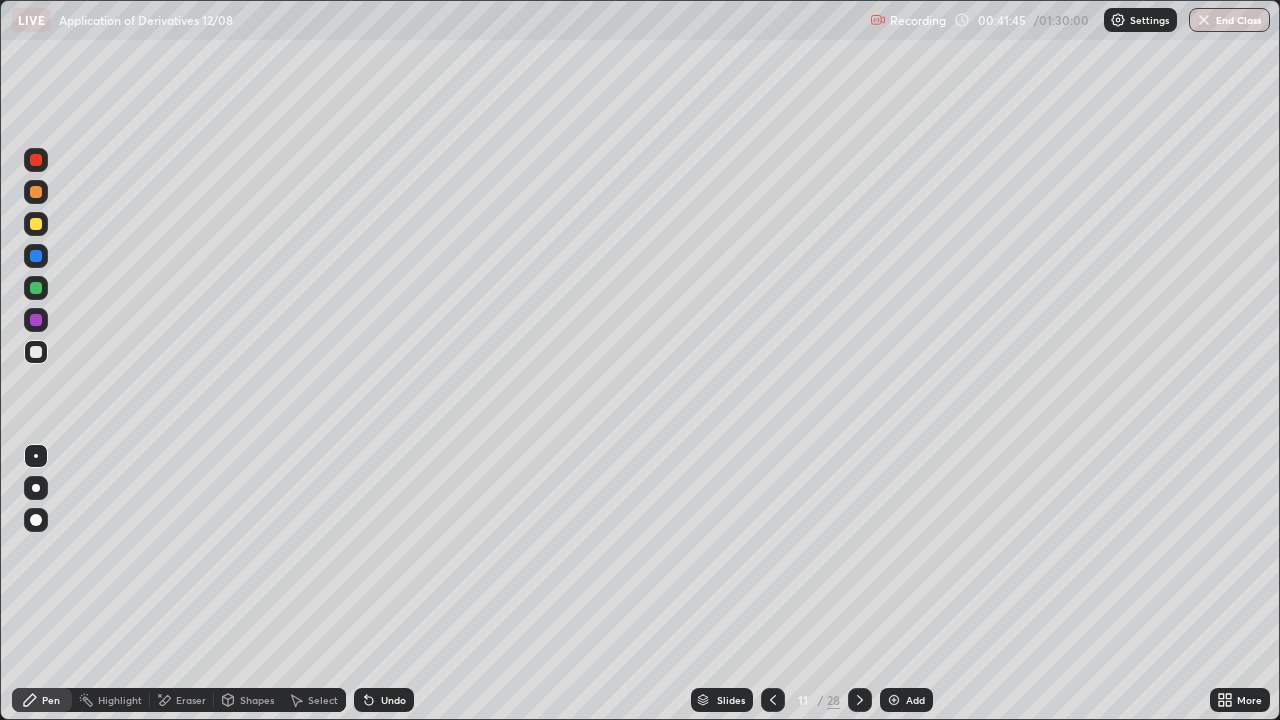 click 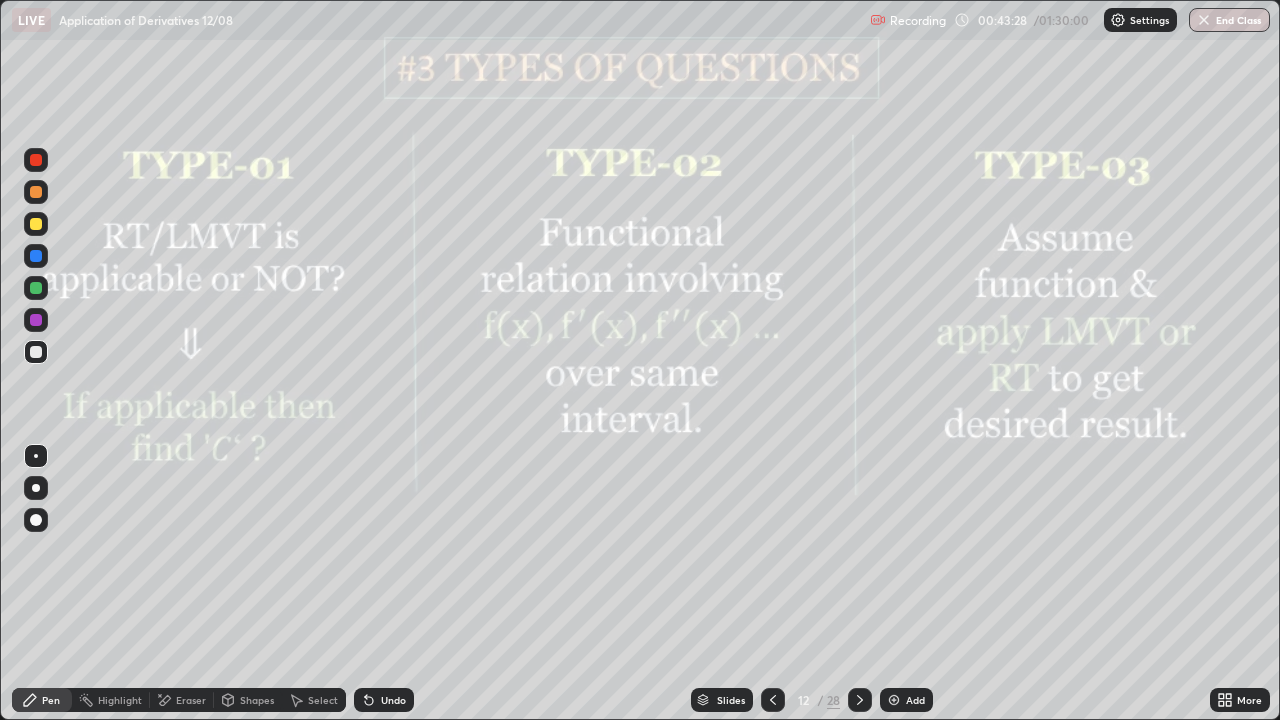 click at bounding box center [860, 700] 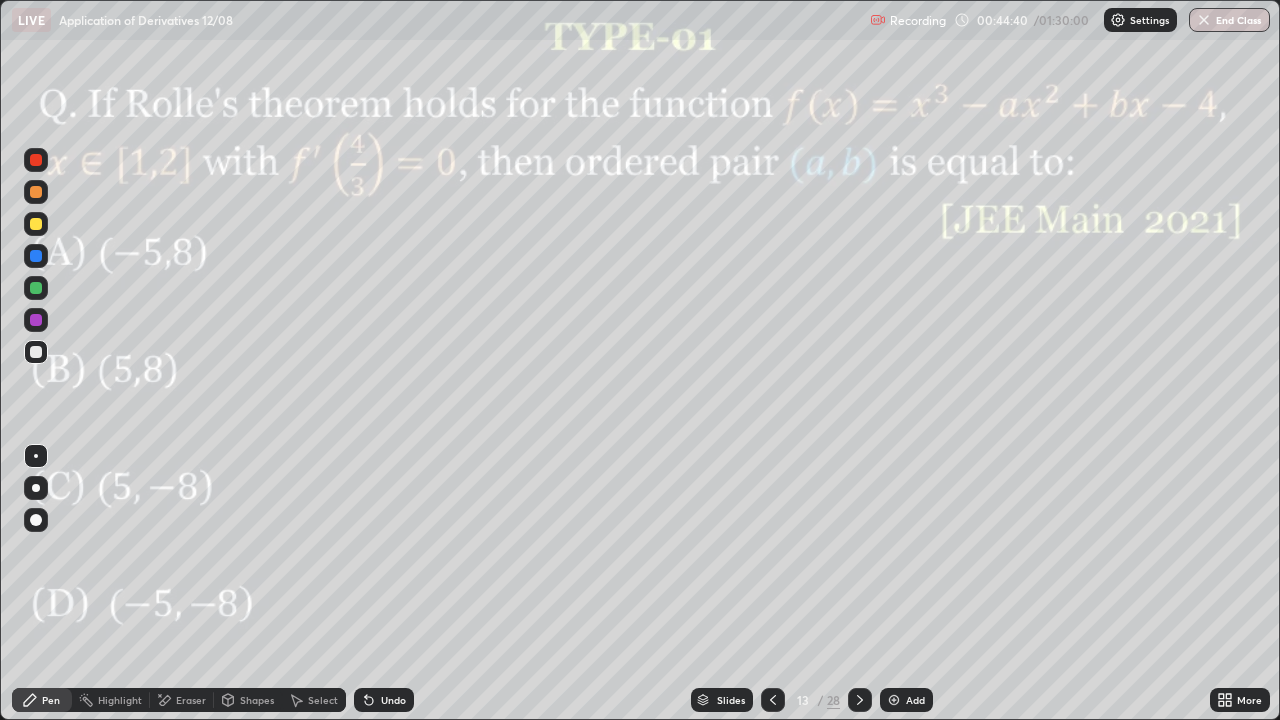 click on "Pen" at bounding box center [42, 700] 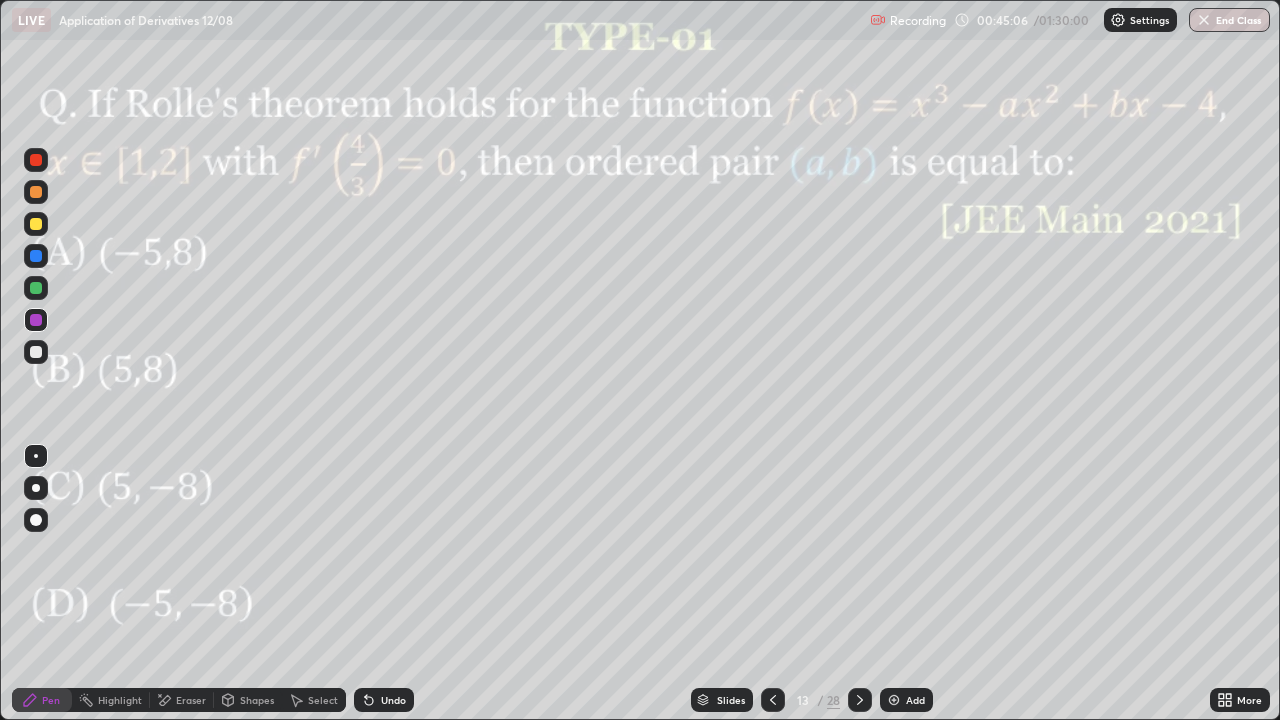 click at bounding box center (36, 288) 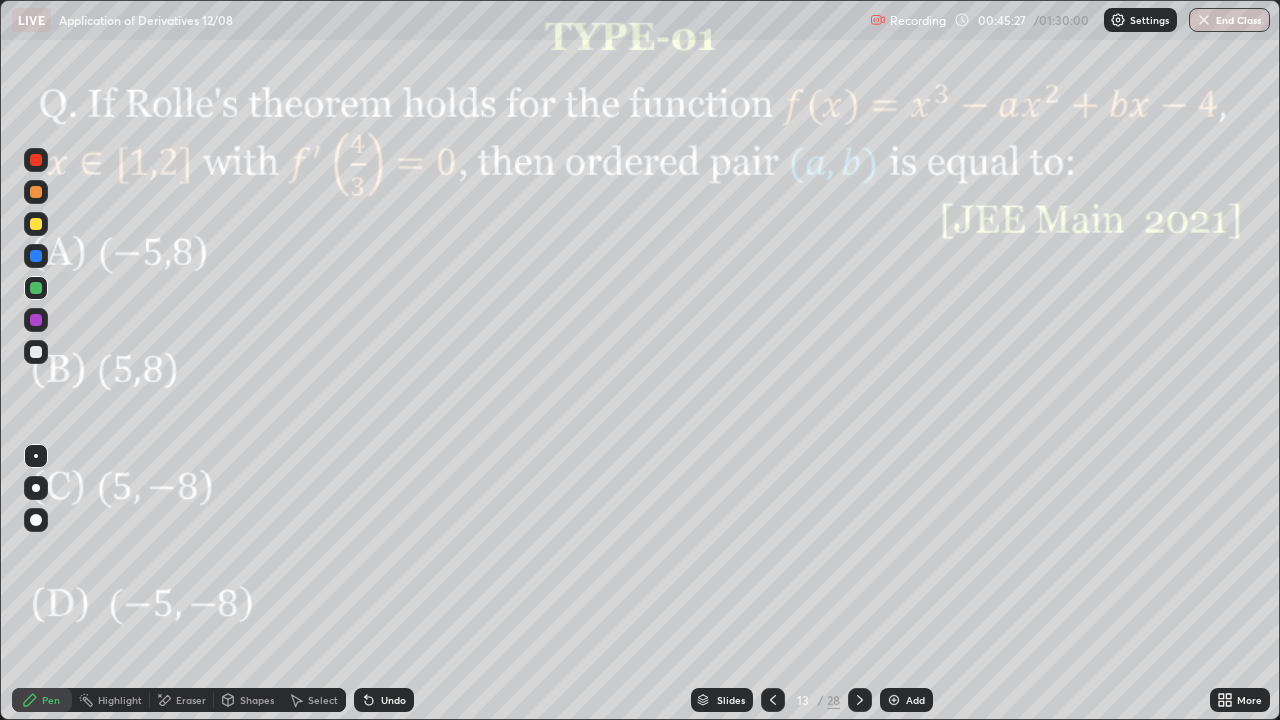 click at bounding box center [36, 320] 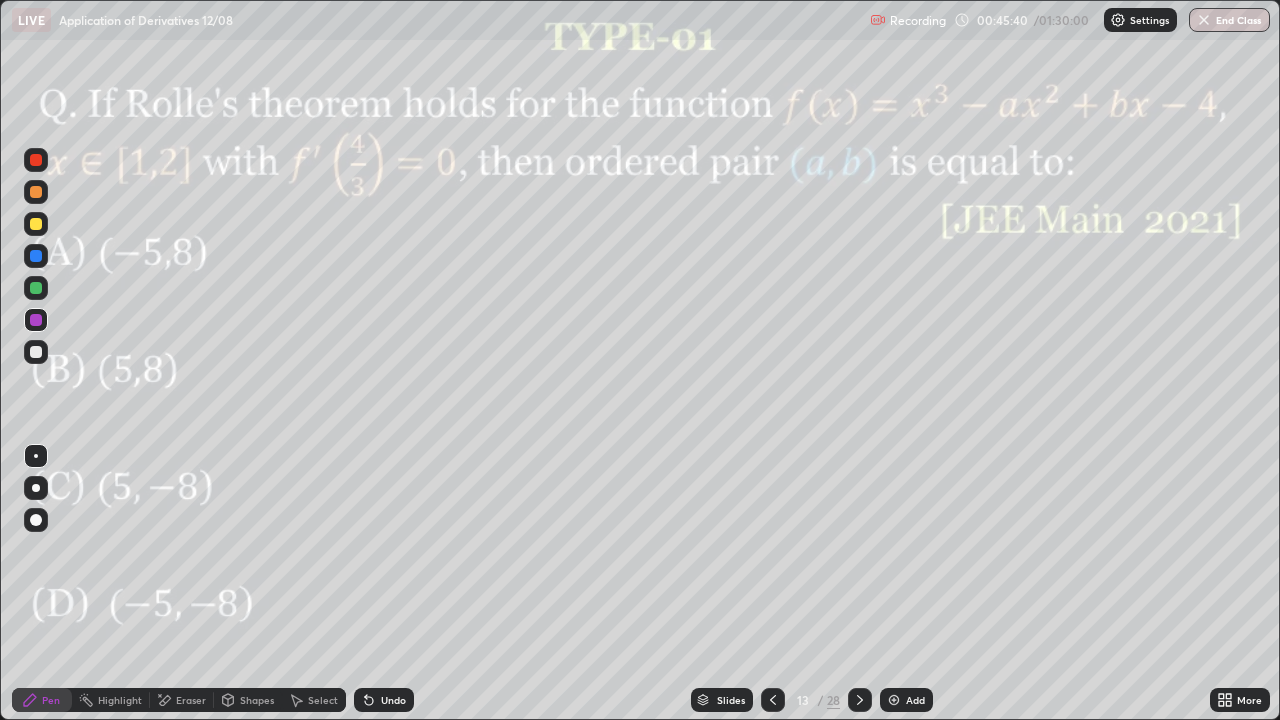 click at bounding box center [36, 288] 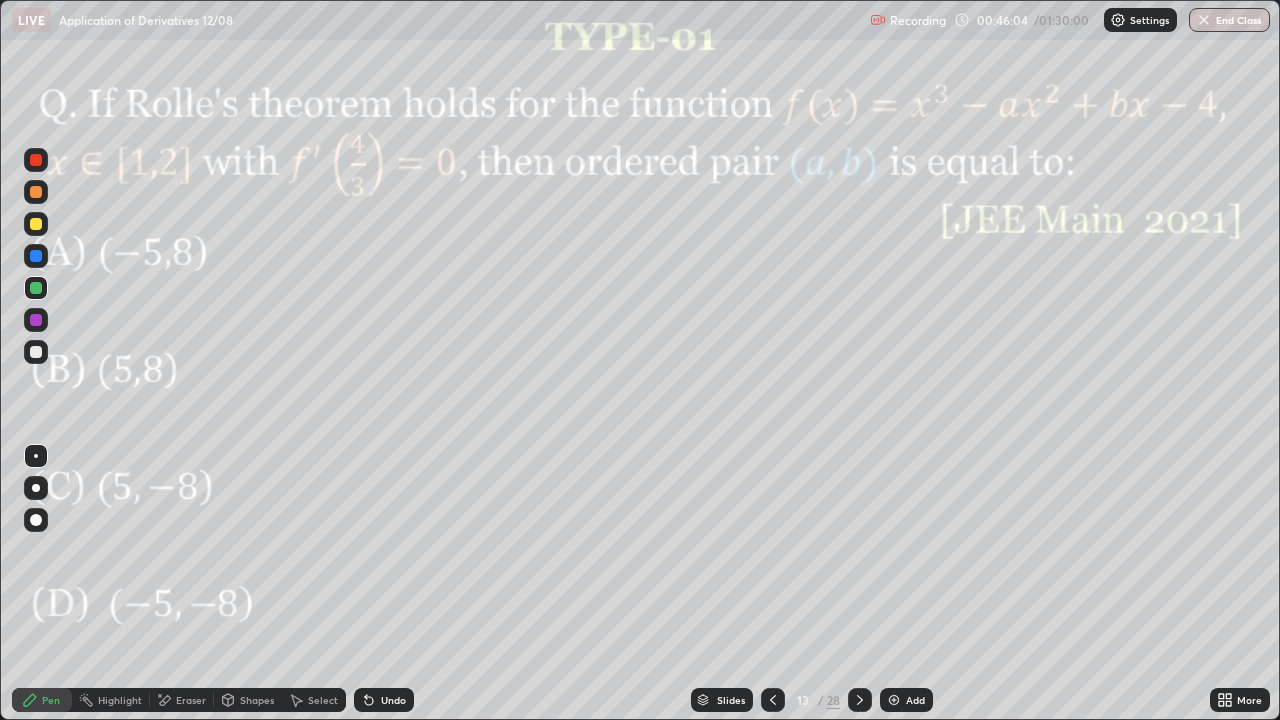 click at bounding box center (36, 288) 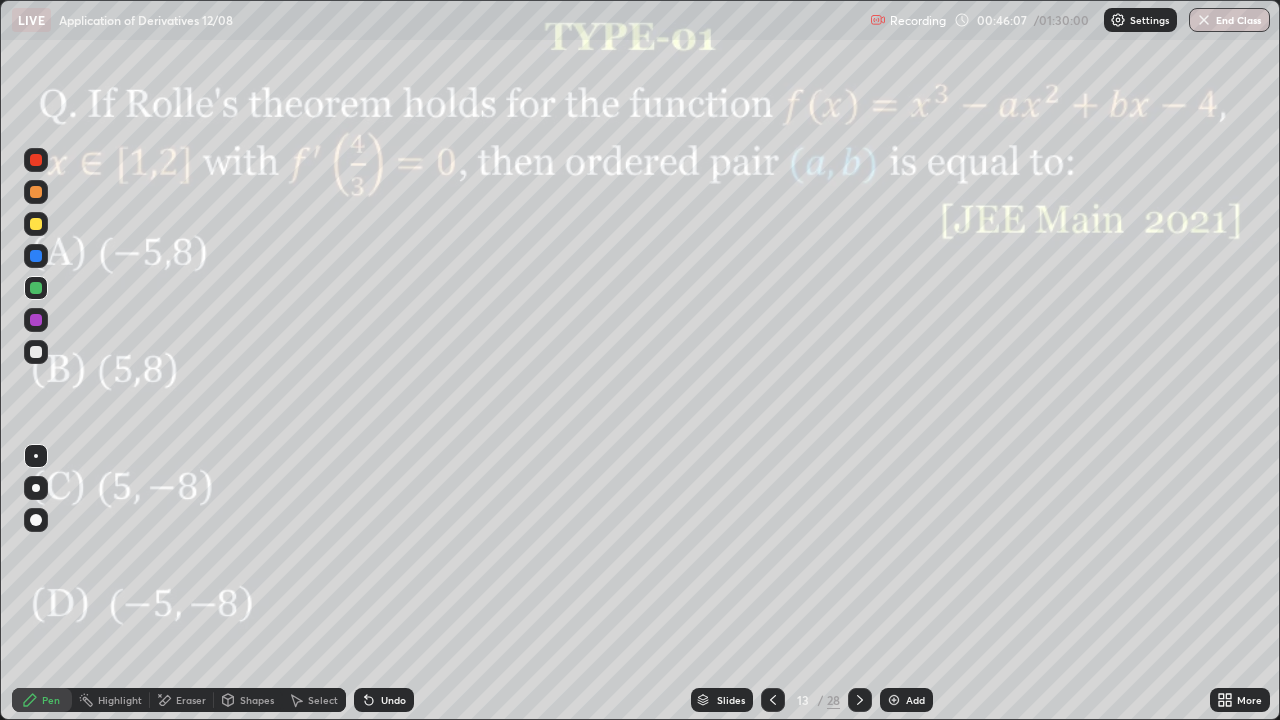 click at bounding box center (36, 256) 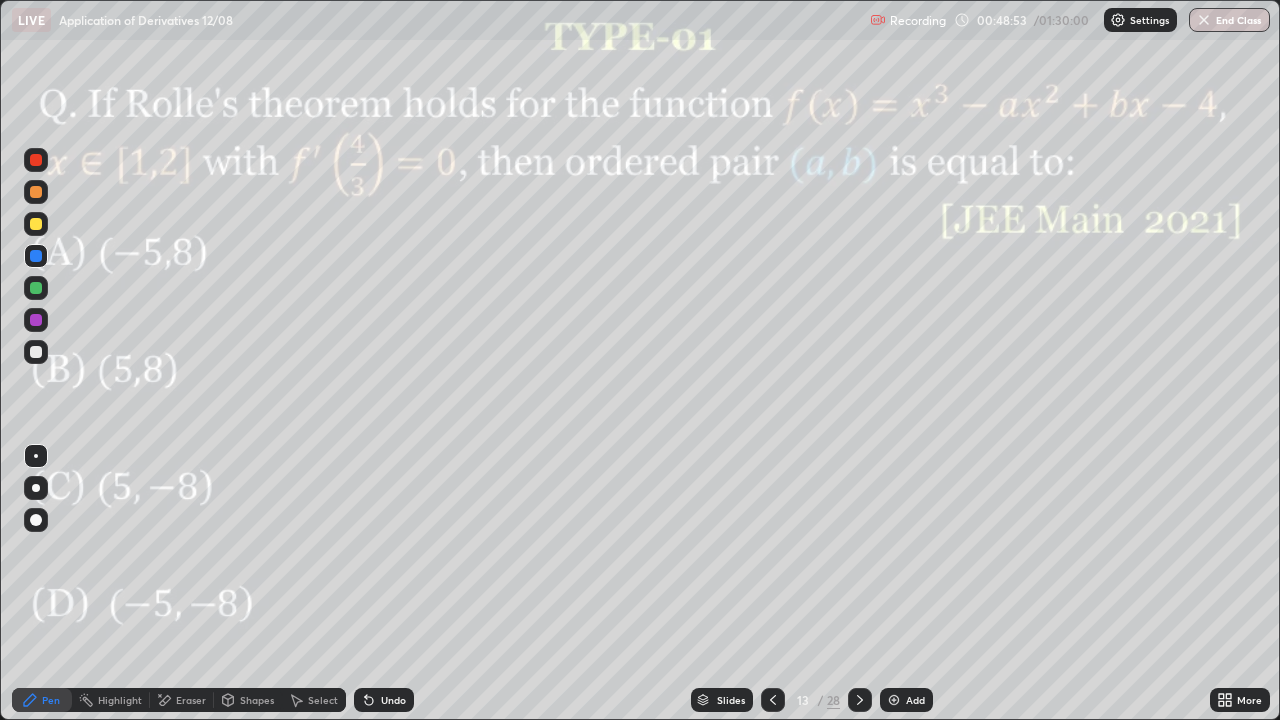 click 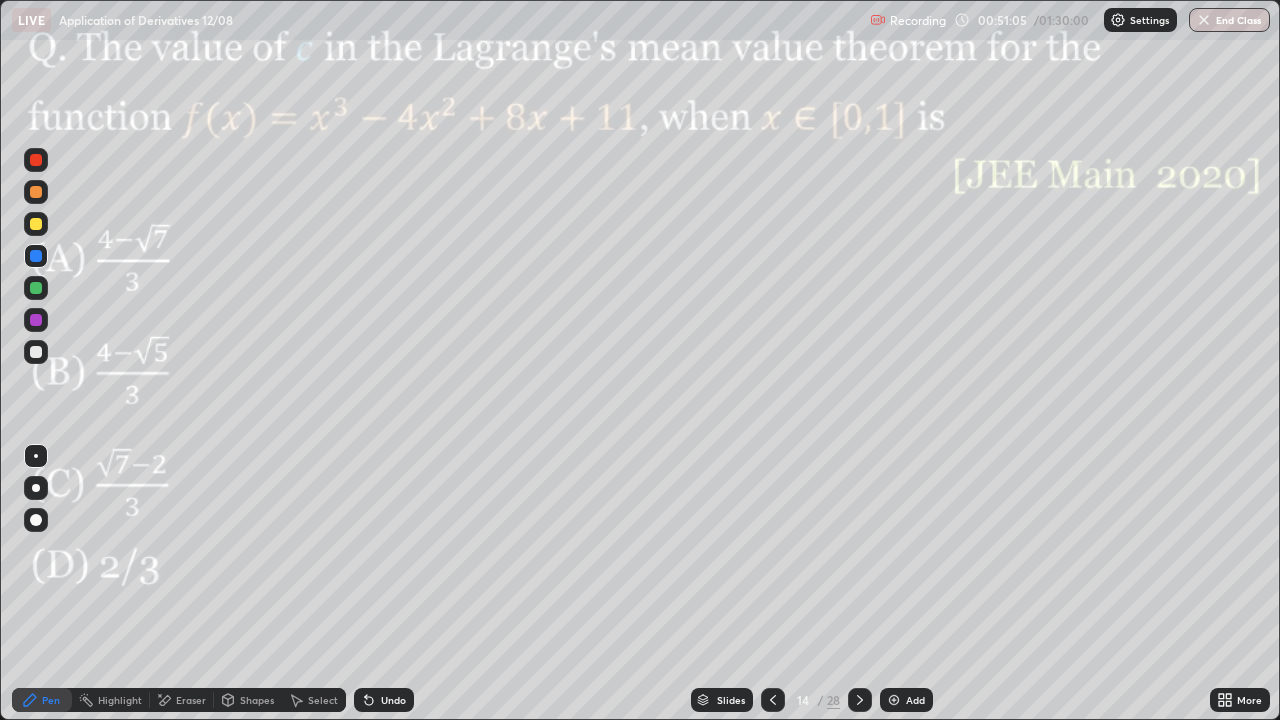 click at bounding box center [36, 352] 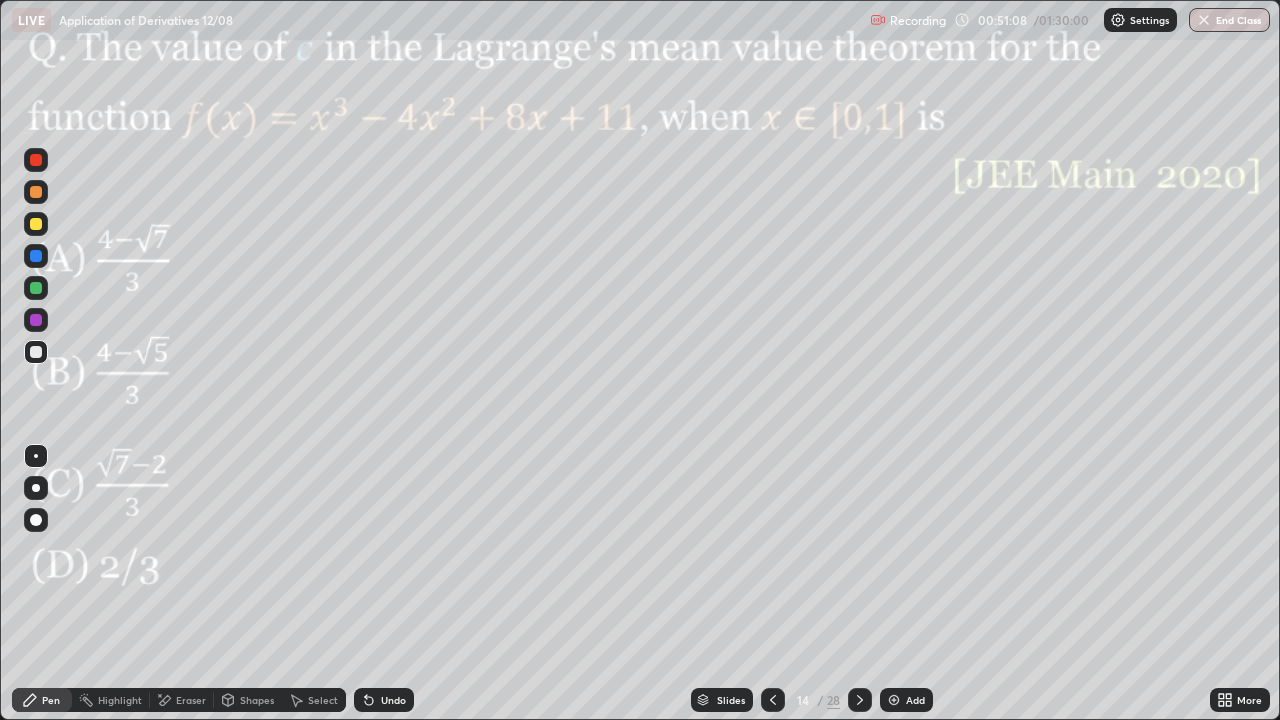 click on "Undo" at bounding box center [393, 700] 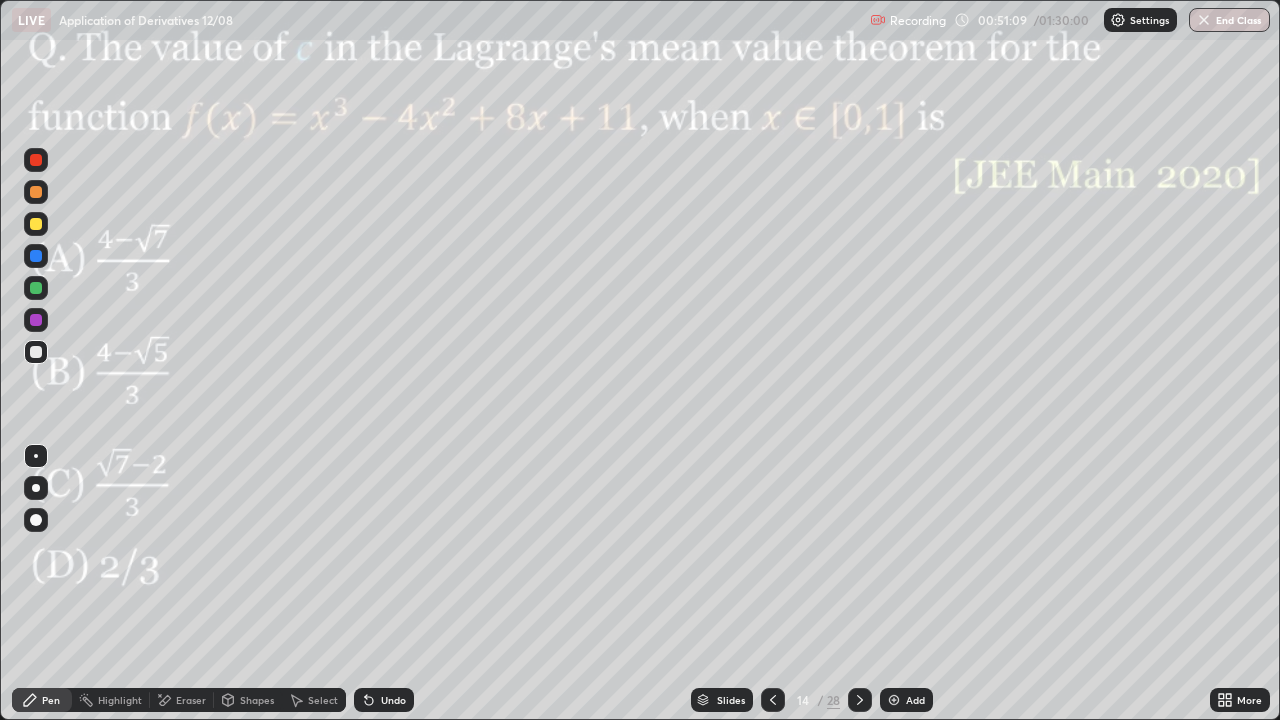 click on "Undo" at bounding box center [393, 700] 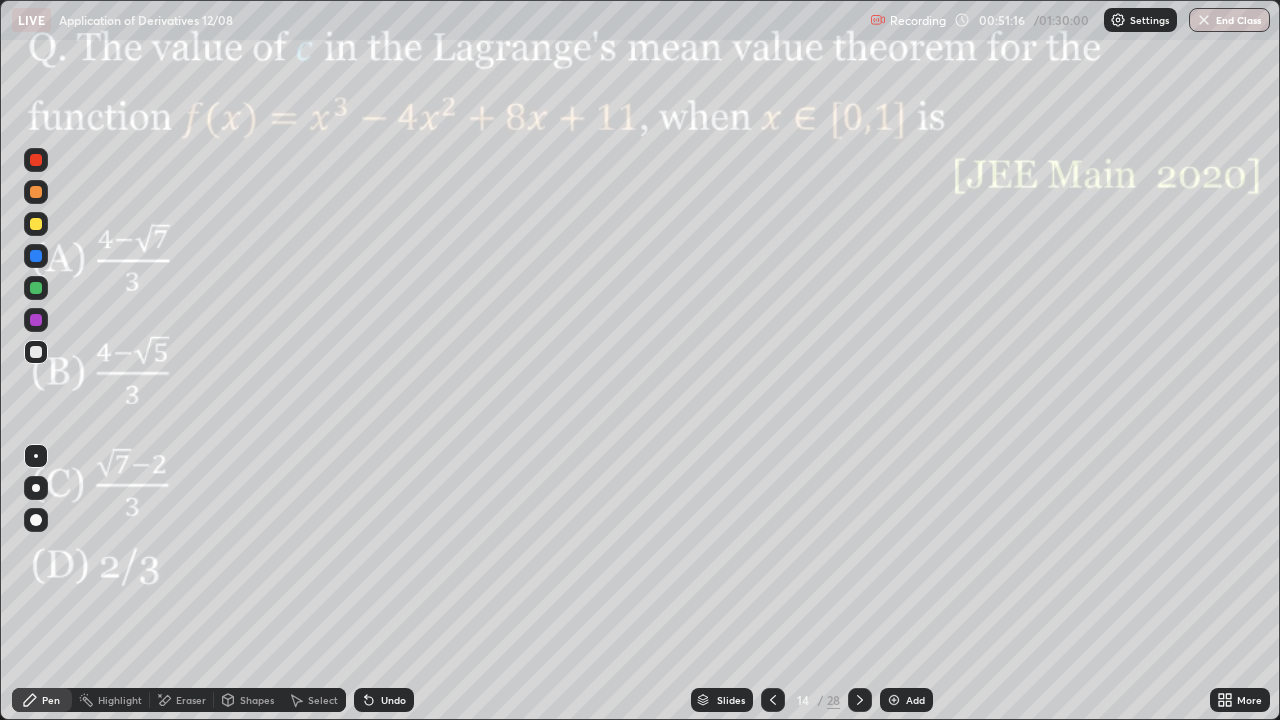 click at bounding box center [36, 288] 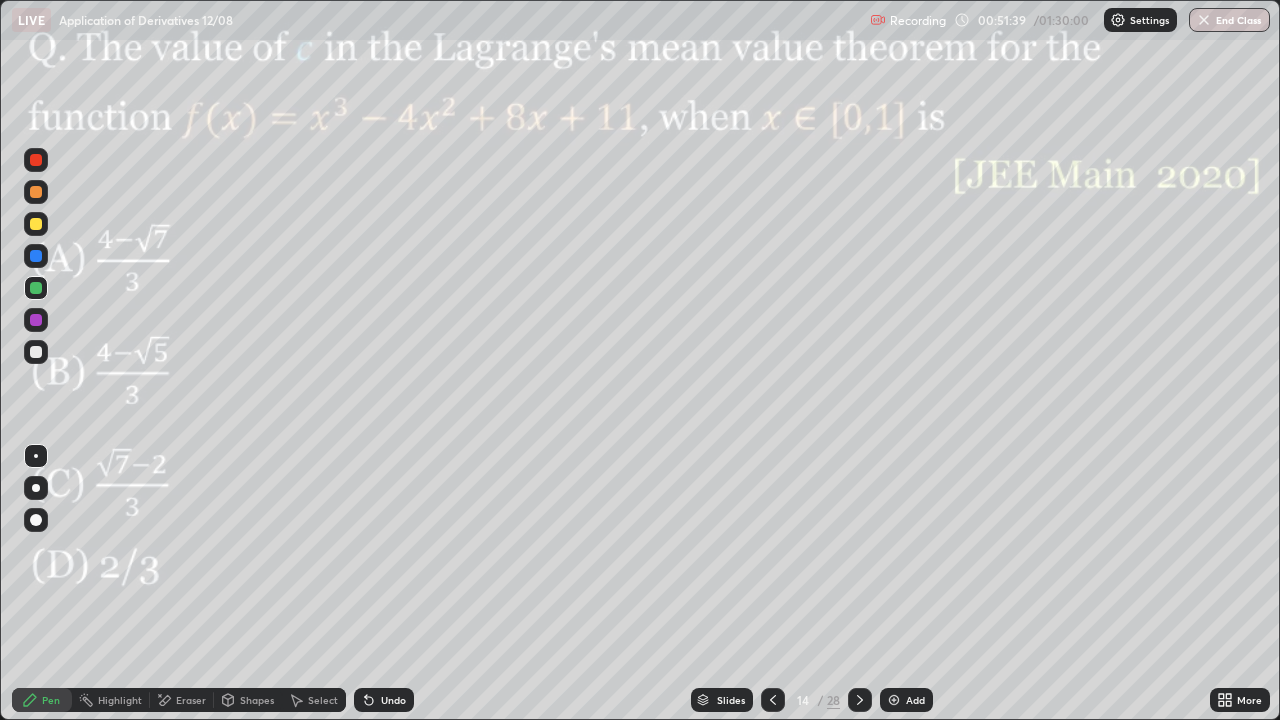 click on "Undo" at bounding box center (393, 700) 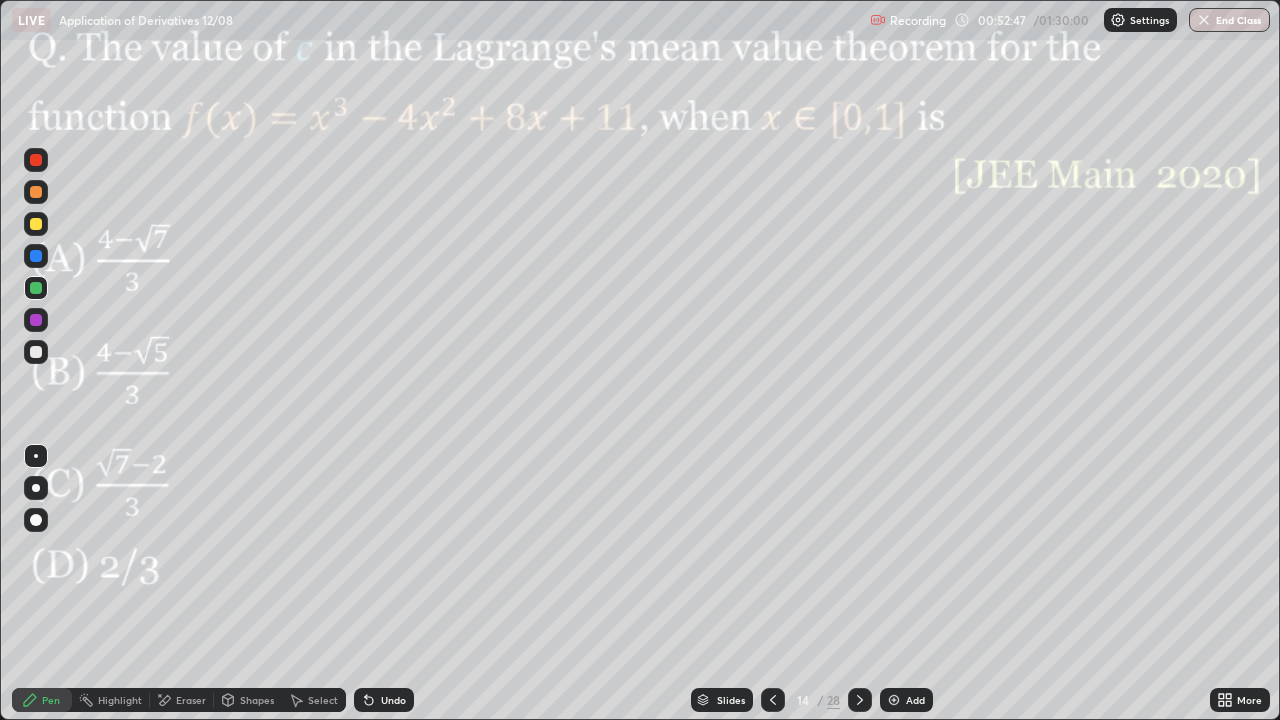 click at bounding box center [36, 320] 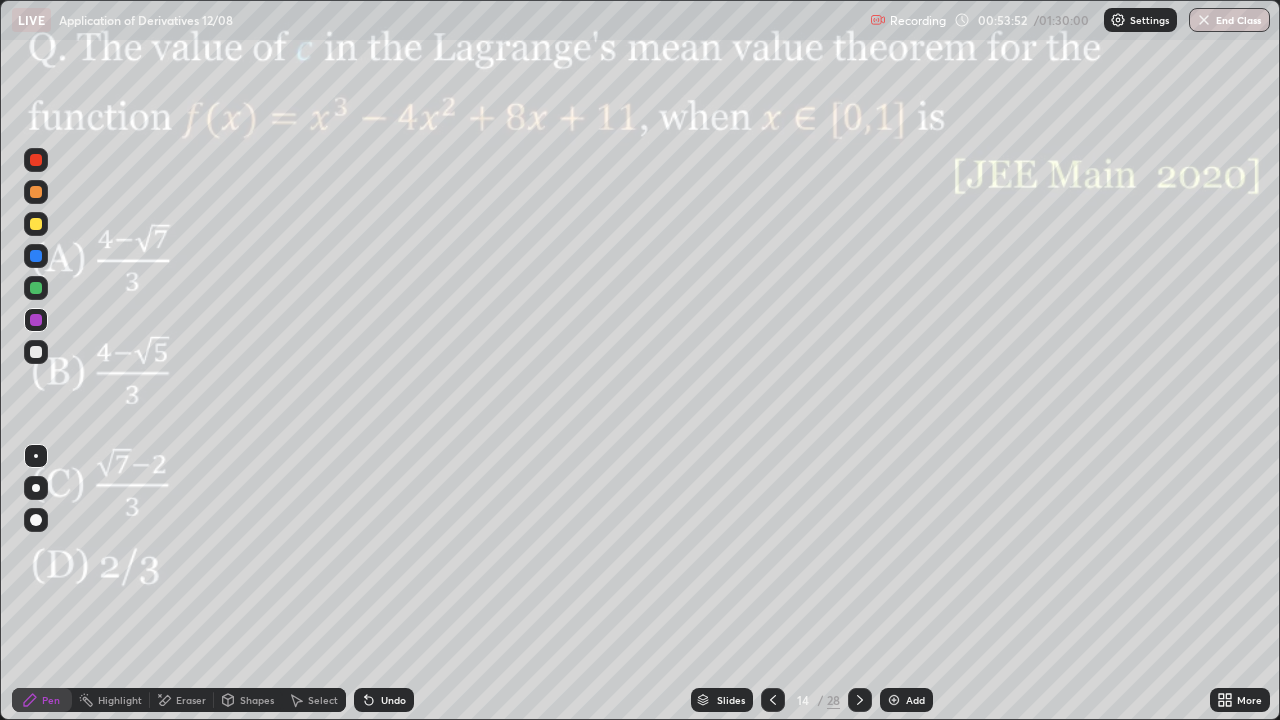 click 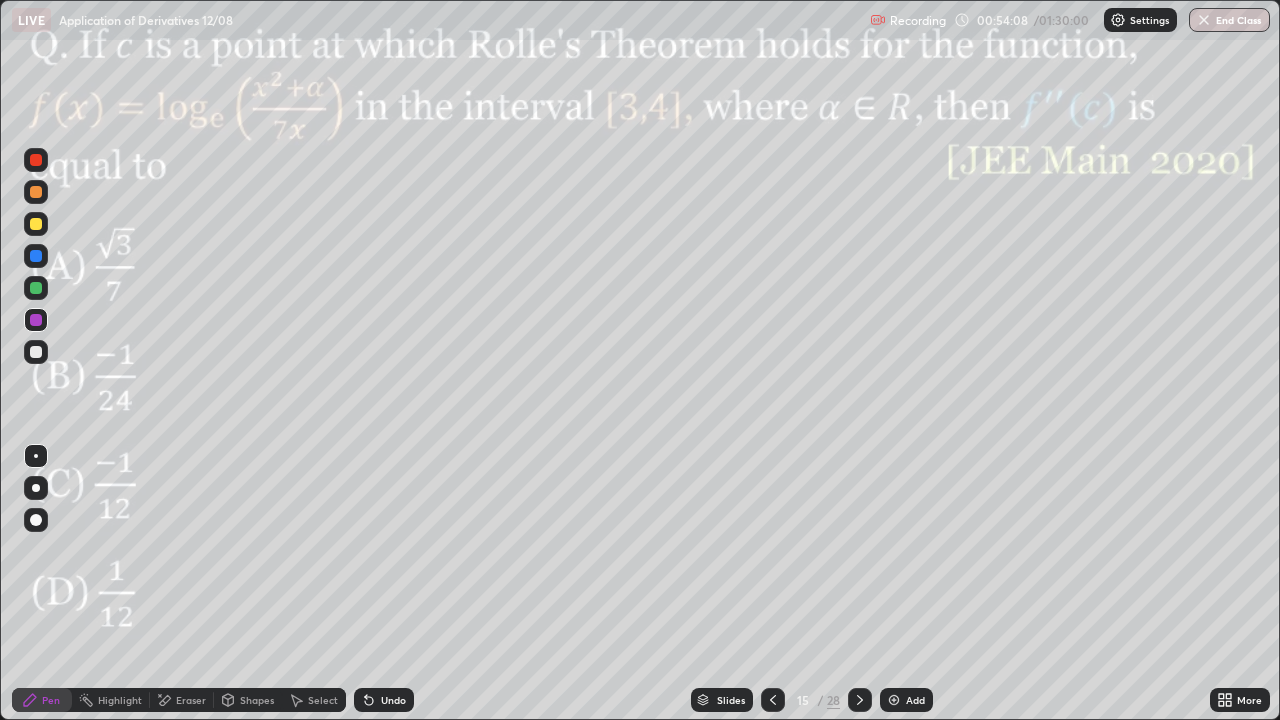 click at bounding box center [860, 700] 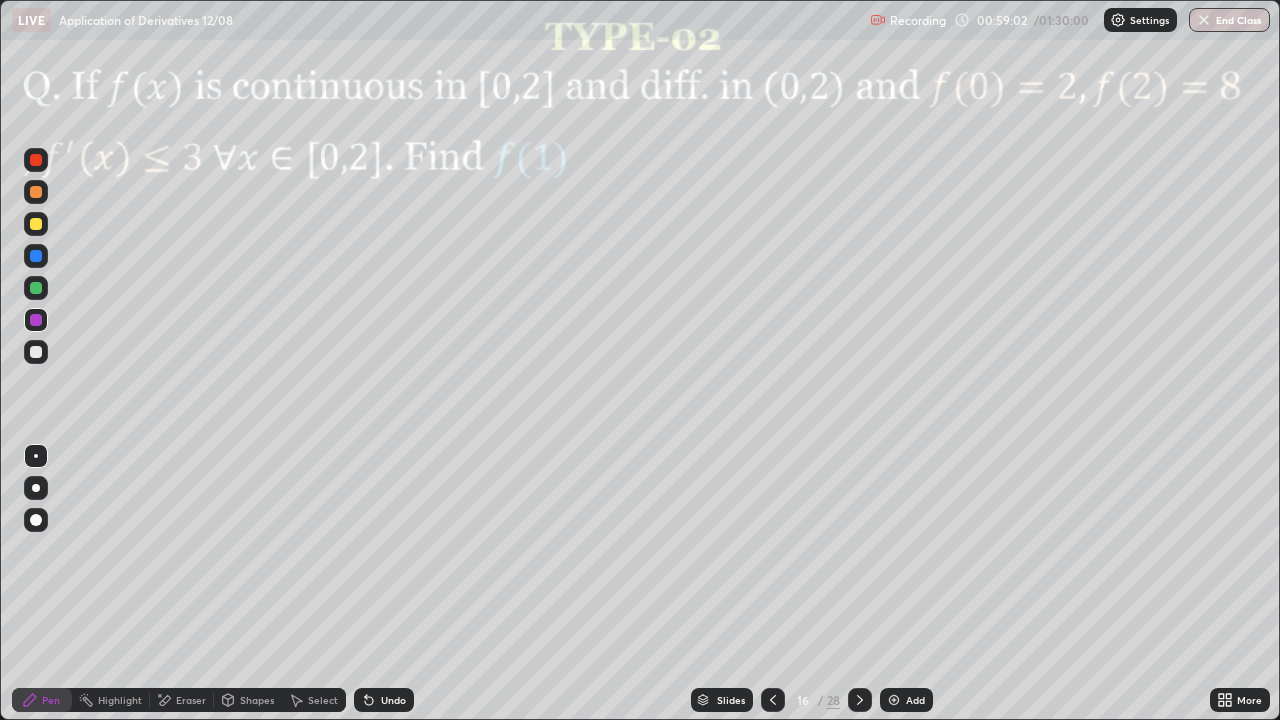 click at bounding box center (36, 320) 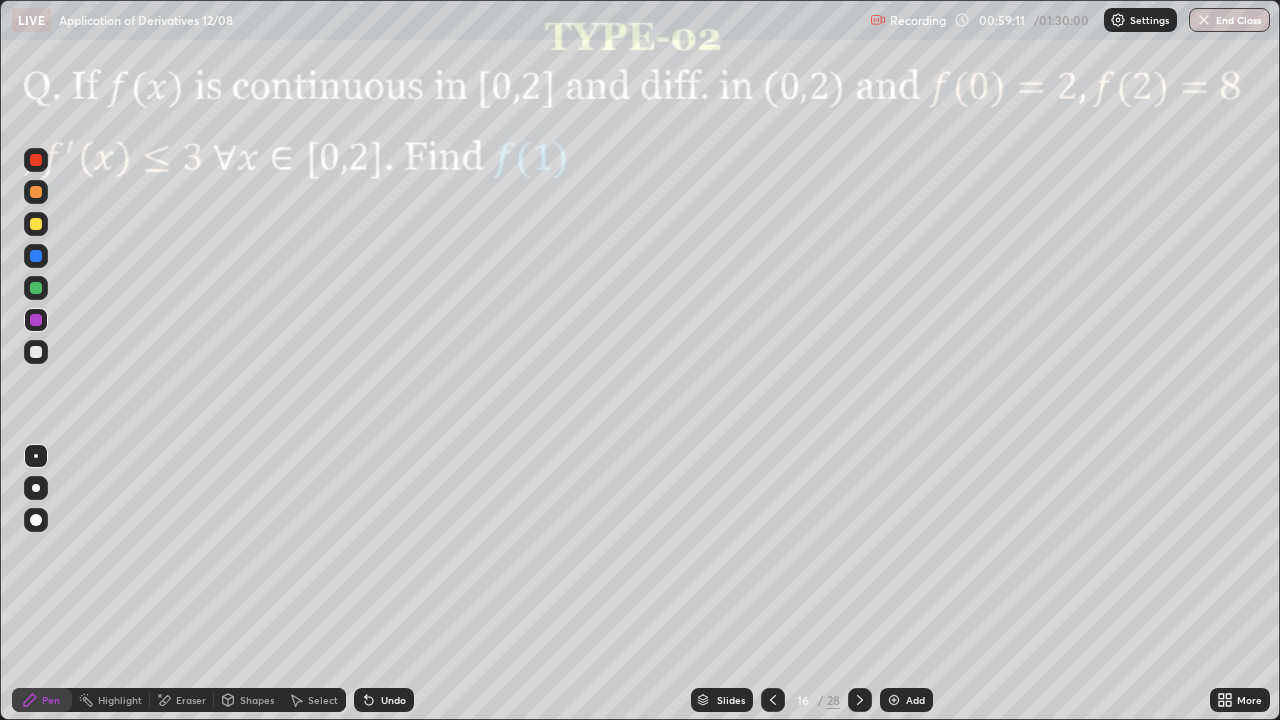 click at bounding box center [36, 256] 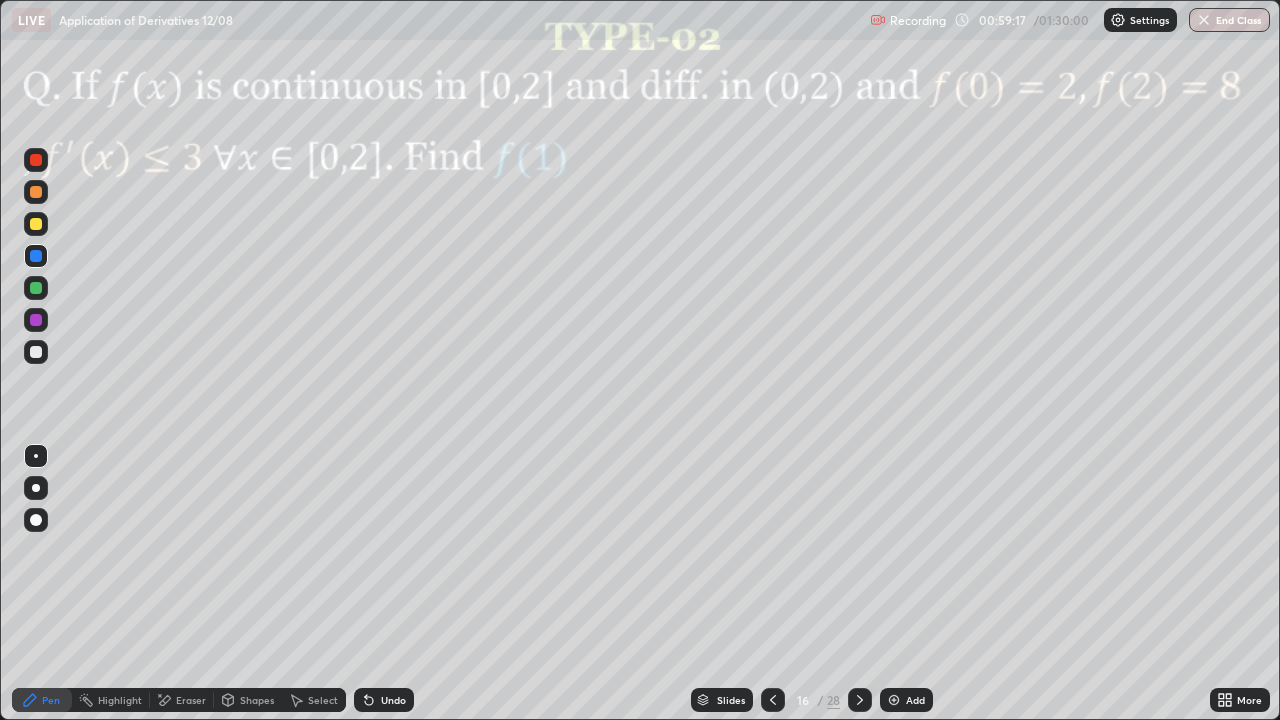 click at bounding box center [36, 288] 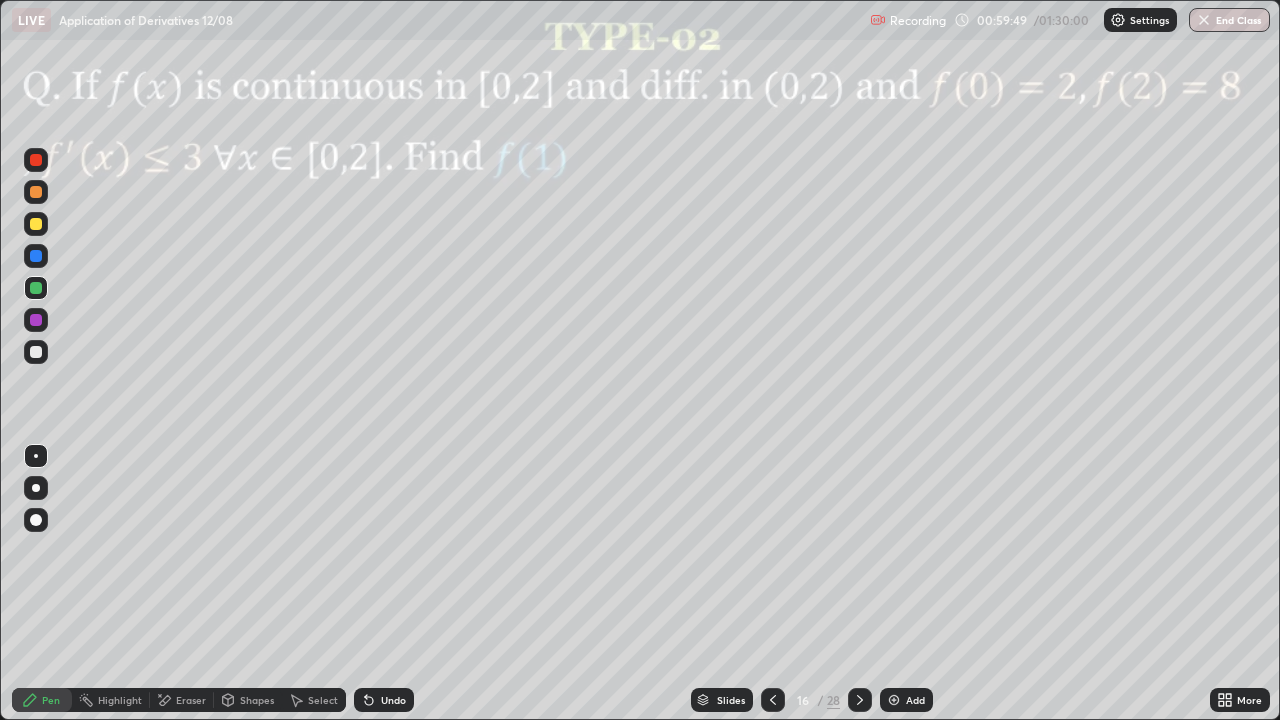 click at bounding box center [36, 320] 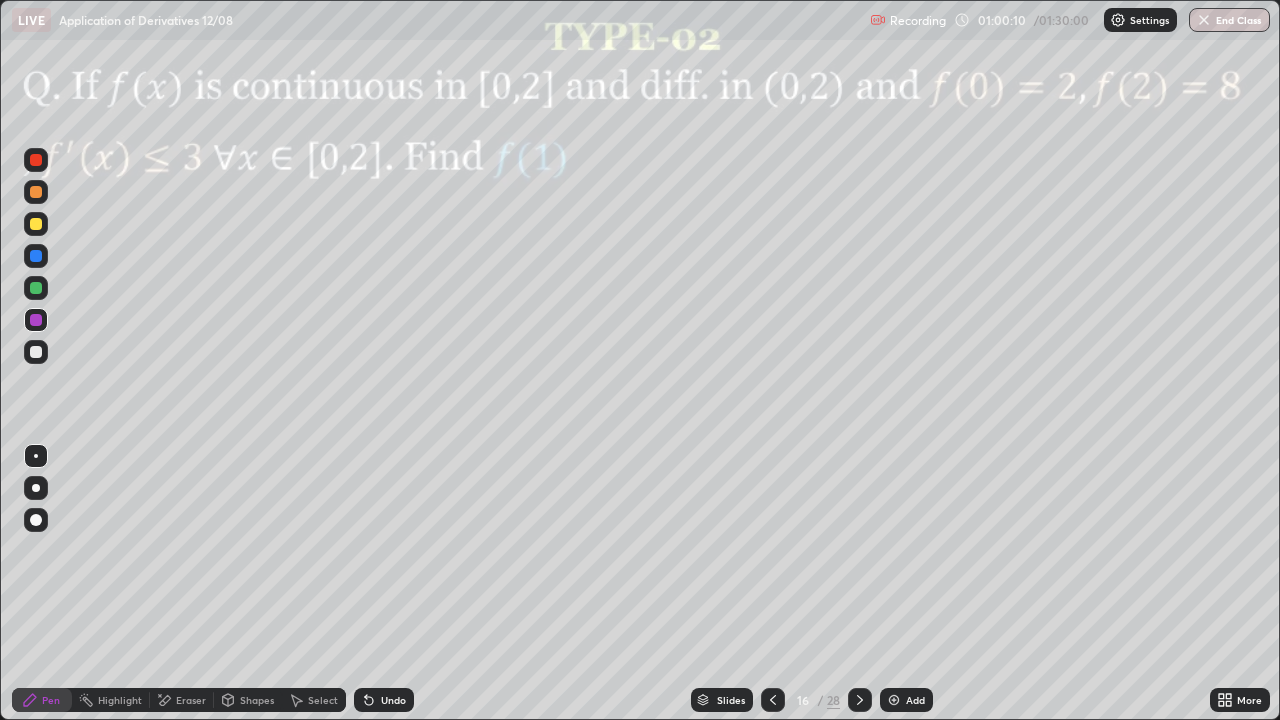click at bounding box center [36, 352] 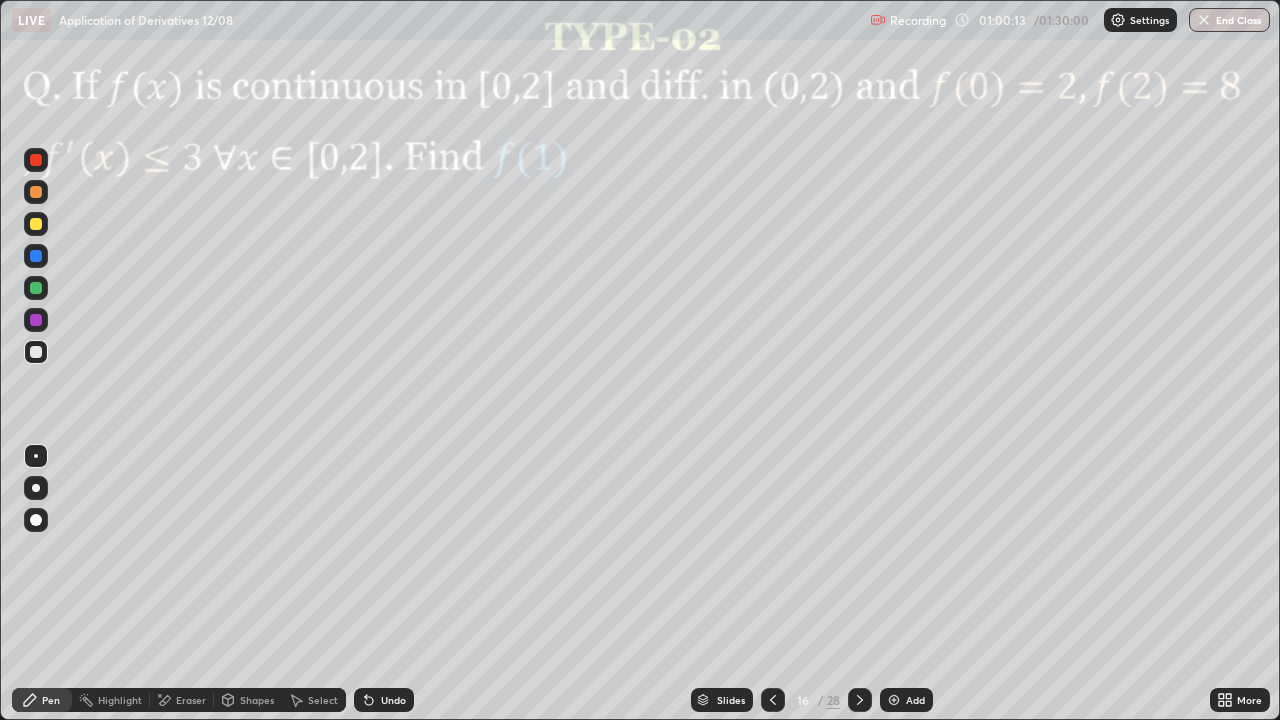 click at bounding box center [36, 320] 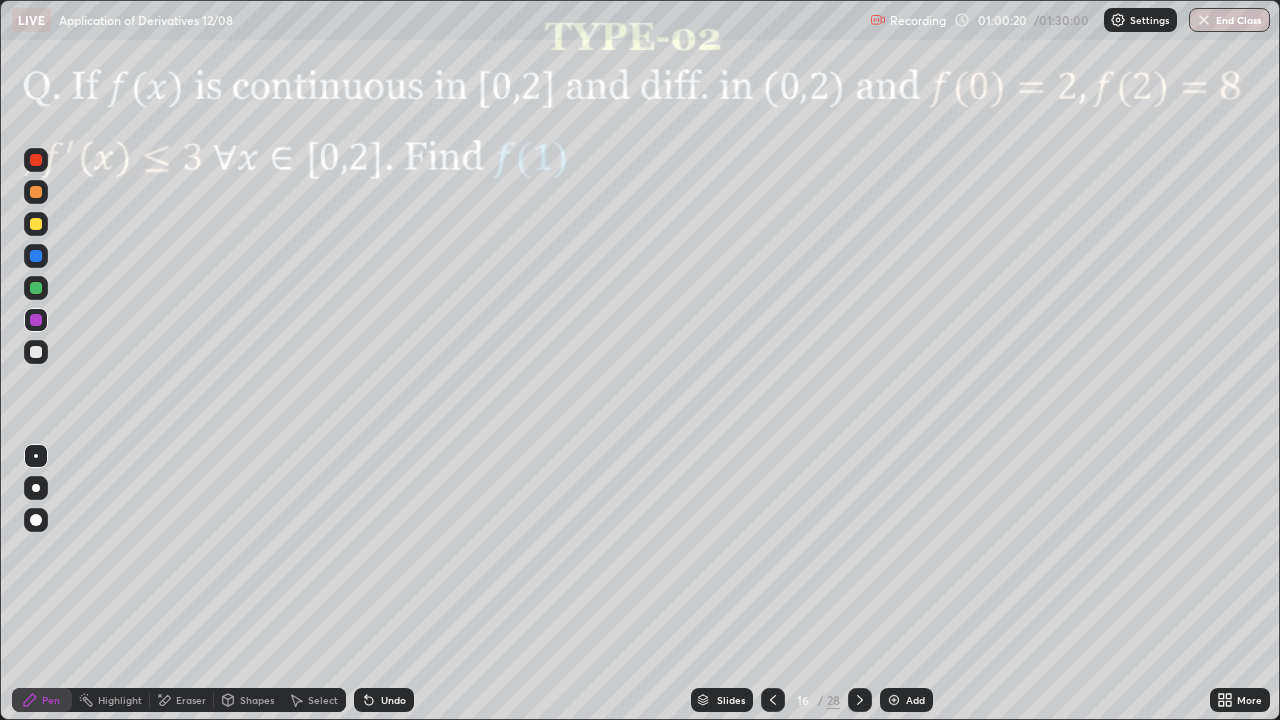 click at bounding box center (36, 256) 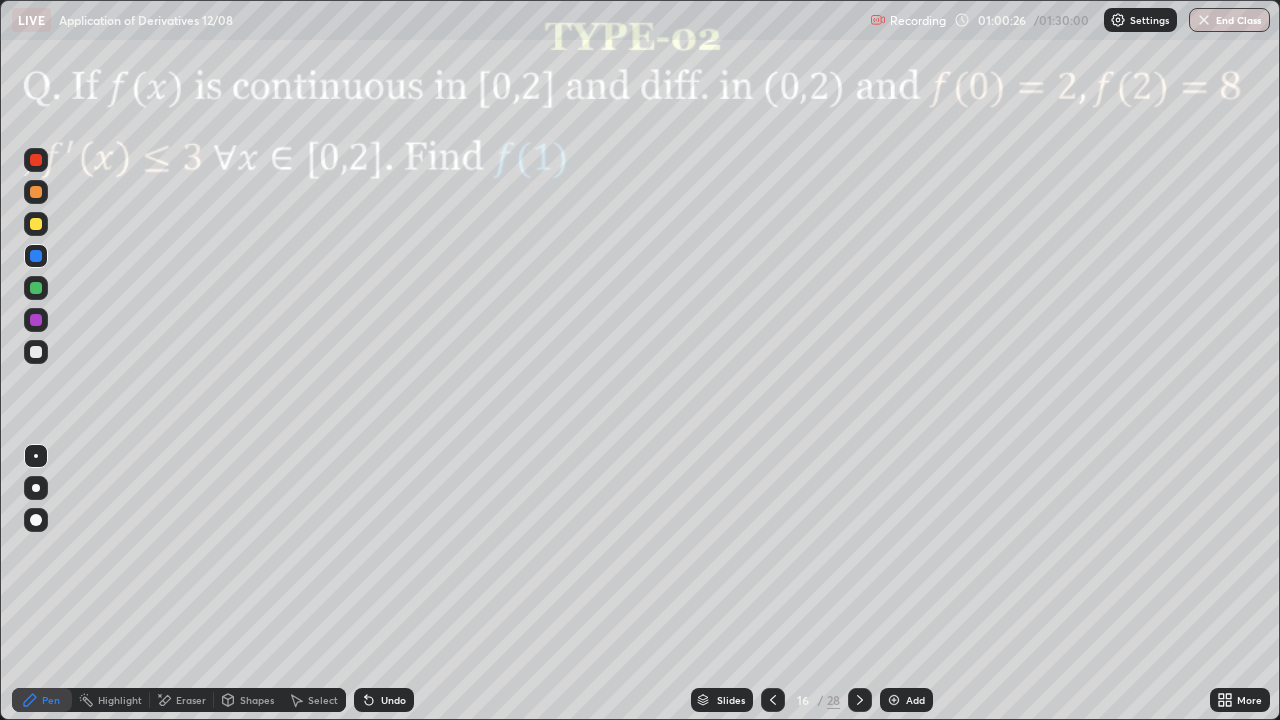 click at bounding box center [36, 192] 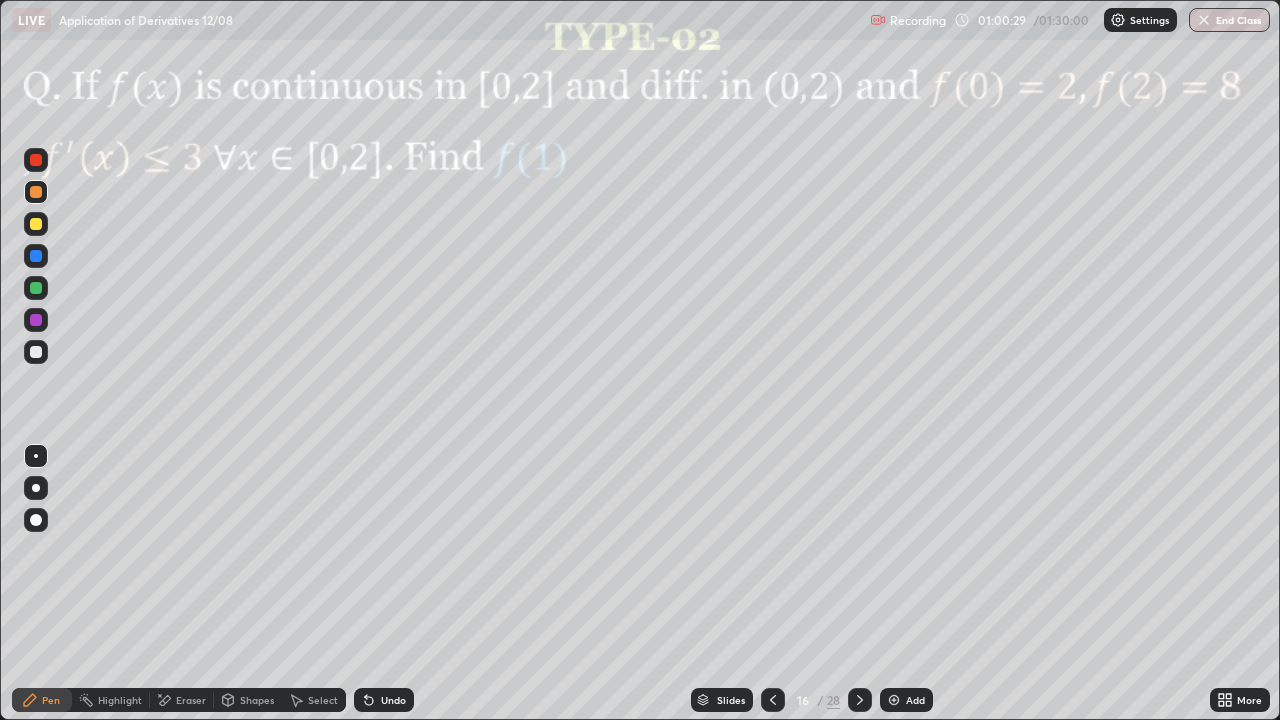 click at bounding box center [36, 288] 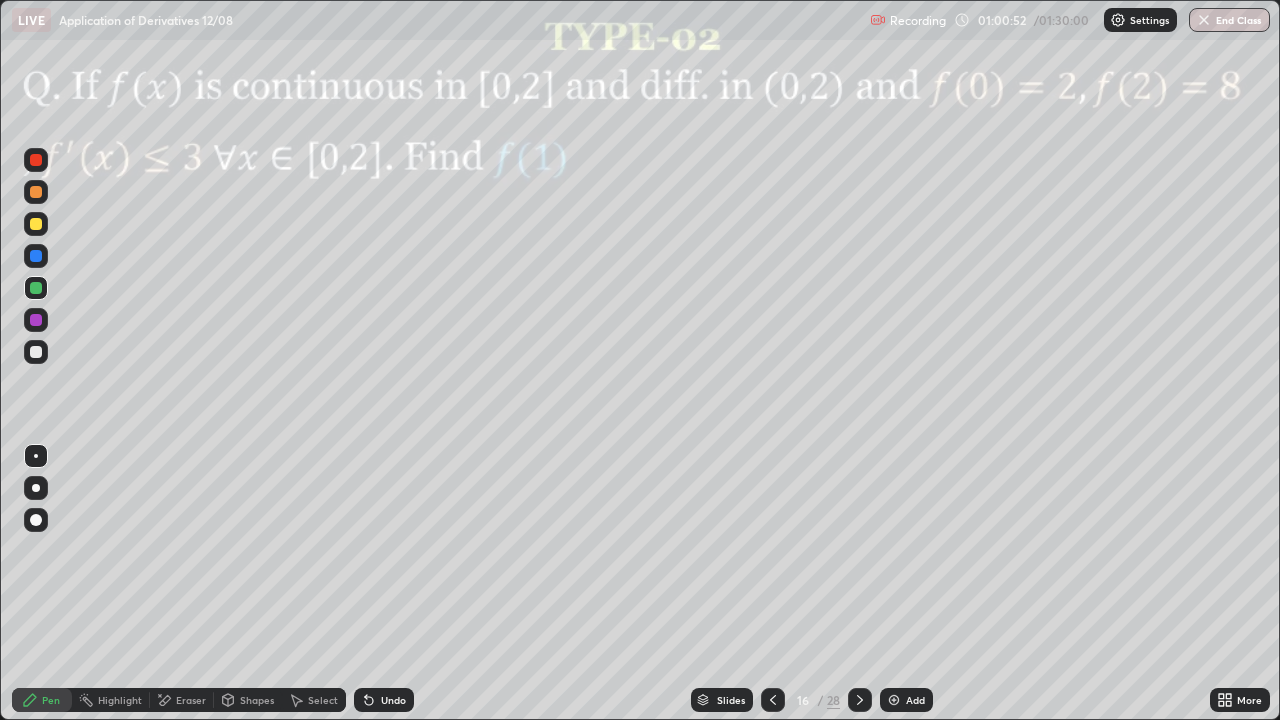 click at bounding box center (36, 320) 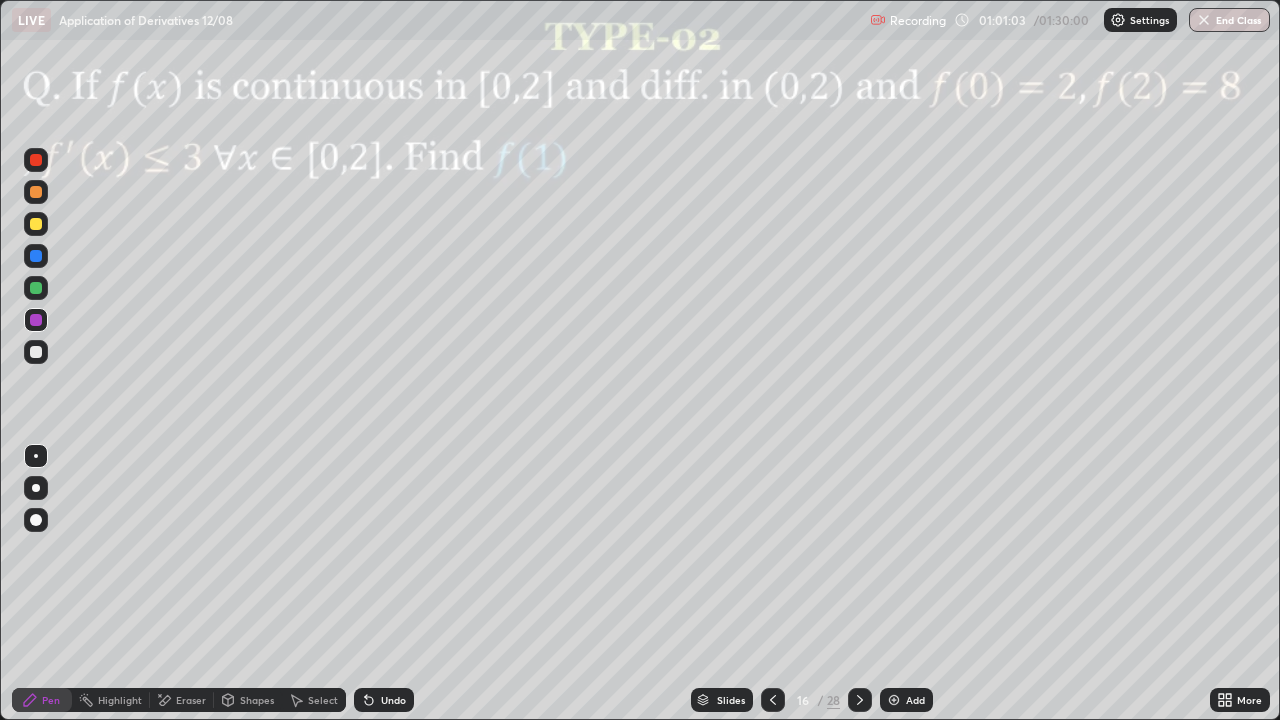 click on "Undo" at bounding box center [393, 700] 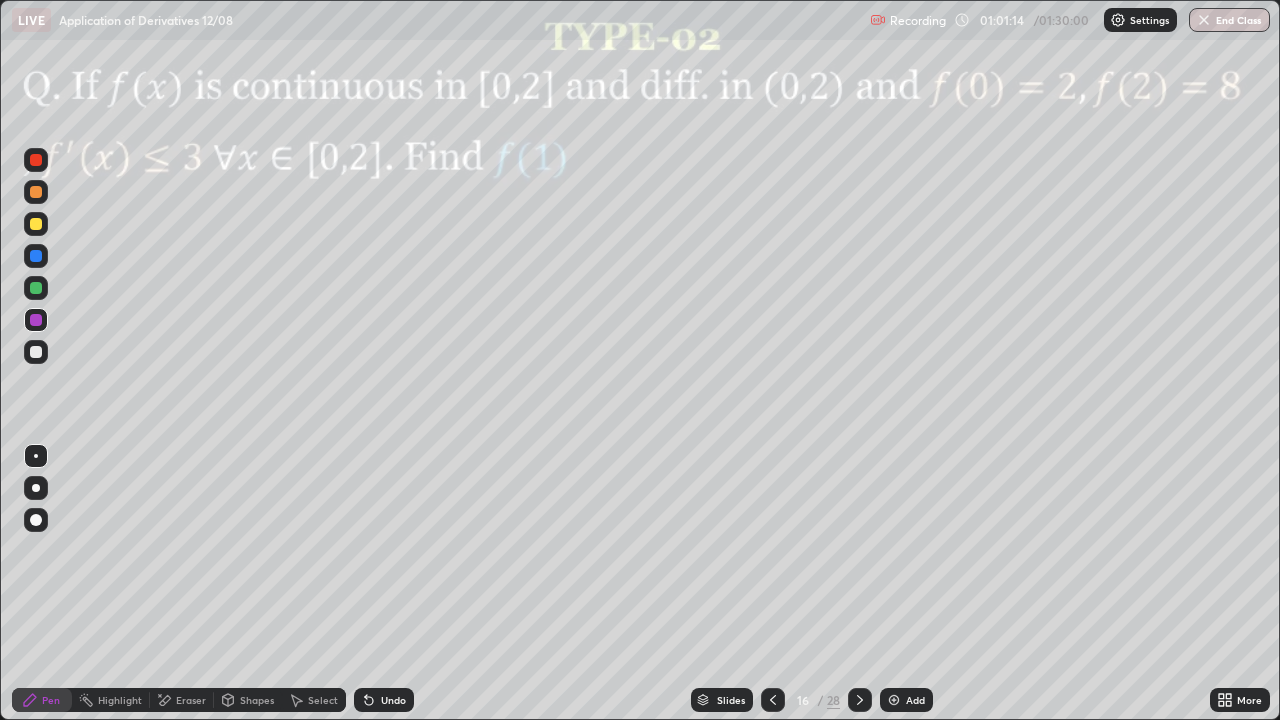 click on "Undo" at bounding box center [393, 700] 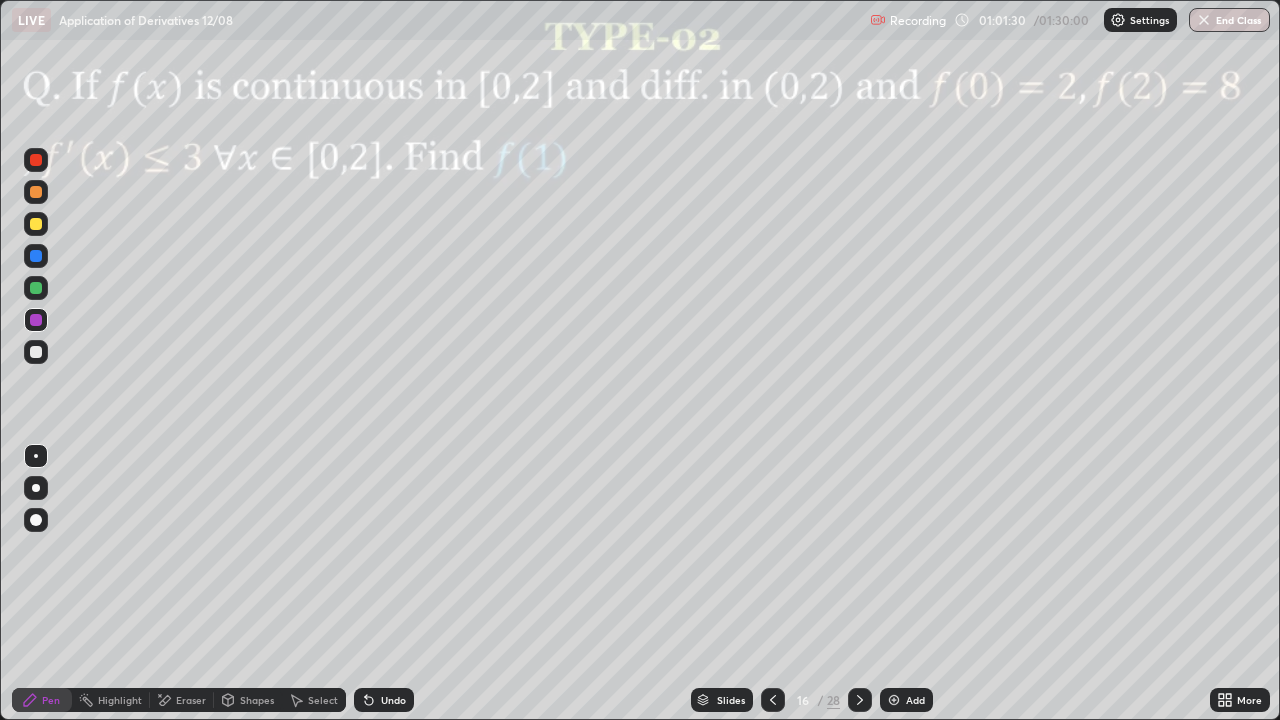 click at bounding box center (36, 352) 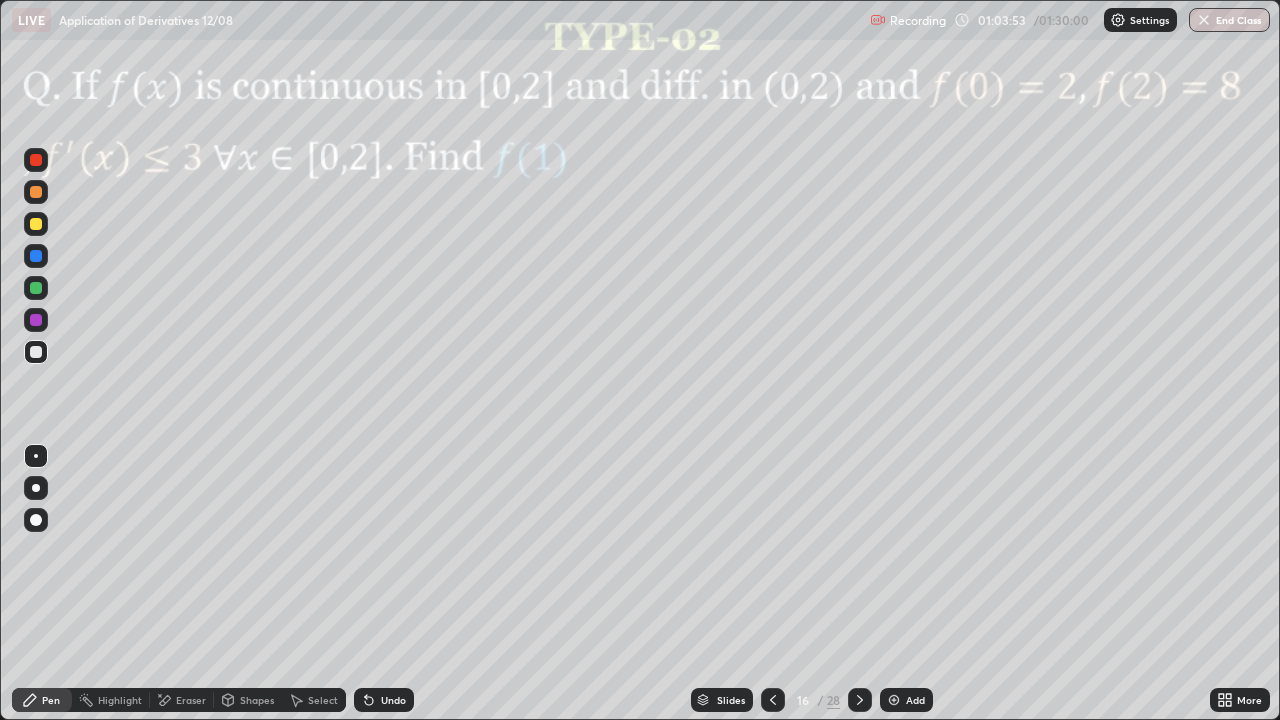 click 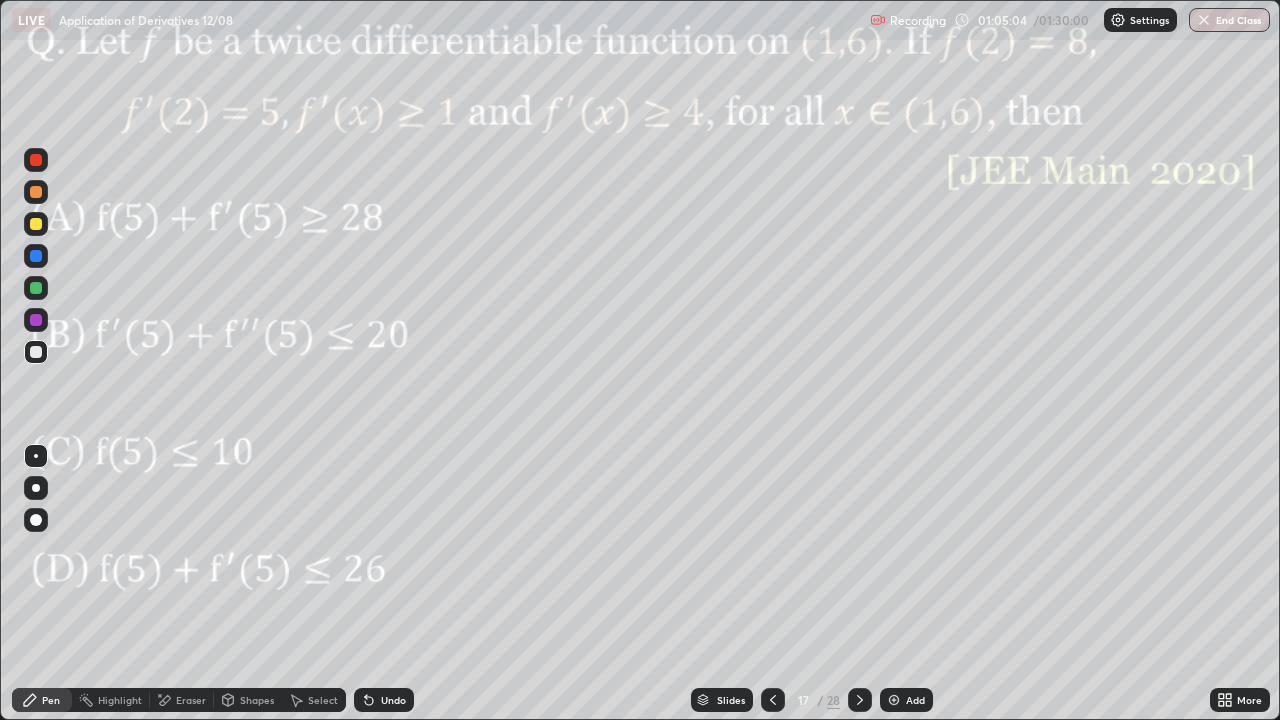 click 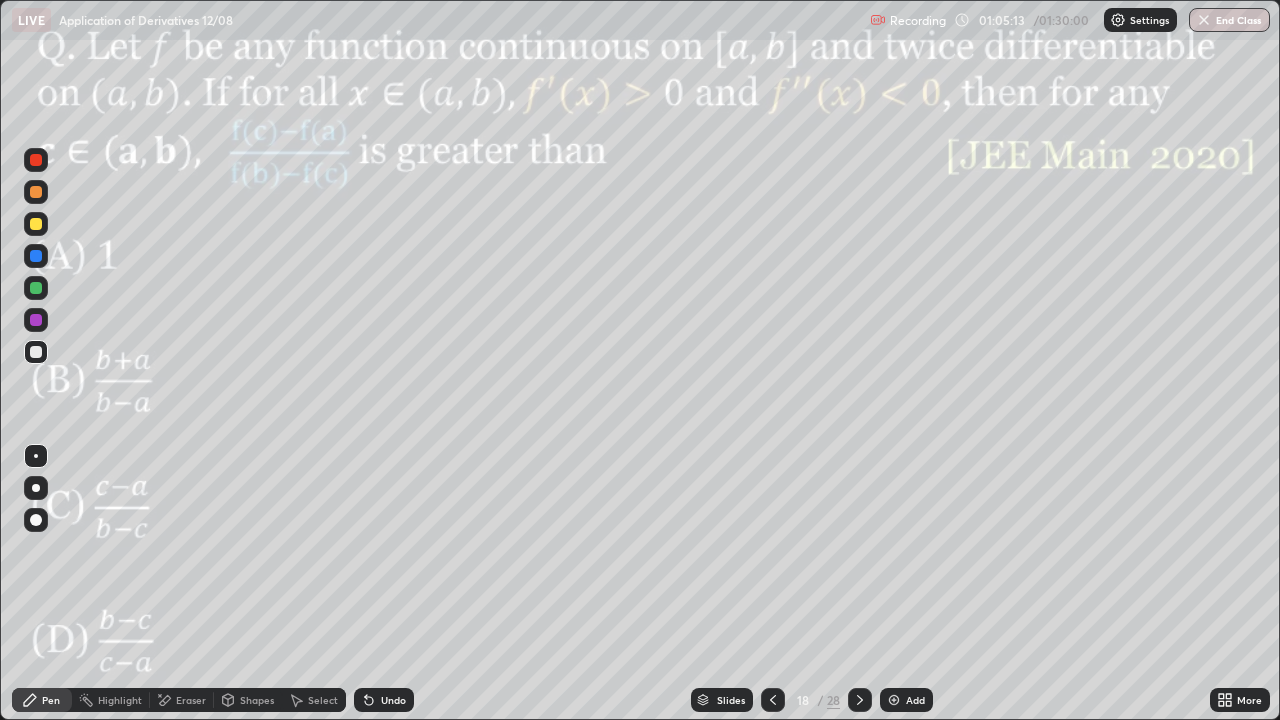 click 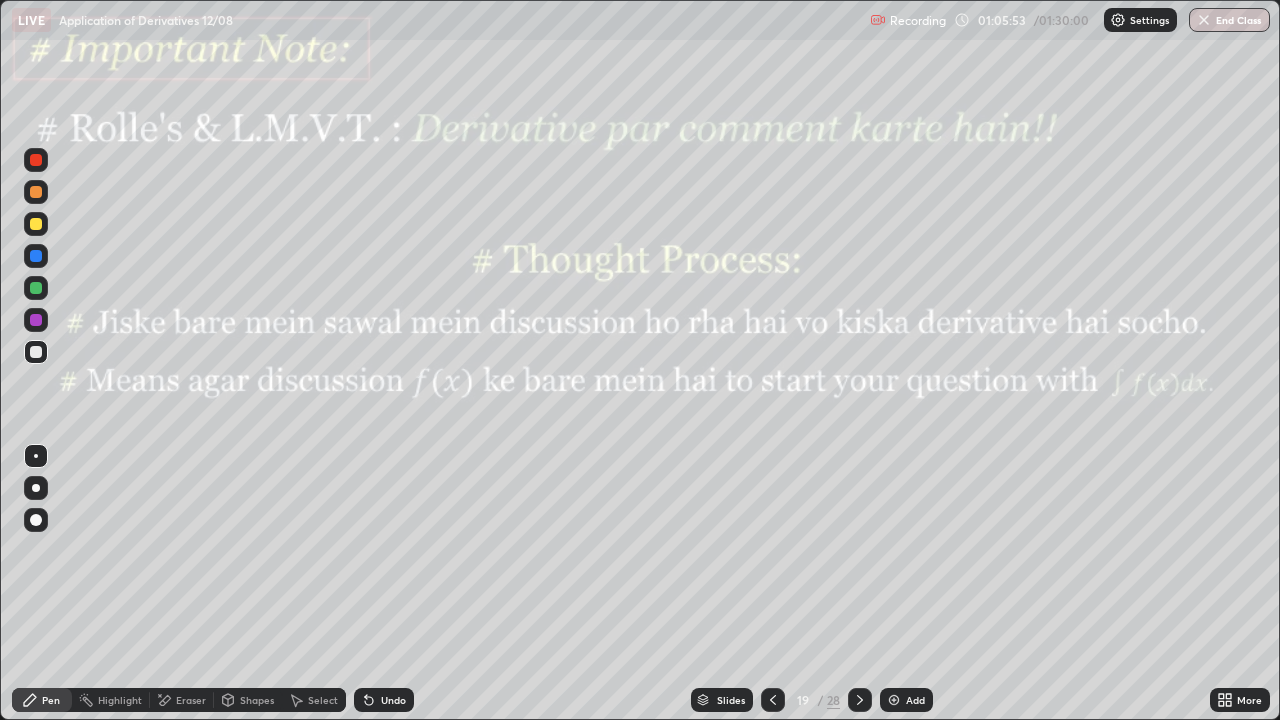 click 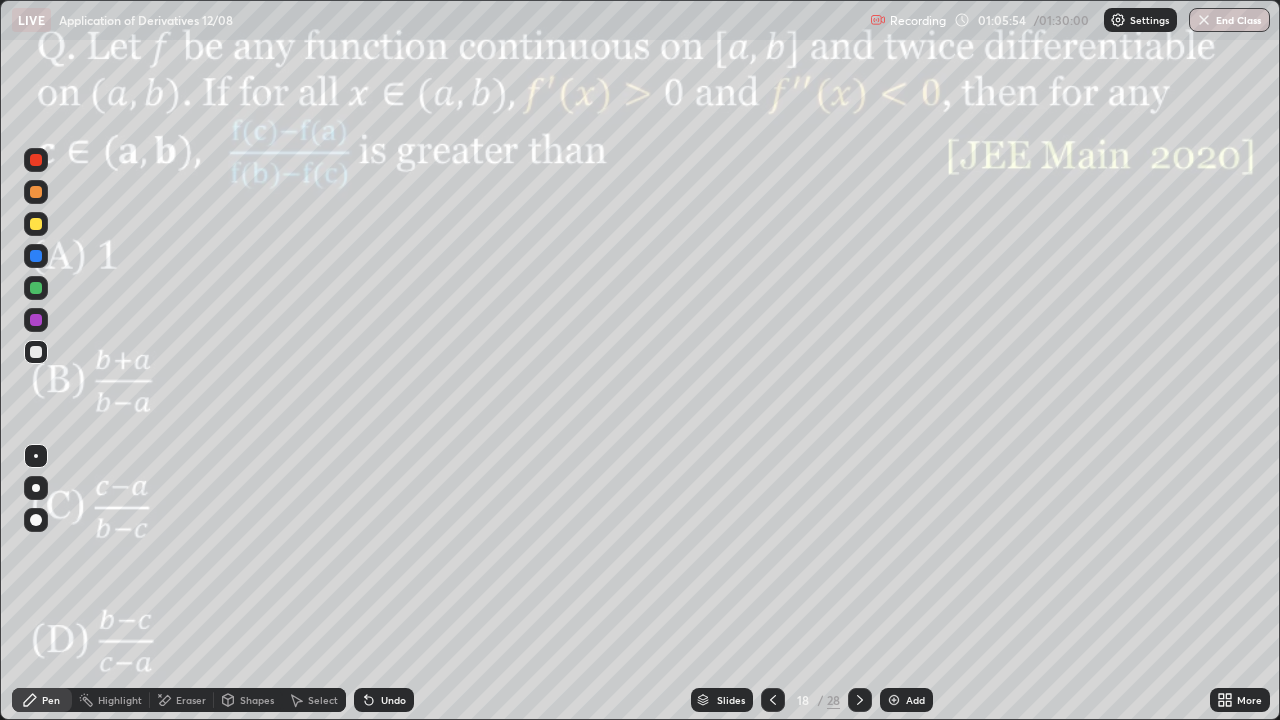 click 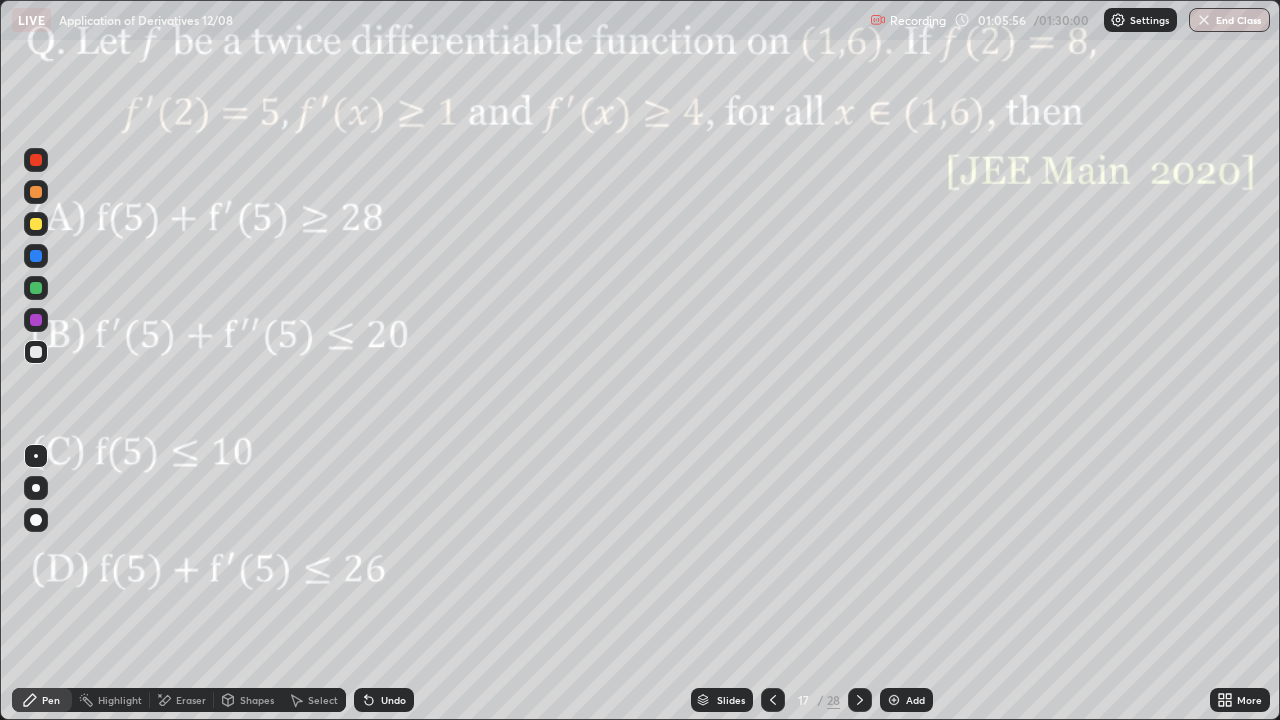click at bounding box center [36, 192] 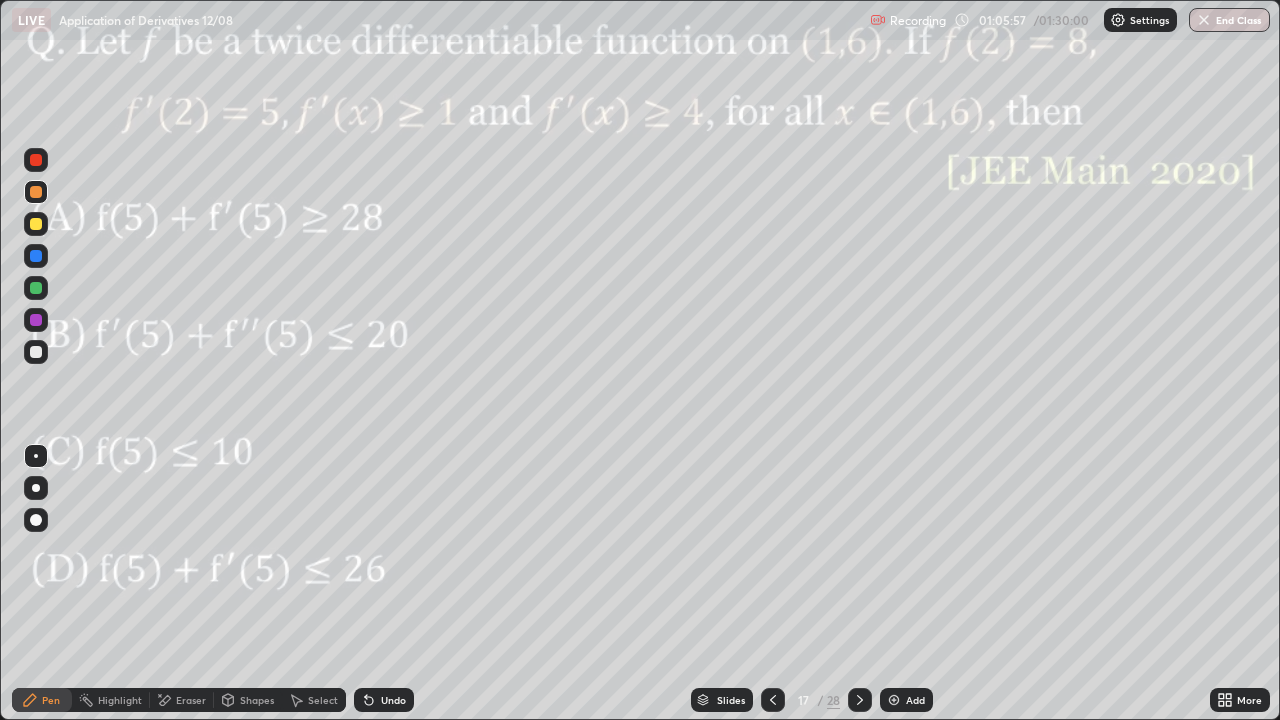 click on "Shapes" at bounding box center [257, 700] 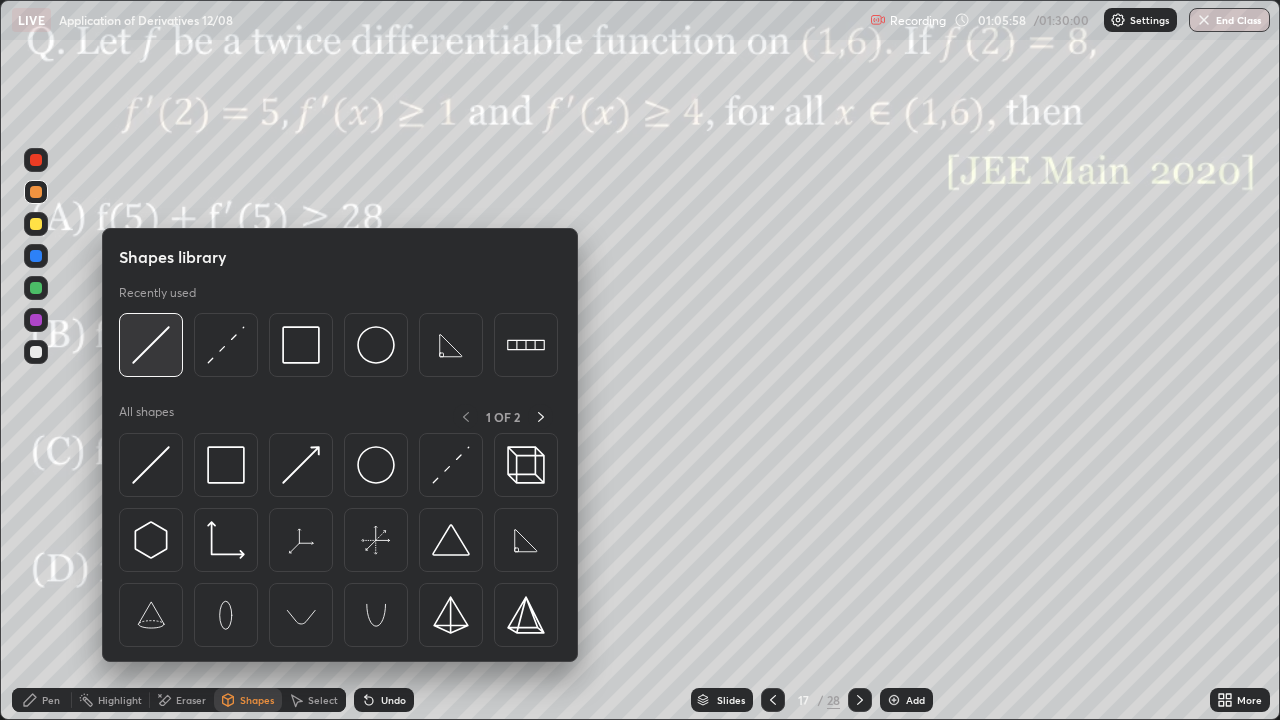 click at bounding box center (151, 345) 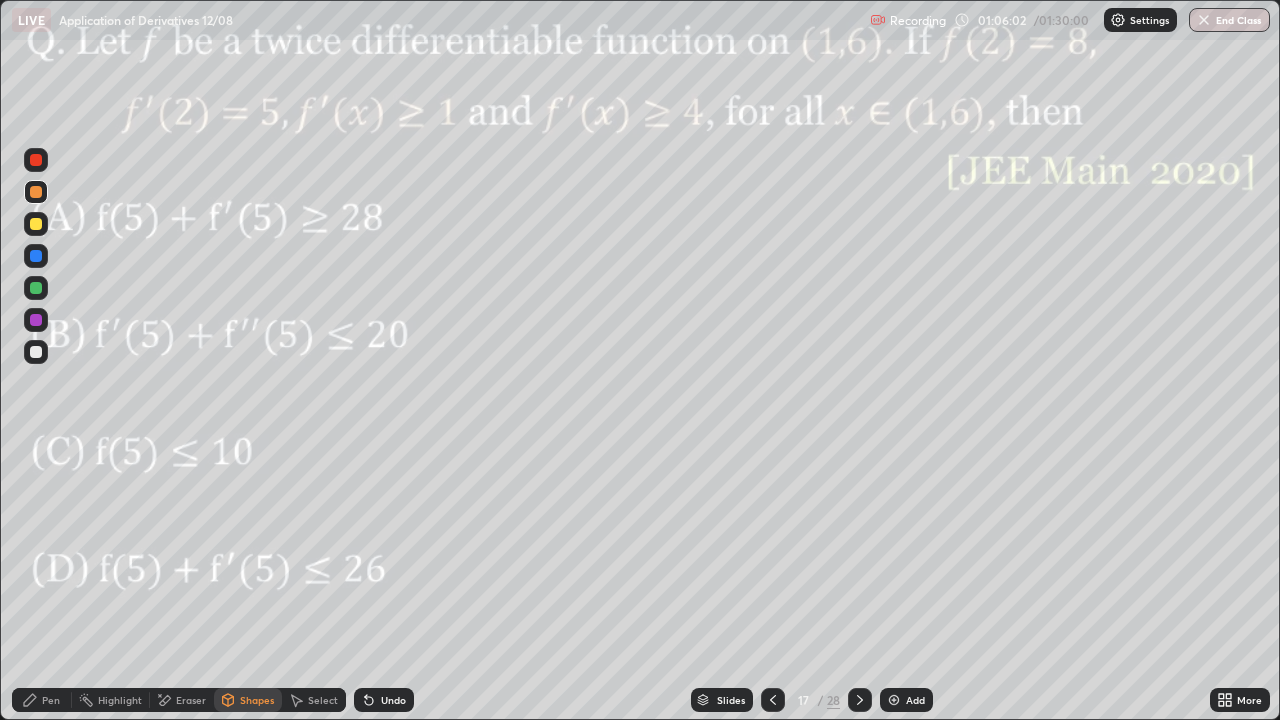 click on "Undo" at bounding box center [393, 700] 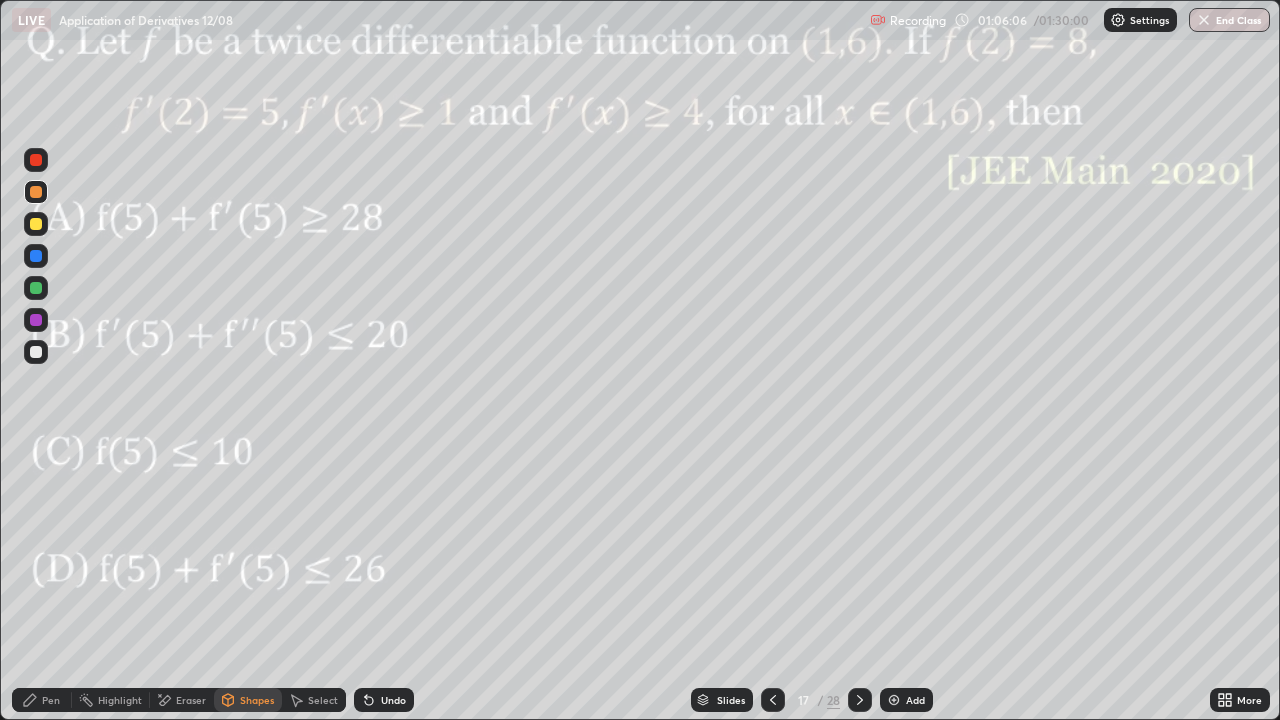 click on "Undo" at bounding box center [393, 700] 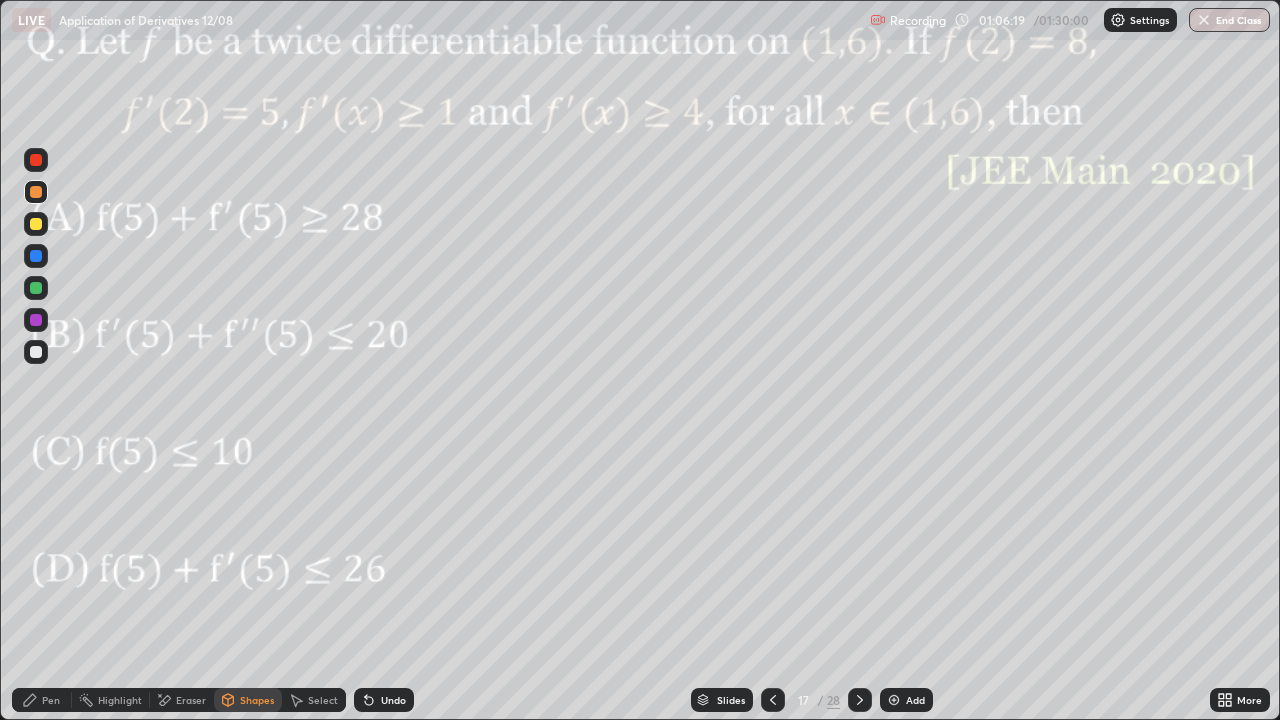 click on "Pen" at bounding box center (51, 700) 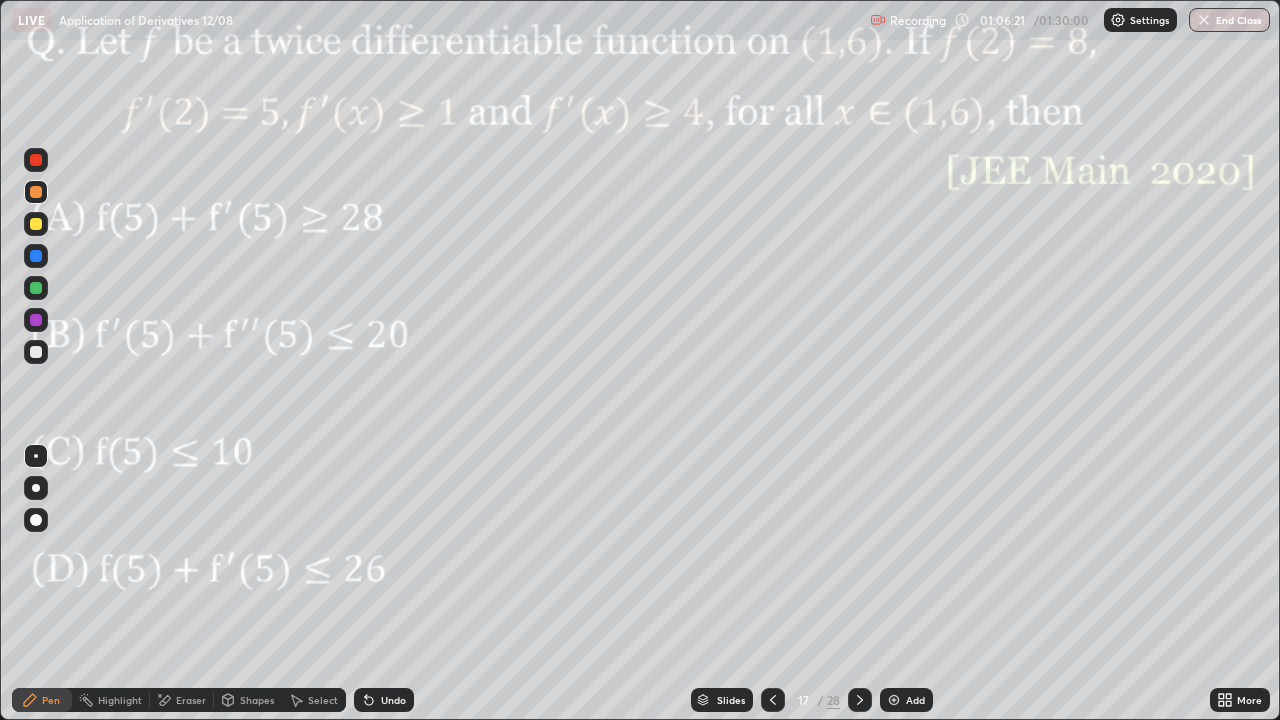 click at bounding box center (36, 320) 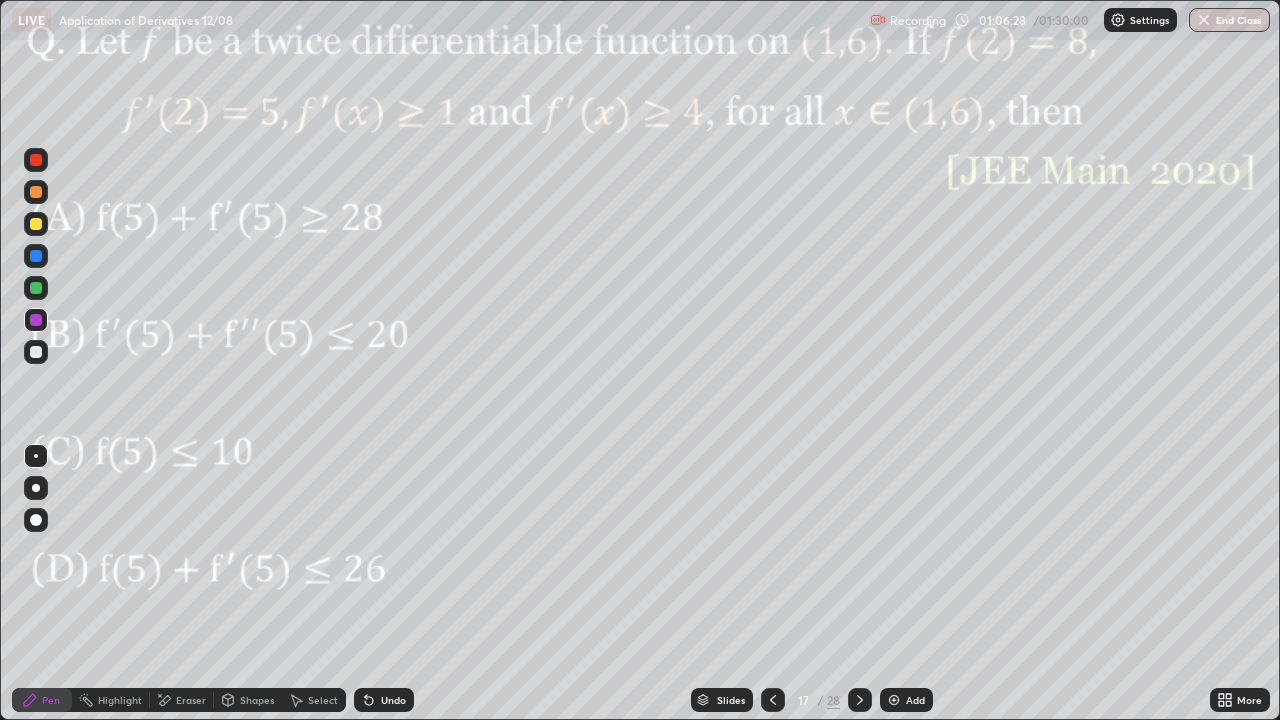 click at bounding box center [860, 700] 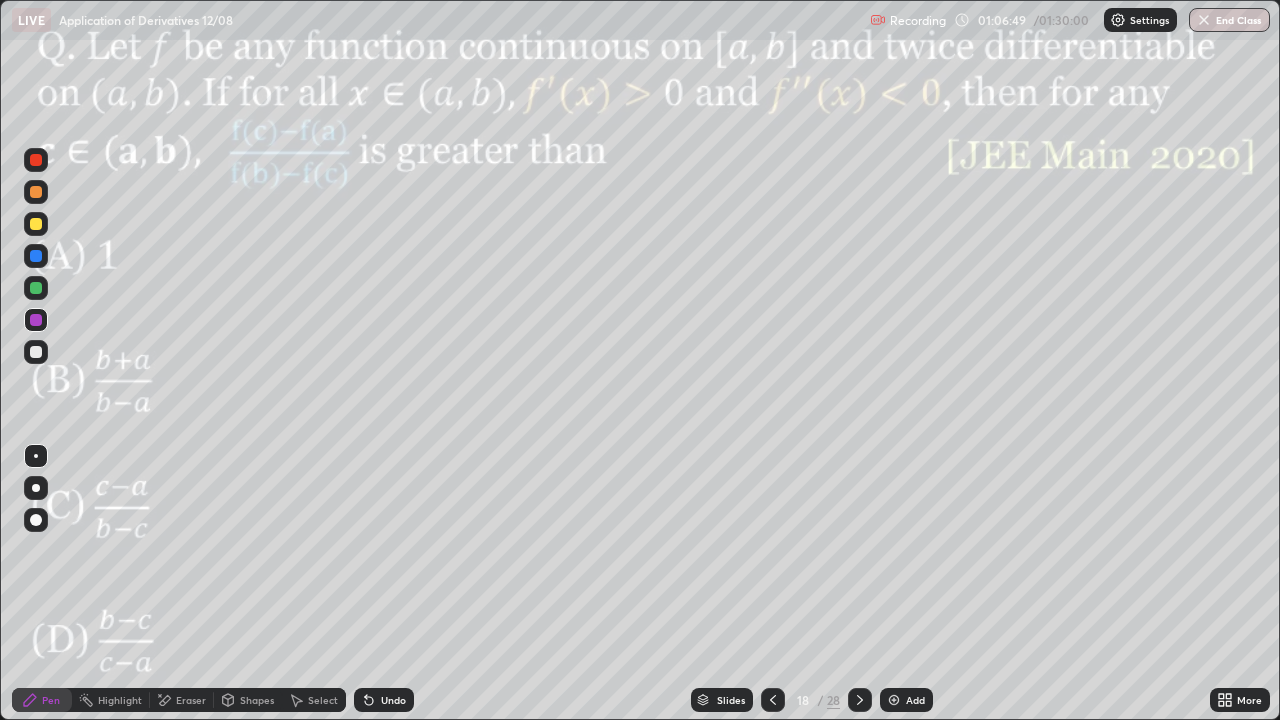 click 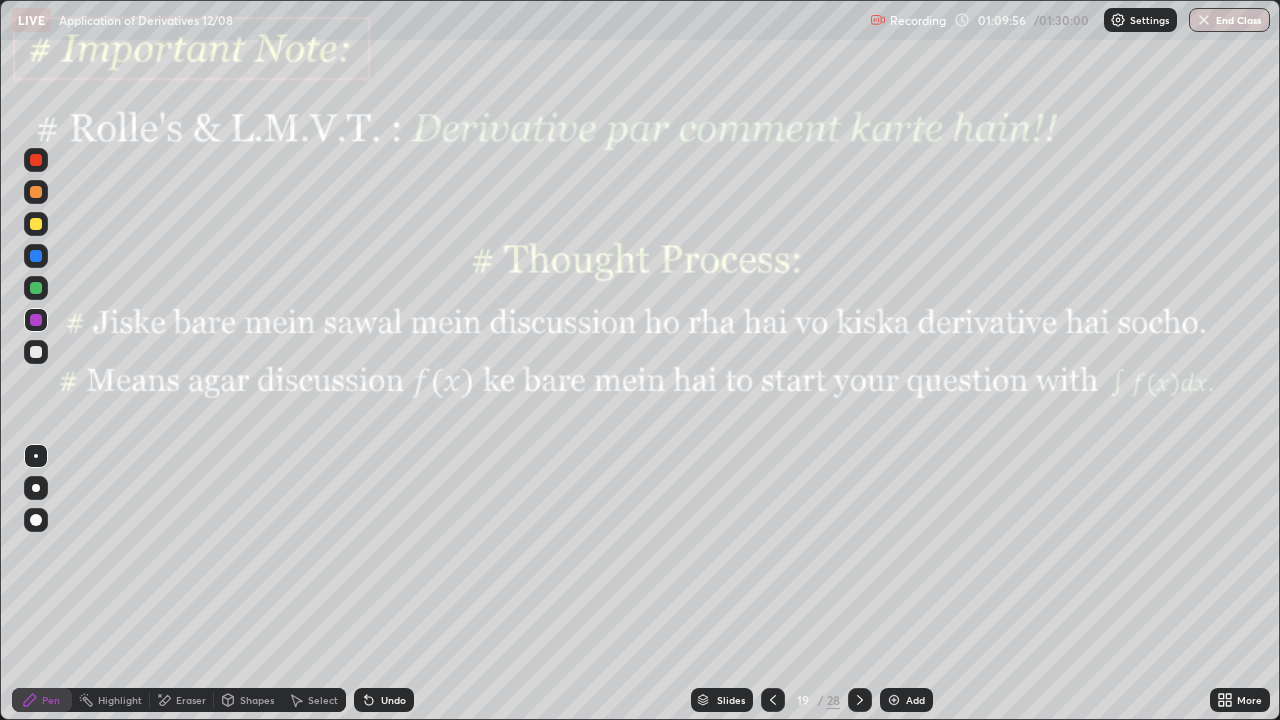click at bounding box center (860, 700) 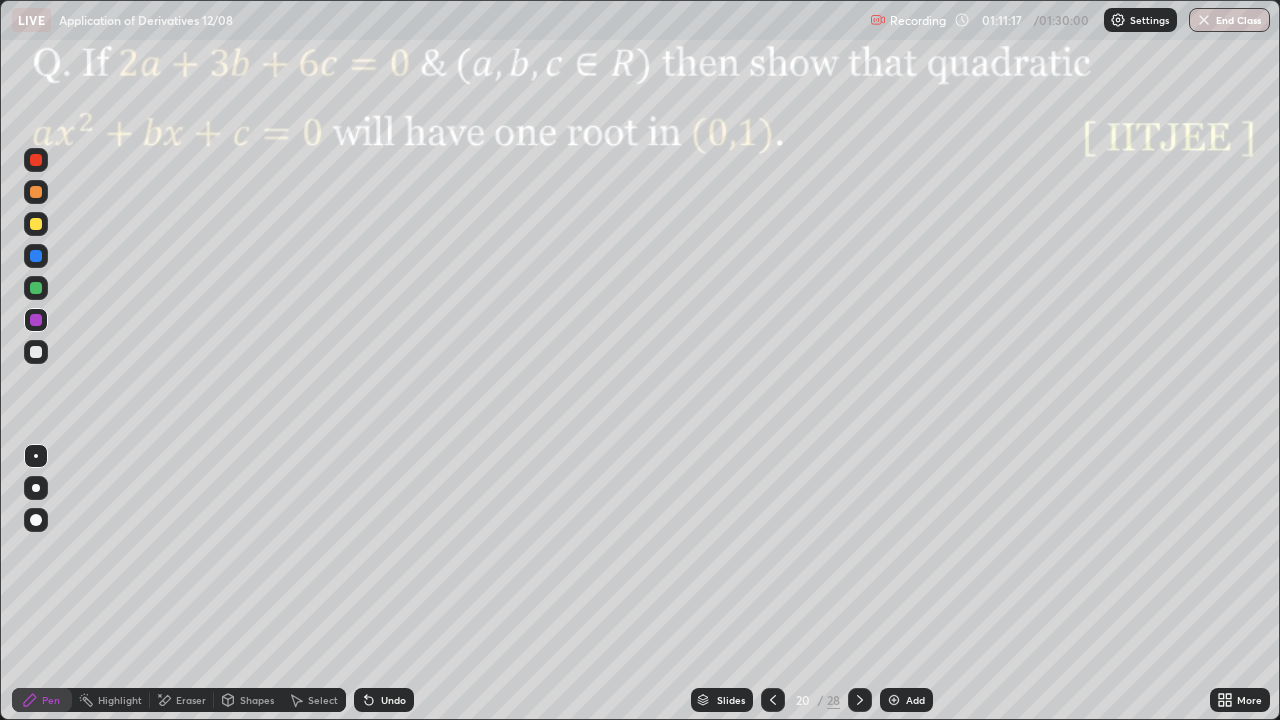 click at bounding box center [36, 320] 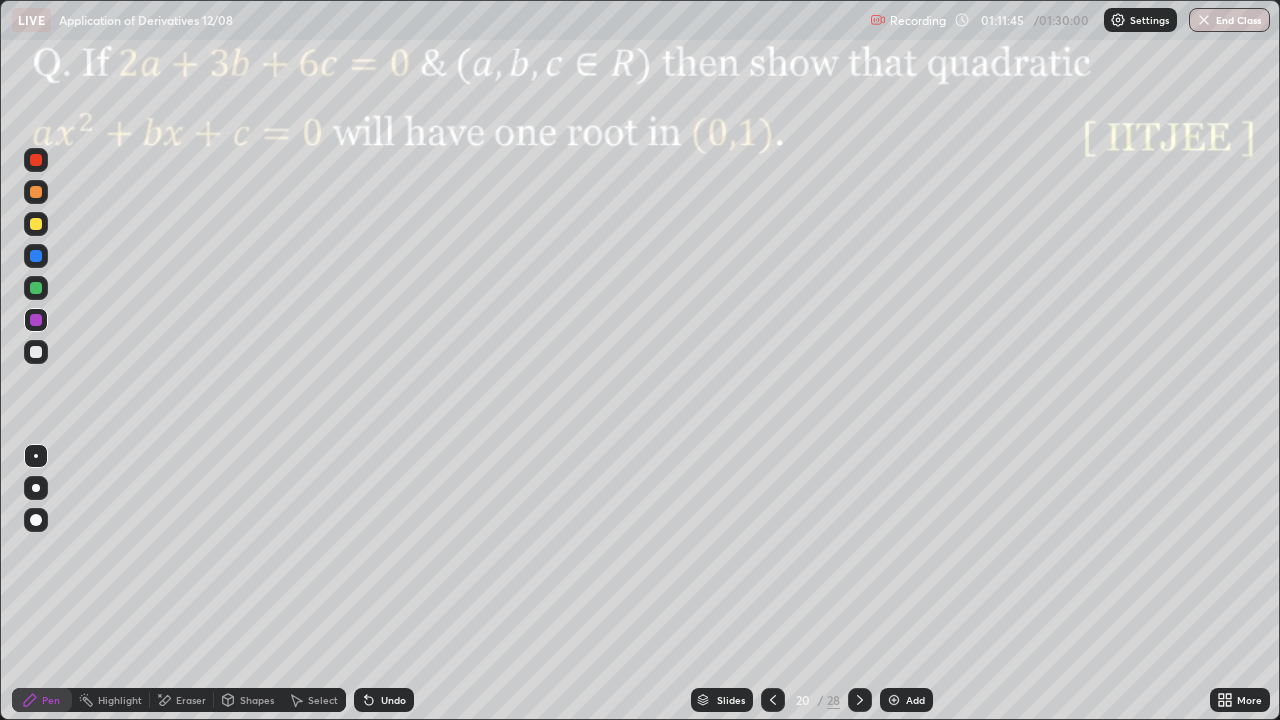 click at bounding box center [36, 288] 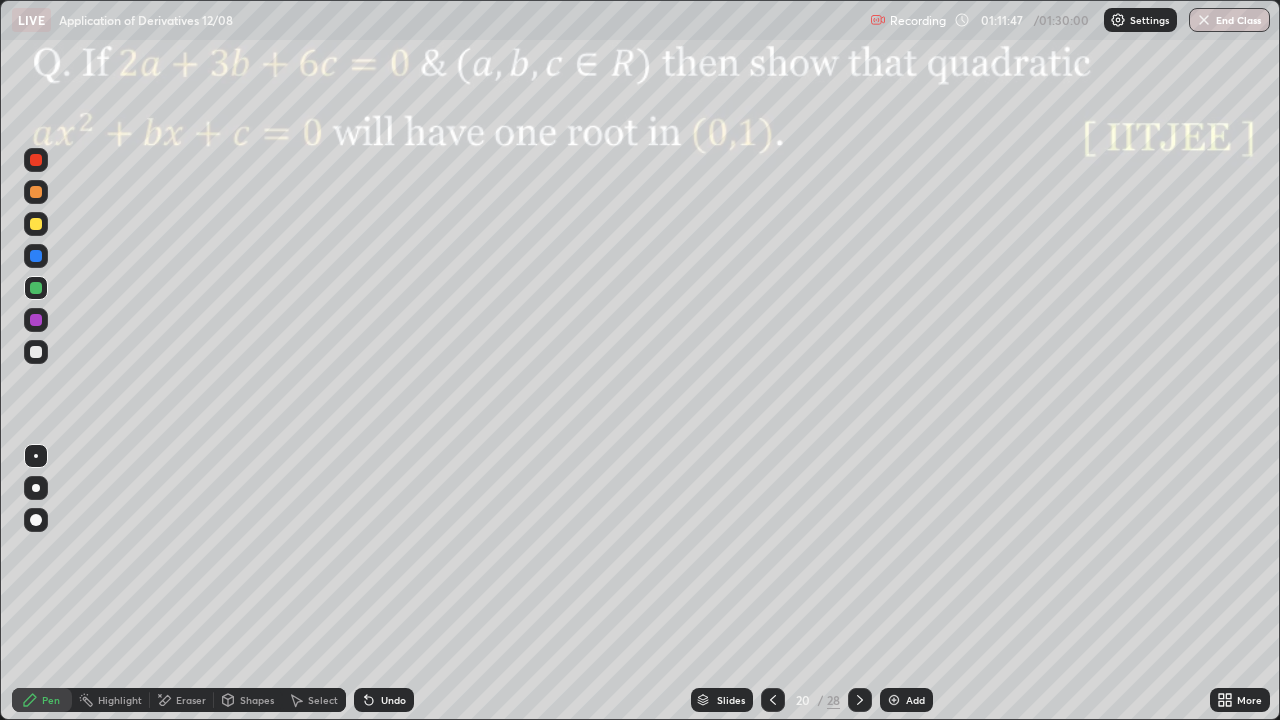 click at bounding box center [36, 256] 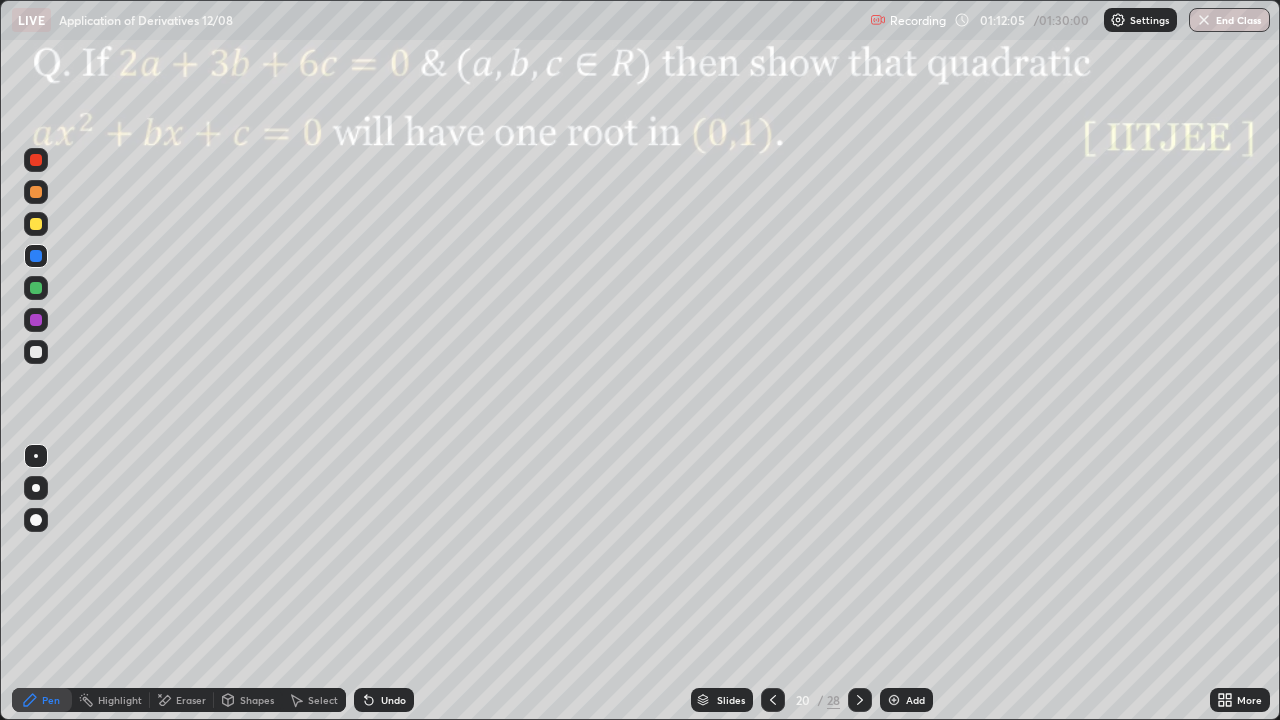 click at bounding box center [36, 352] 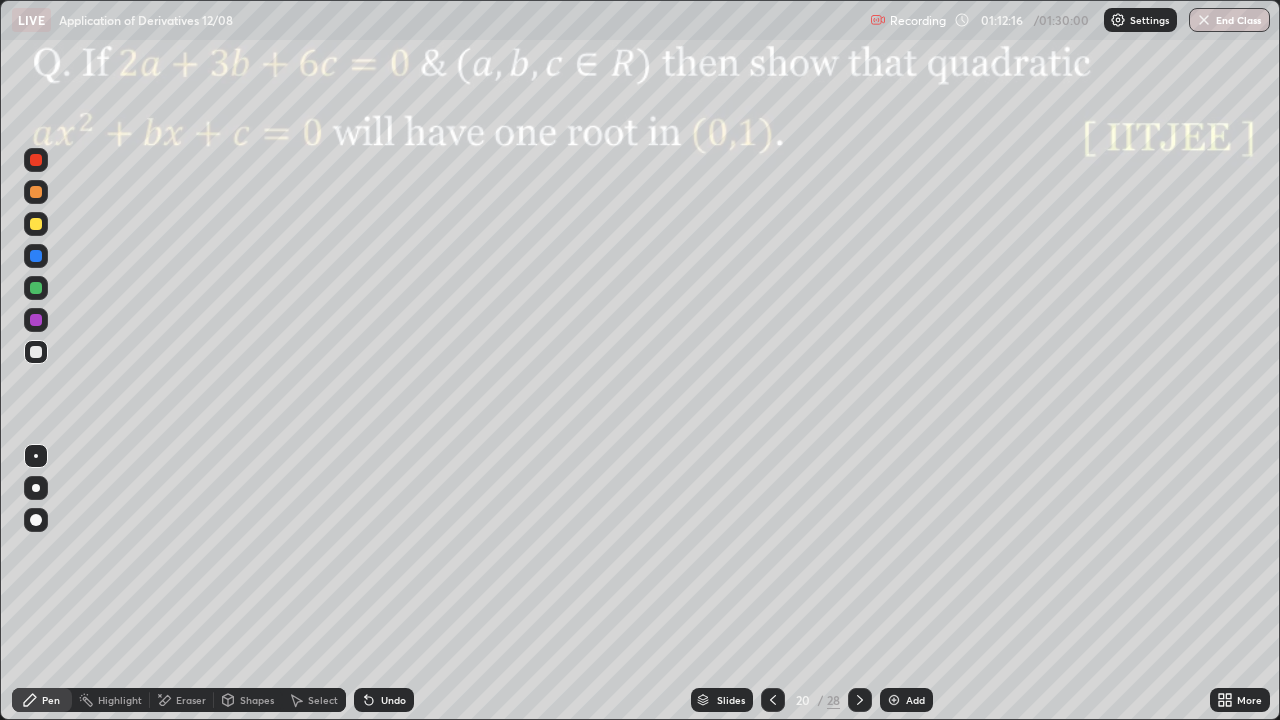 click on "Undo" at bounding box center (384, 700) 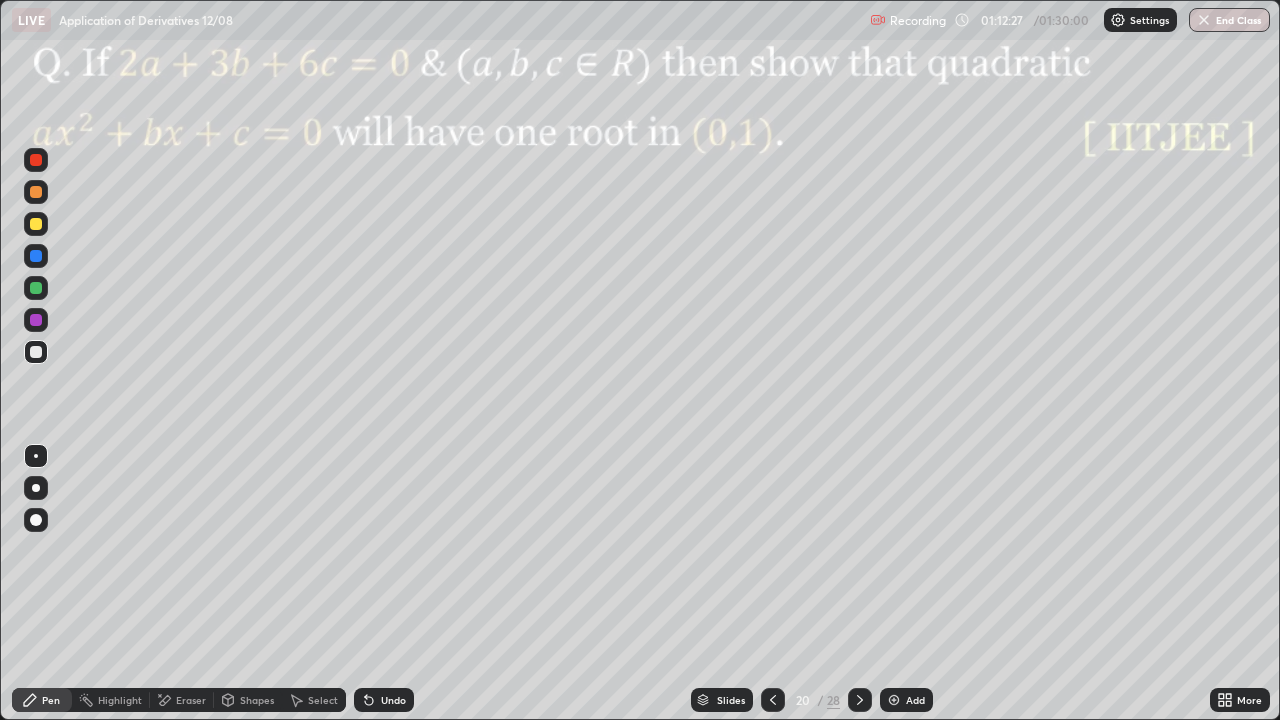 click at bounding box center [36, 256] 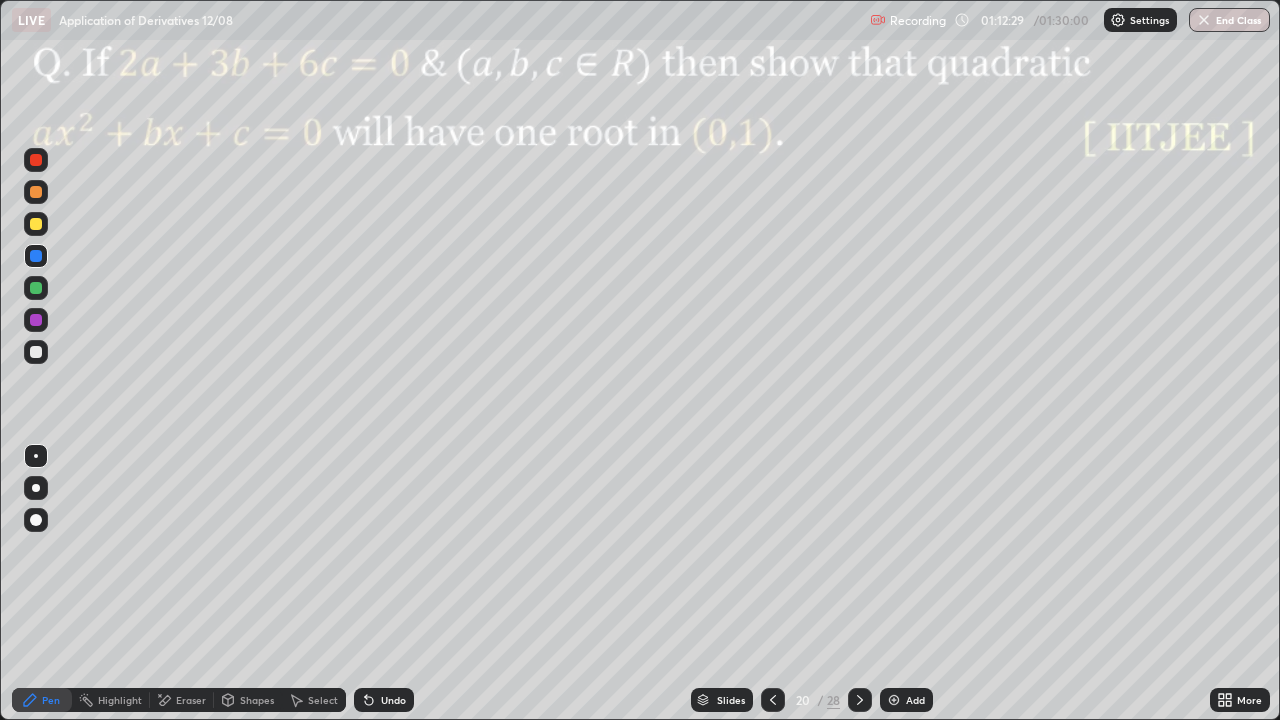 click at bounding box center (36, 320) 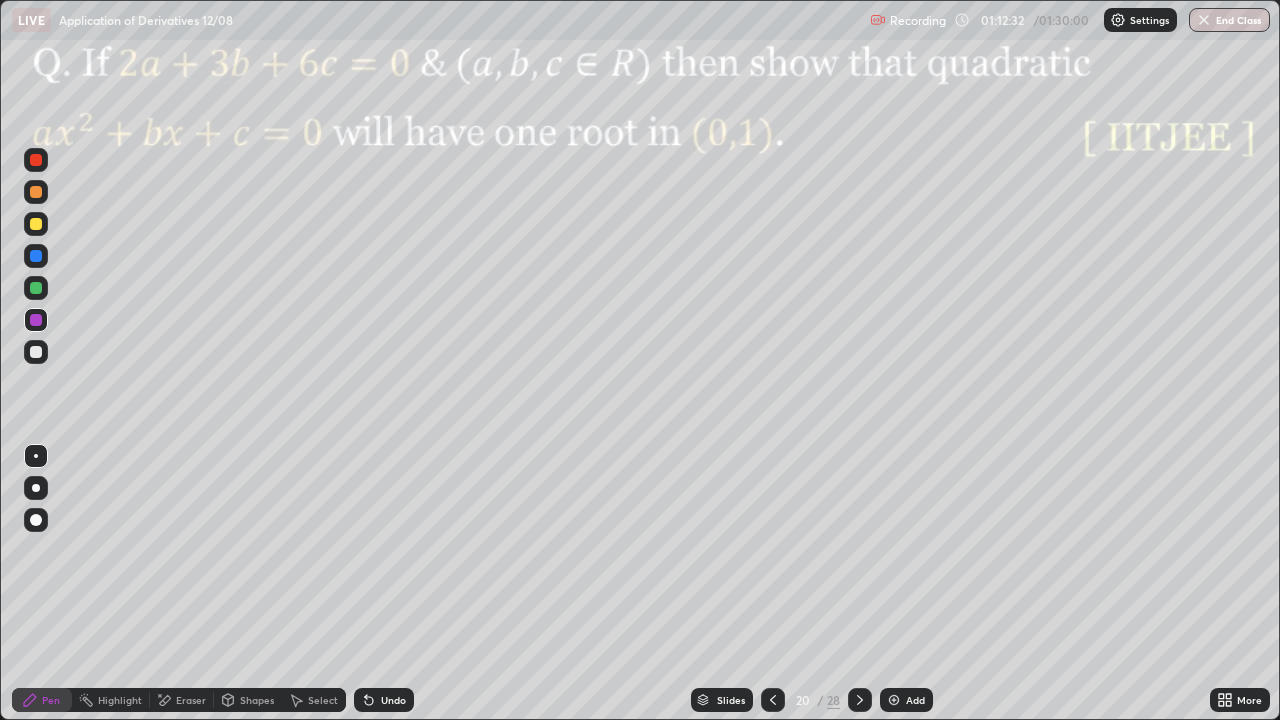 click at bounding box center (36, 352) 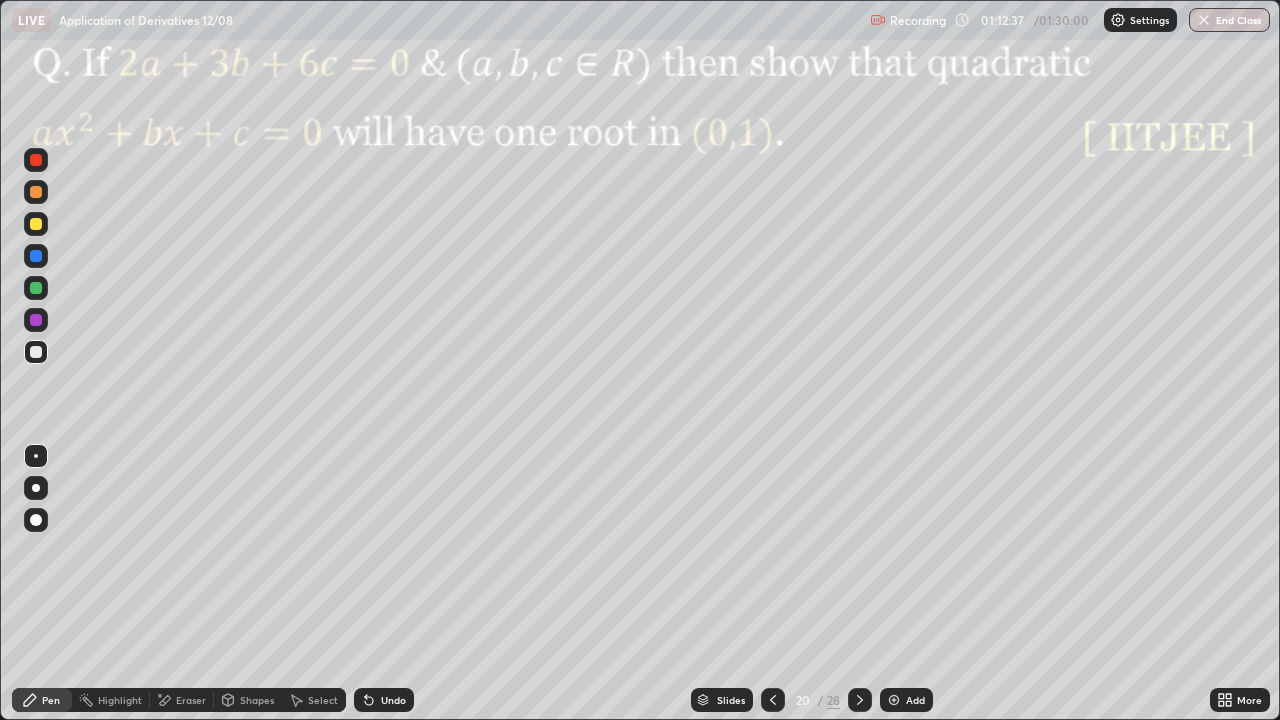 click at bounding box center [36, 192] 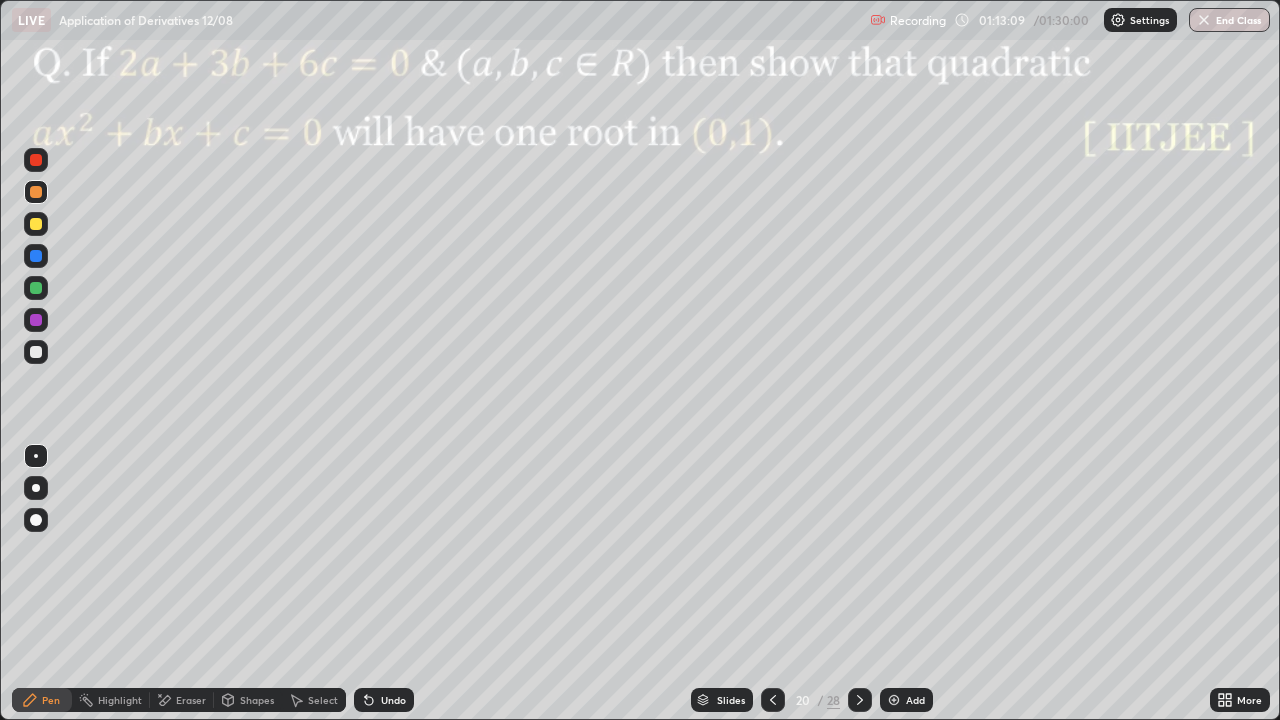 click at bounding box center (36, 288) 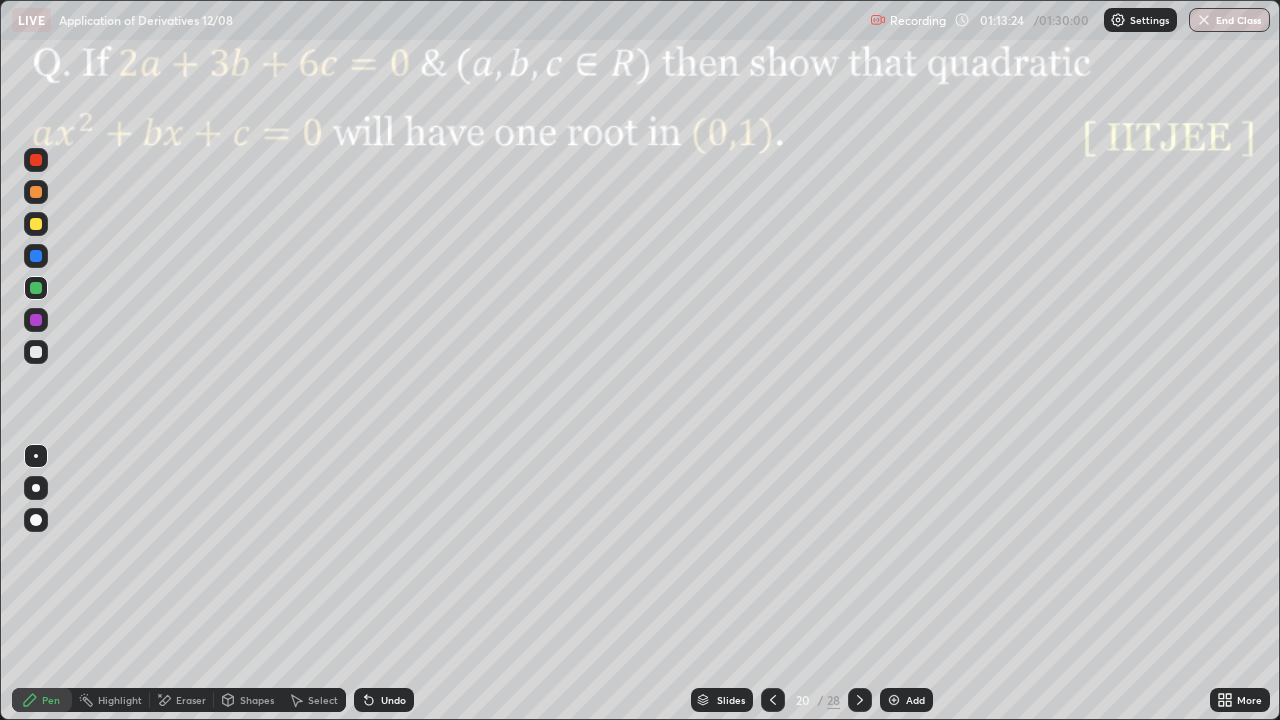 click at bounding box center [36, 352] 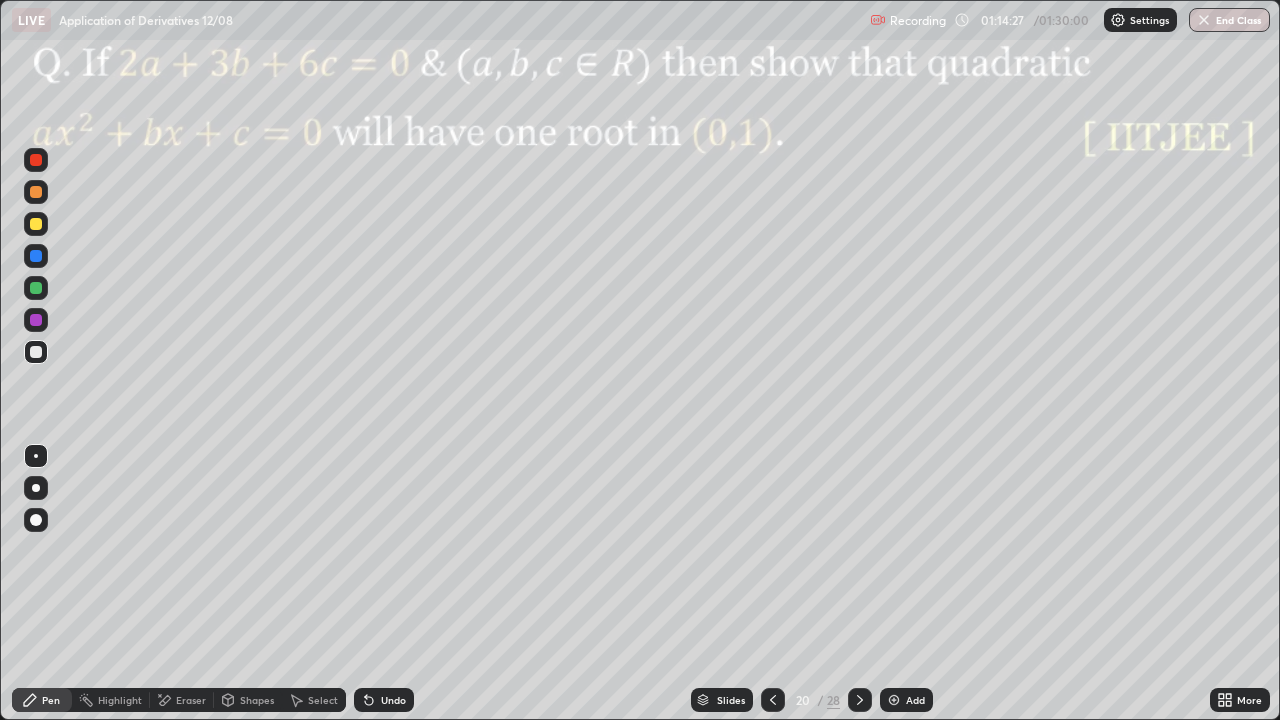 click on "Select" at bounding box center [314, 700] 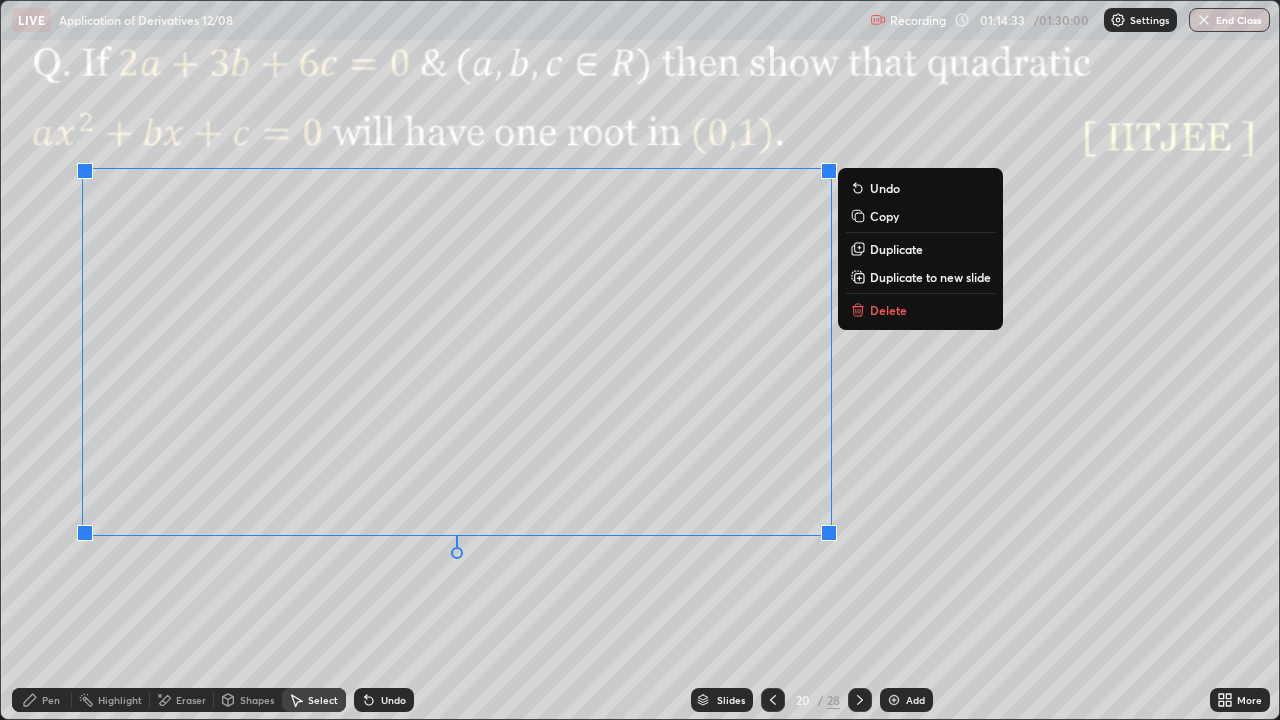 click on "0 ° Undo Copy Duplicate Duplicate to new slide Delete" at bounding box center (640, 360) 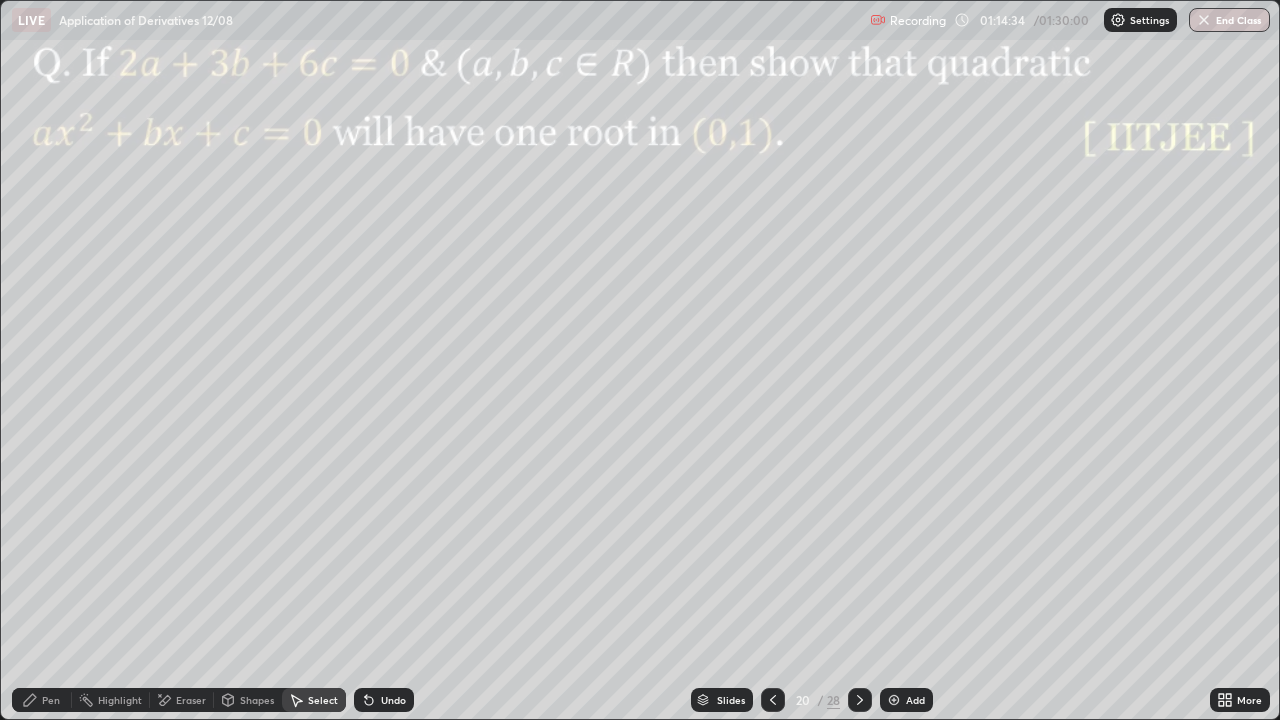 click on "Pen" at bounding box center (42, 700) 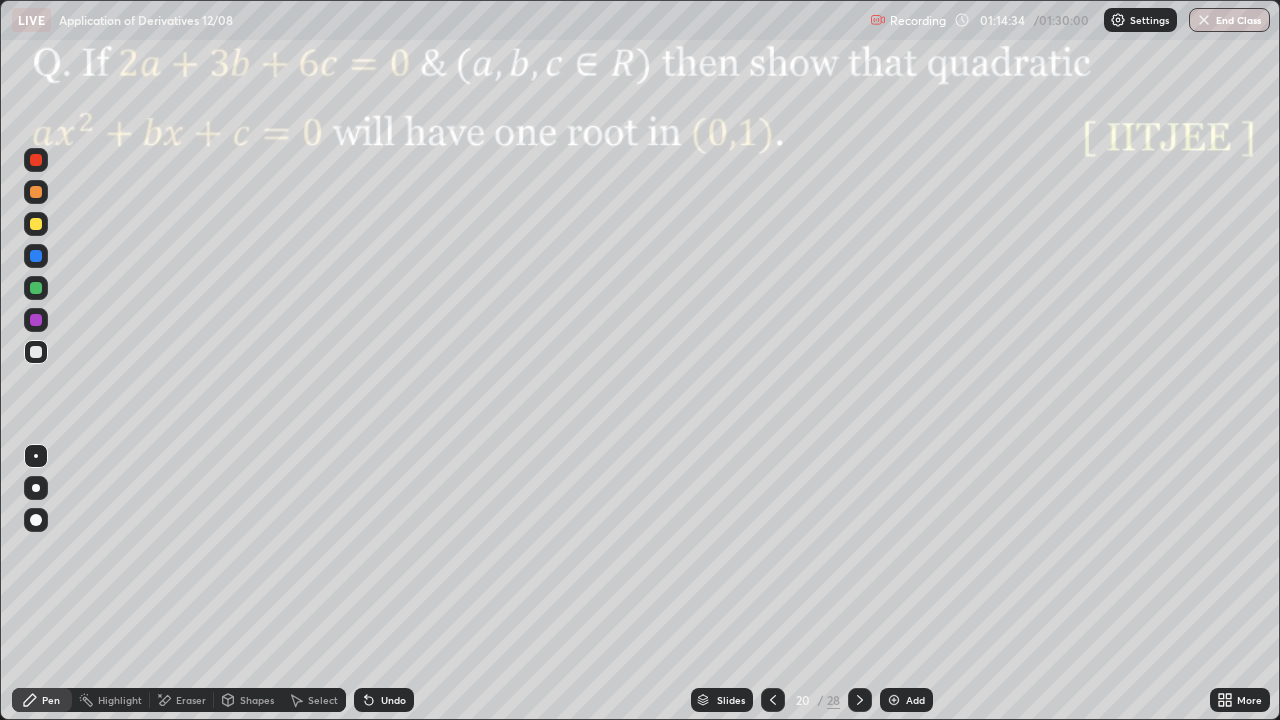 click at bounding box center [36, 320] 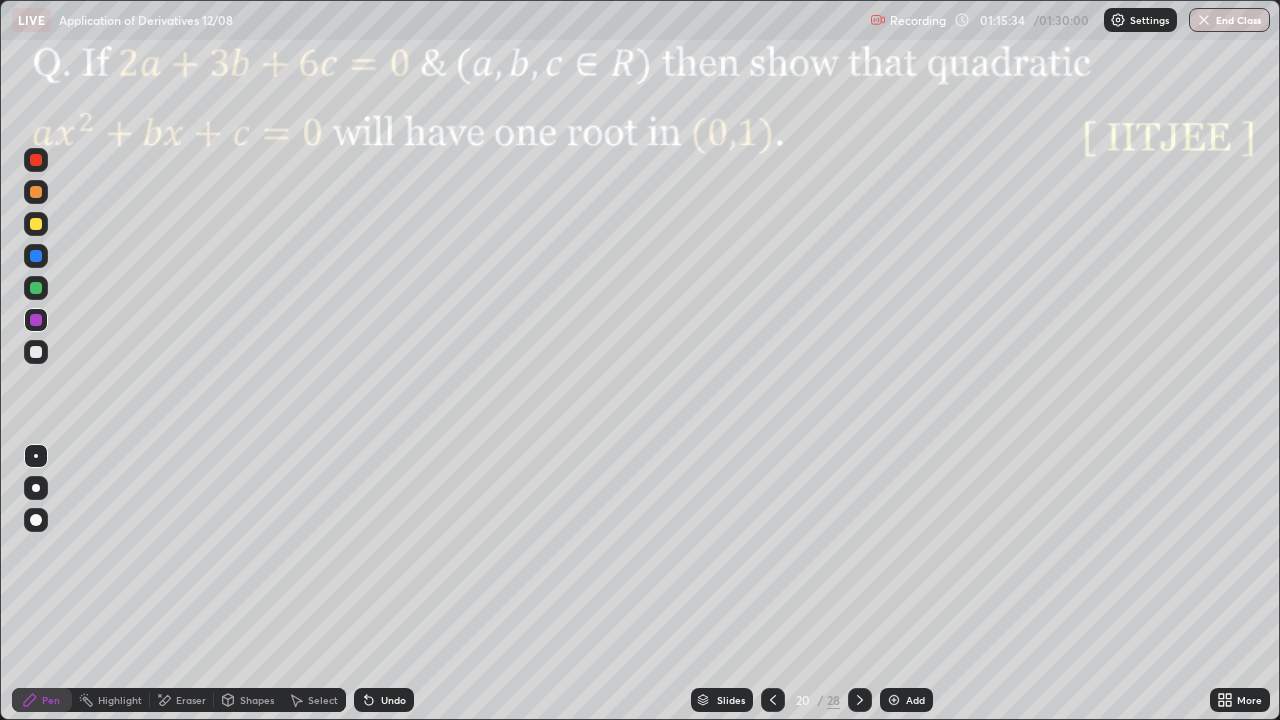 click 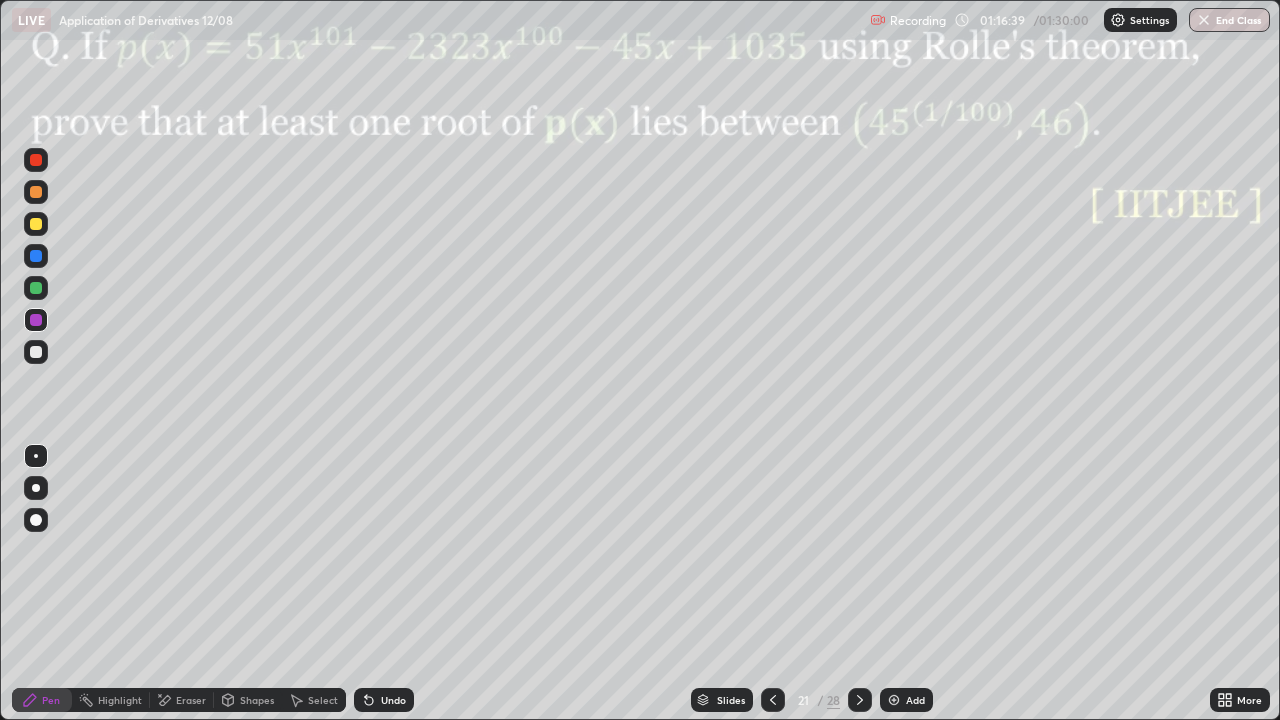 click 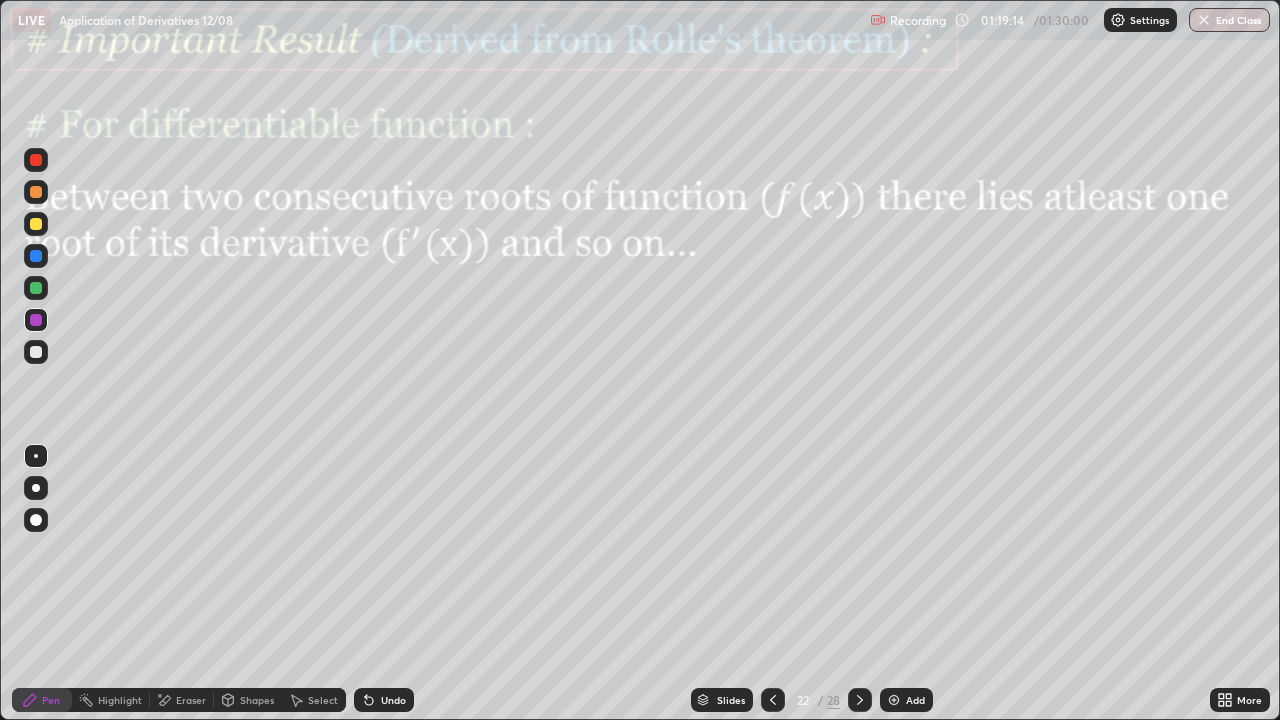 click on "Shapes" at bounding box center (257, 700) 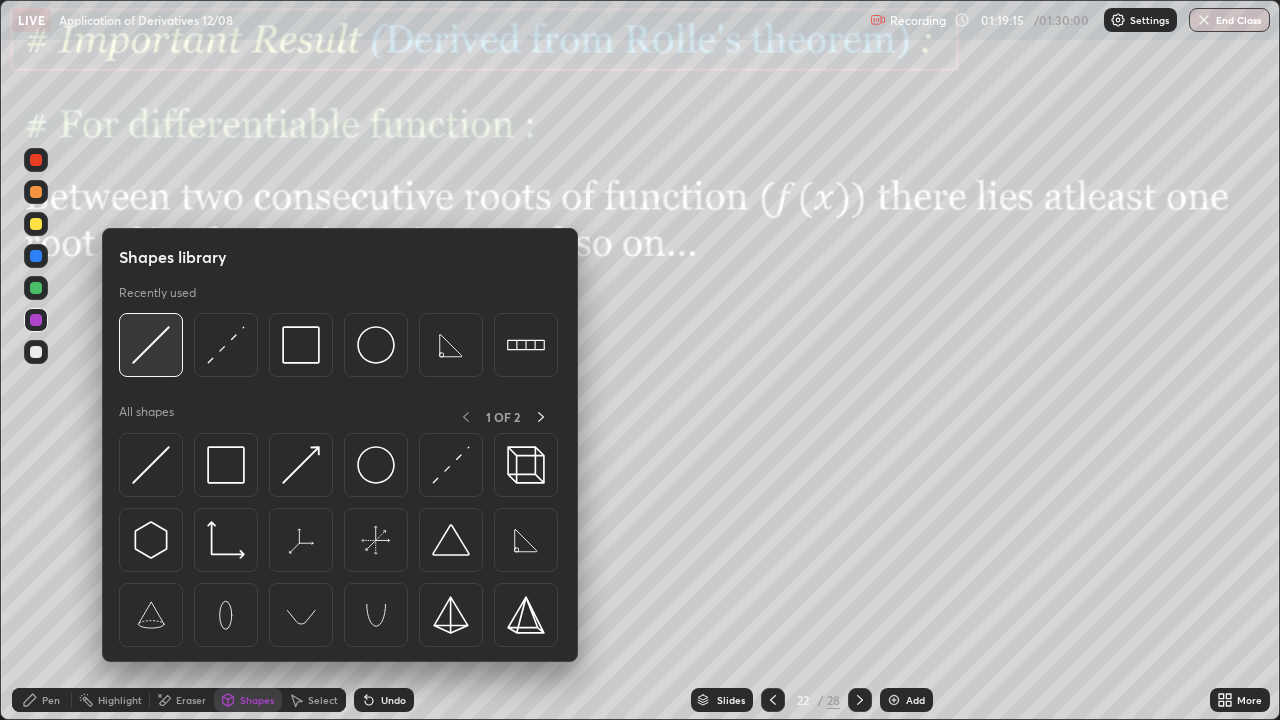 click at bounding box center (151, 345) 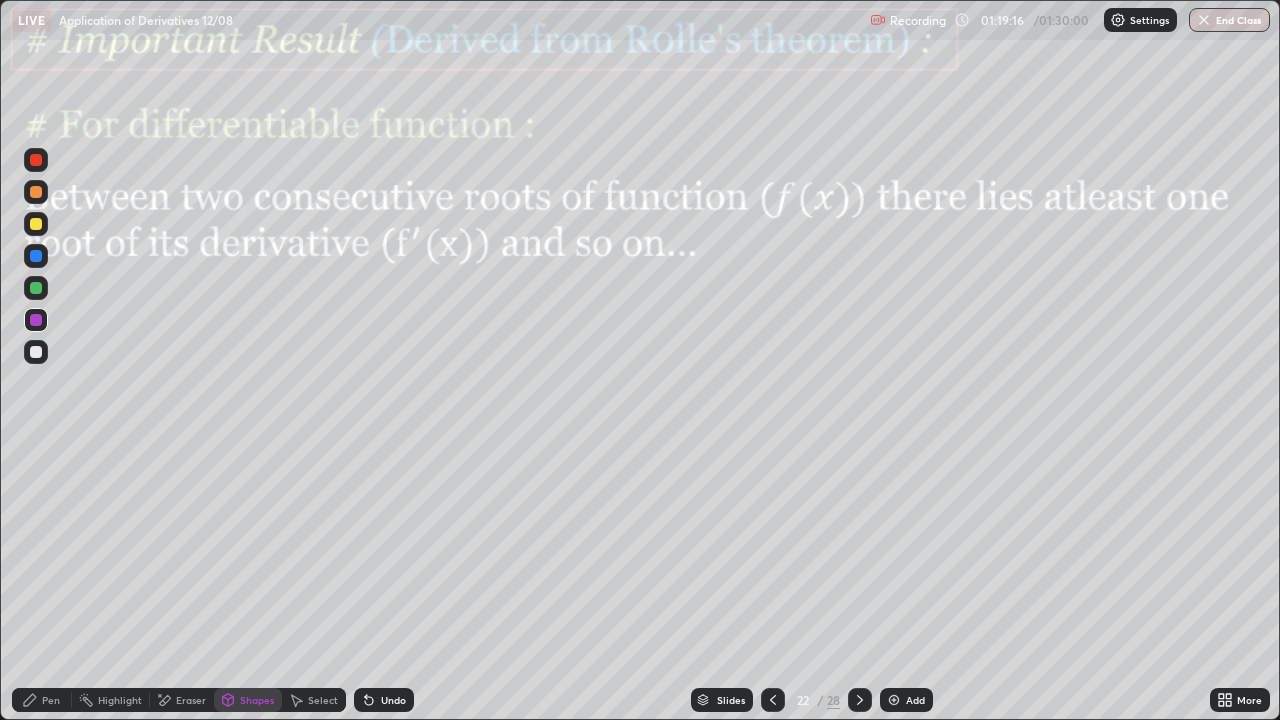 click at bounding box center (36, 320) 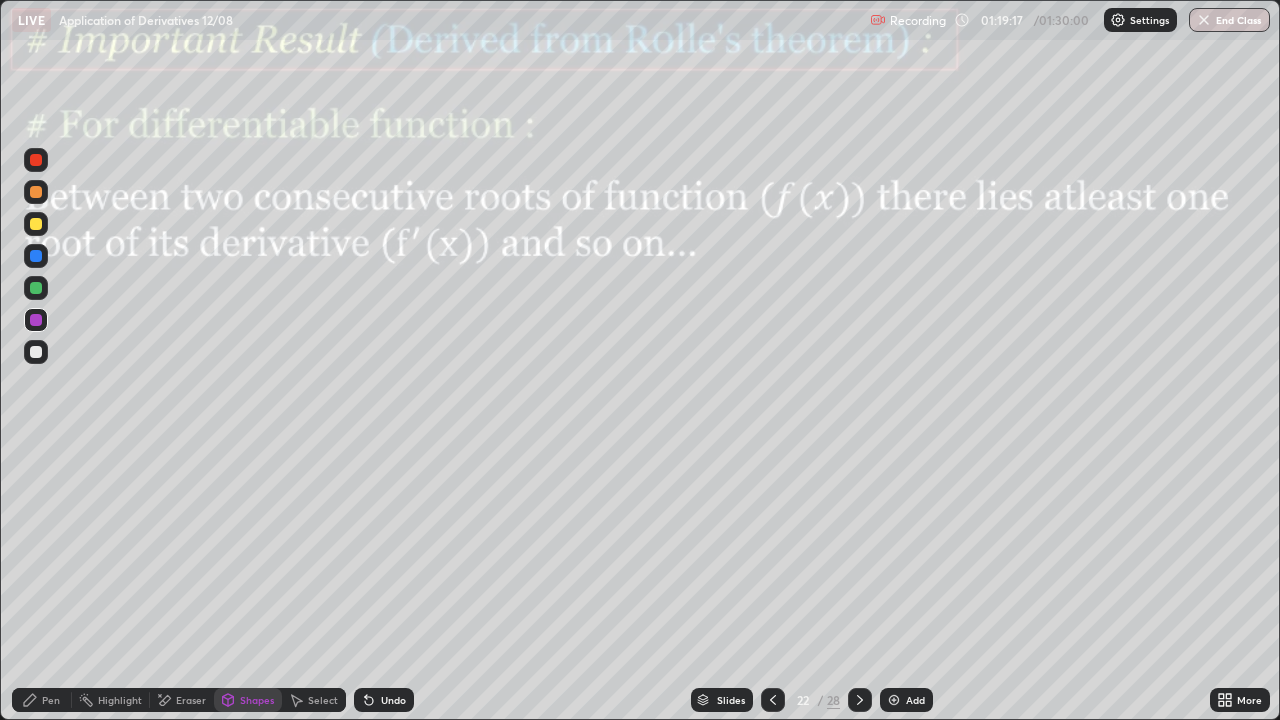 click at bounding box center (36, 352) 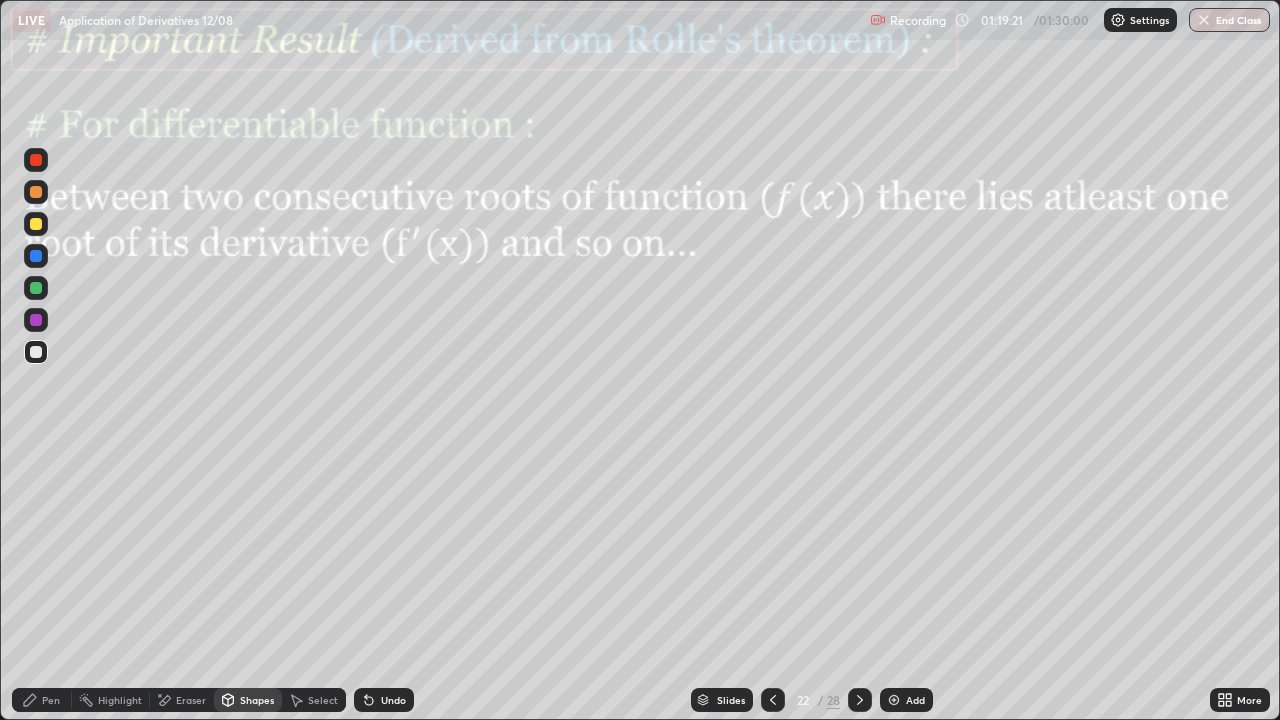 click on "Pen" at bounding box center (51, 700) 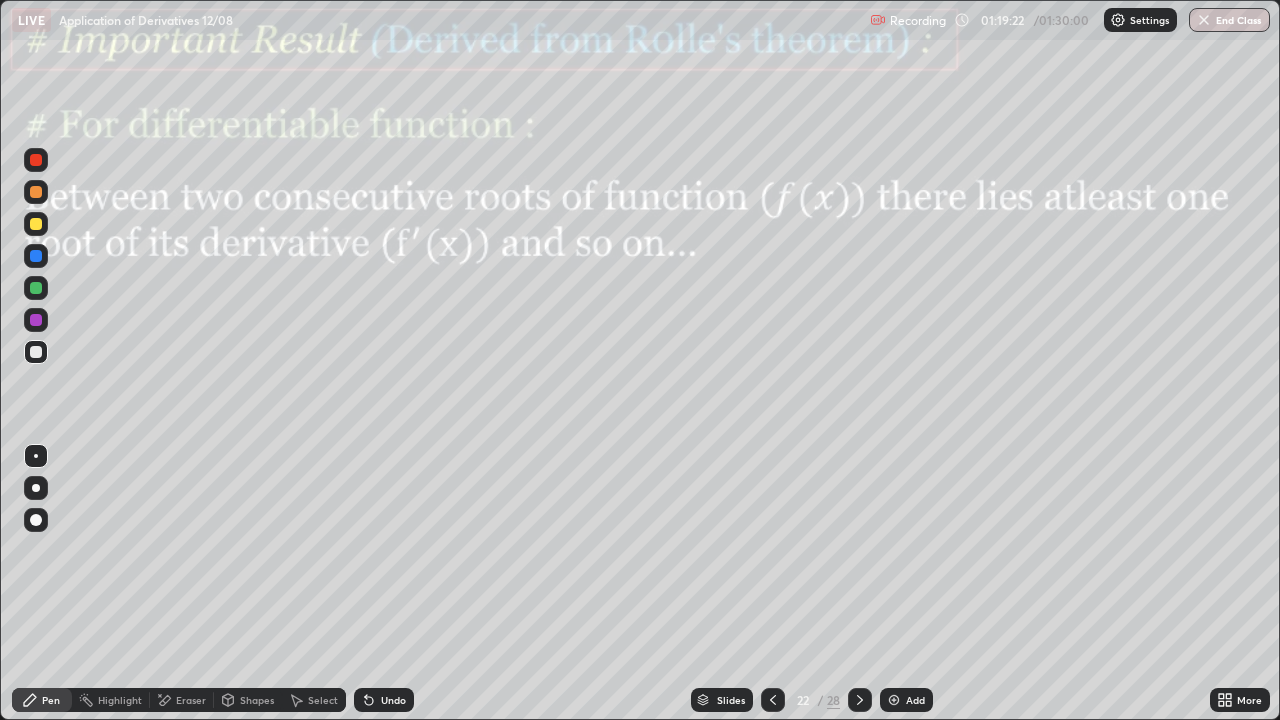 click at bounding box center (36, 320) 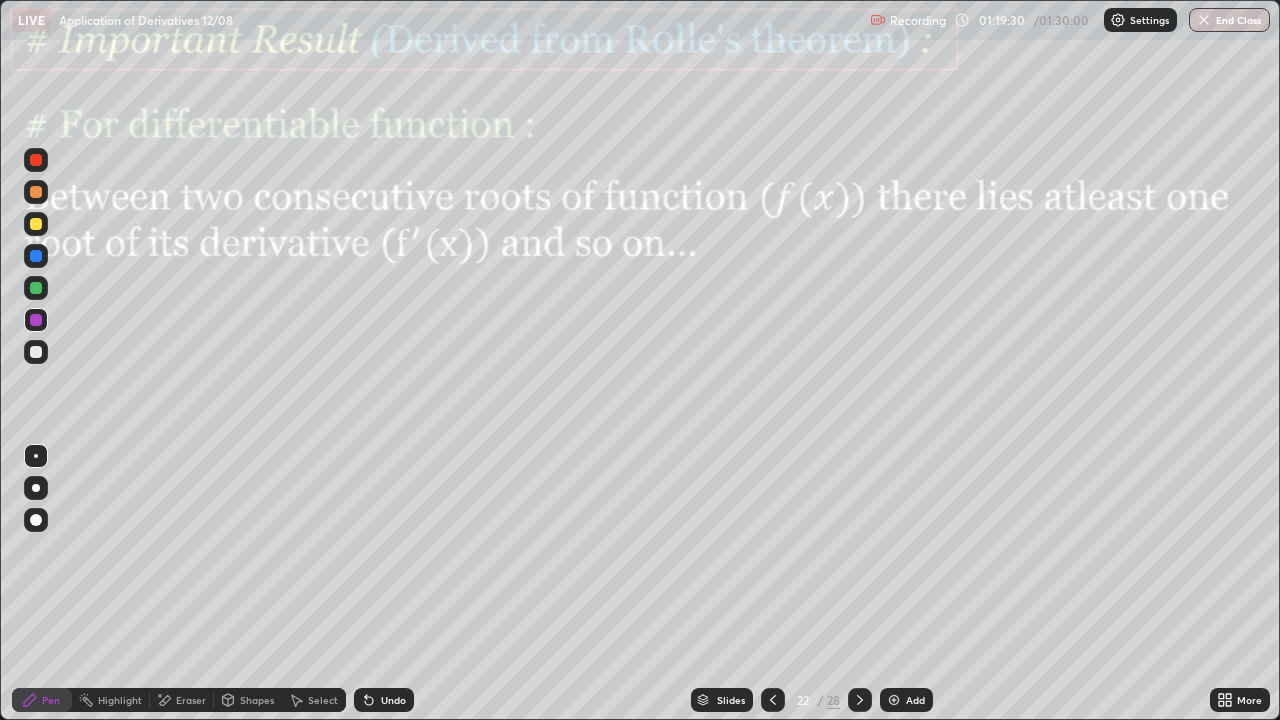 click on "Shapes" at bounding box center (257, 700) 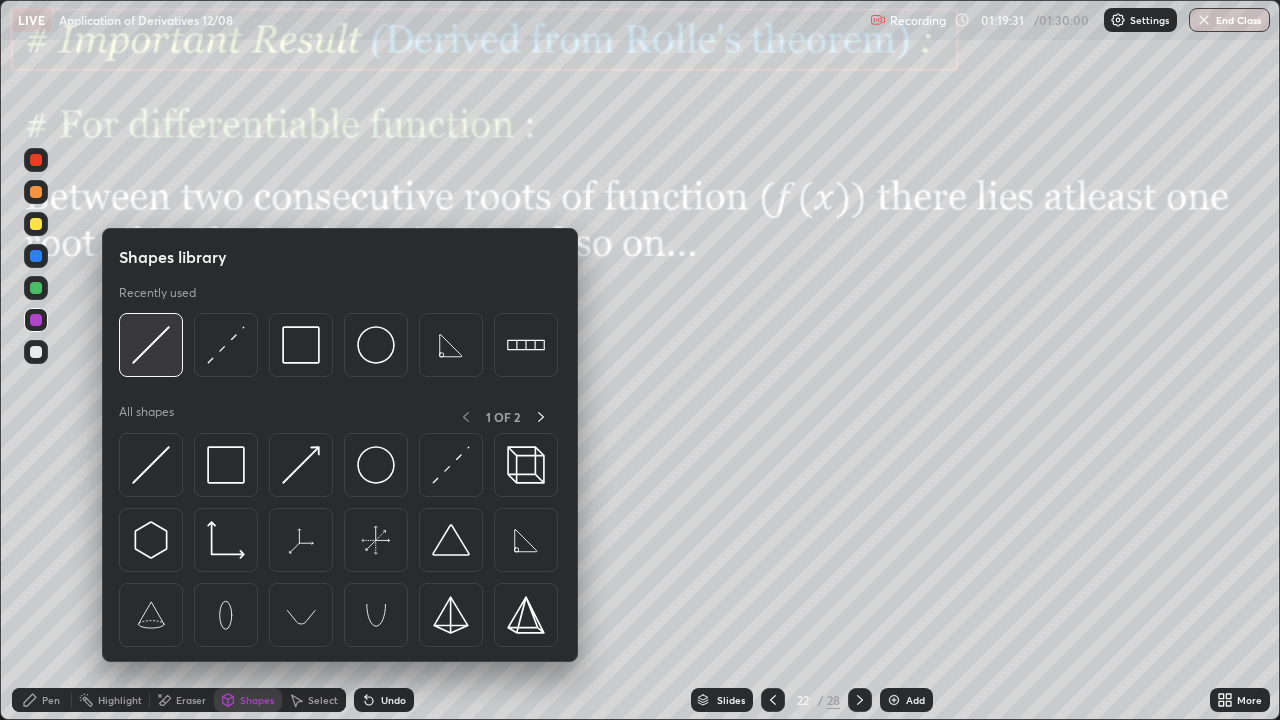 click at bounding box center [151, 345] 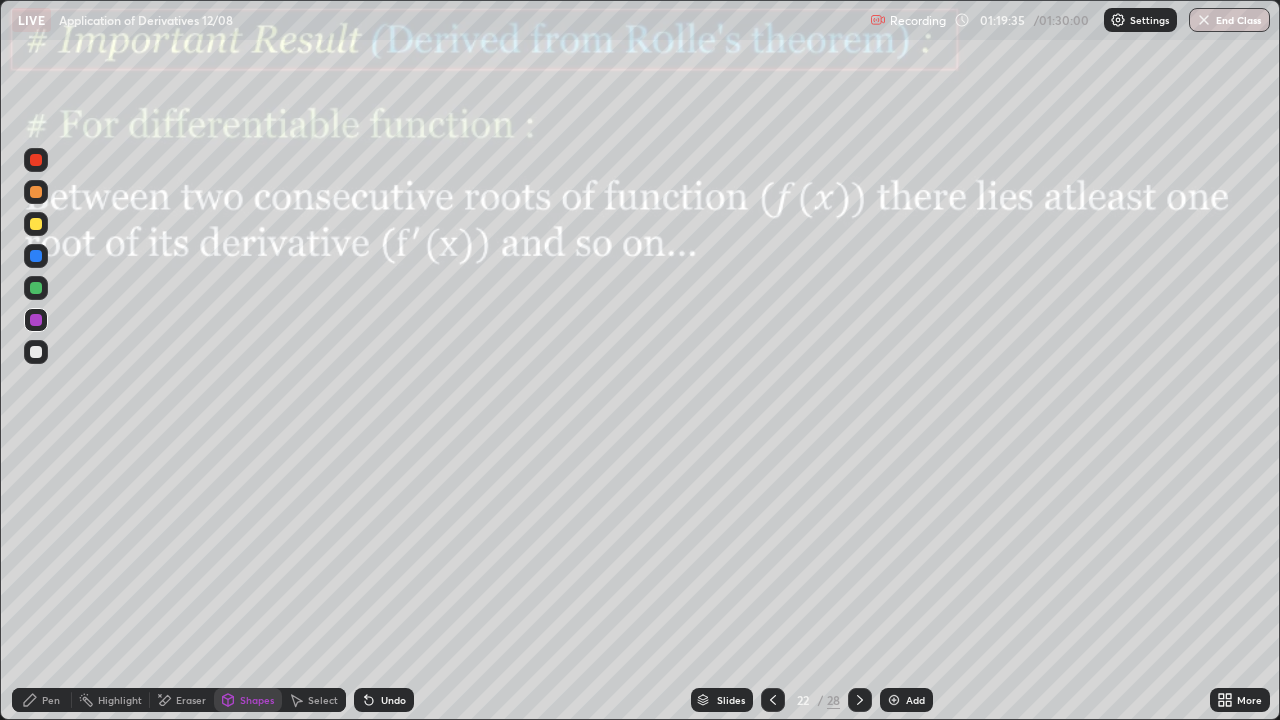 click on "Undo" at bounding box center [393, 700] 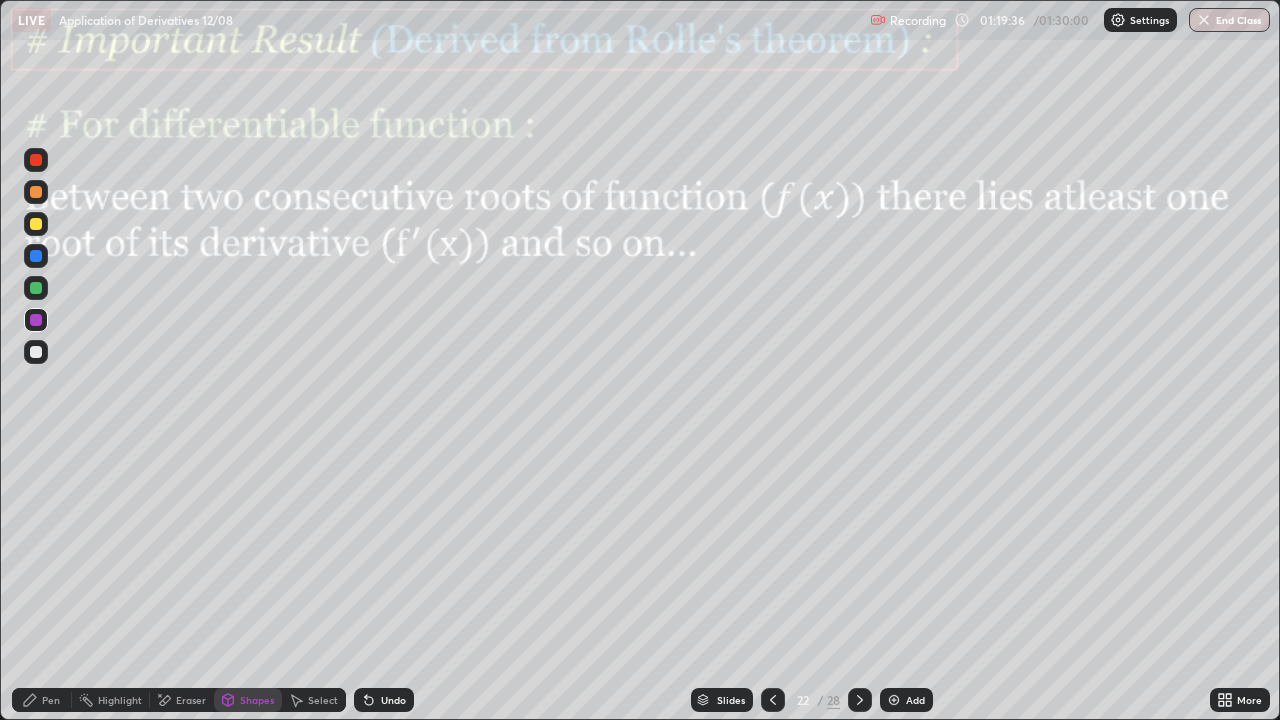 click at bounding box center [36, 352] 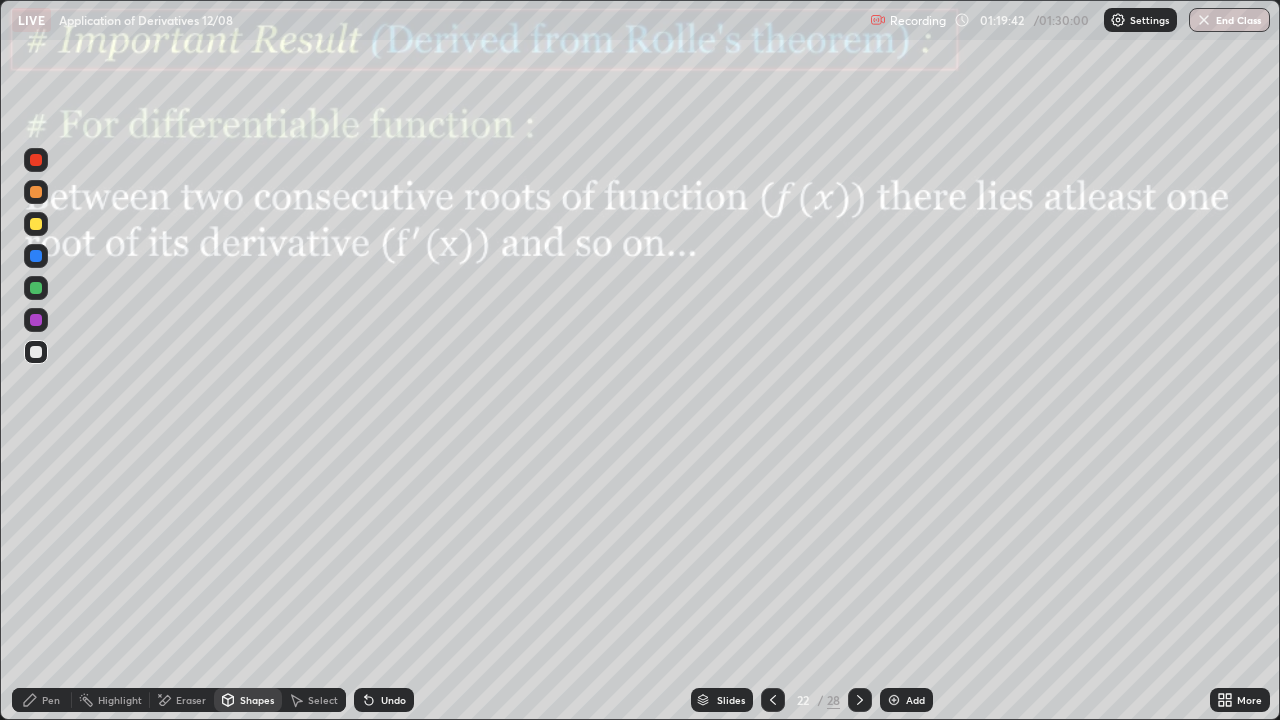 click on "Pen" at bounding box center [51, 700] 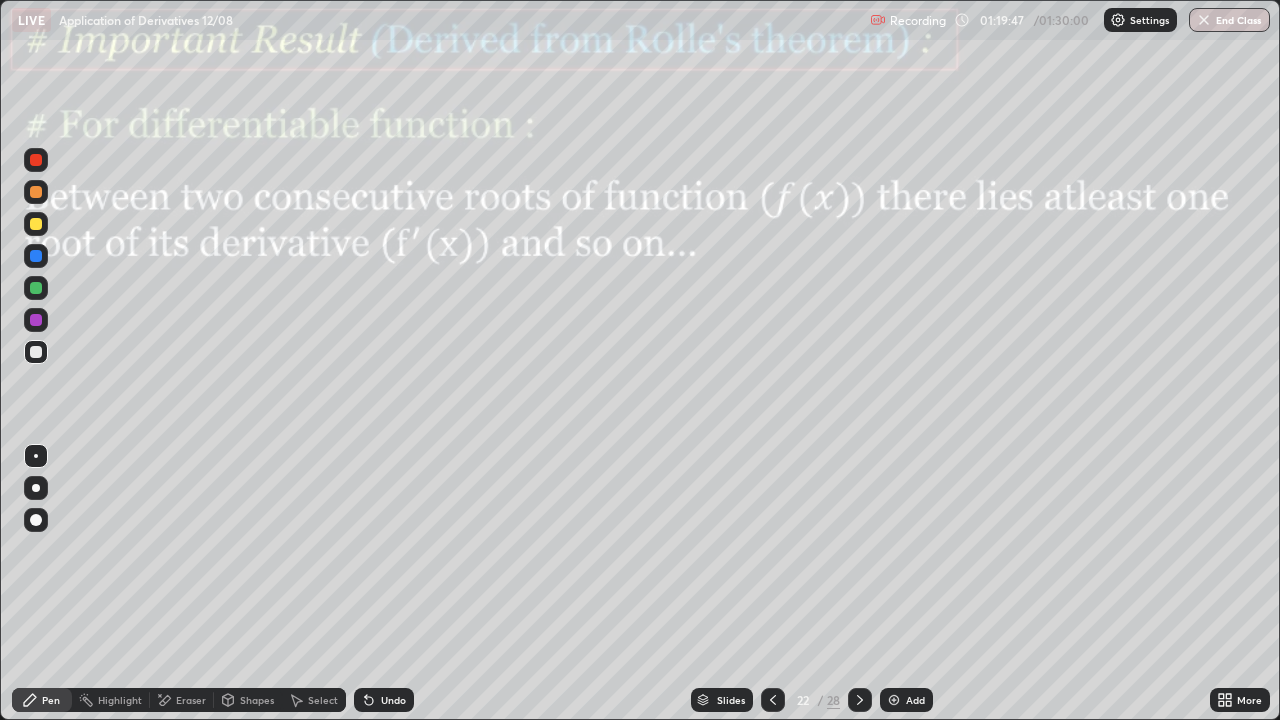 click at bounding box center (36, 256) 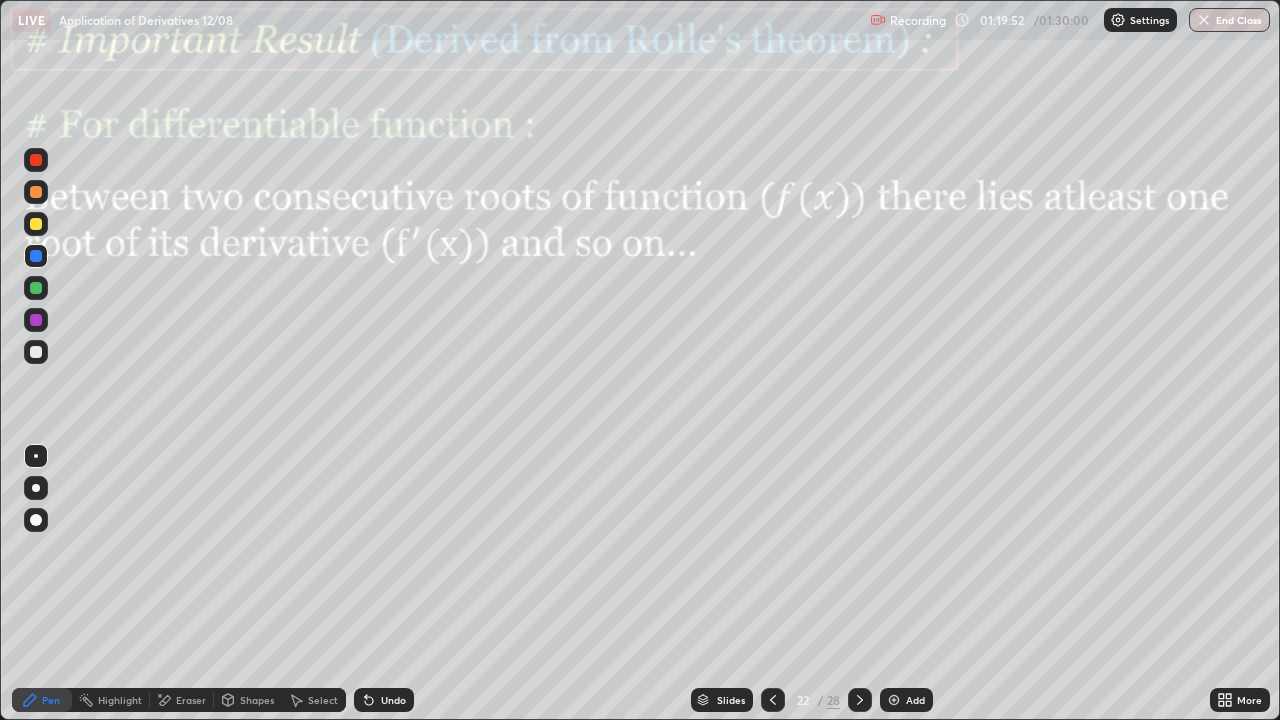 click at bounding box center [36, 320] 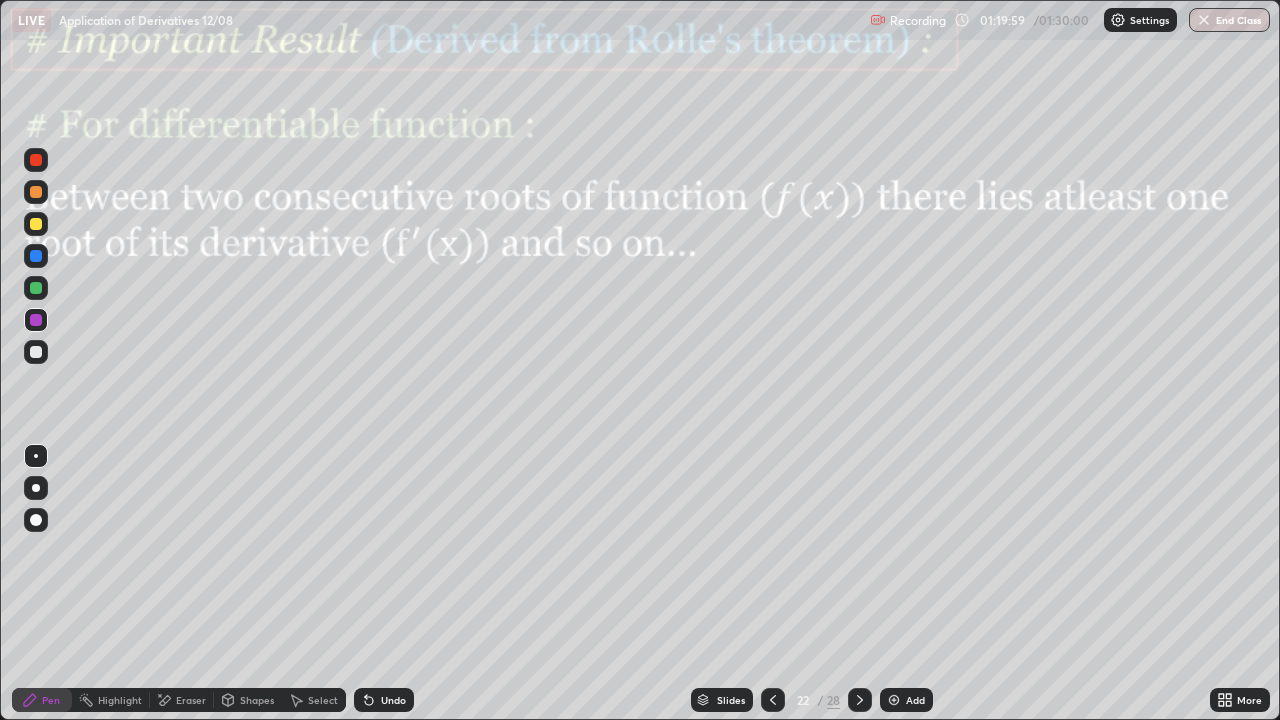 click at bounding box center (36, 288) 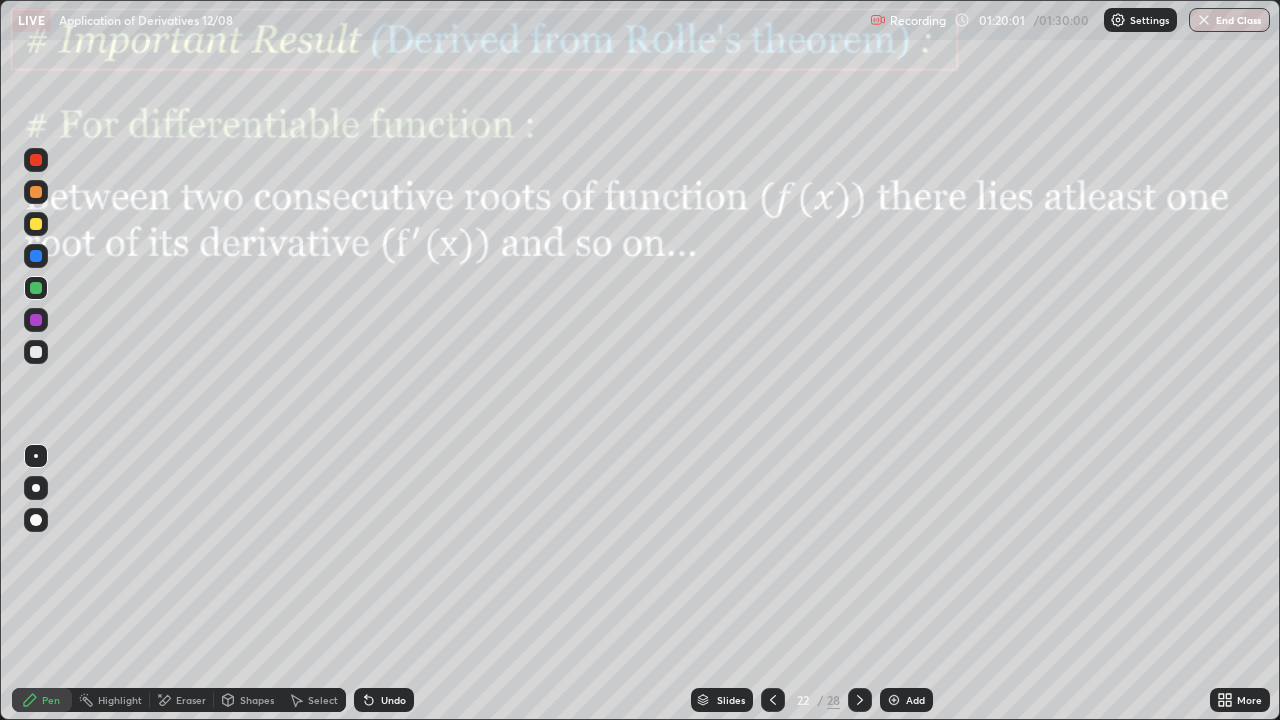 click at bounding box center [36, 488] 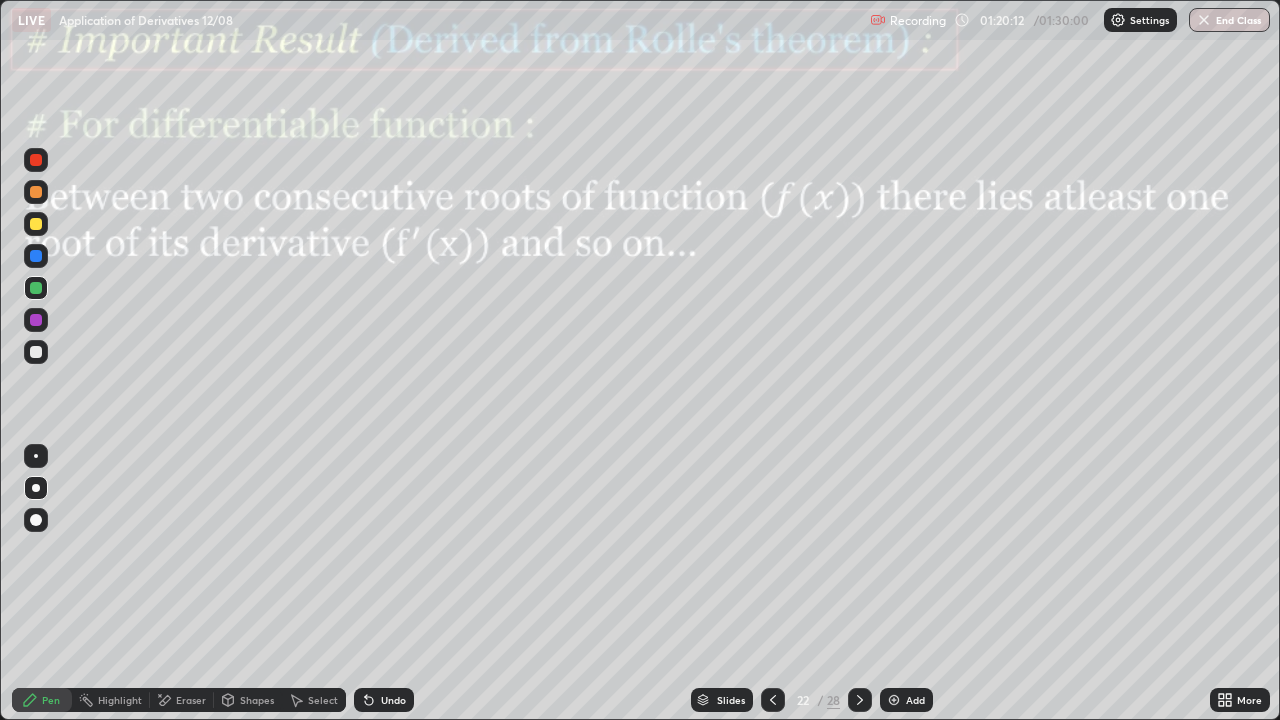 click at bounding box center [36, 560] 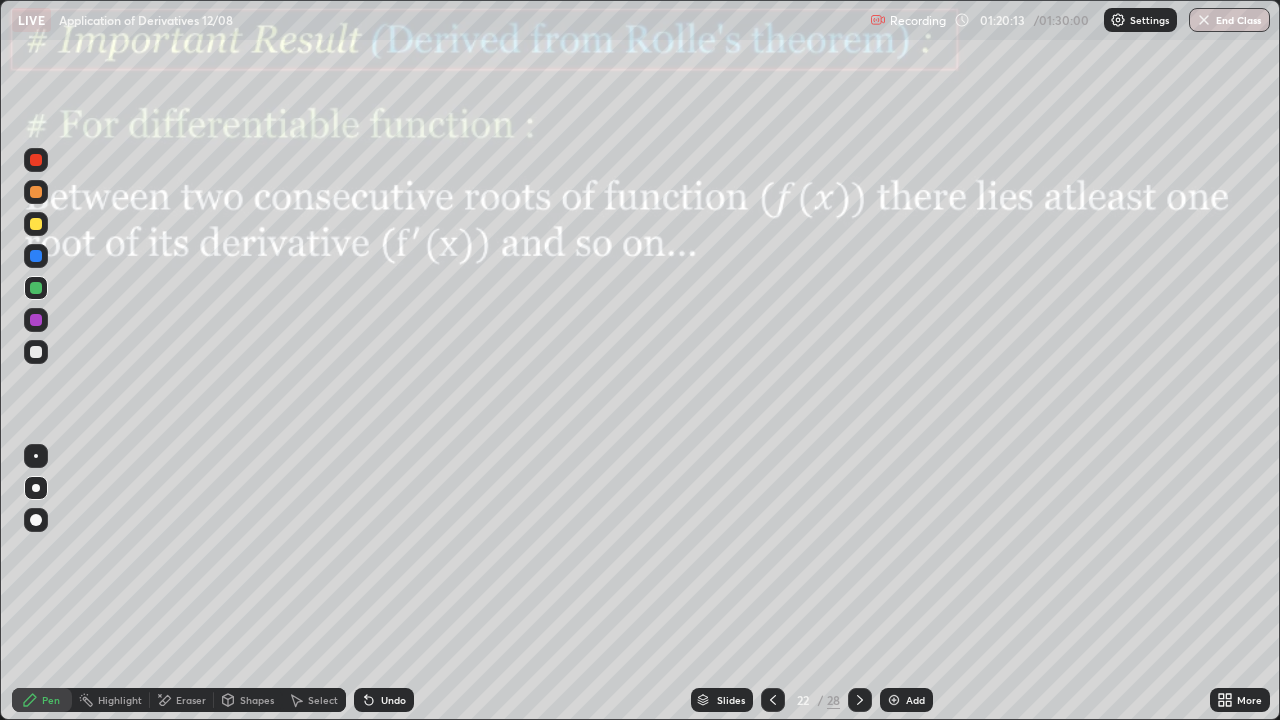 click 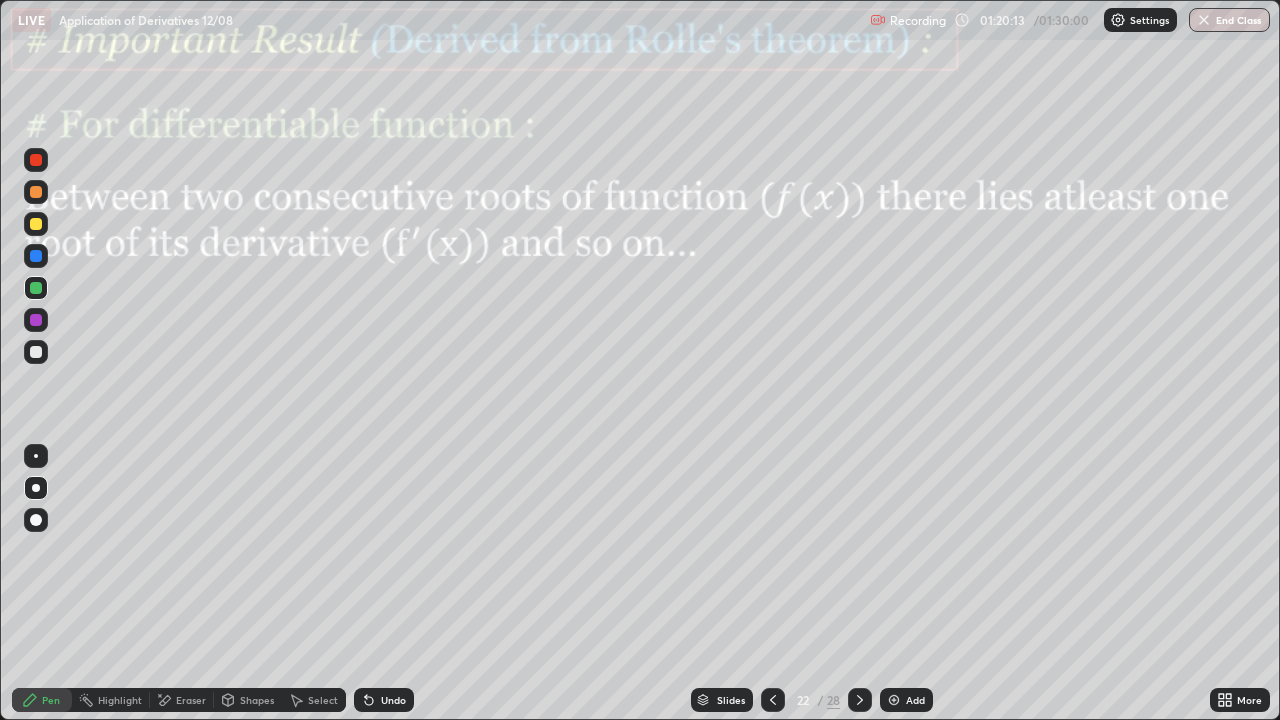 click at bounding box center [36, 456] 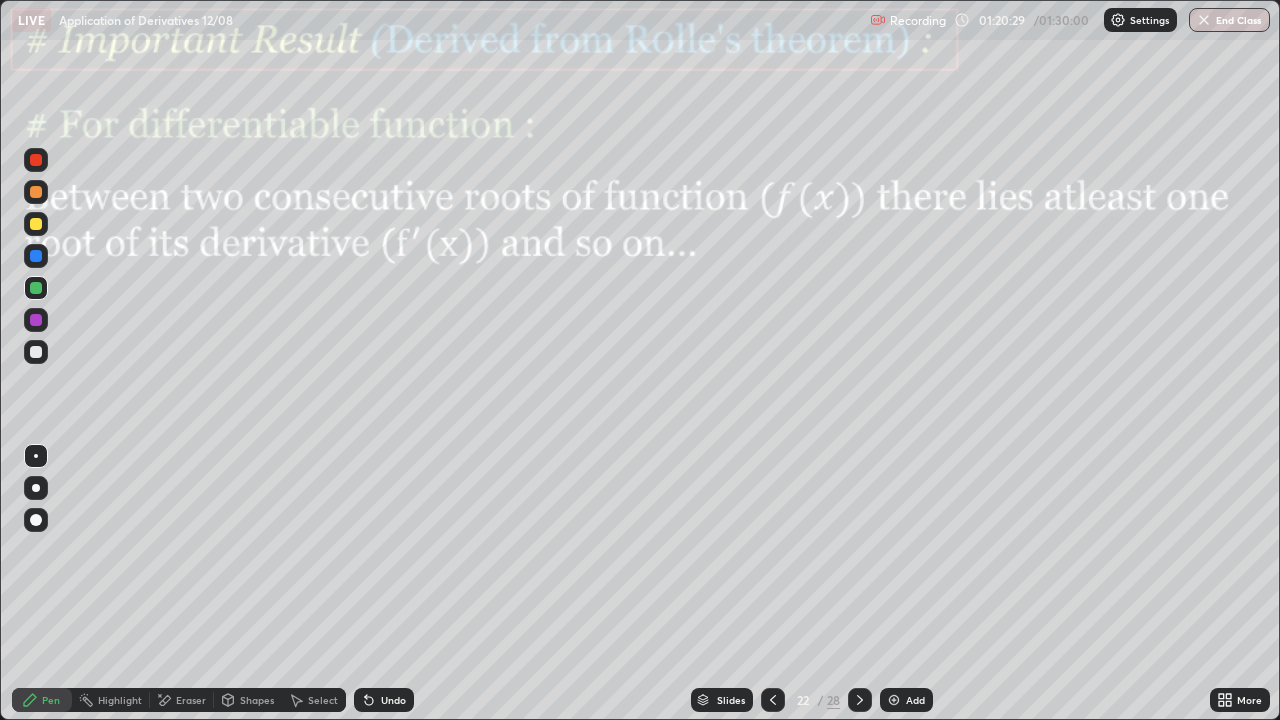 click on "Shapes" at bounding box center (257, 700) 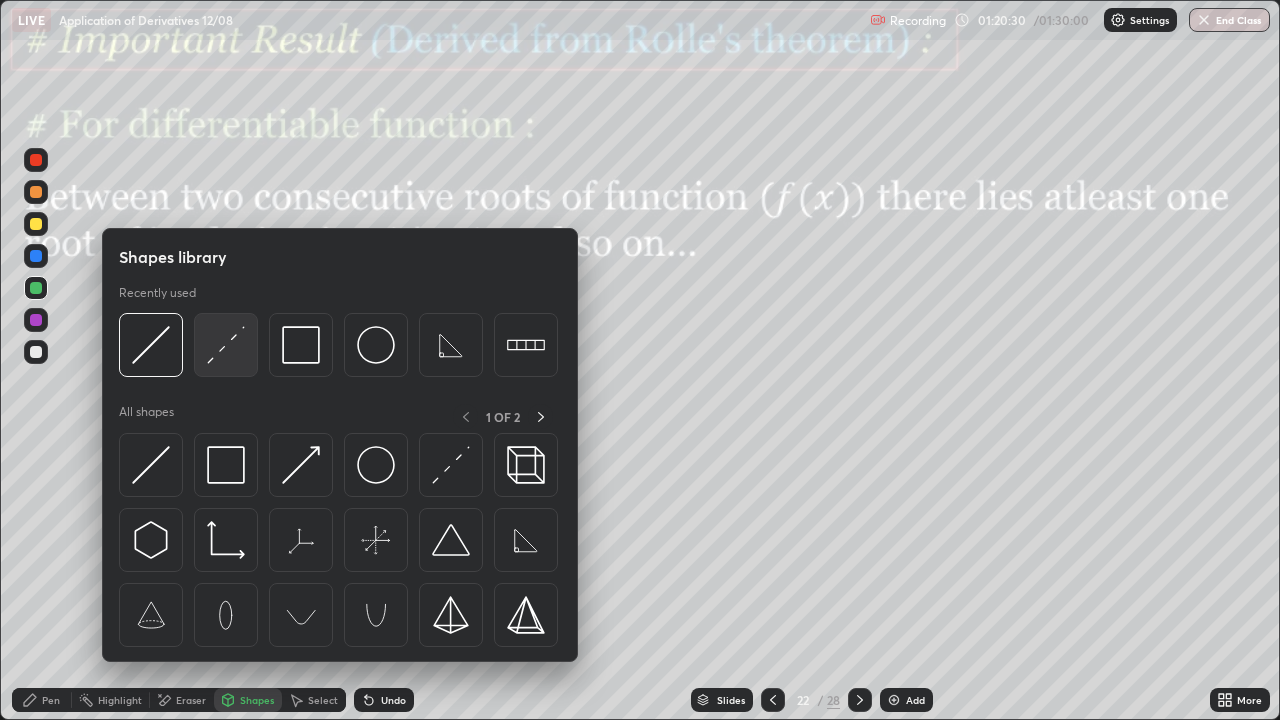 click at bounding box center (226, 345) 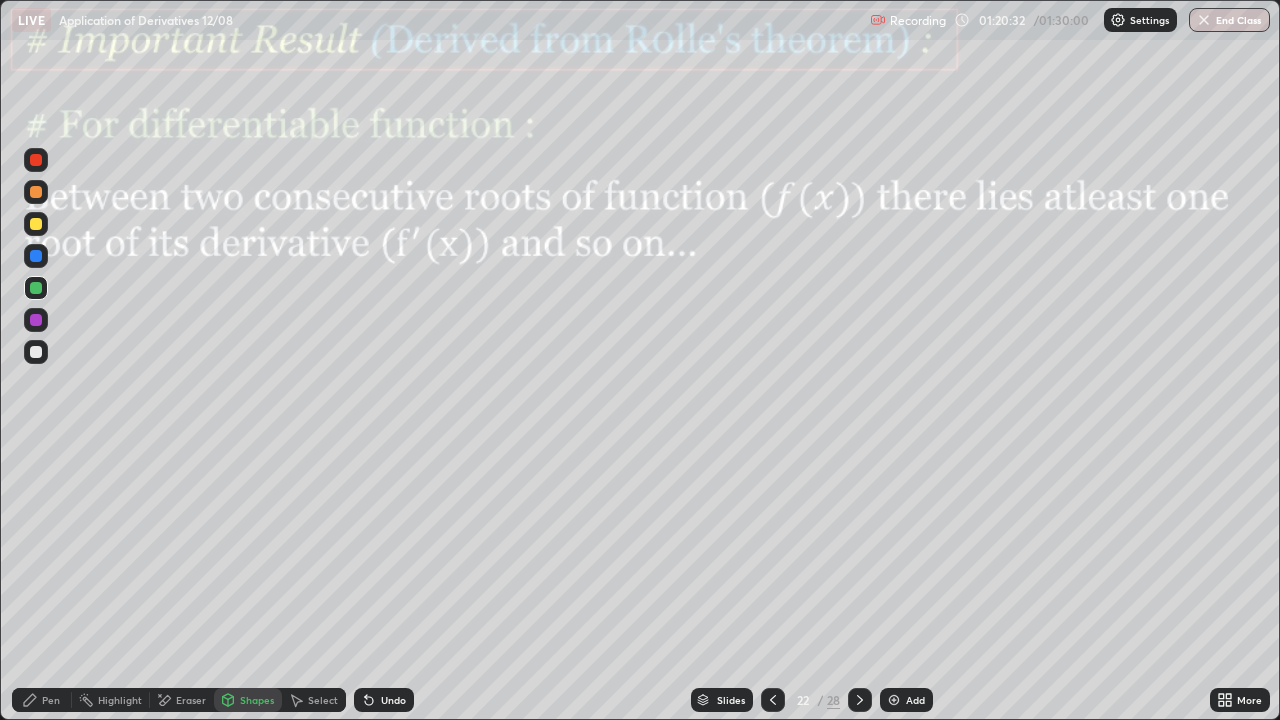 click on "Shapes" at bounding box center [257, 700] 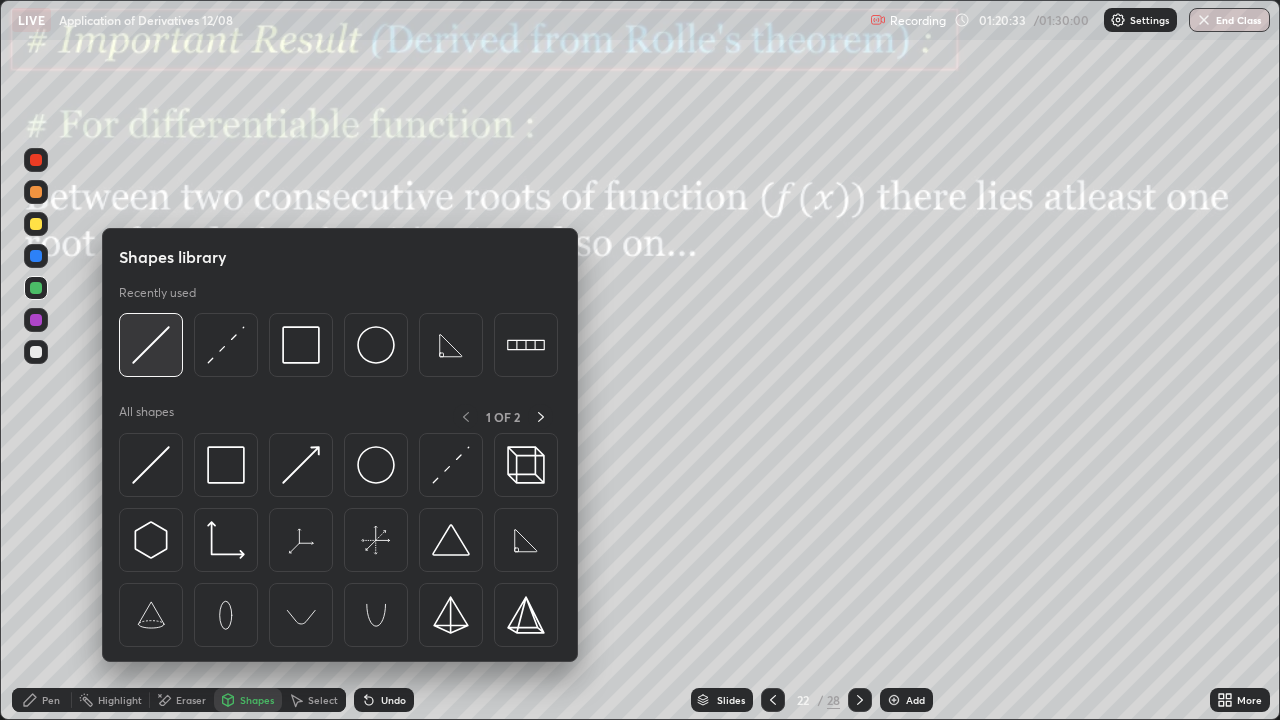click at bounding box center [151, 345] 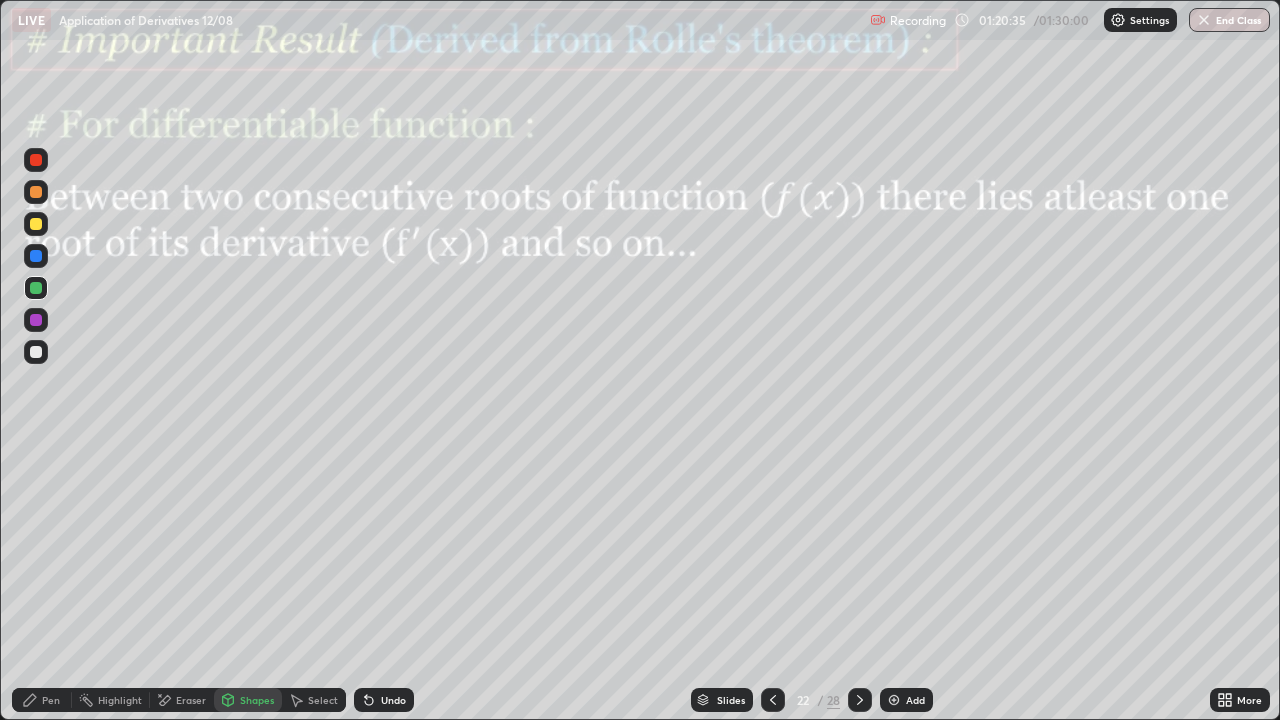 click at bounding box center (36, 224) 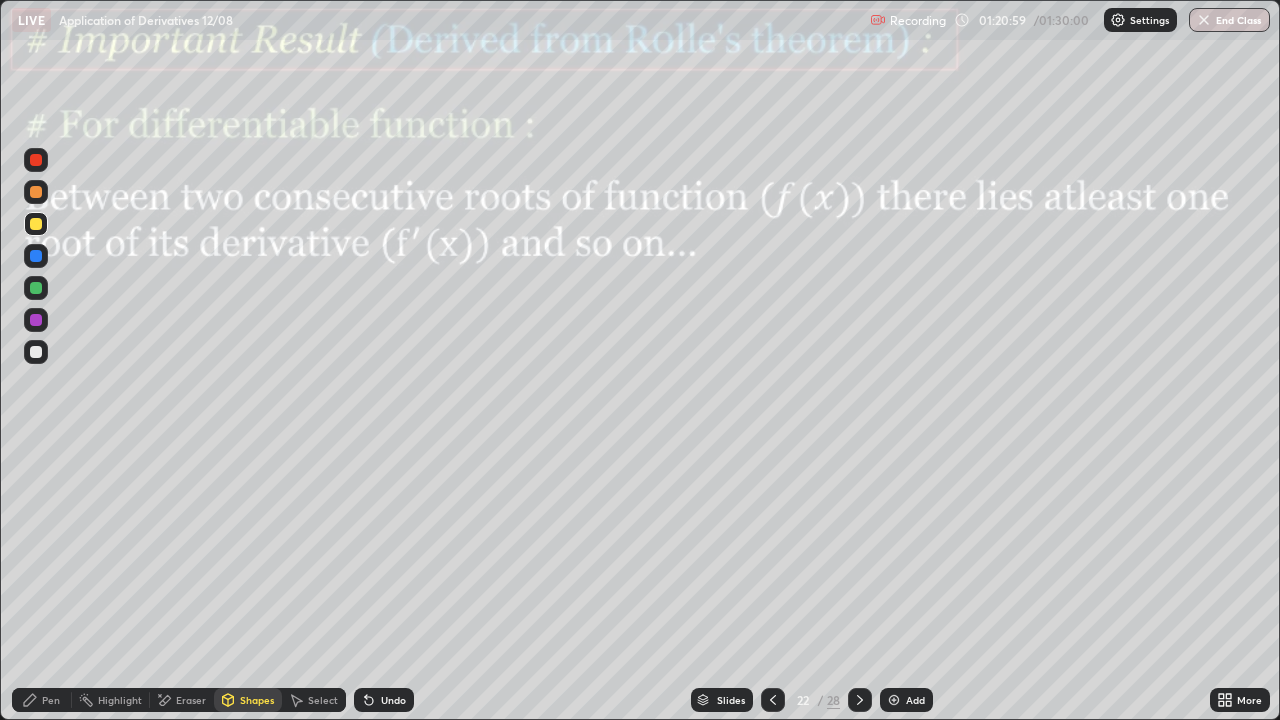click on "Shapes" at bounding box center [257, 700] 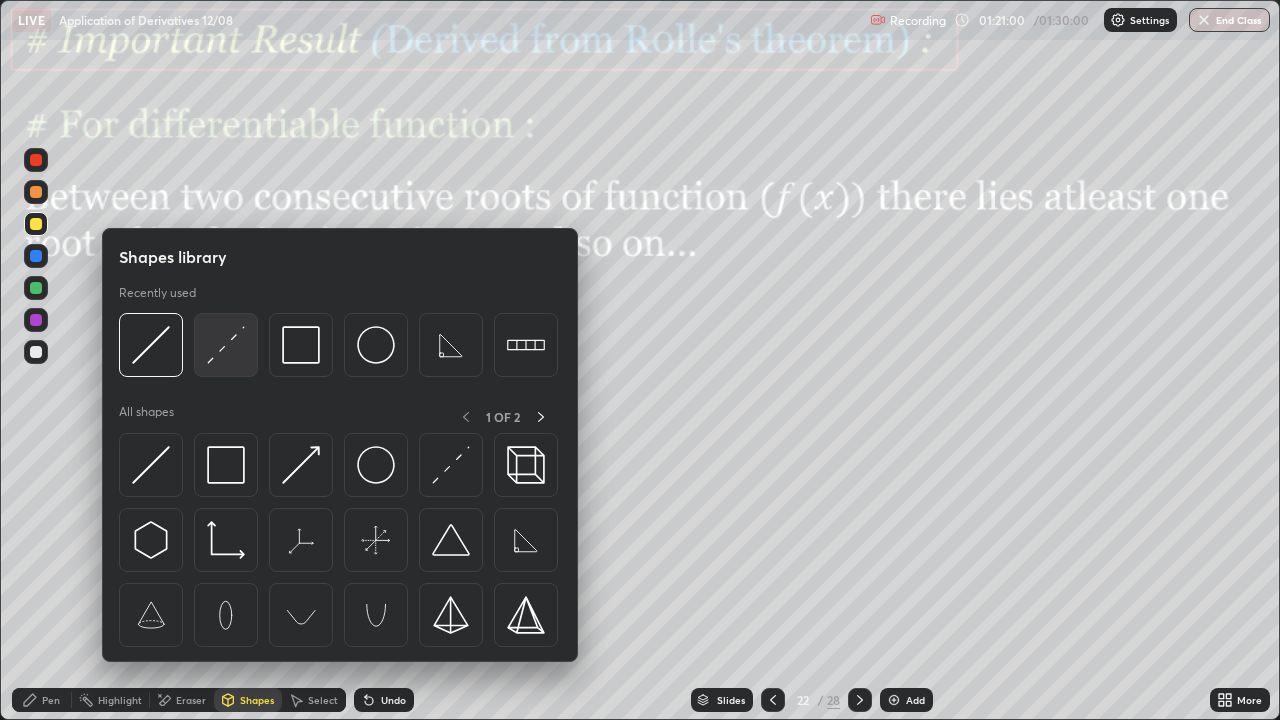 click at bounding box center [226, 345] 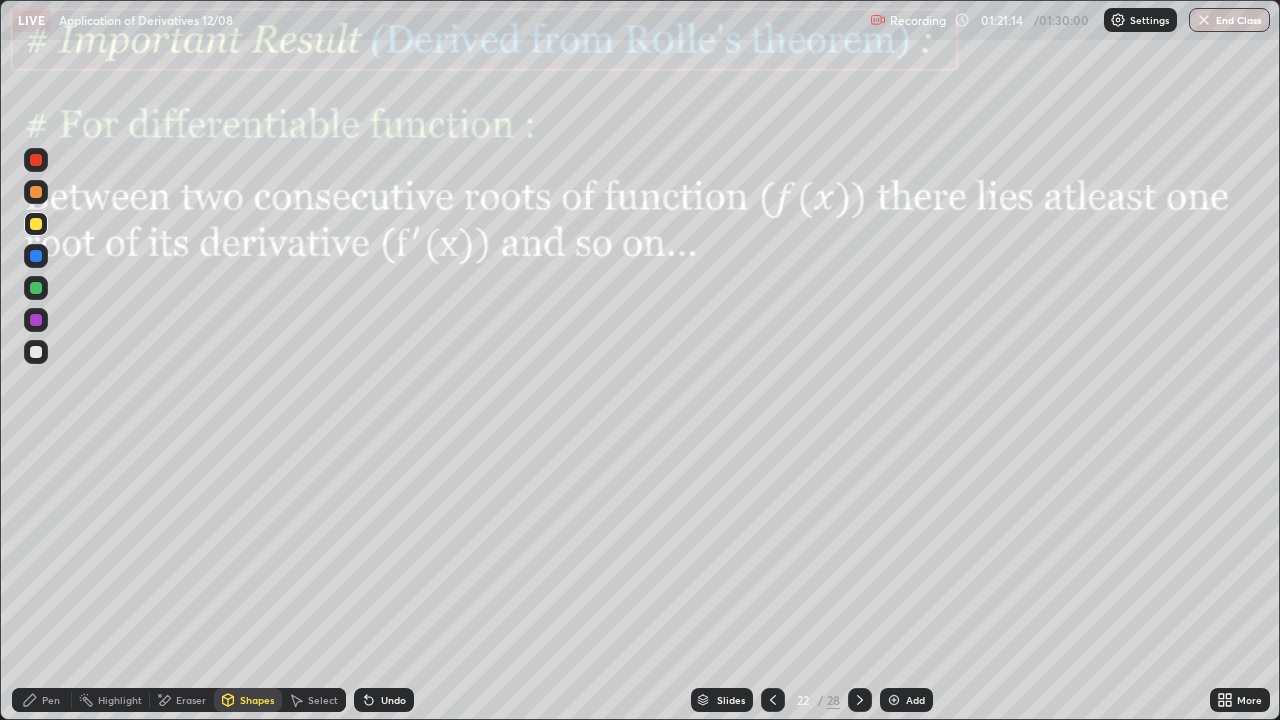 click on "Pen" at bounding box center [51, 700] 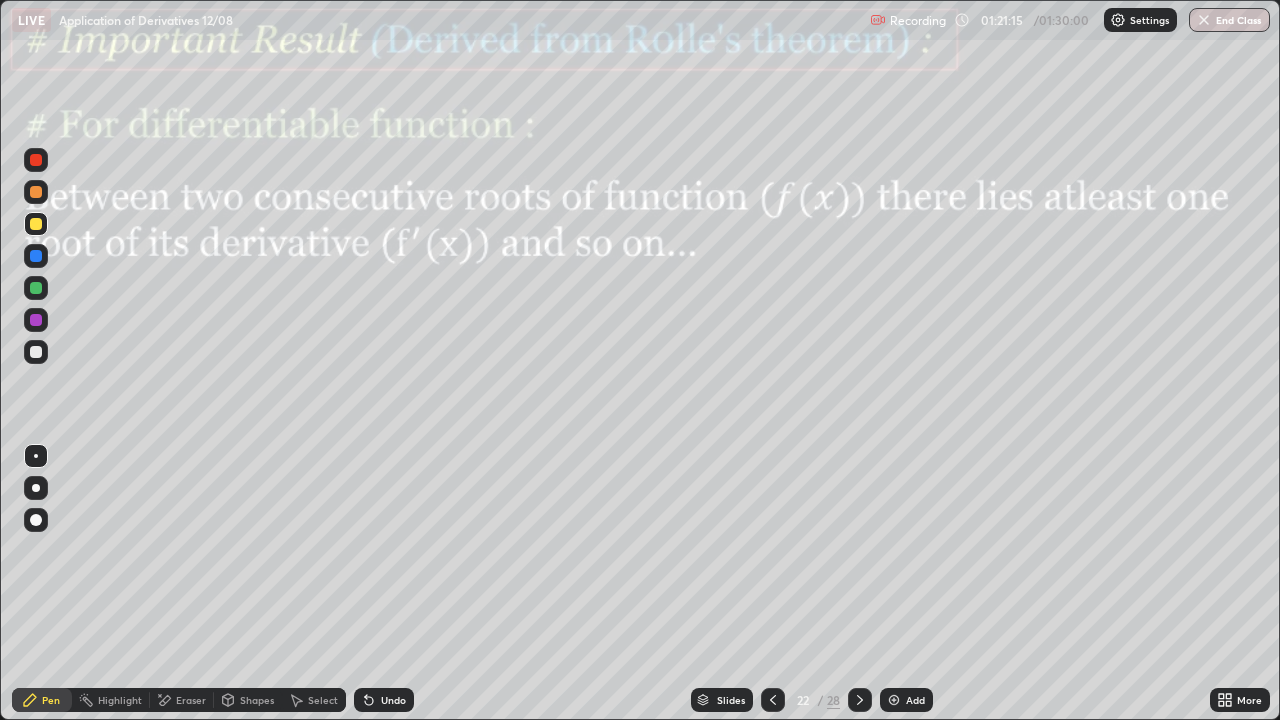 click at bounding box center (36, 288) 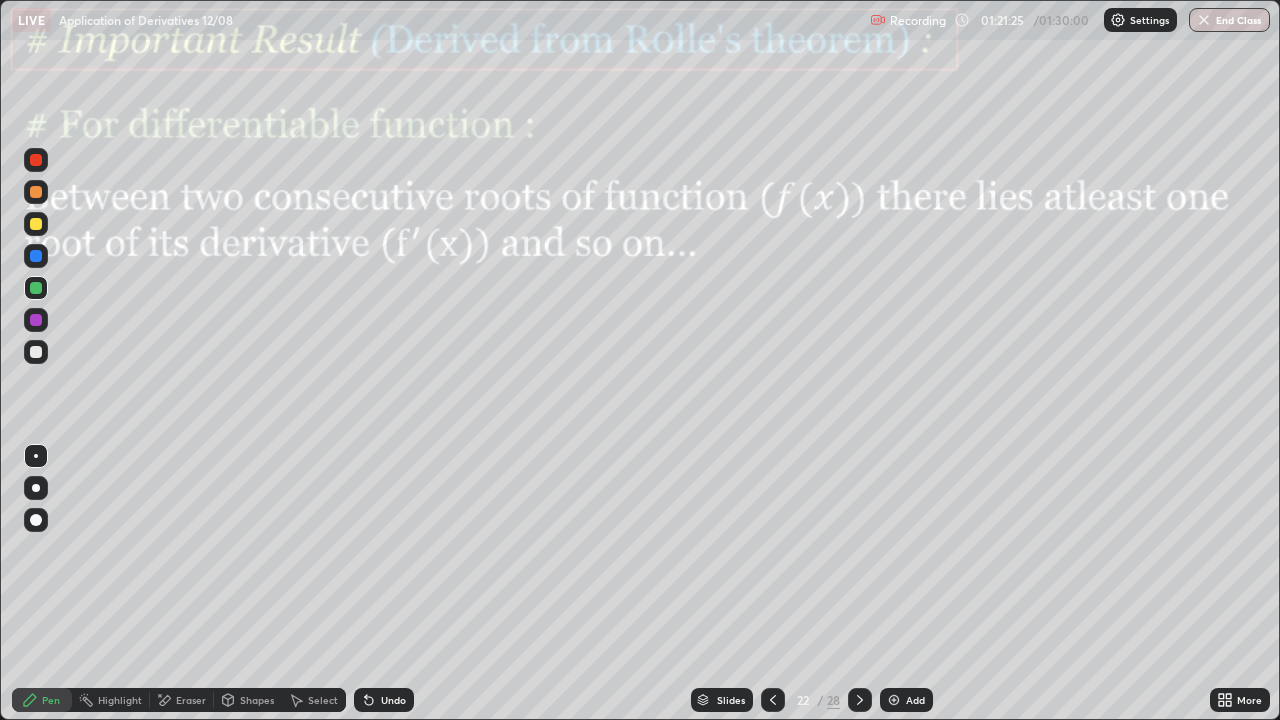 click on "Undo" at bounding box center (384, 700) 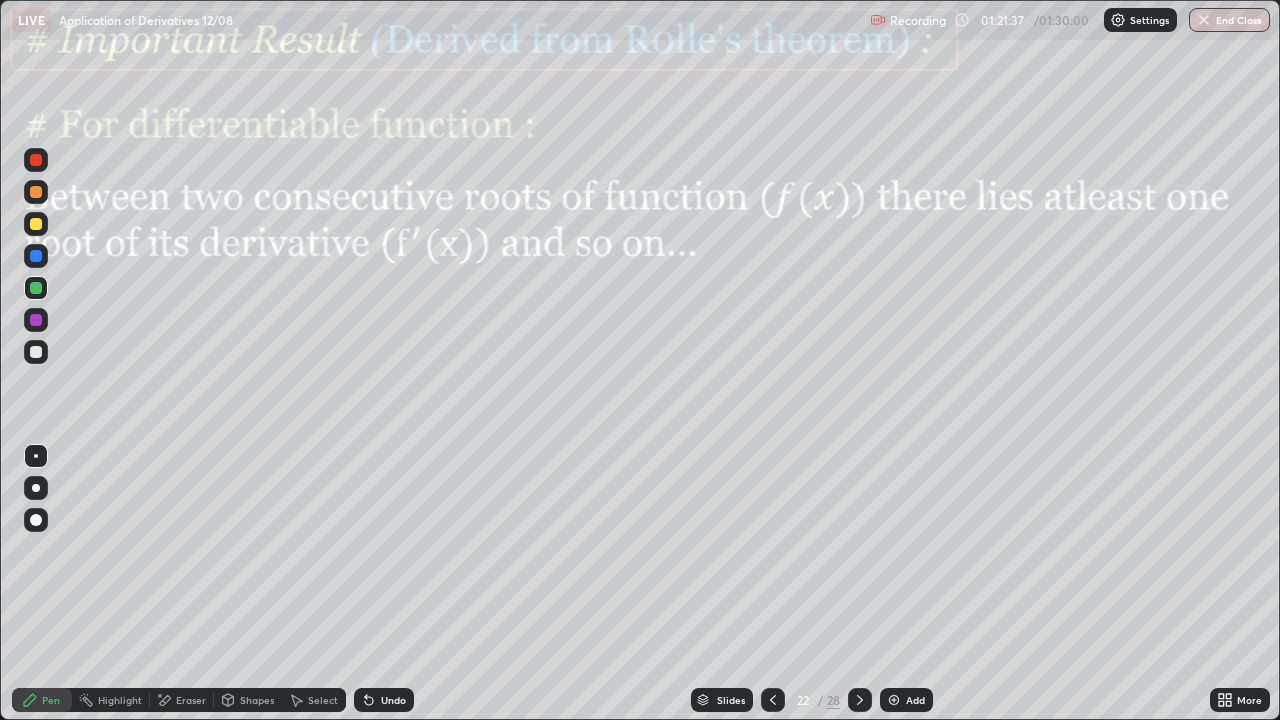 click on "Undo" at bounding box center [393, 700] 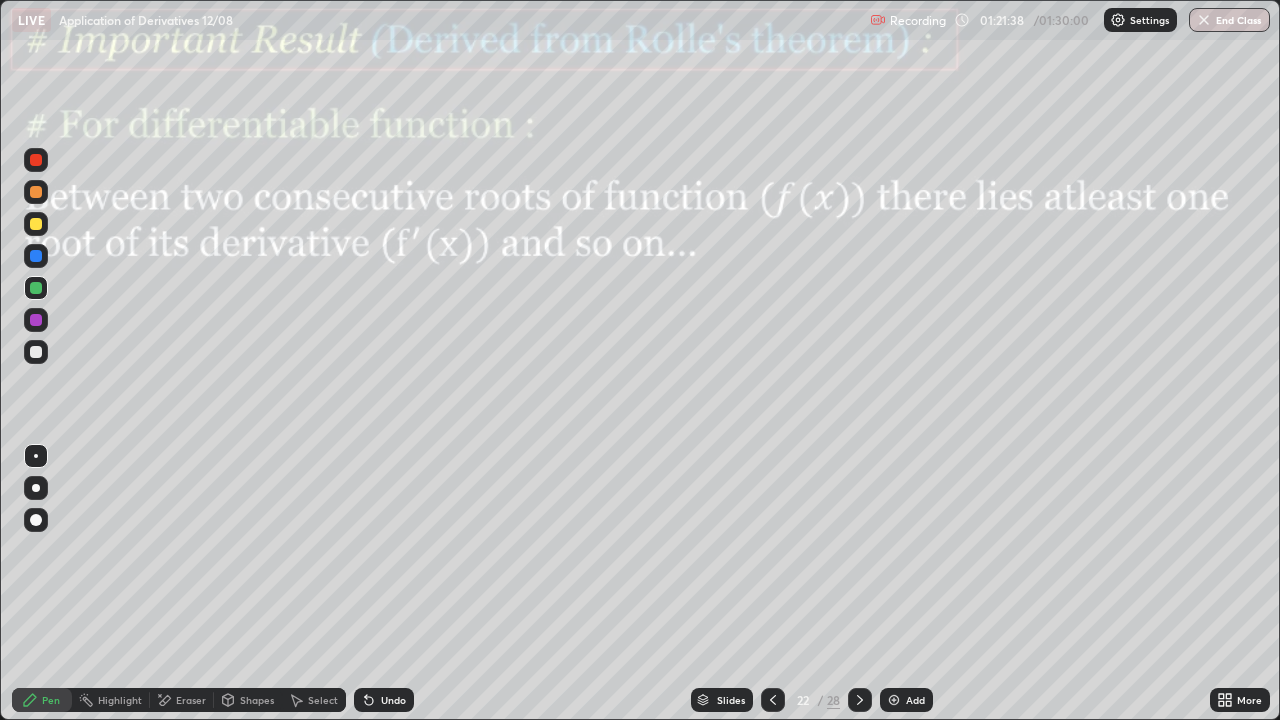 click on "Undo" at bounding box center (393, 700) 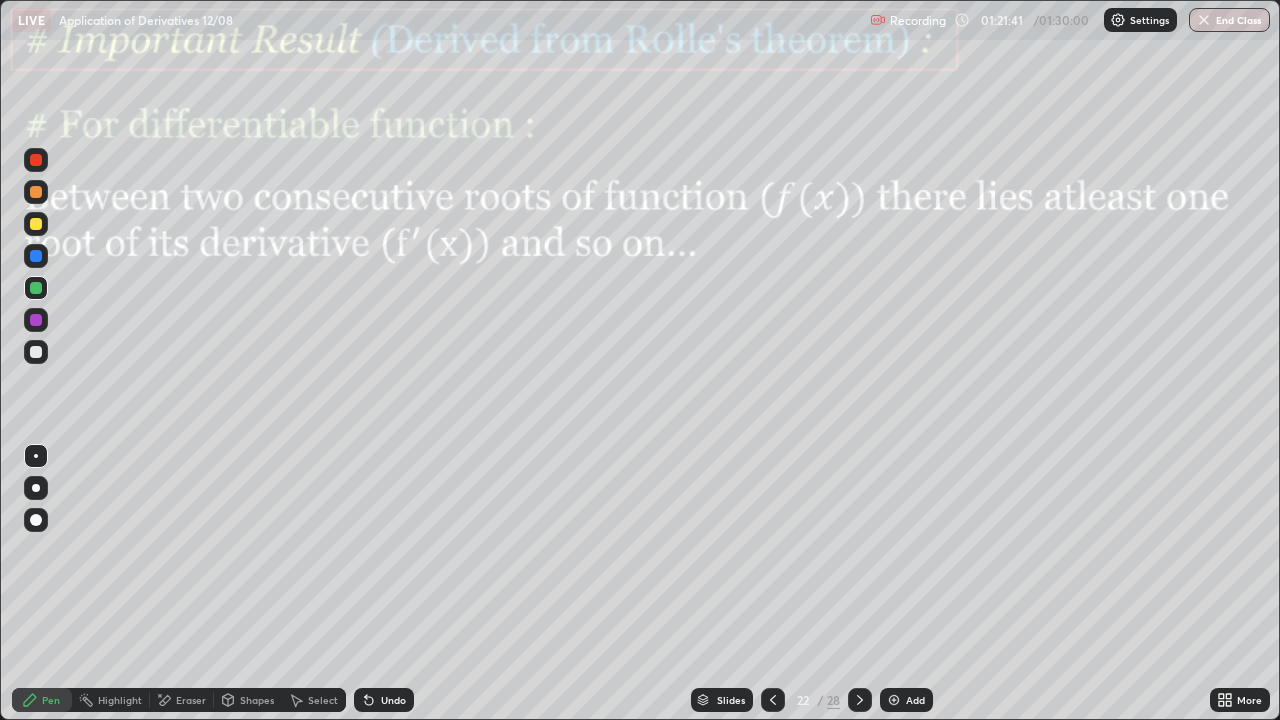 click on "Shapes" at bounding box center [257, 700] 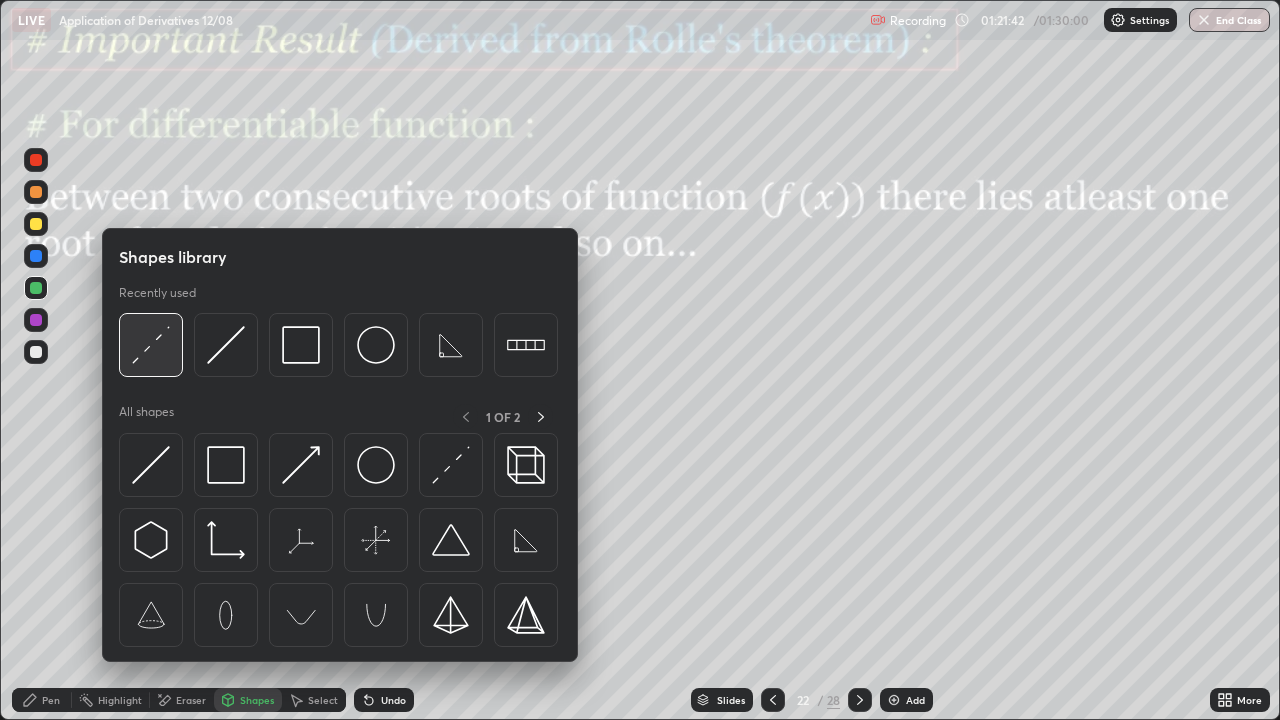 click at bounding box center [151, 345] 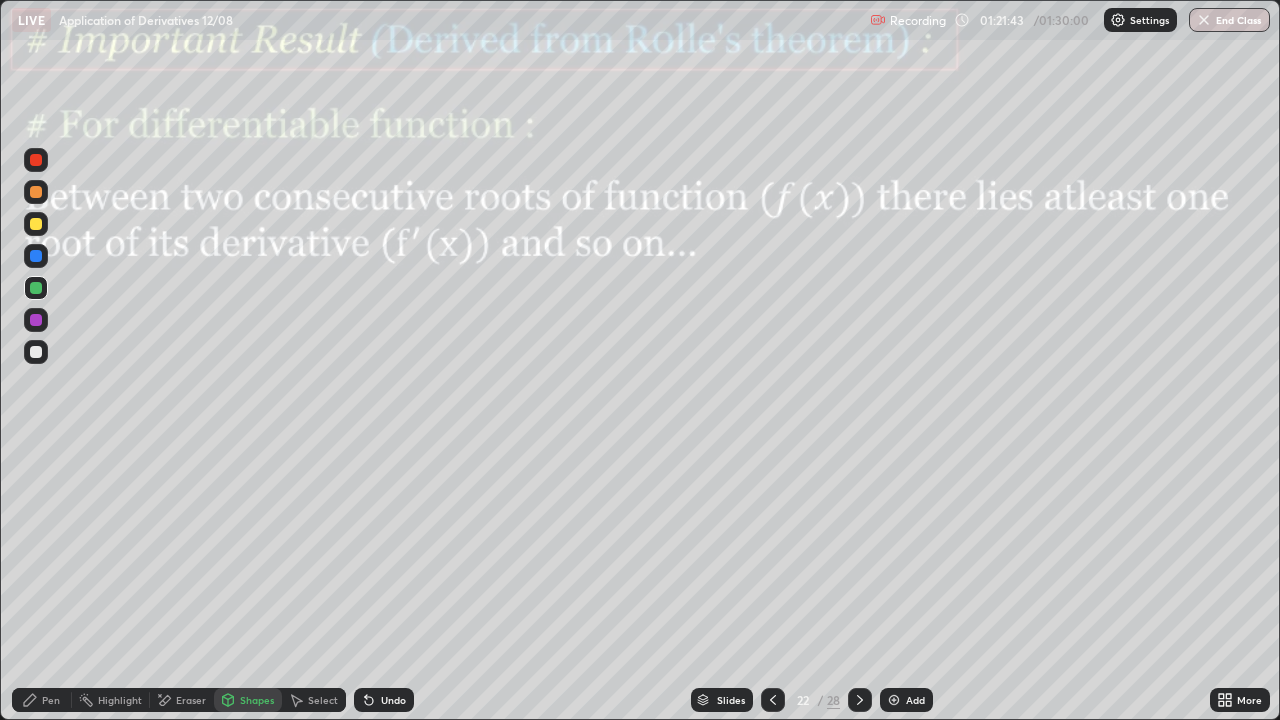 click at bounding box center (36, 320) 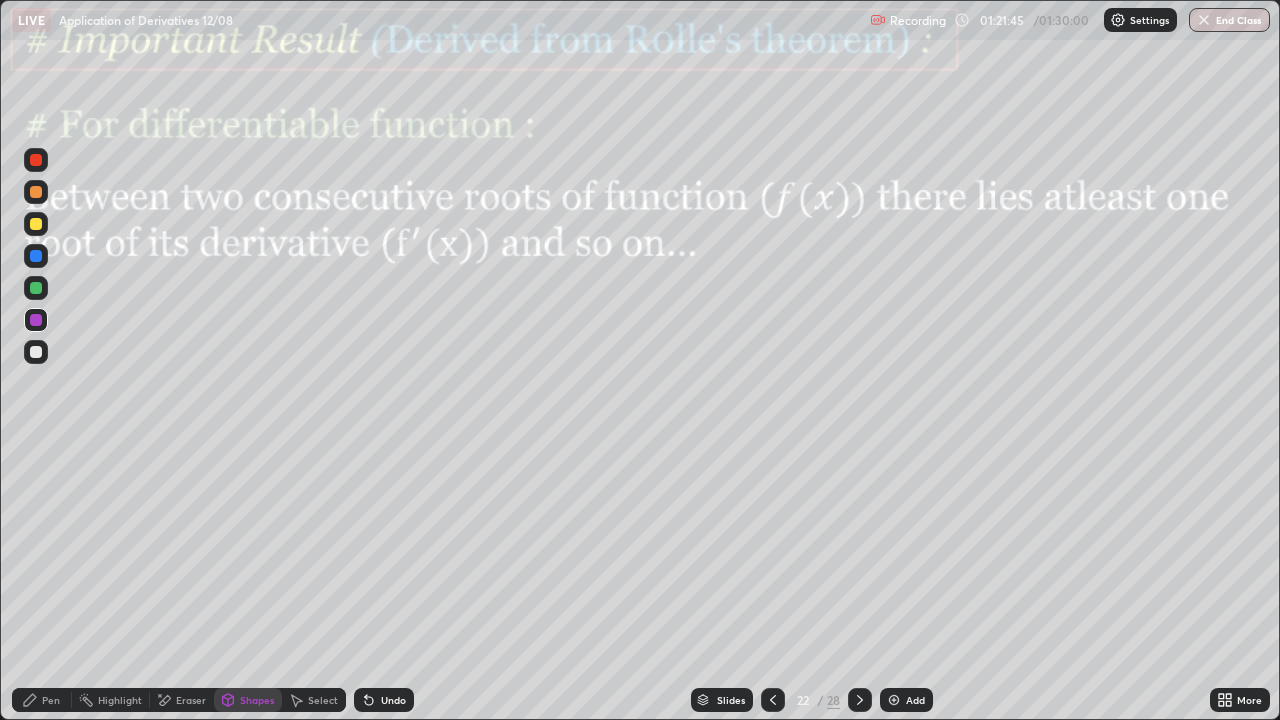 click on "Shapes" at bounding box center [248, 700] 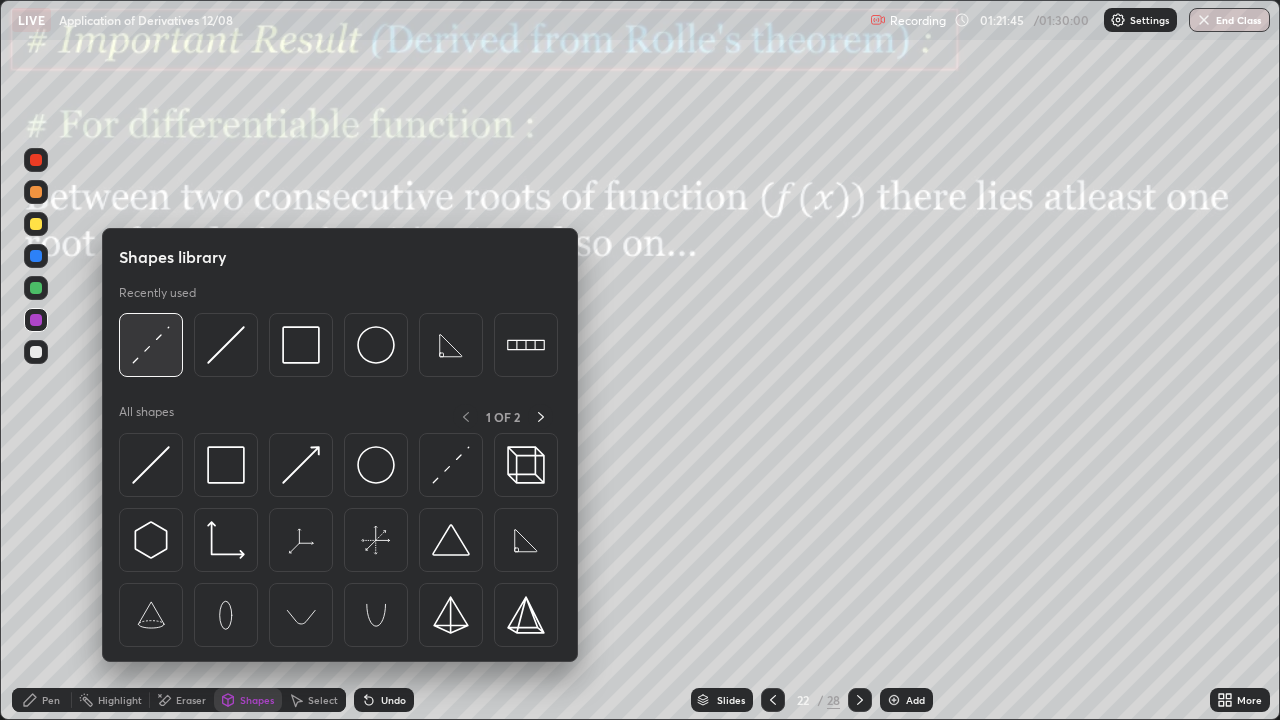 click at bounding box center [151, 345] 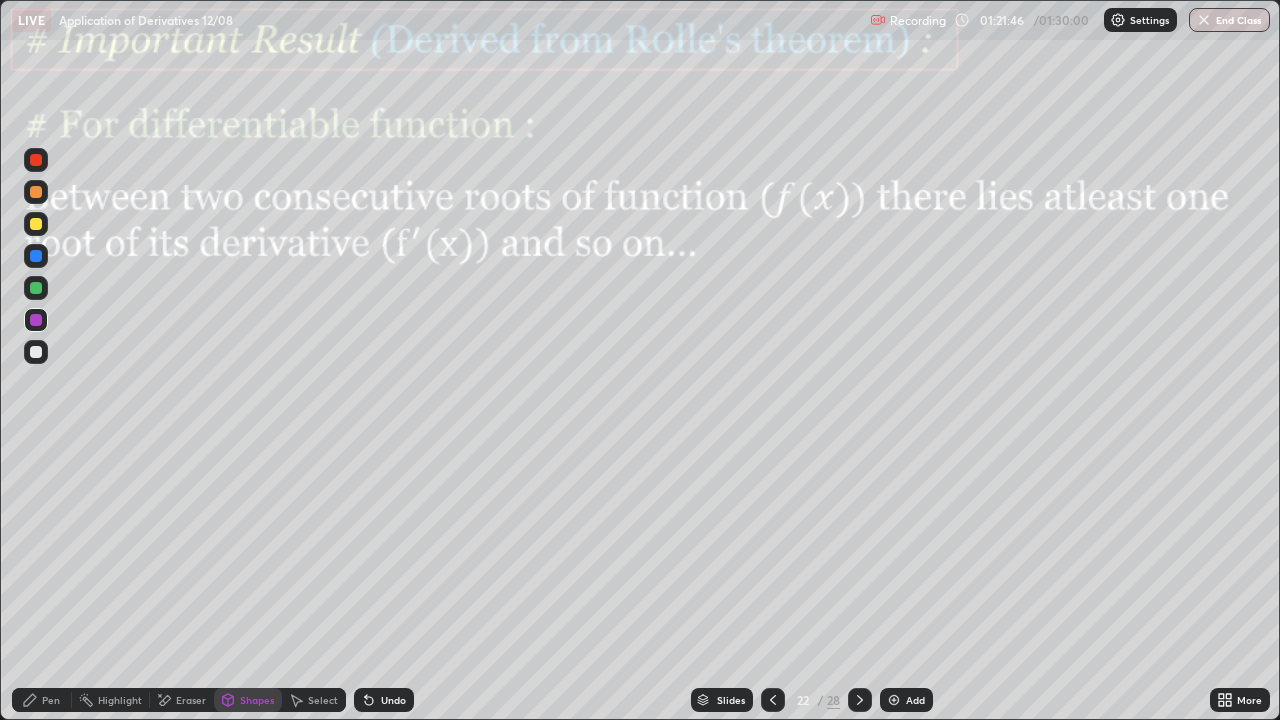click at bounding box center (36, 224) 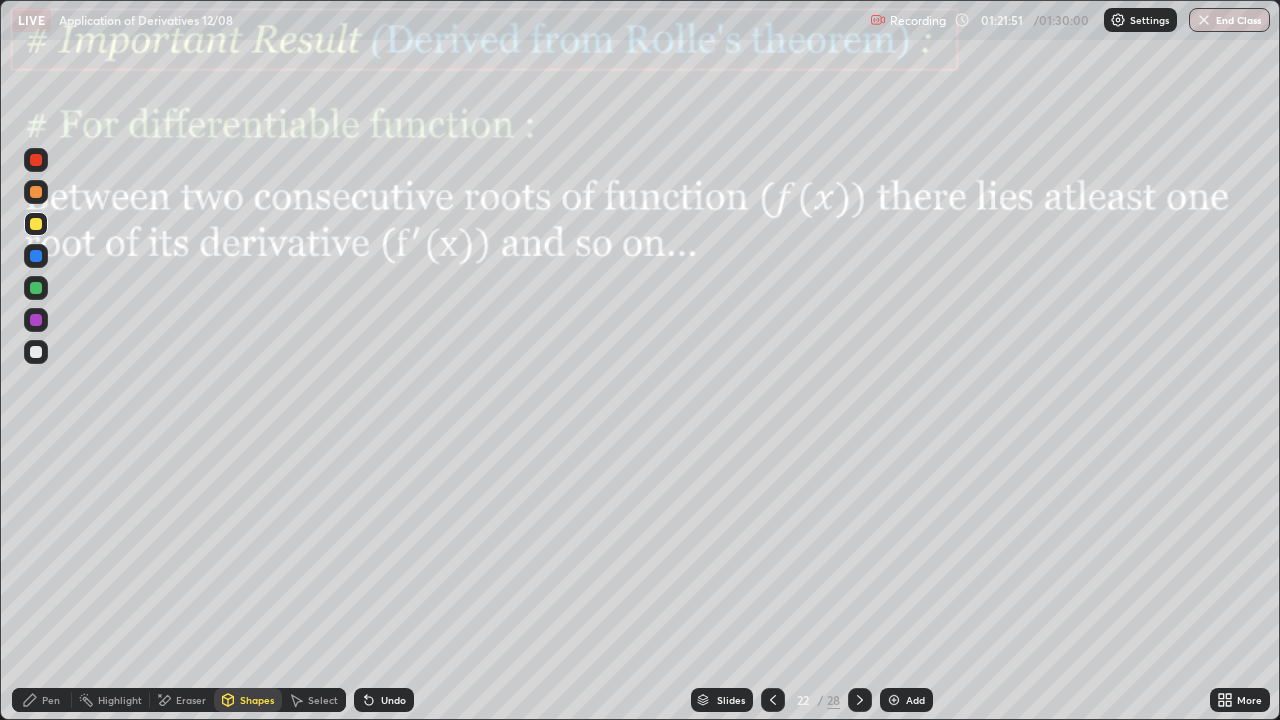 click 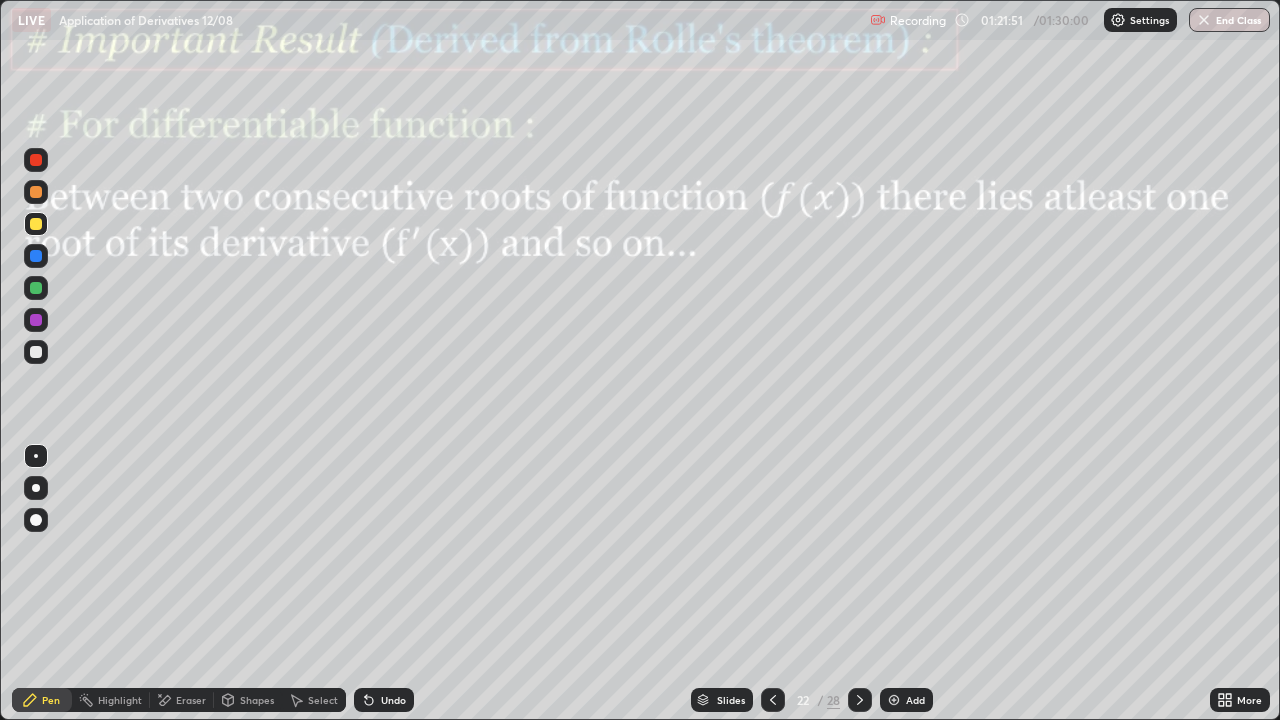 click at bounding box center [36, 288] 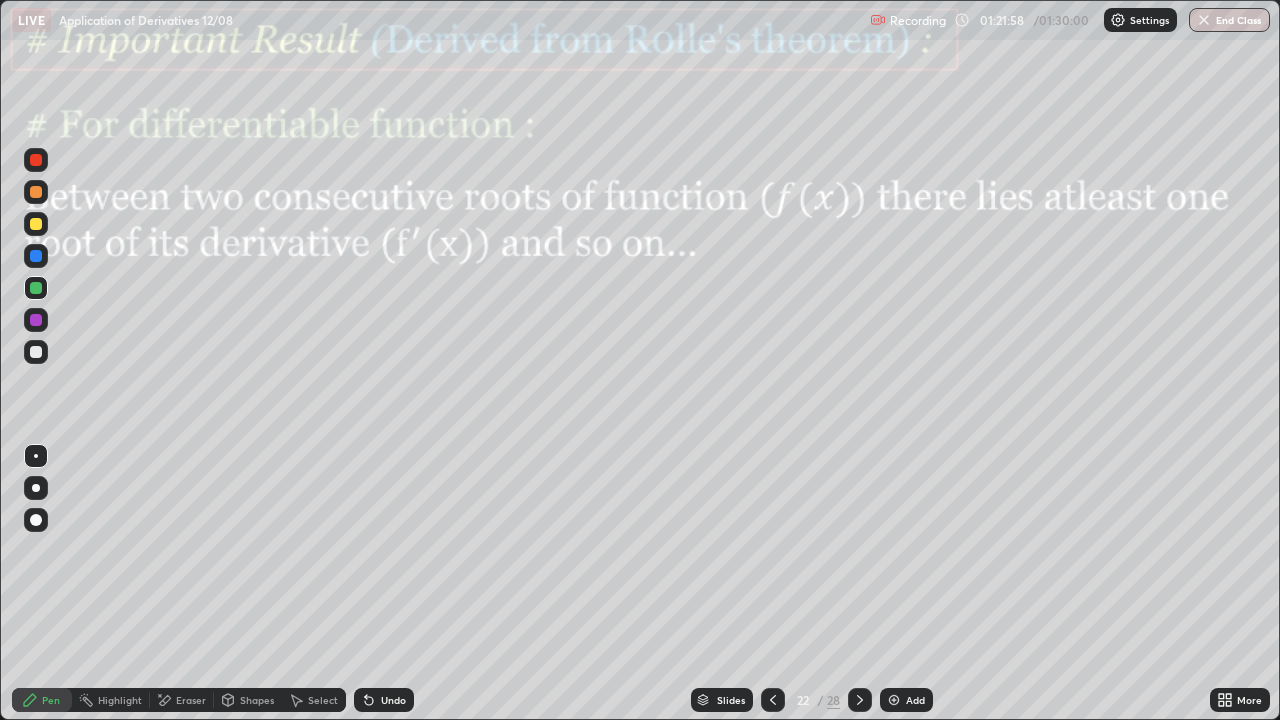 click on "Pen" at bounding box center (42, 700) 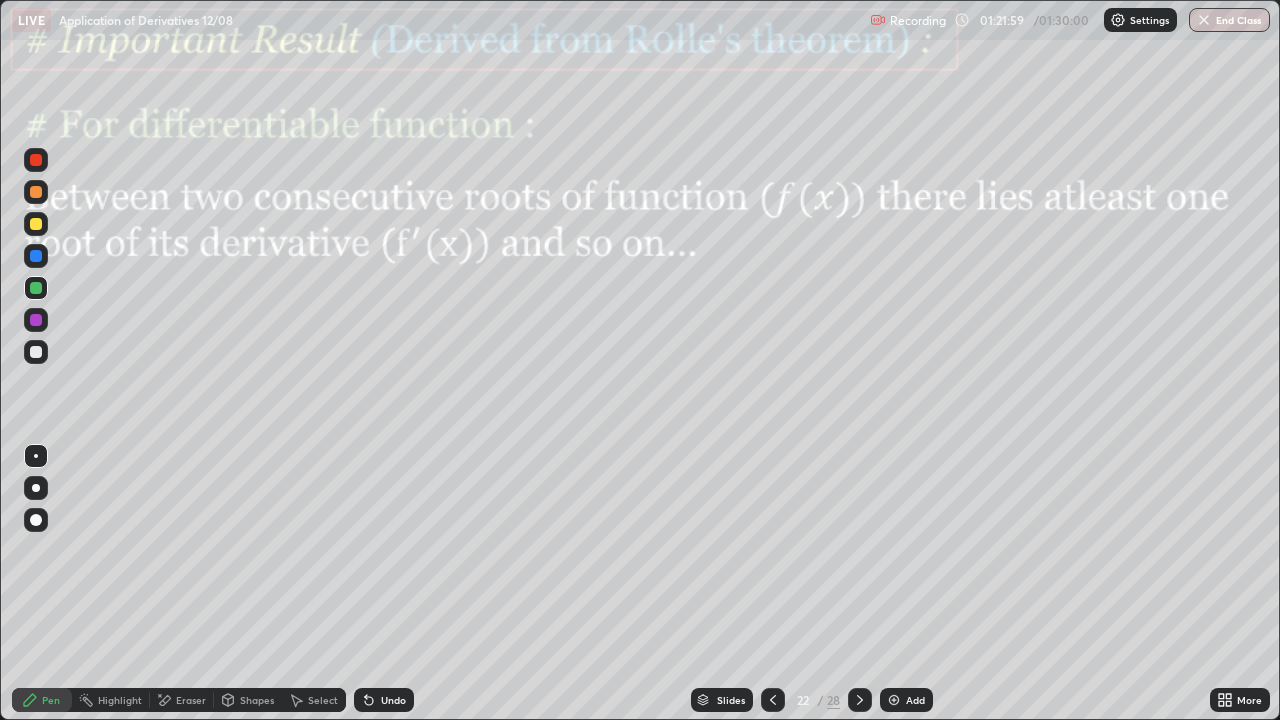click at bounding box center (36, 256) 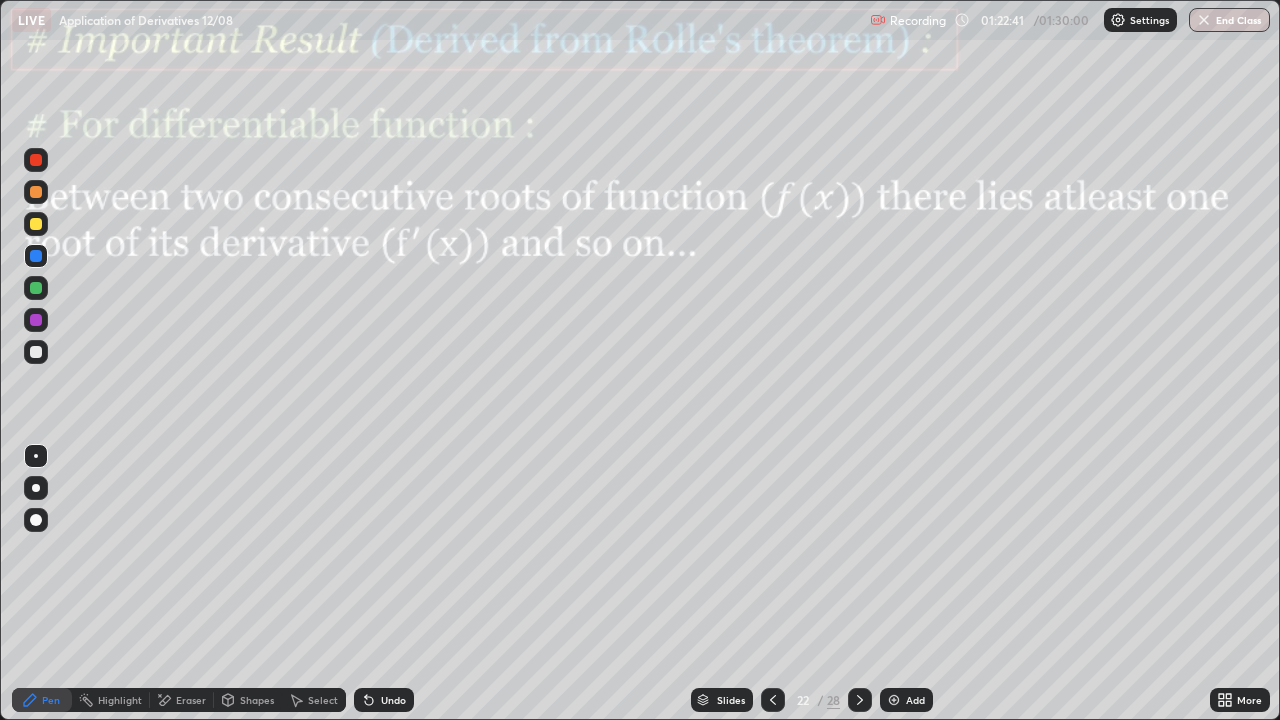 click at bounding box center (36, 288) 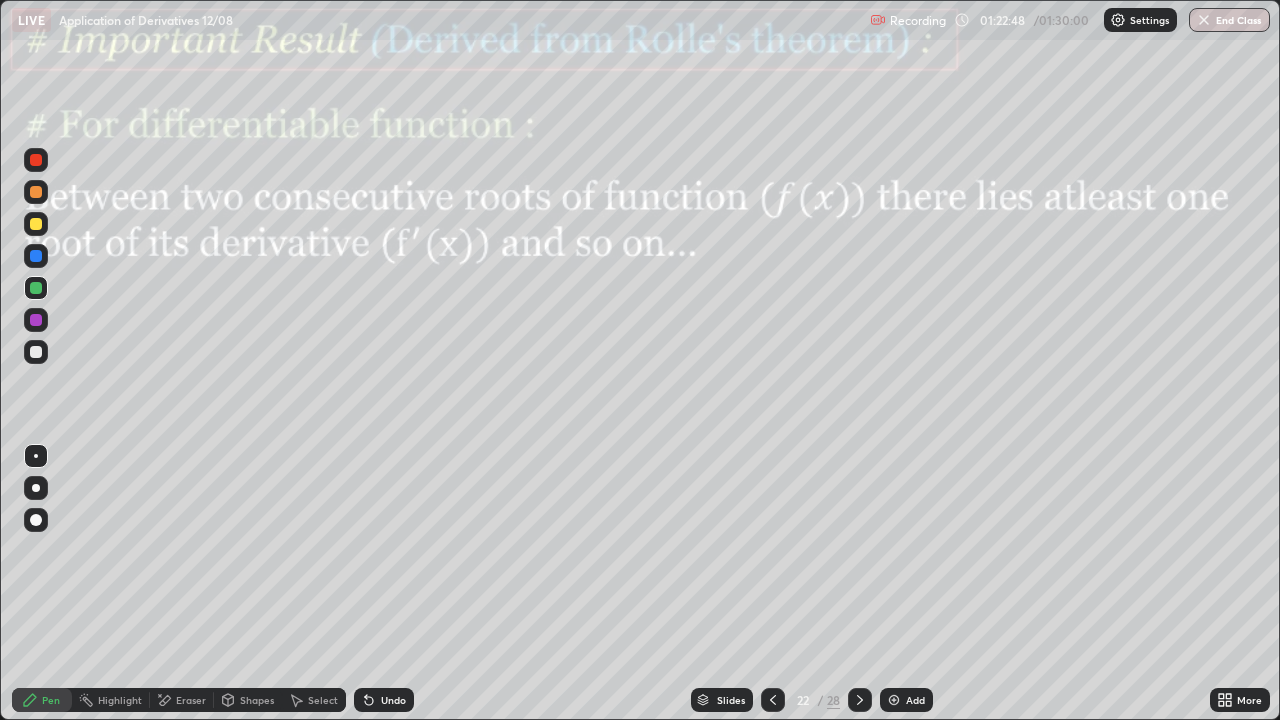click on "Highlight" at bounding box center (111, 700) 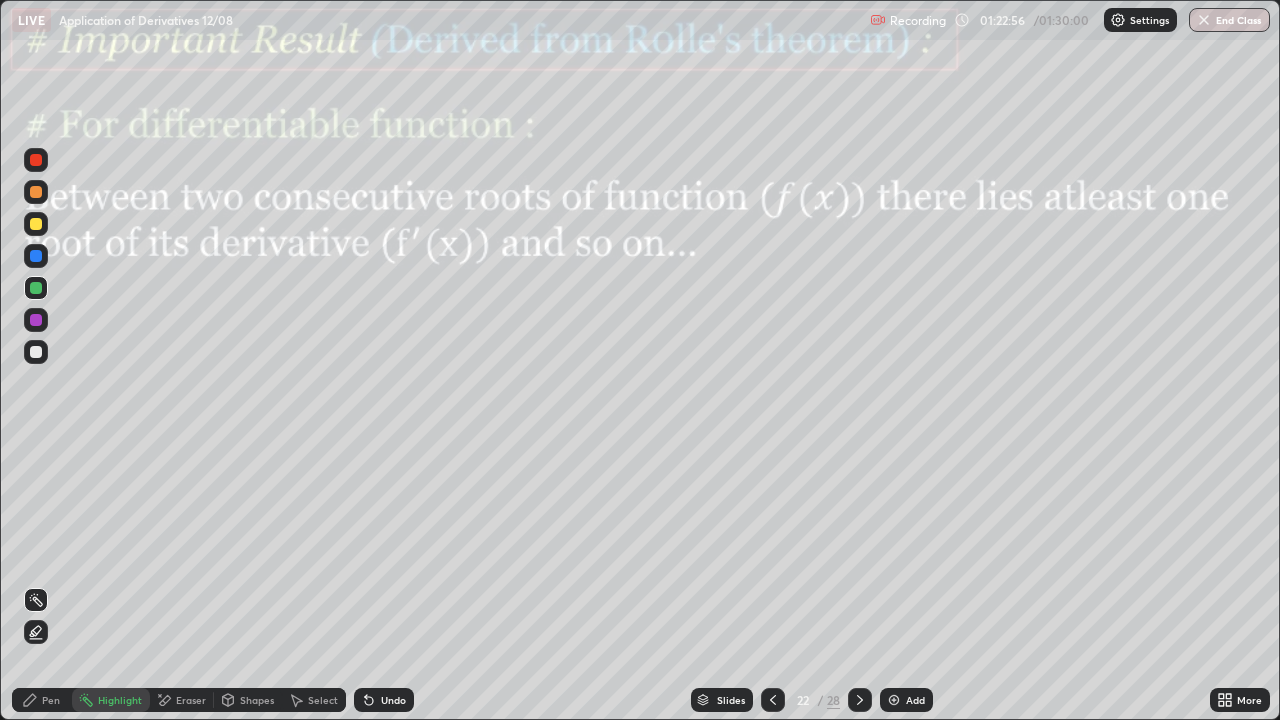 click on "Highlight" at bounding box center (111, 700) 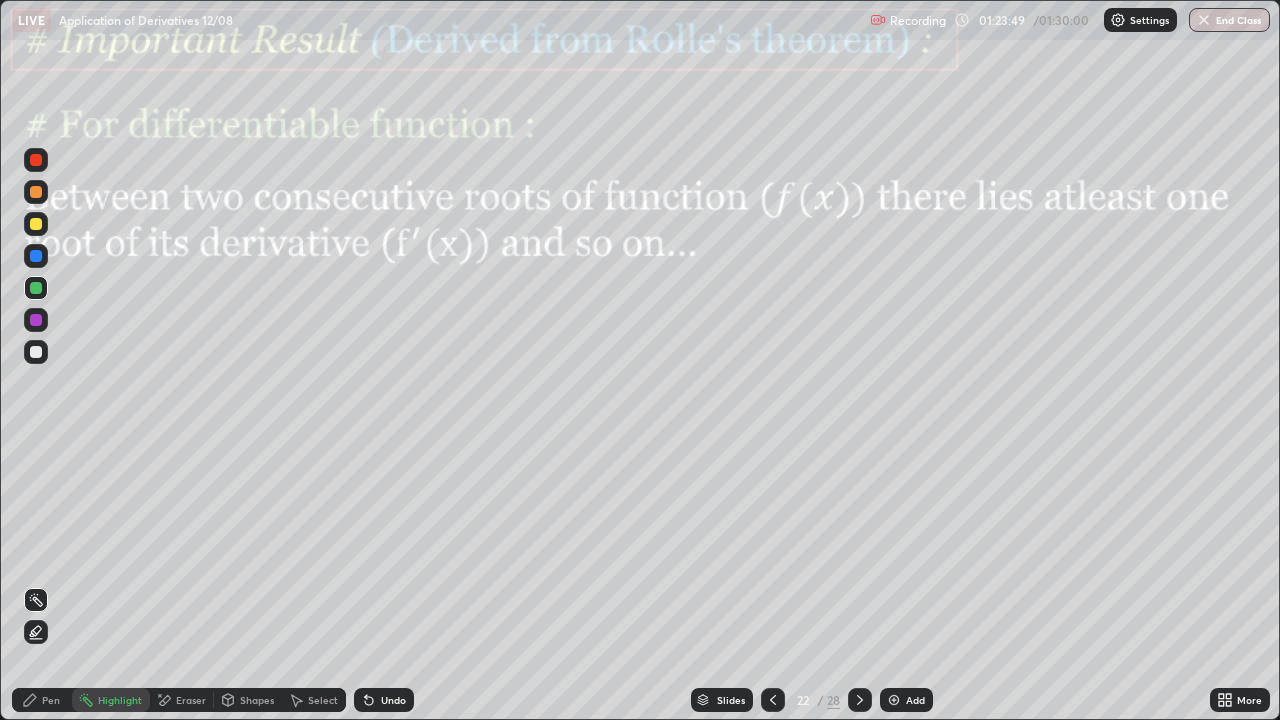 click on "Shapes" at bounding box center [257, 700] 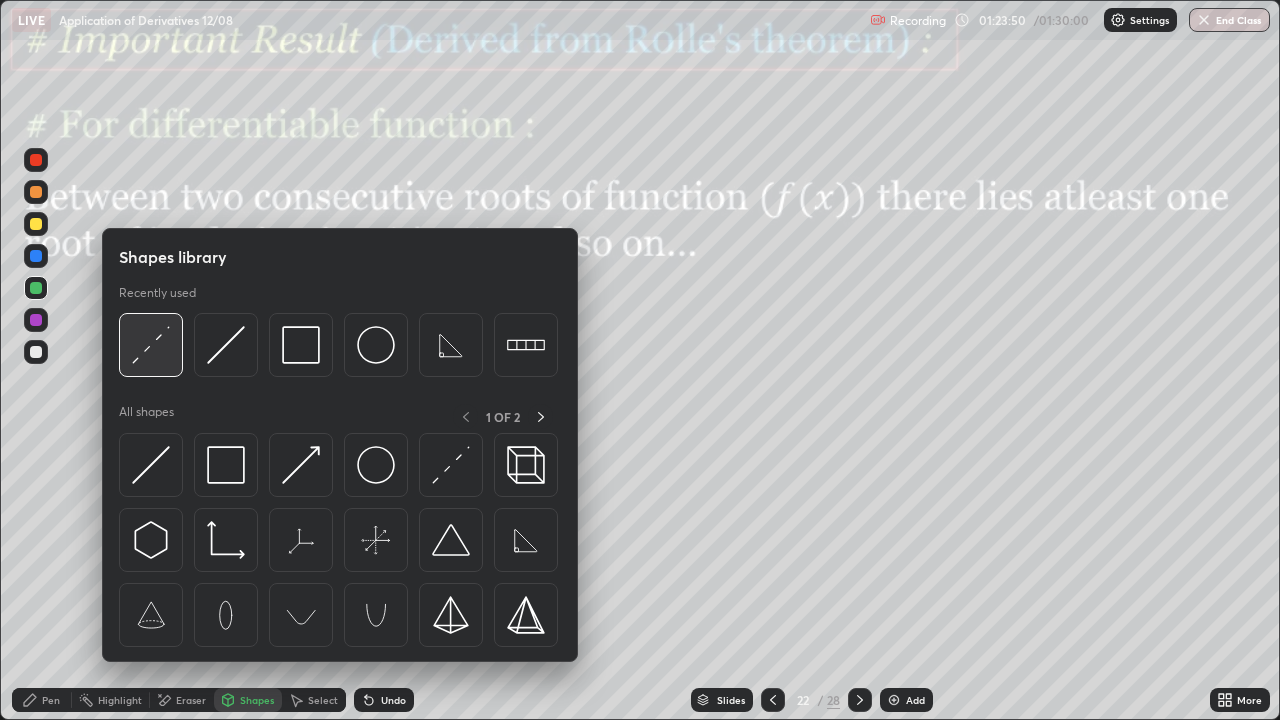 click at bounding box center [151, 345] 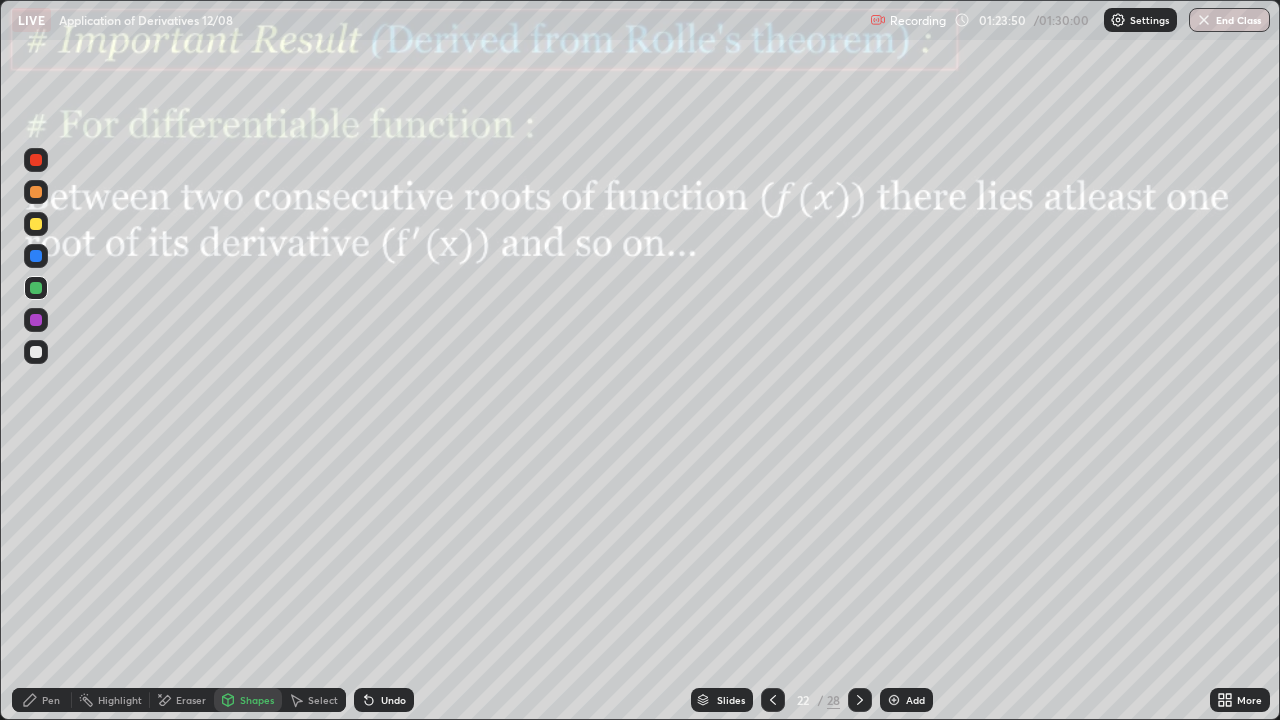 click at bounding box center (36, 160) 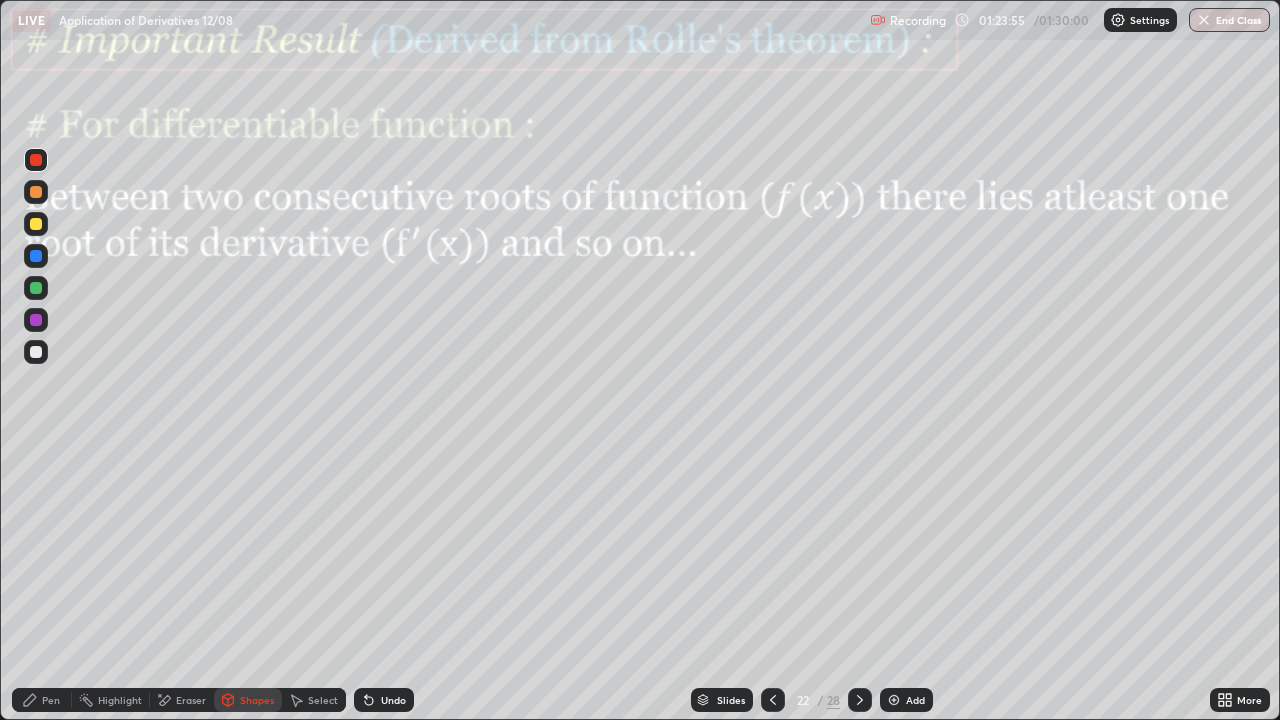 click on "Pen" at bounding box center (42, 700) 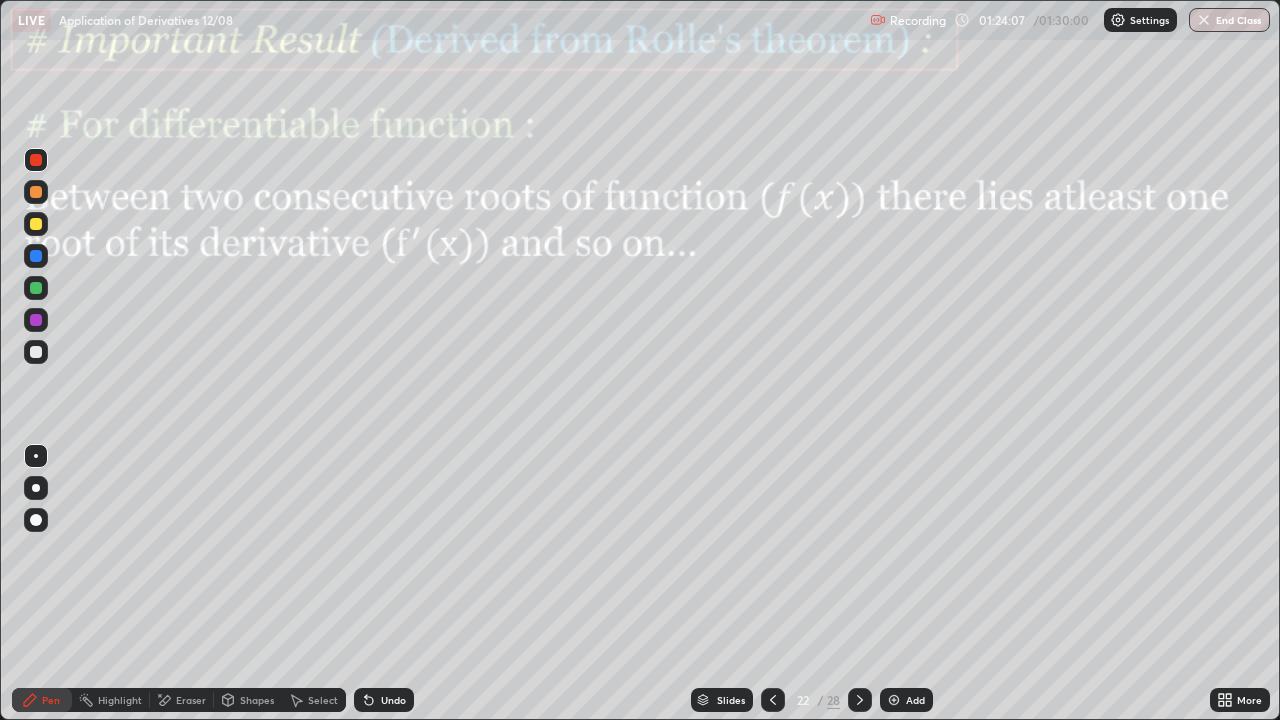 click on "Undo" at bounding box center (393, 700) 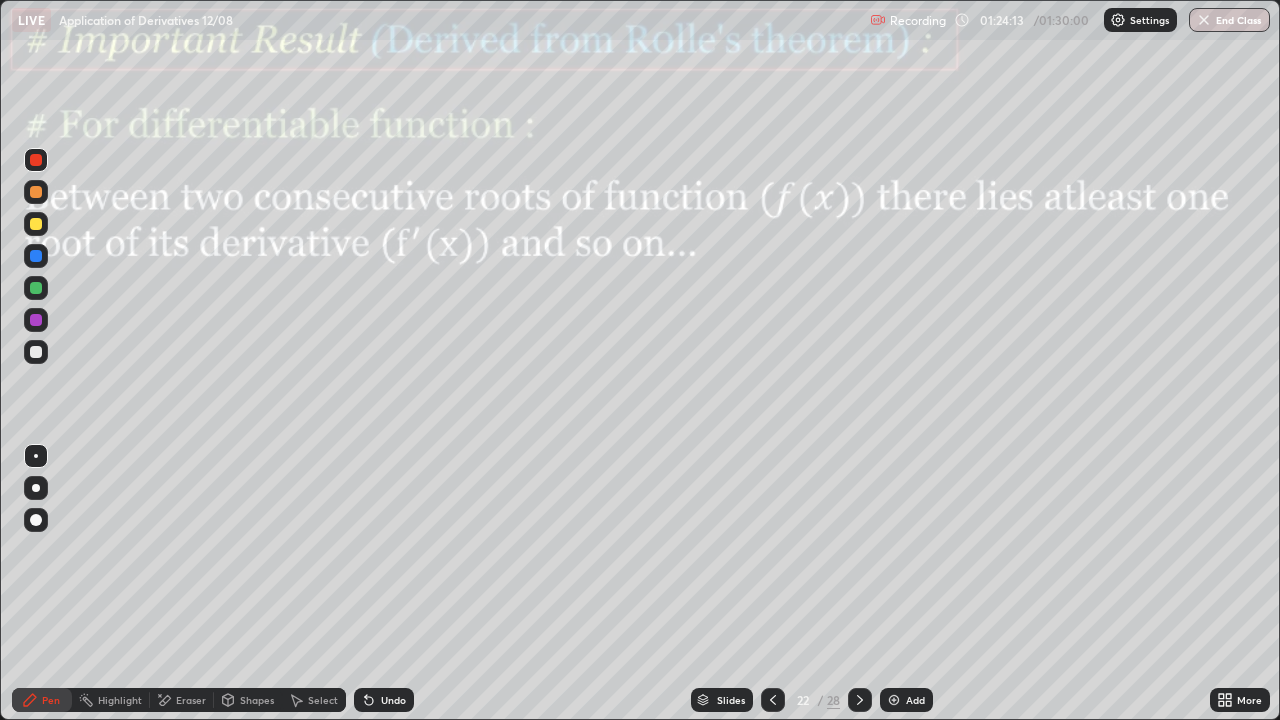 click 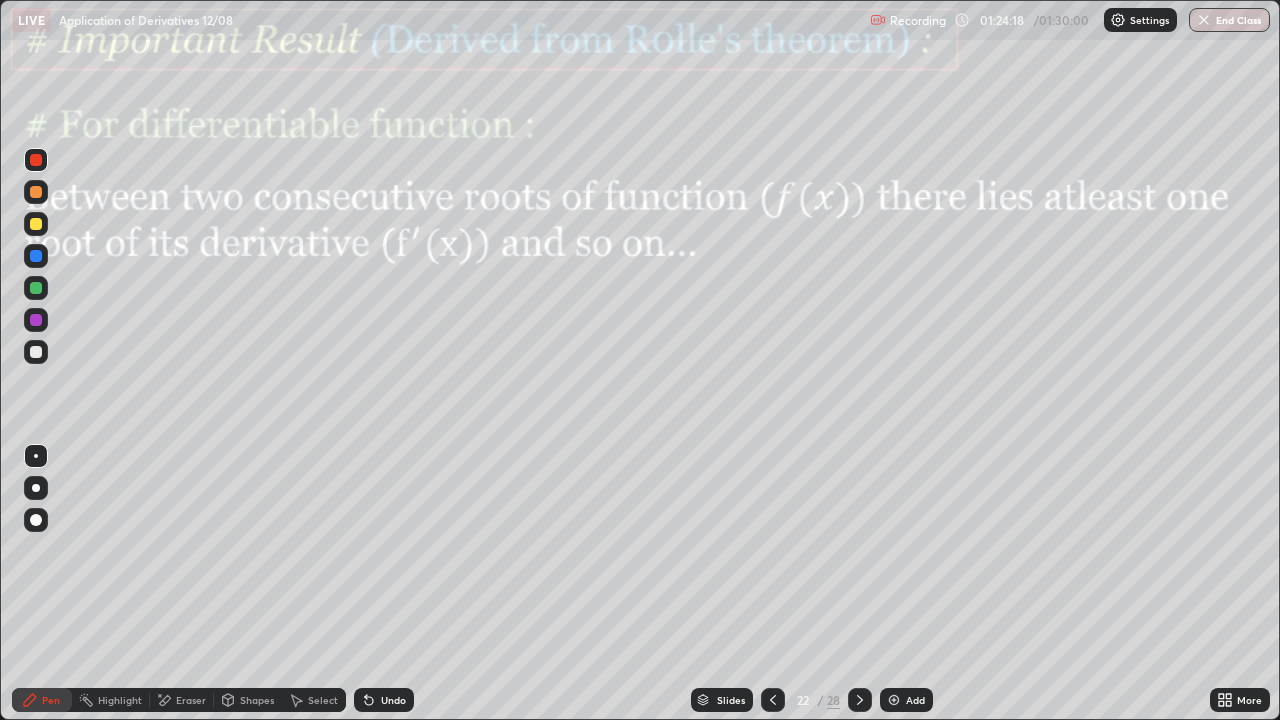 click on "Undo" at bounding box center [393, 700] 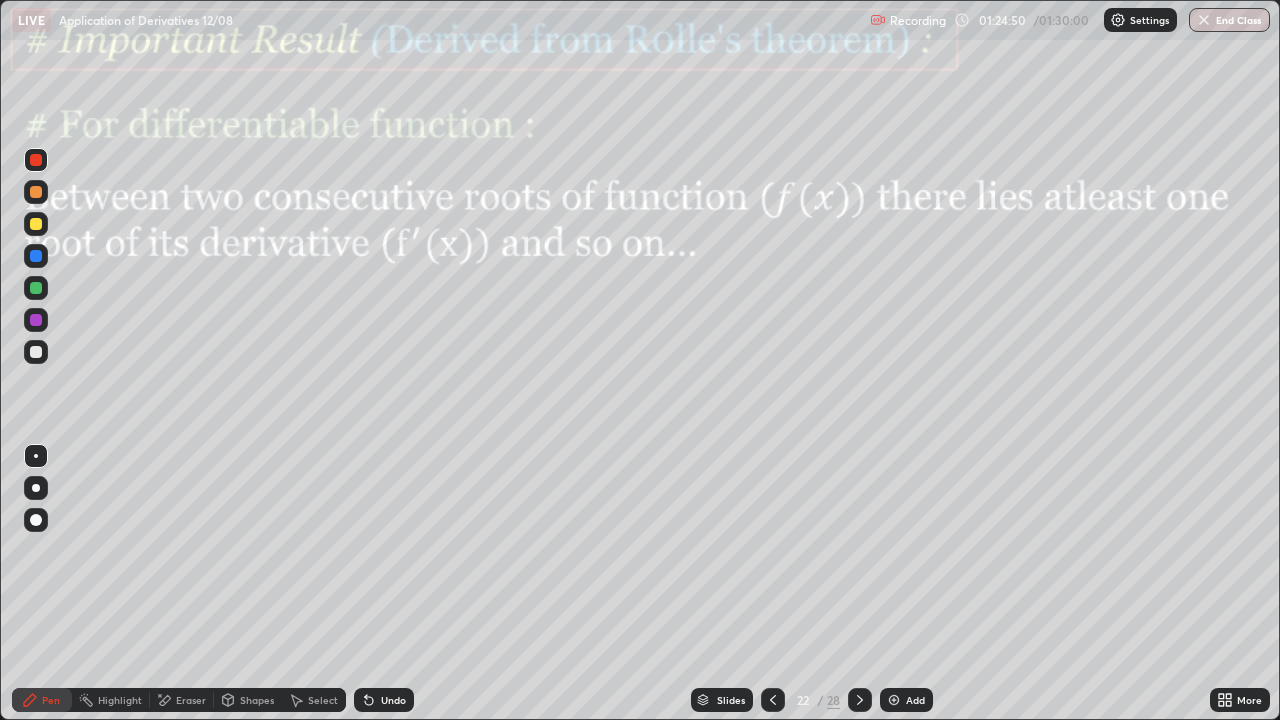 click at bounding box center [860, 700] 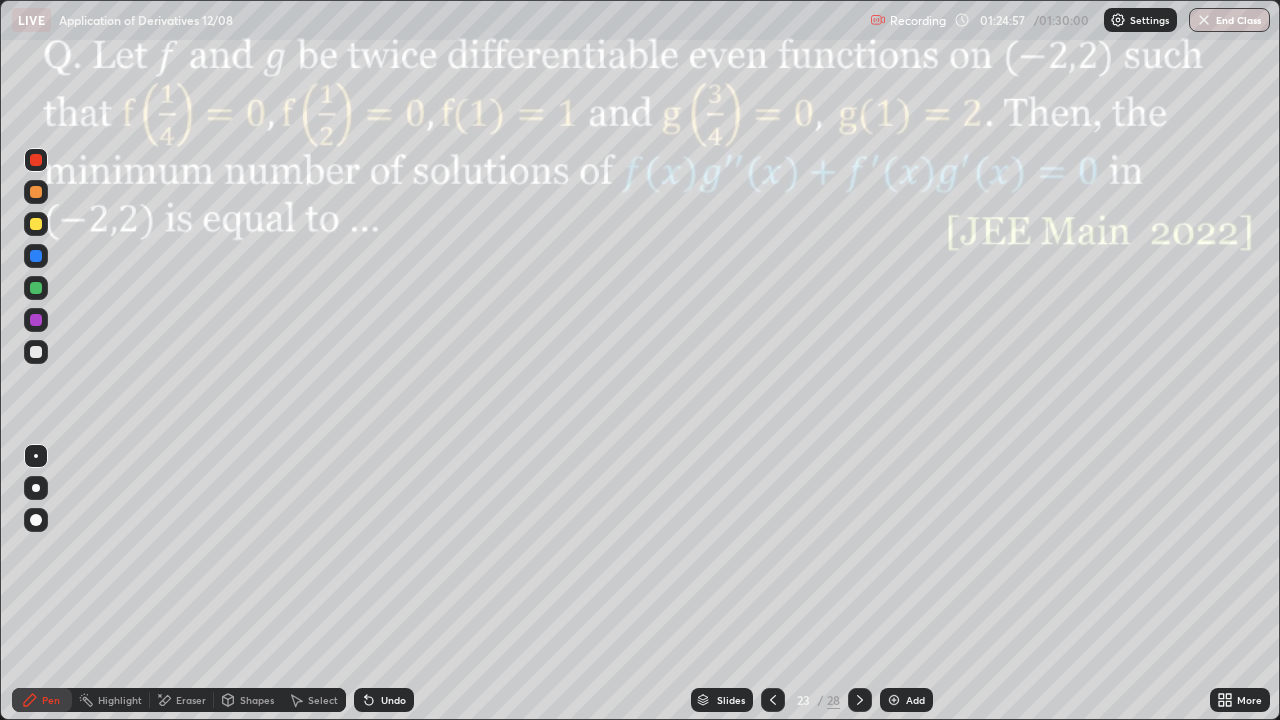 click 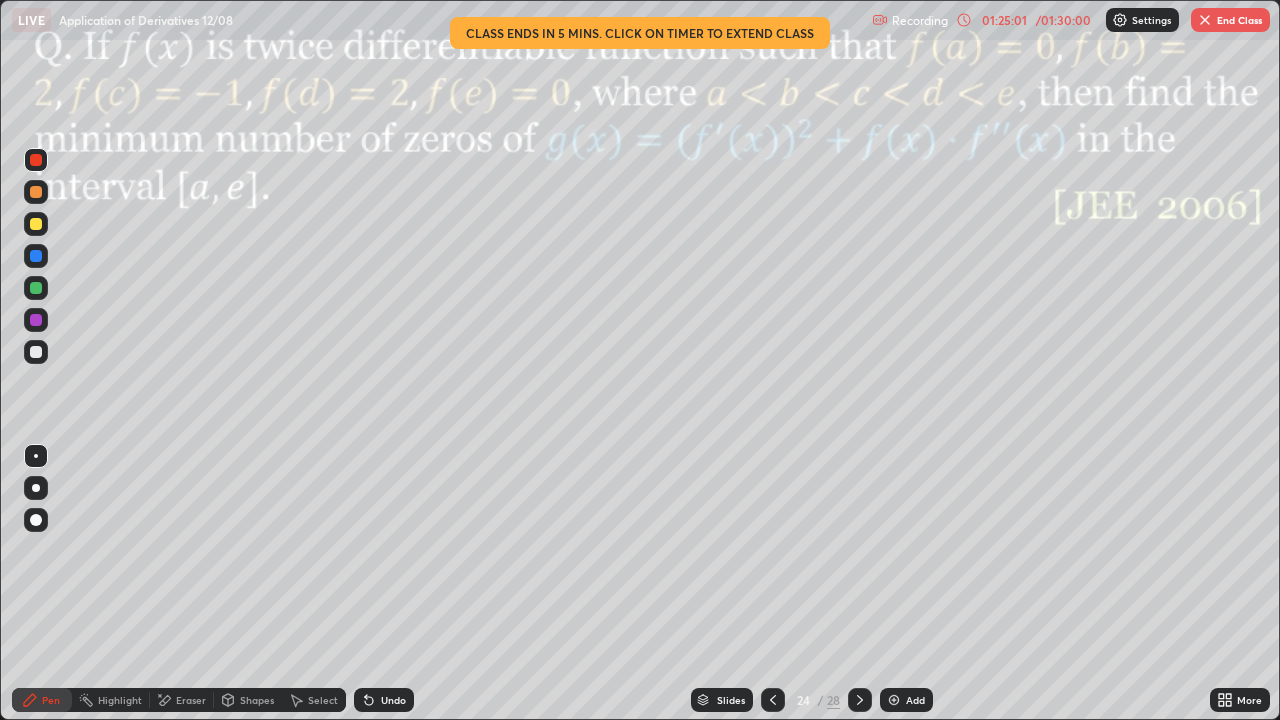click 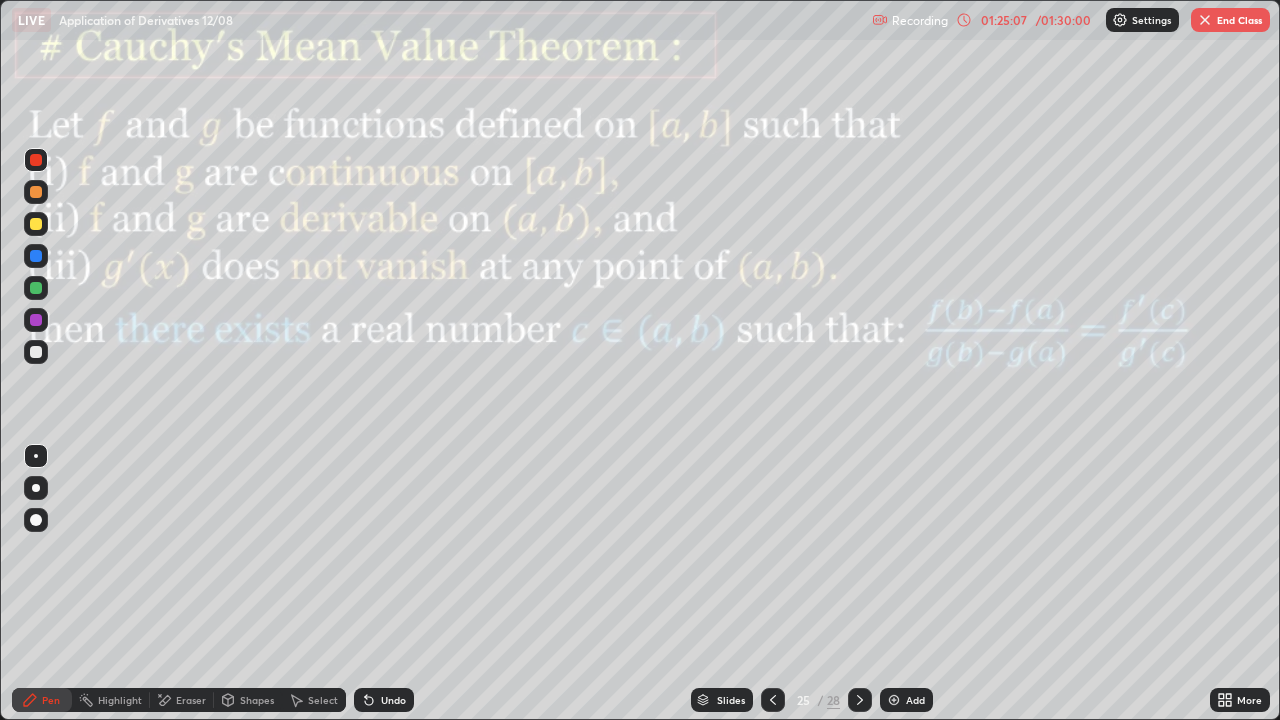 click on "Undo" at bounding box center [393, 700] 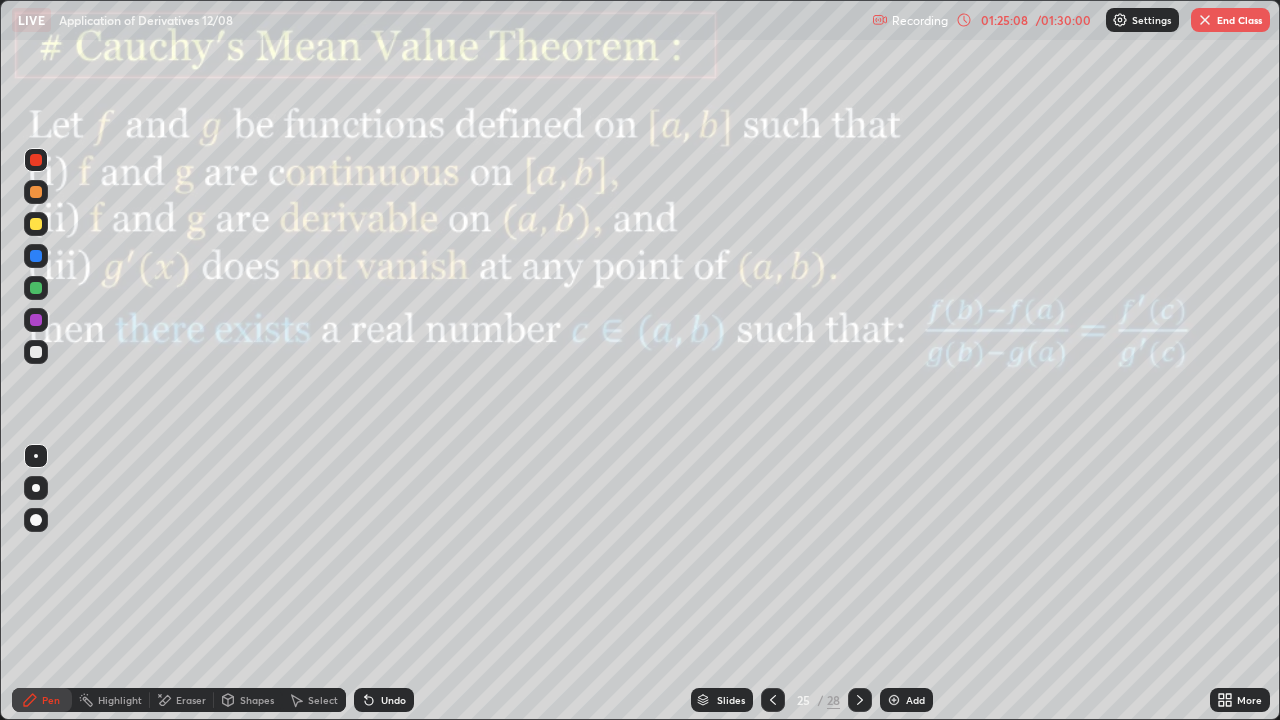 click on "Undo" at bounding box center [393, 700] 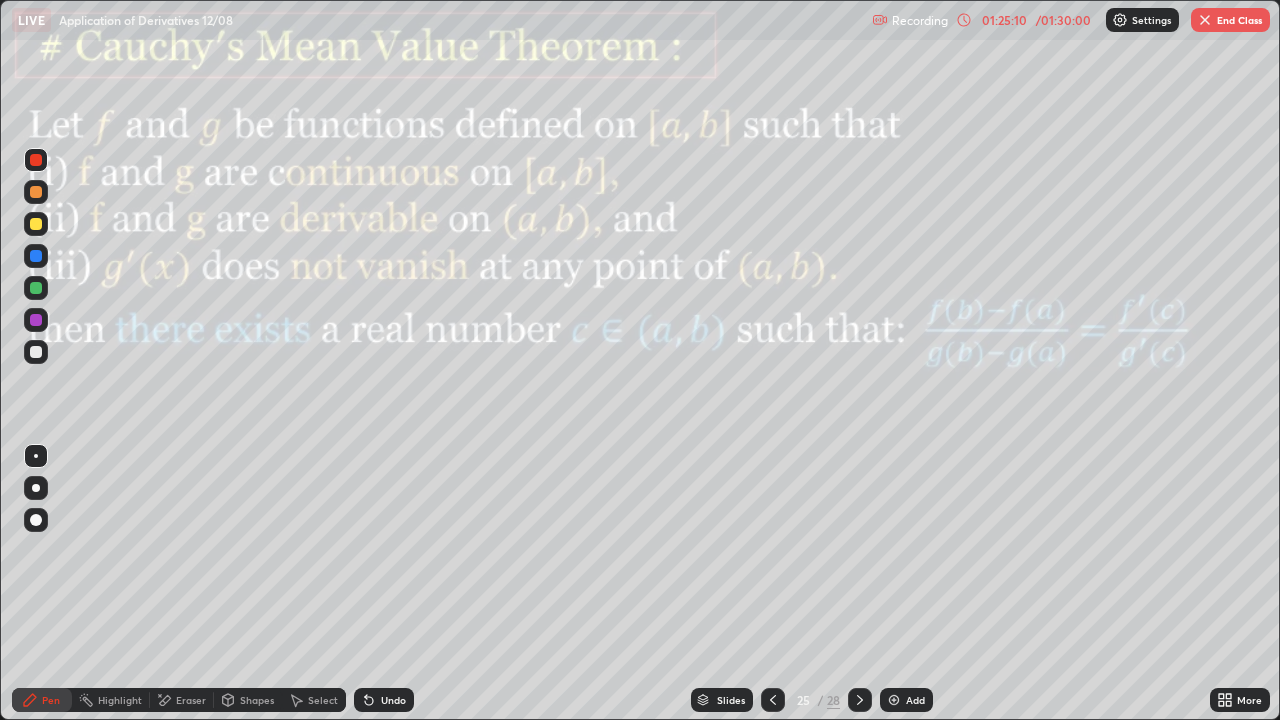 click on "Undo" at bounding box center (384, 700) 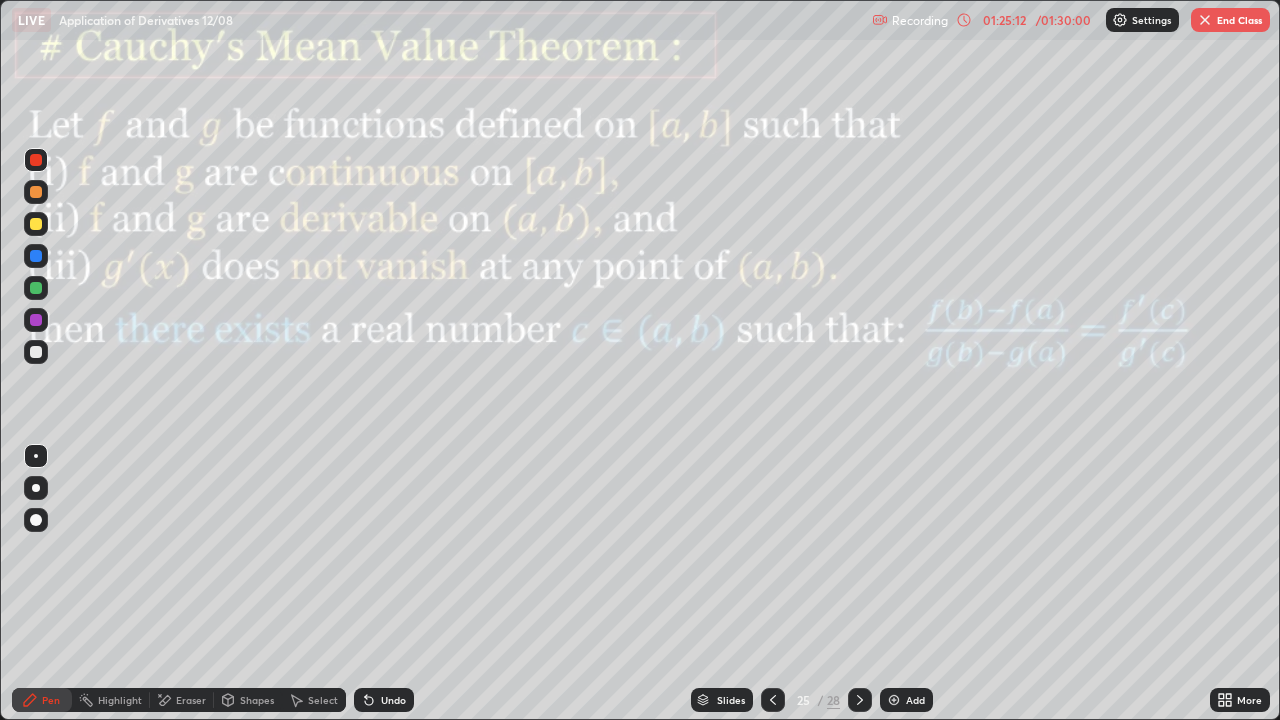 click 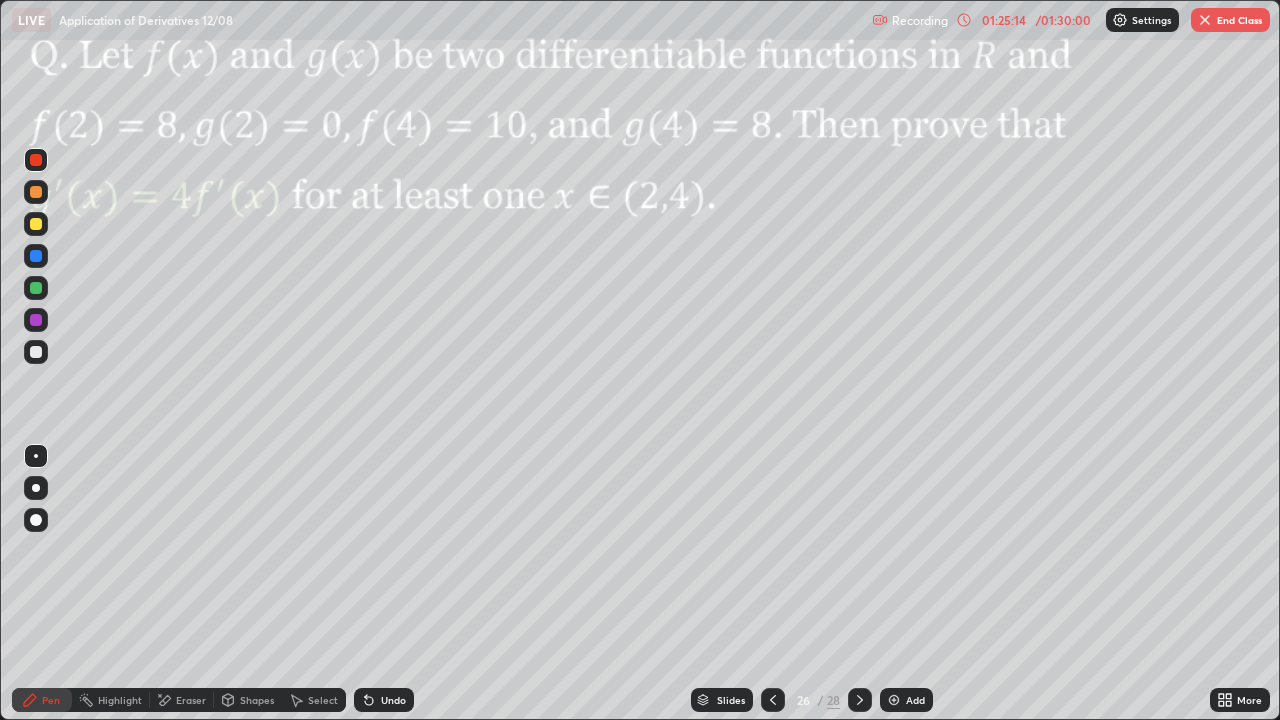 click 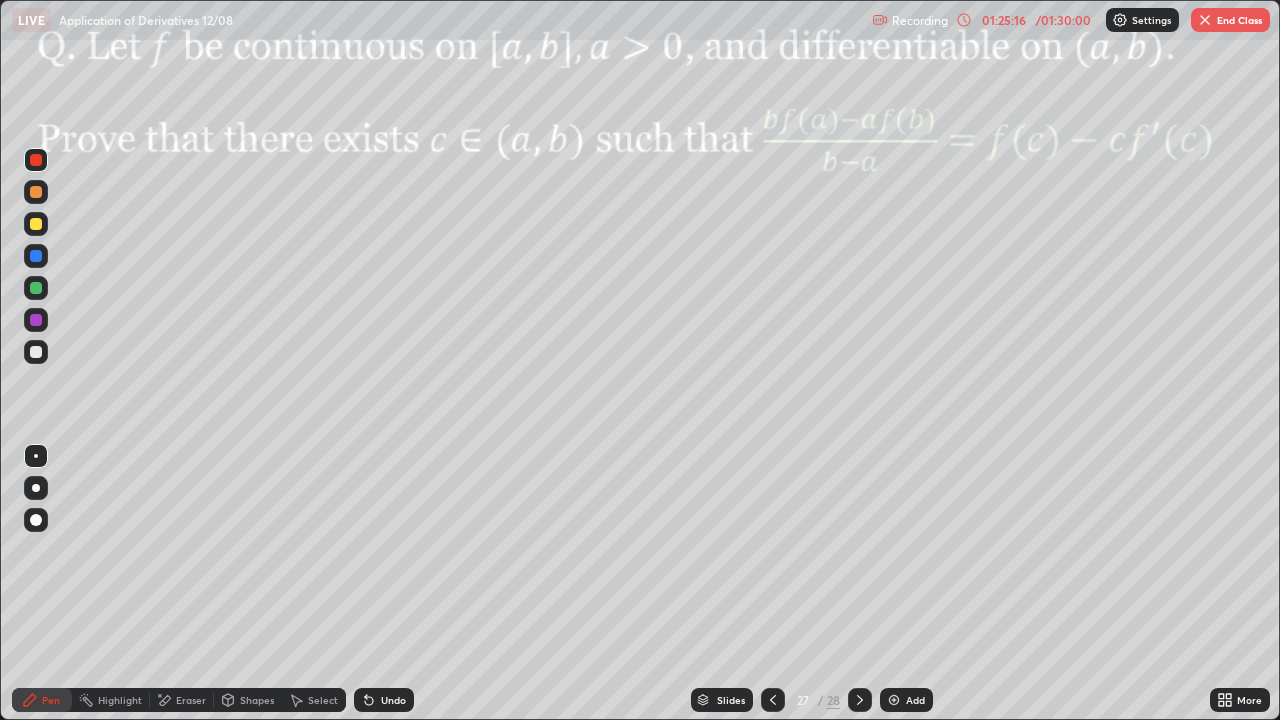 click at bounding box center [860, 700] 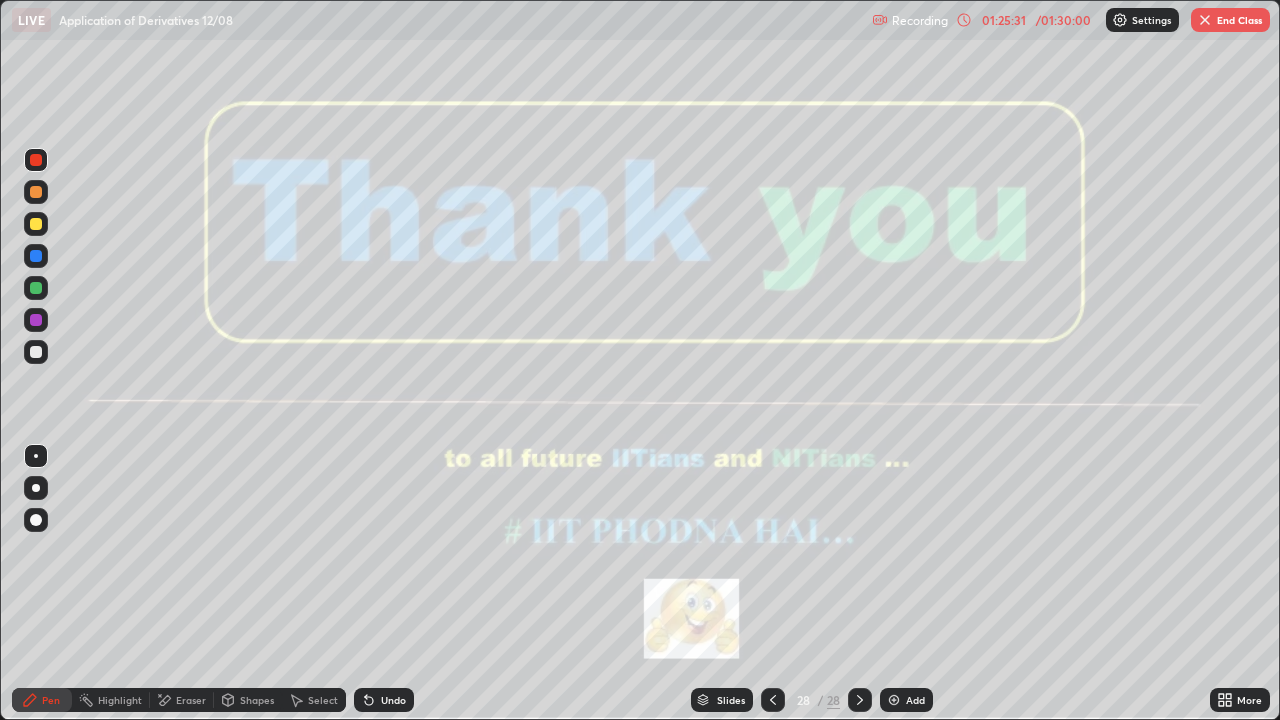 click on "End Class" at bounding box center [1230, 20] 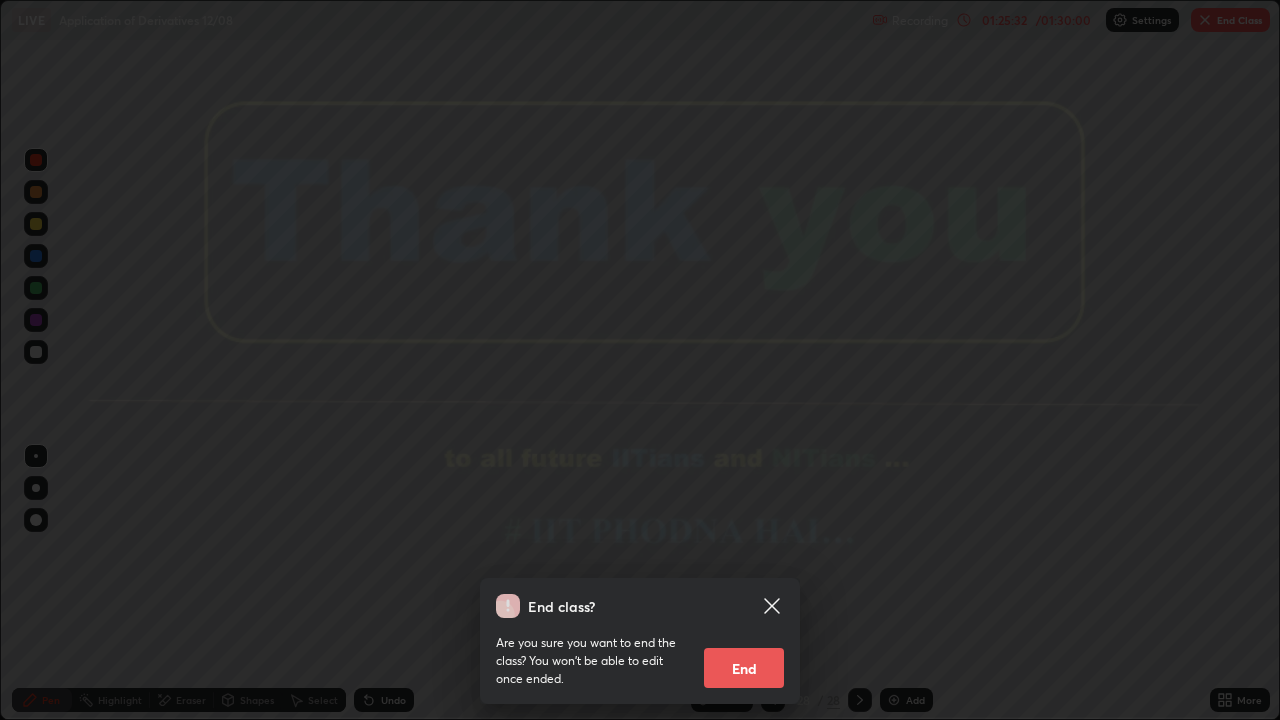 click on "End" at bounding box center [744, 668] 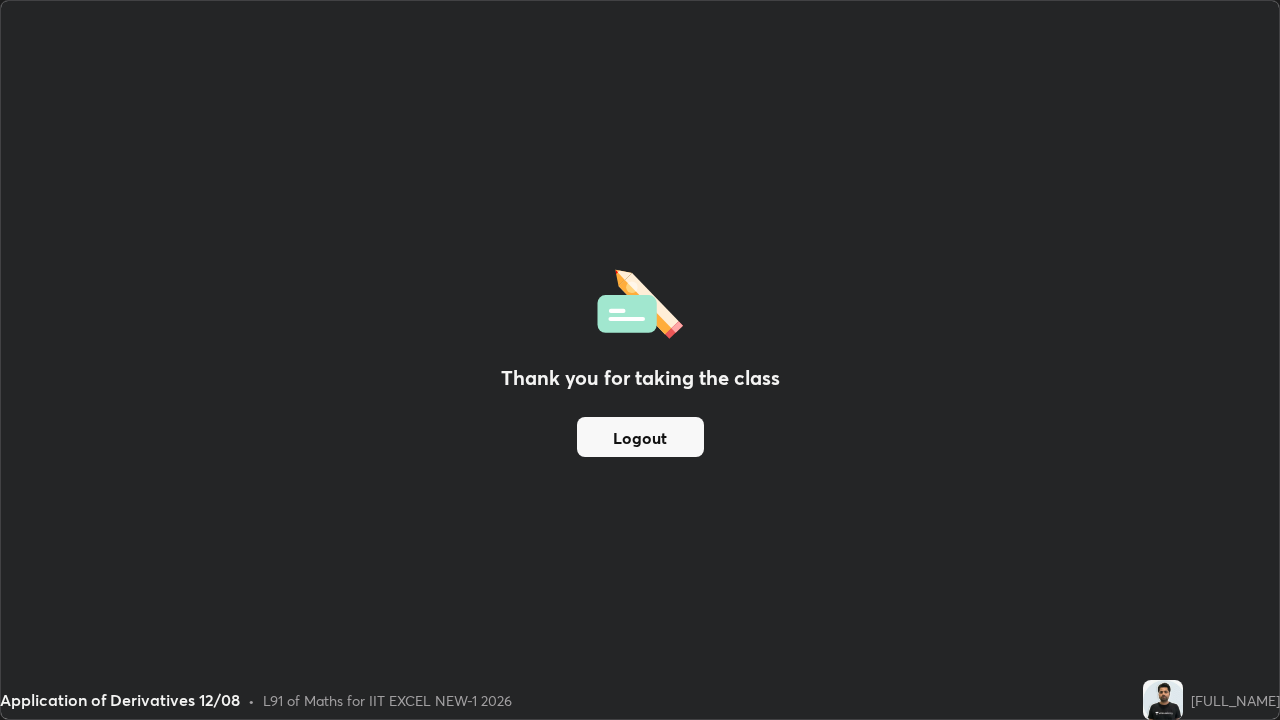 click on "Logout" at bounding box center (640, 437) 